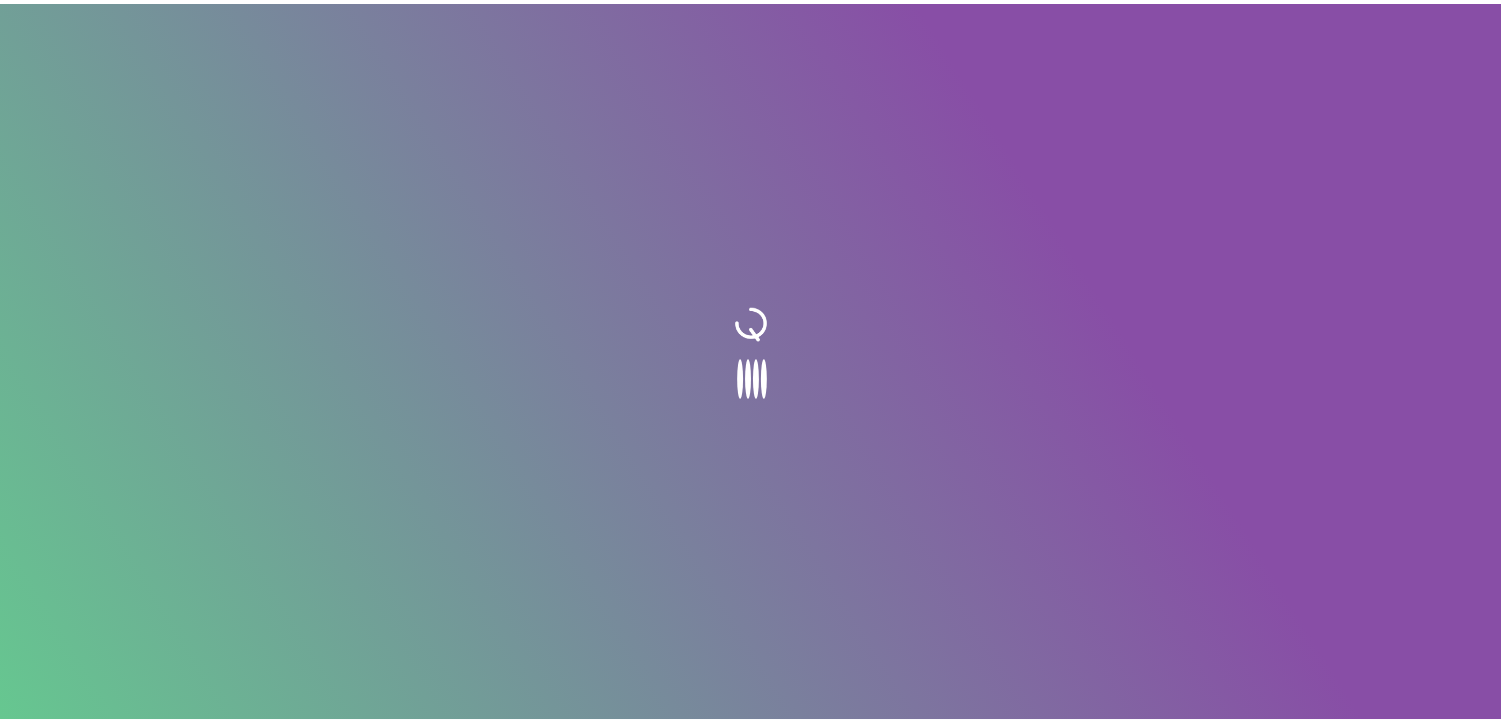 scroll, scrollTop: 0, scrollLeft: 0, axis: both 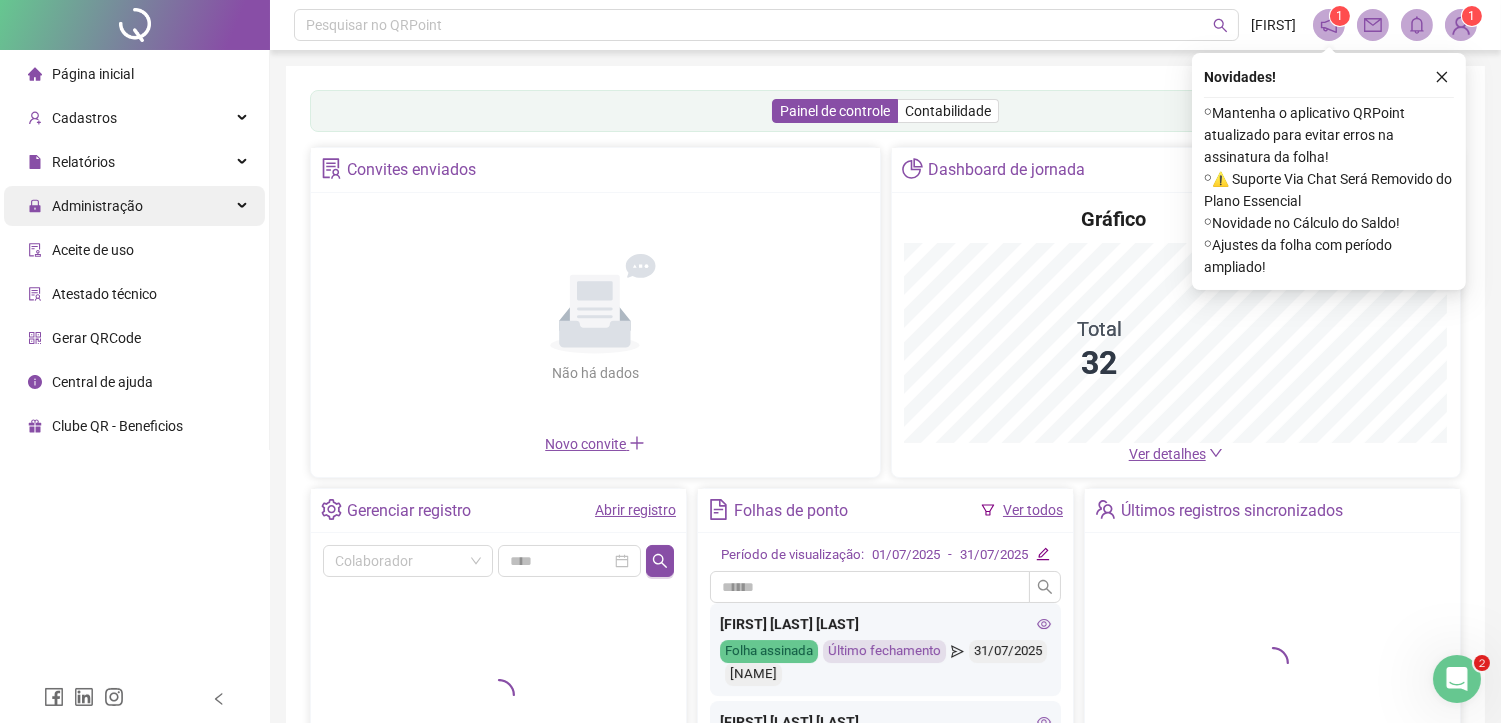 click on "Administração" at bounding box center [134, 206] 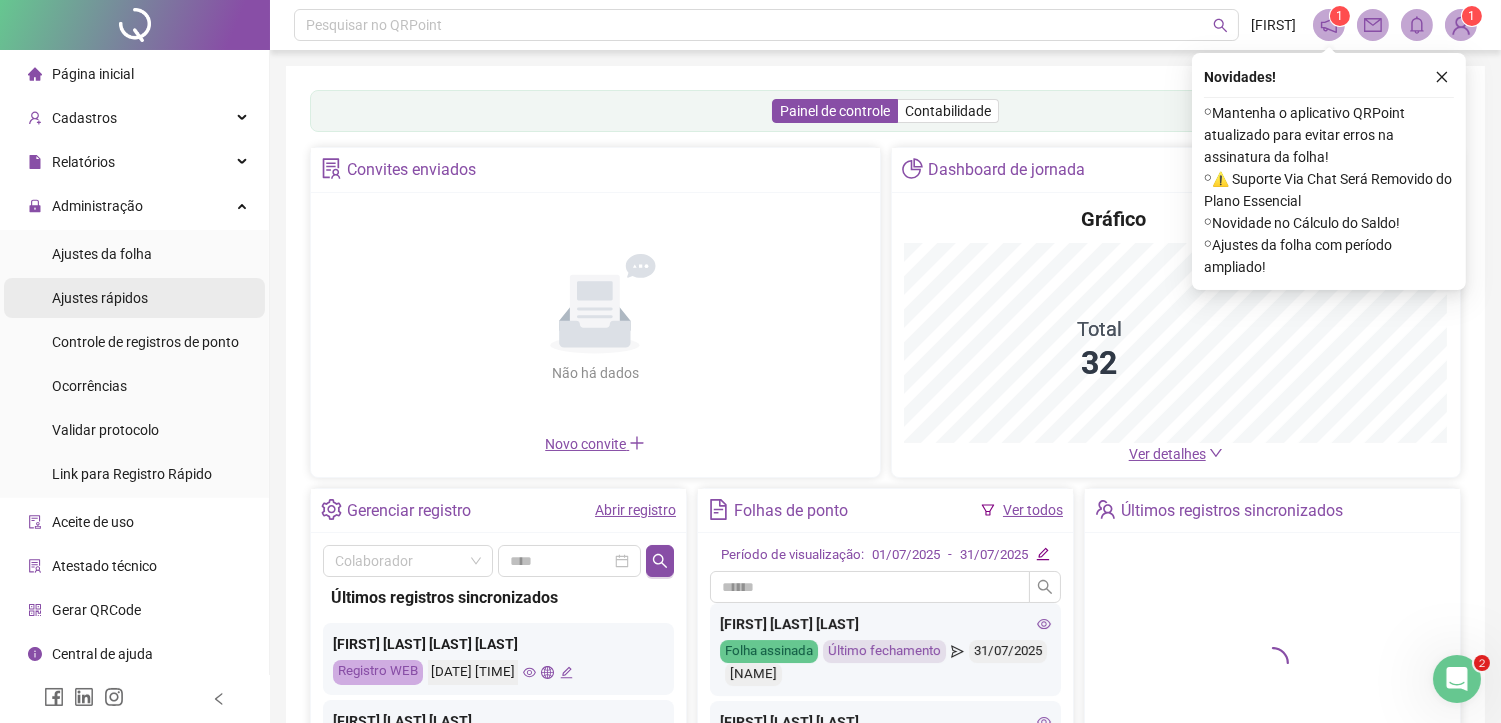 click on "Ajustes rápidos" at bounding box center [134, 298] 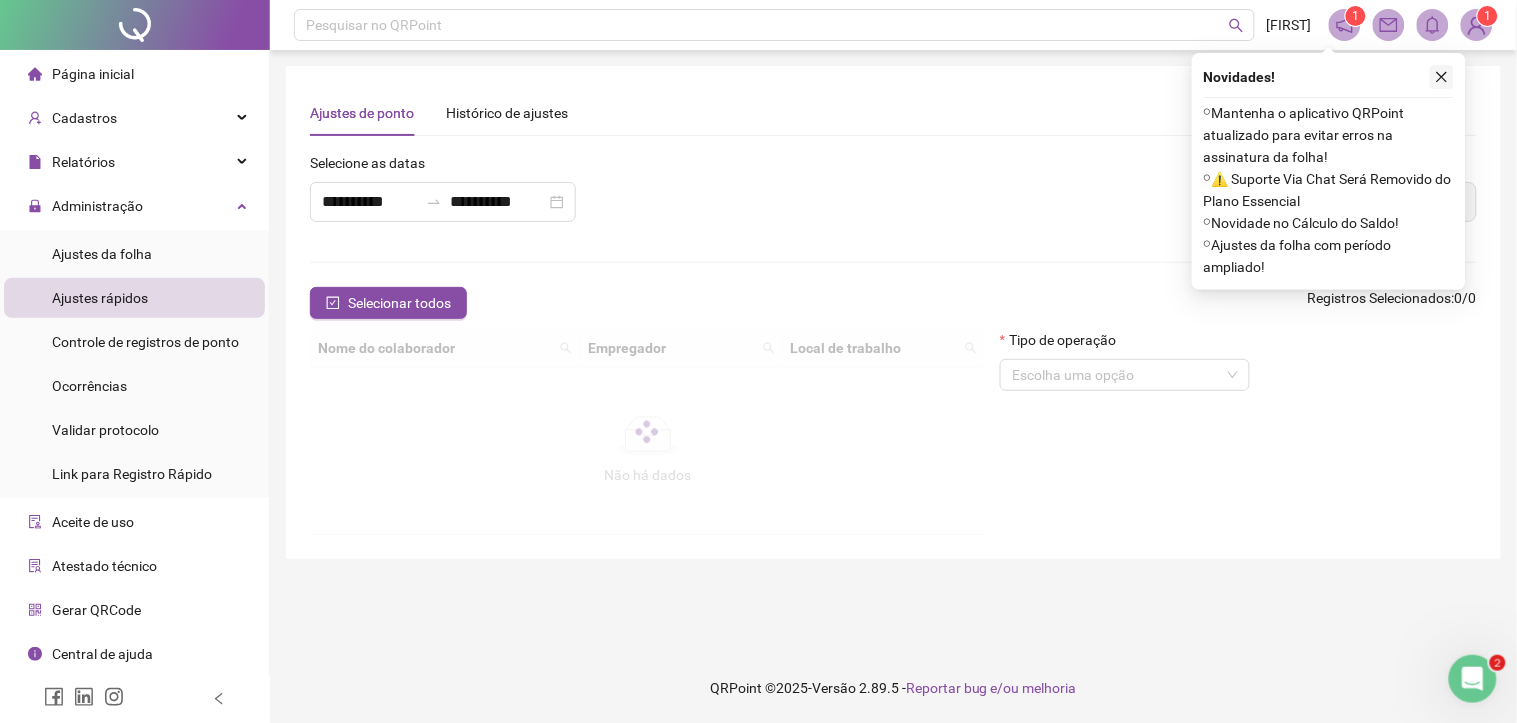 click 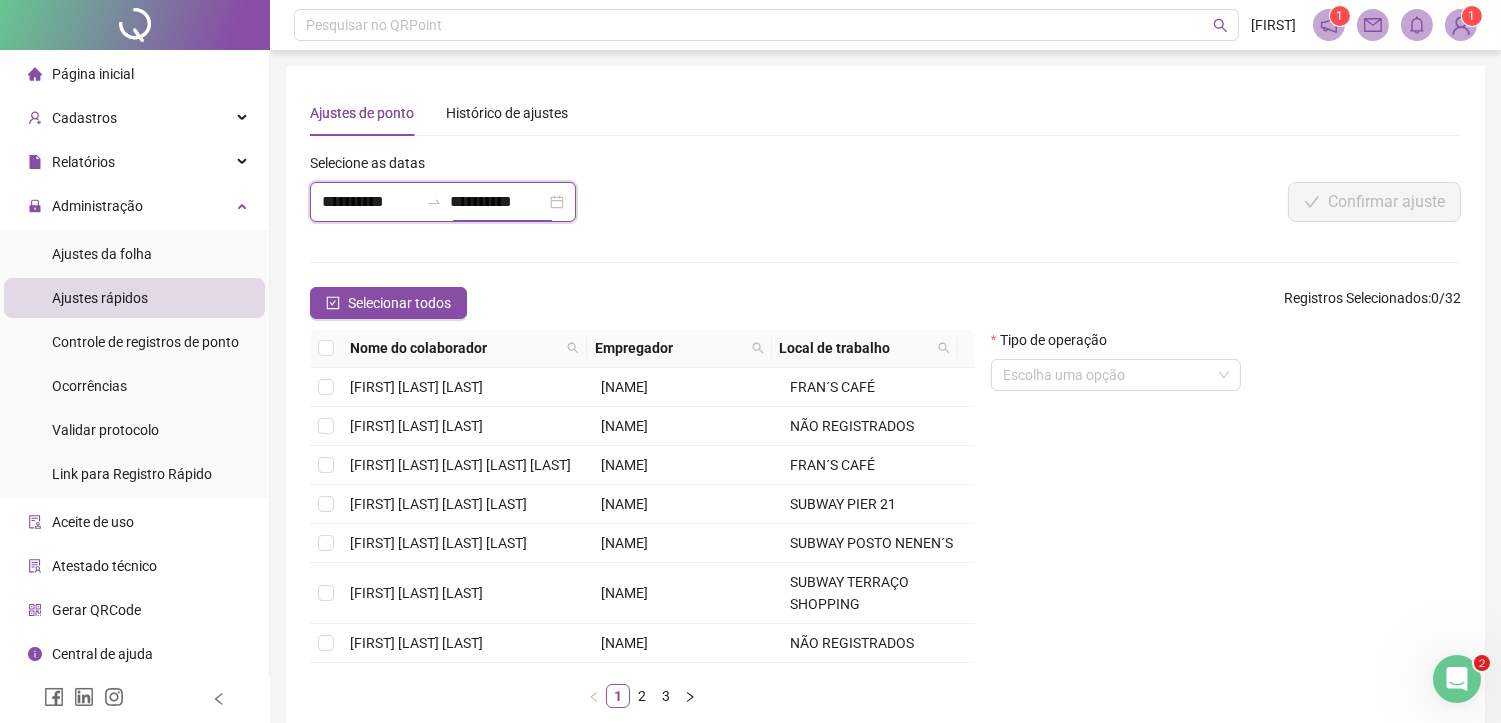 click on "**********" at bounding box center (498, 202) 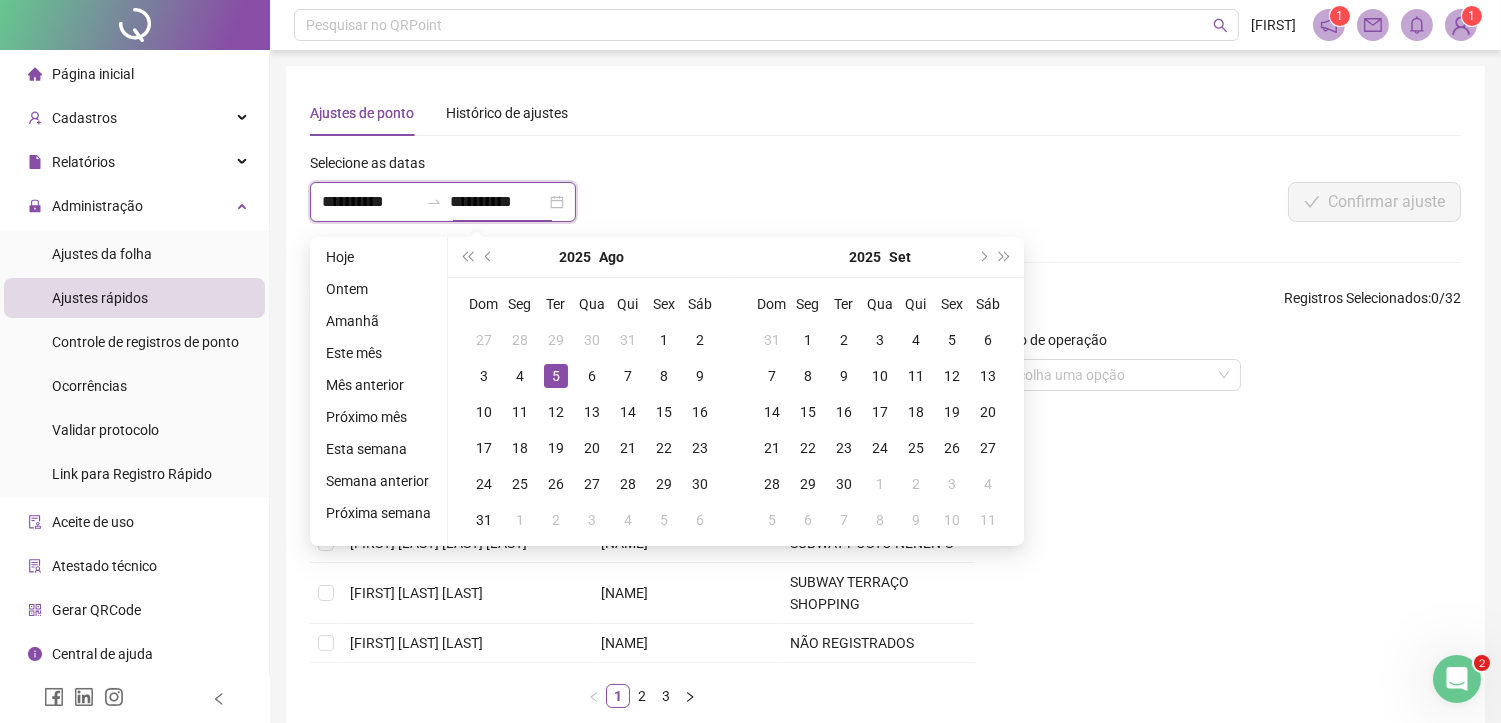 type on "**********" 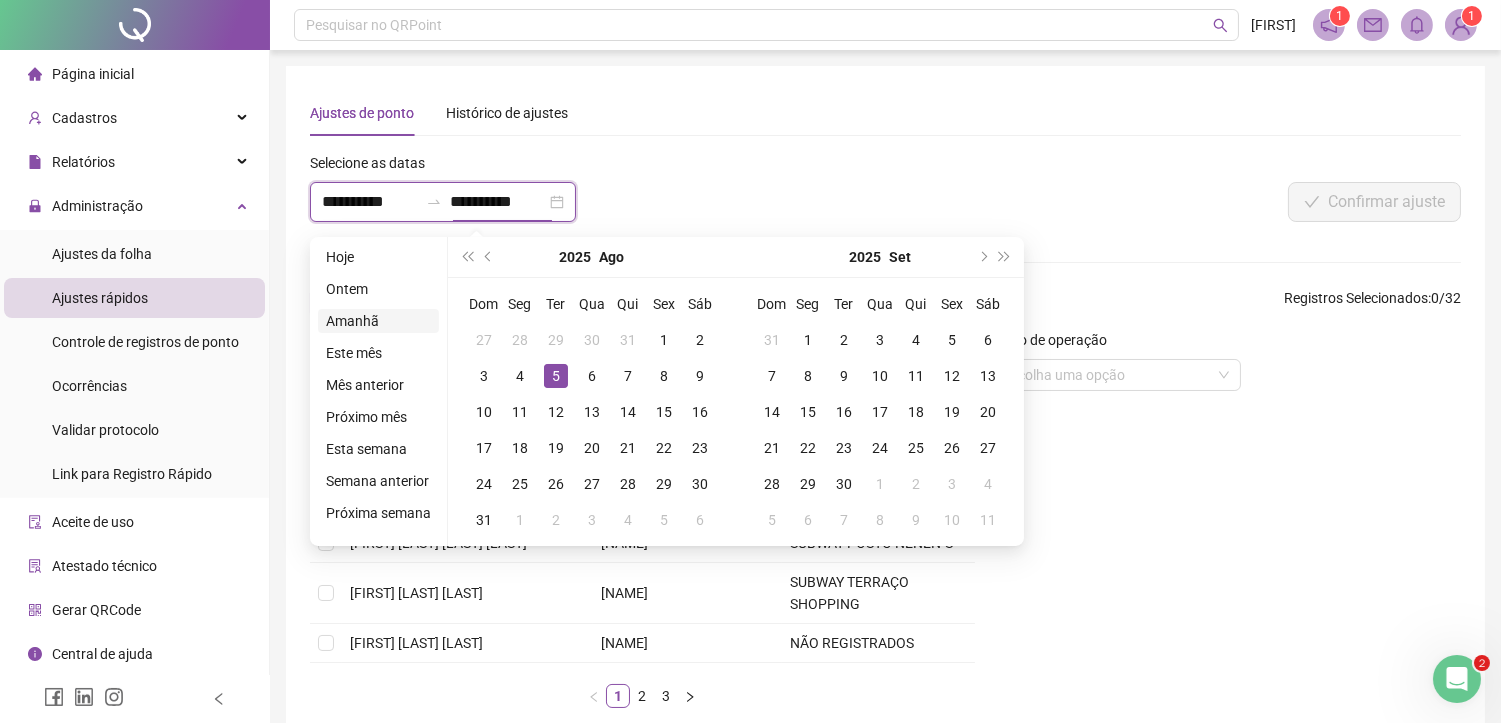 type on "**********" 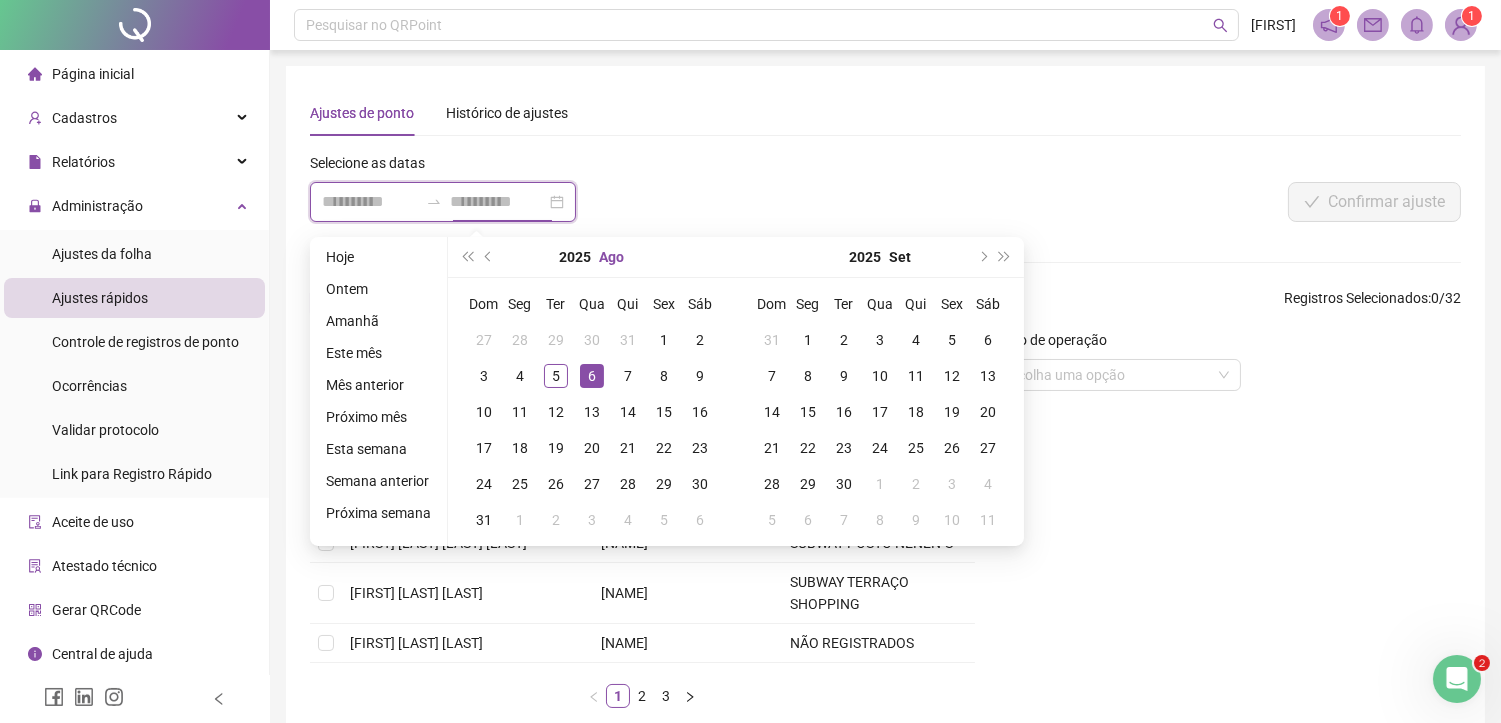 type on "**********" 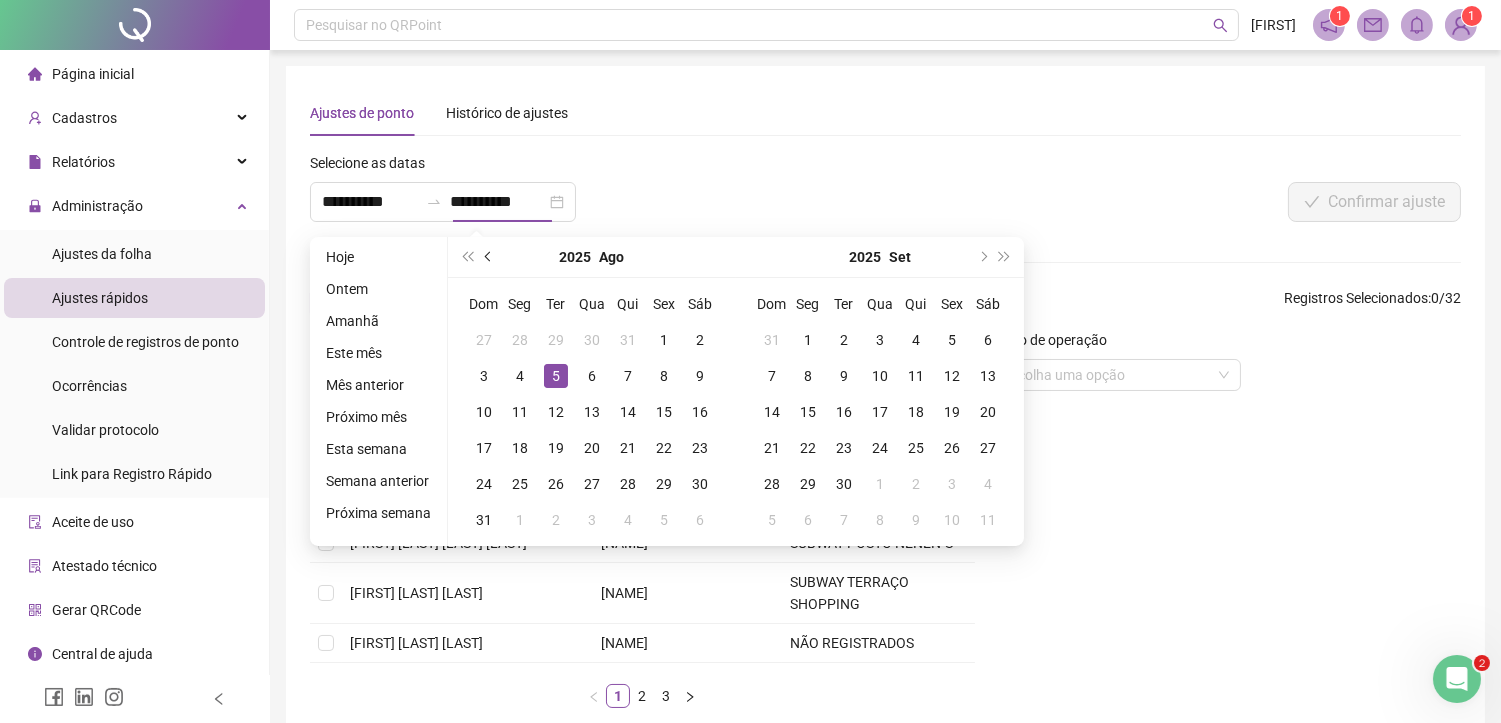 click at bounding box center [489, 257] 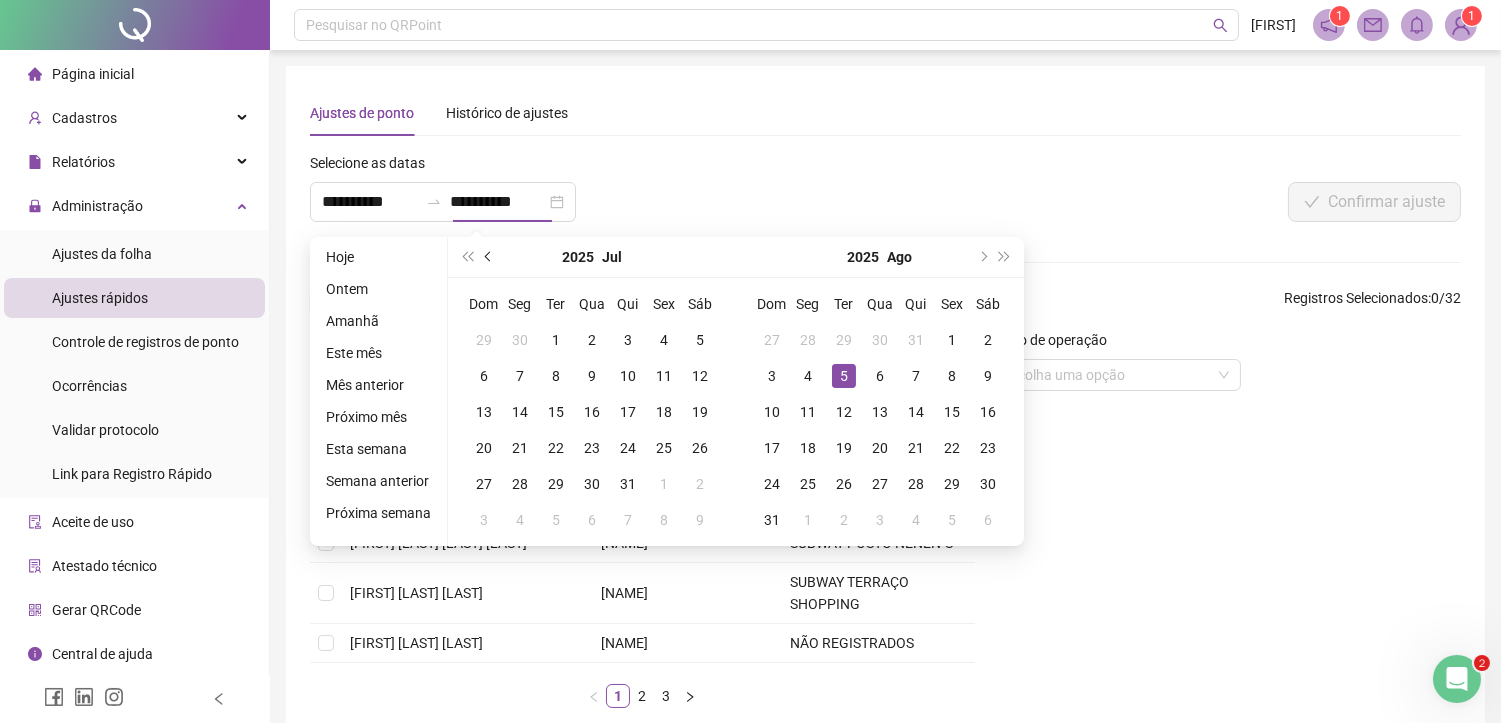 click at bounding box center [490, 257] 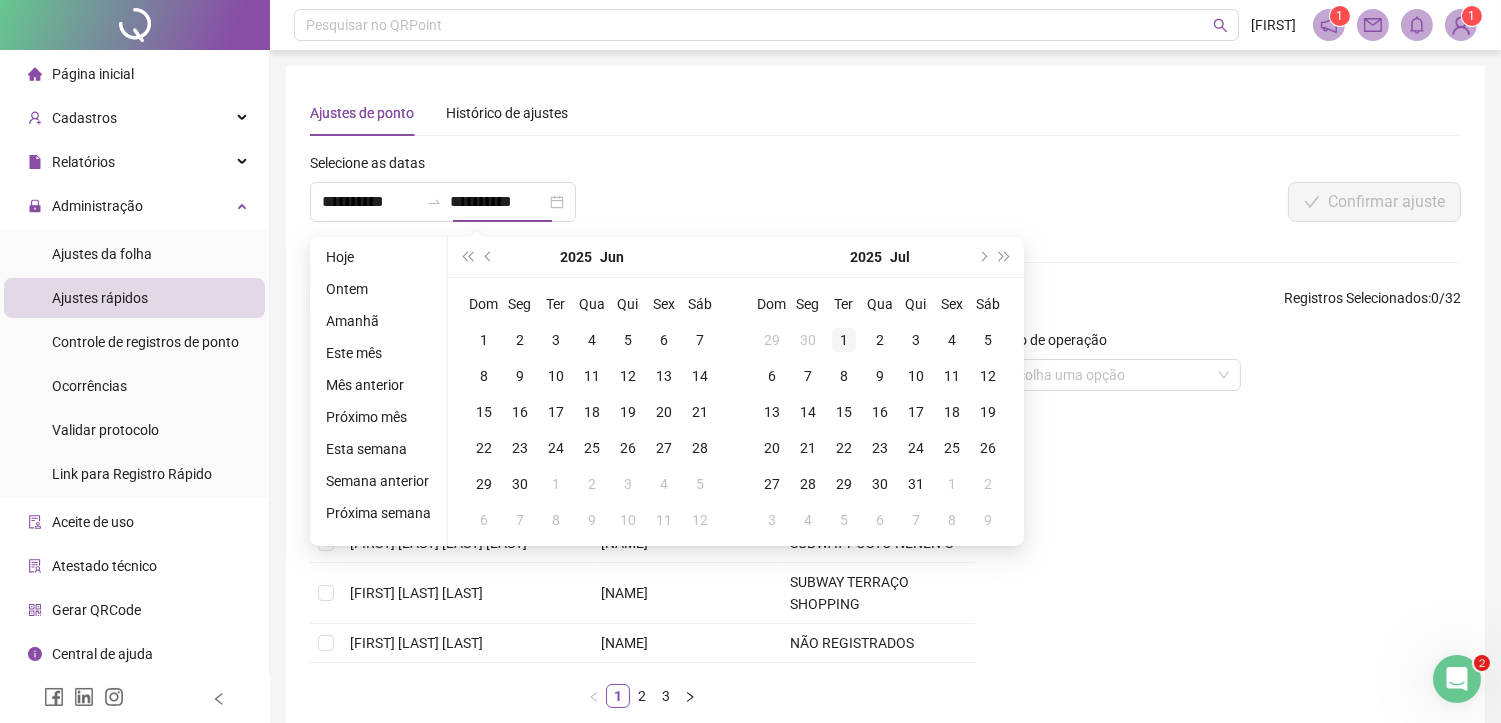 type on "**********" 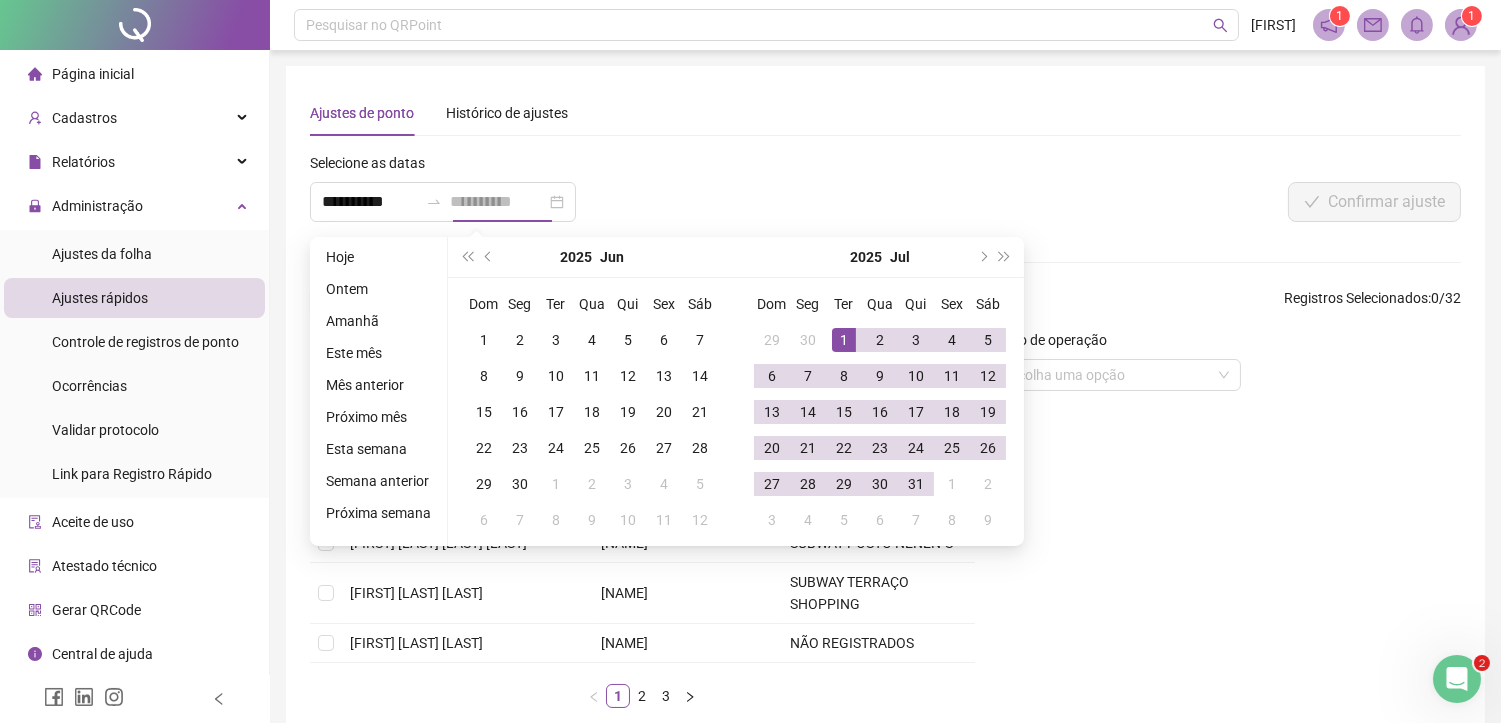 click on "1" at bounding box center [844, 340] 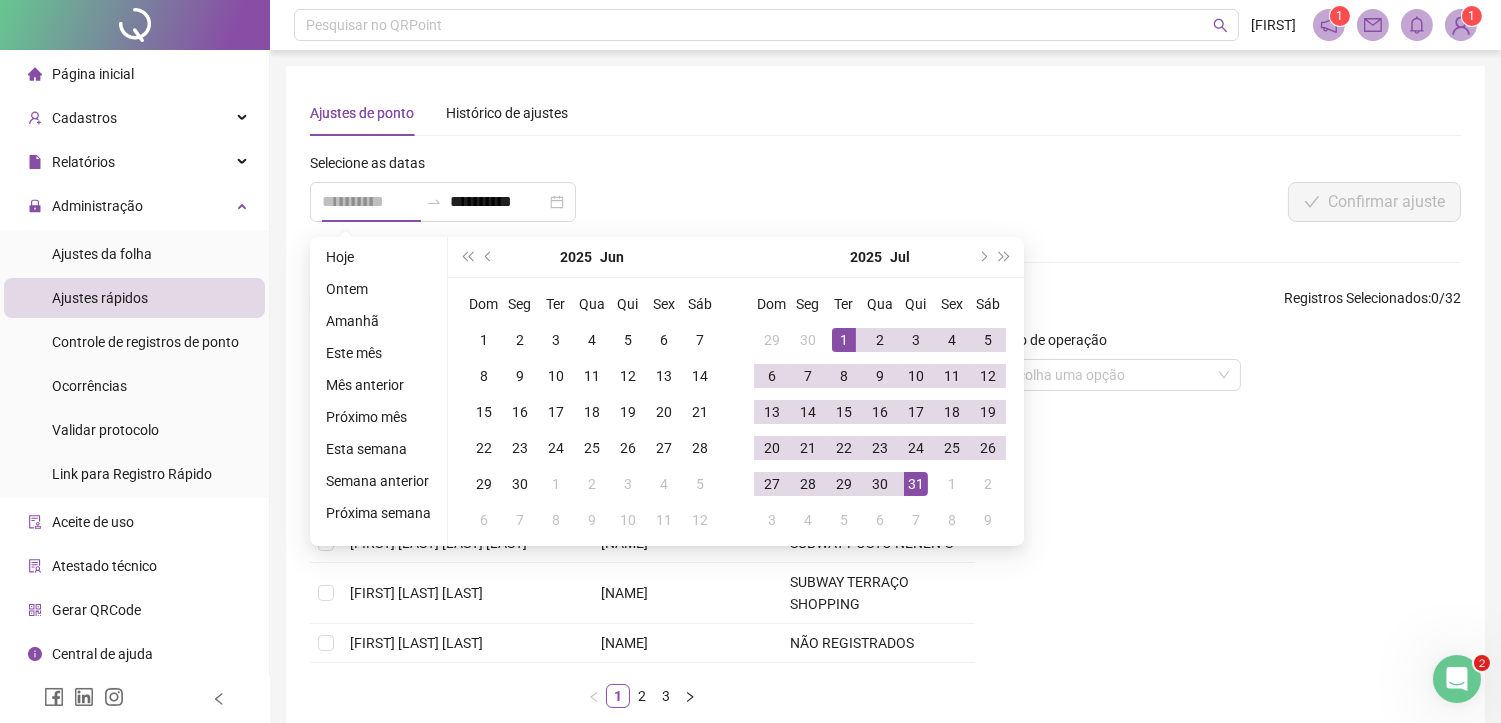 click on "31" at bounding box center [916, 484] 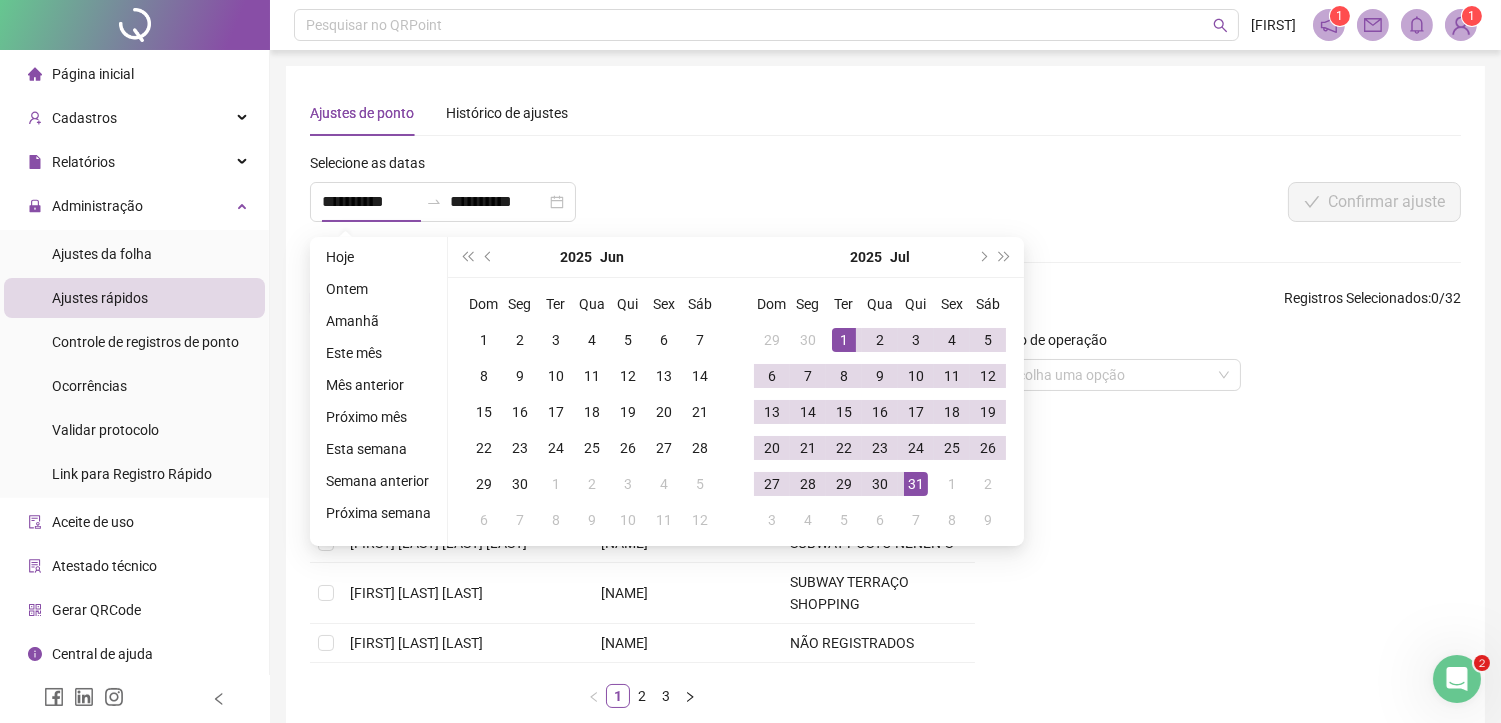type on "**********" 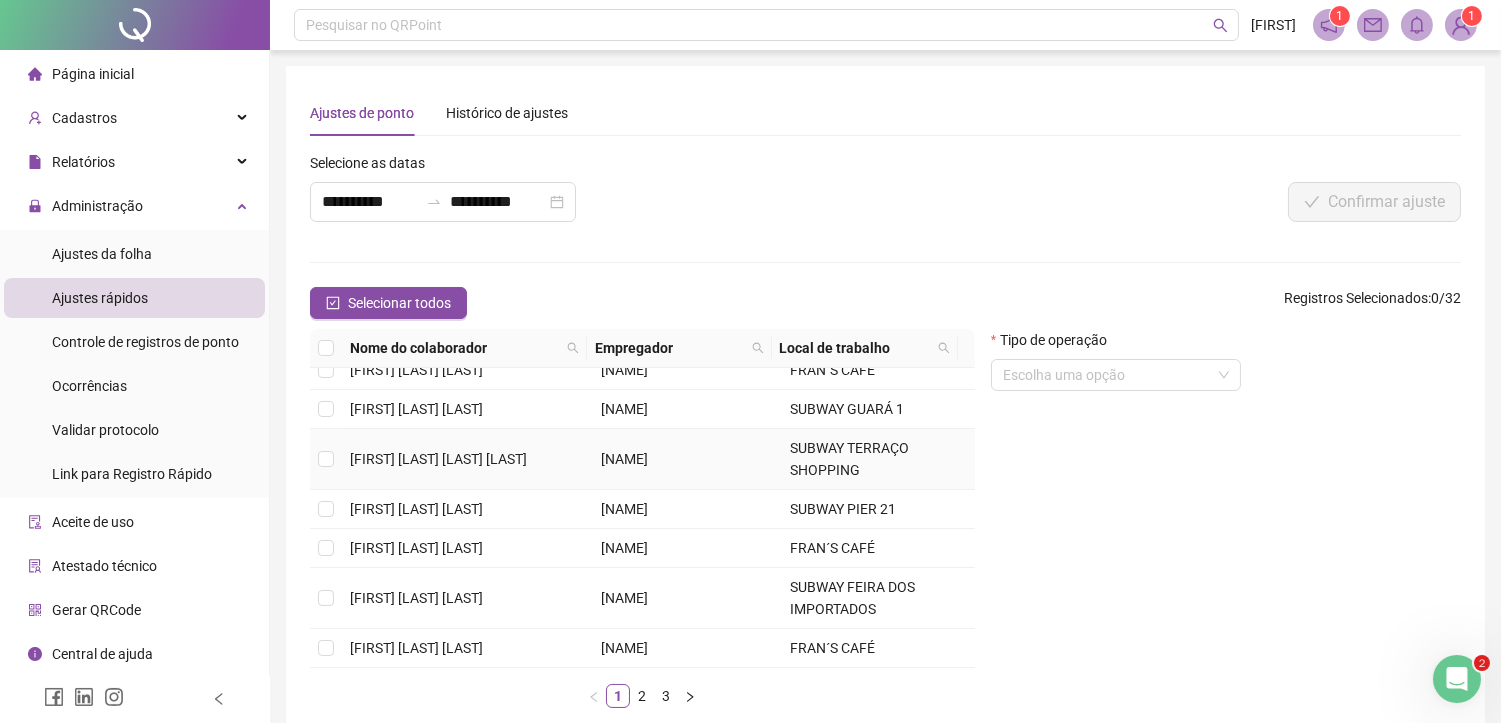 scroll, scrollTop: 615, scrollLeft: 0, axis: vertical 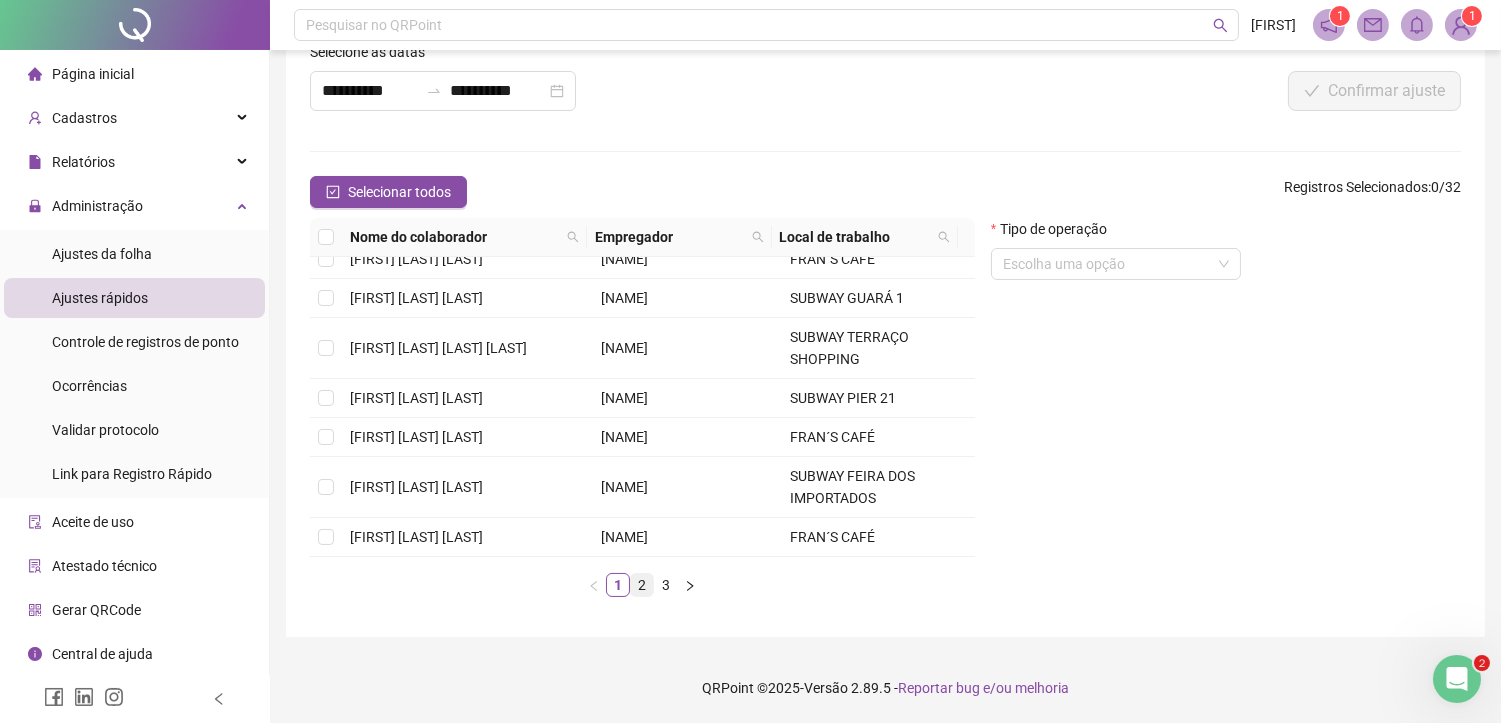 click on "2" at bounding box center (642, 585) 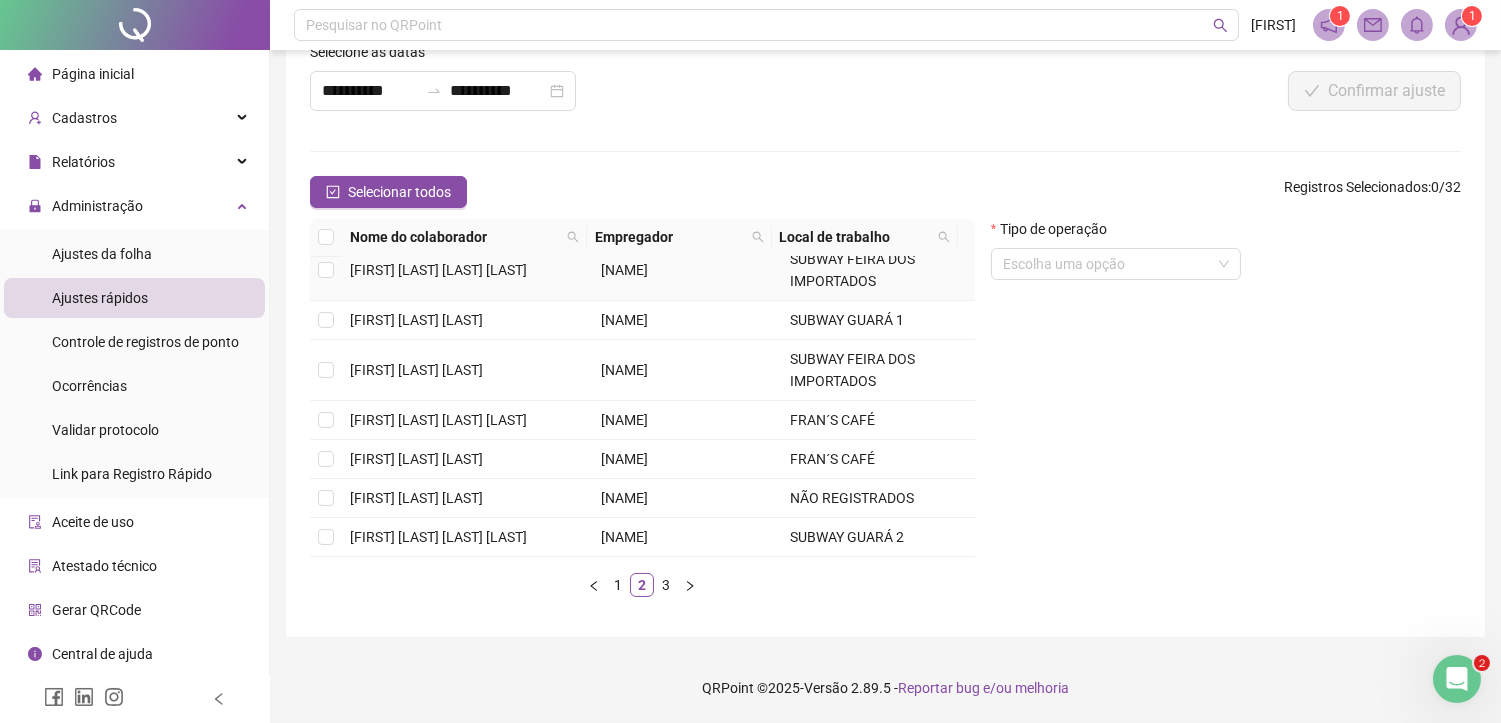 scroll, scrollTop: 555, scrollLeft: 0, axis: vertical 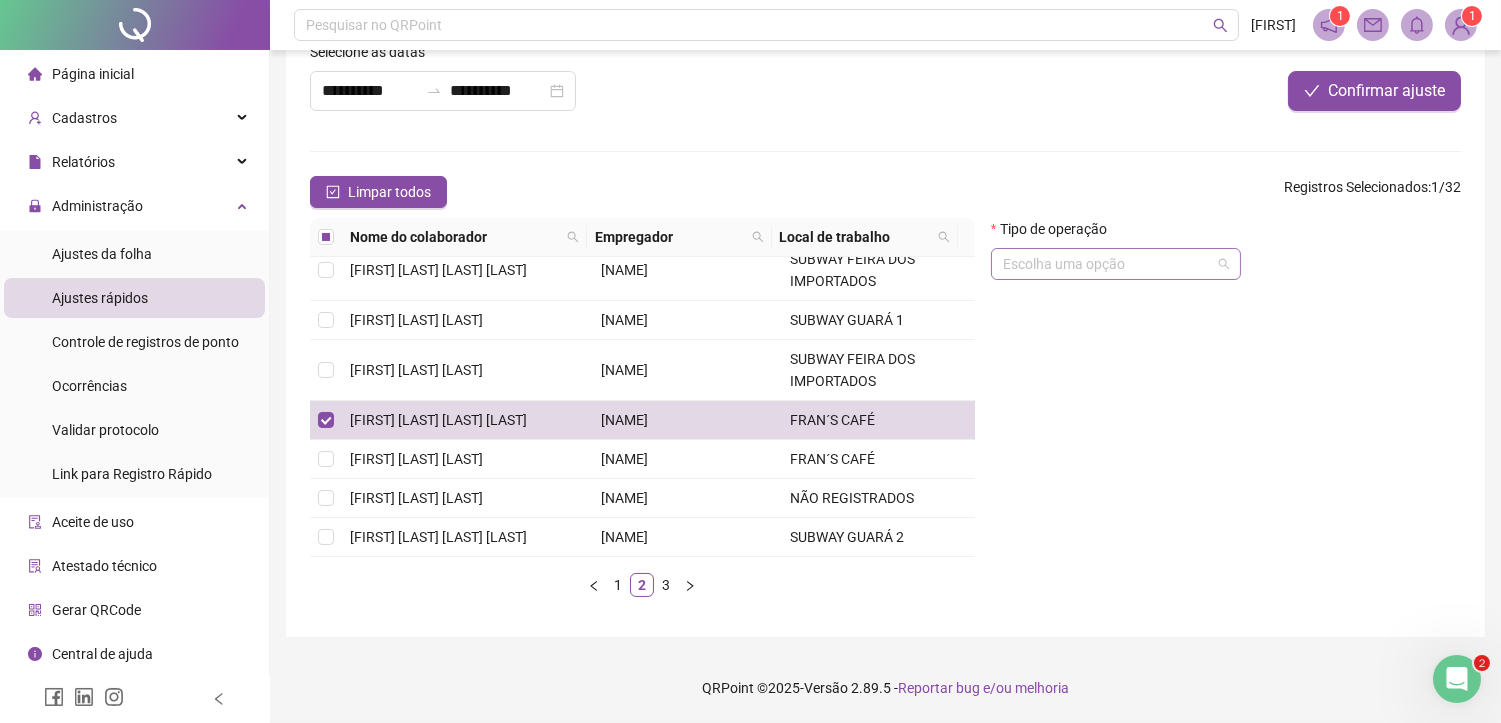 click at bounding box center [1116, 264] 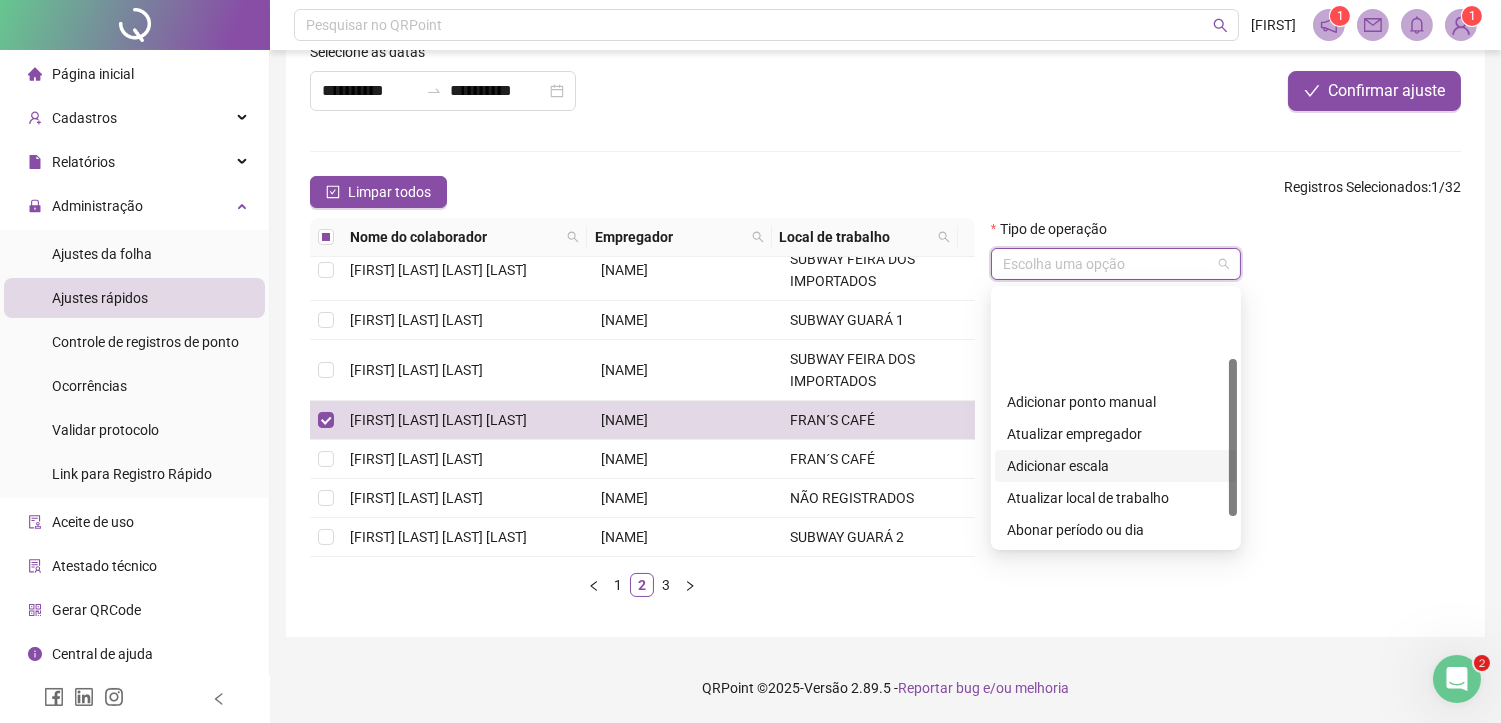scroll, scrollTop: 160, scrollLeft: 0, axis: vertical 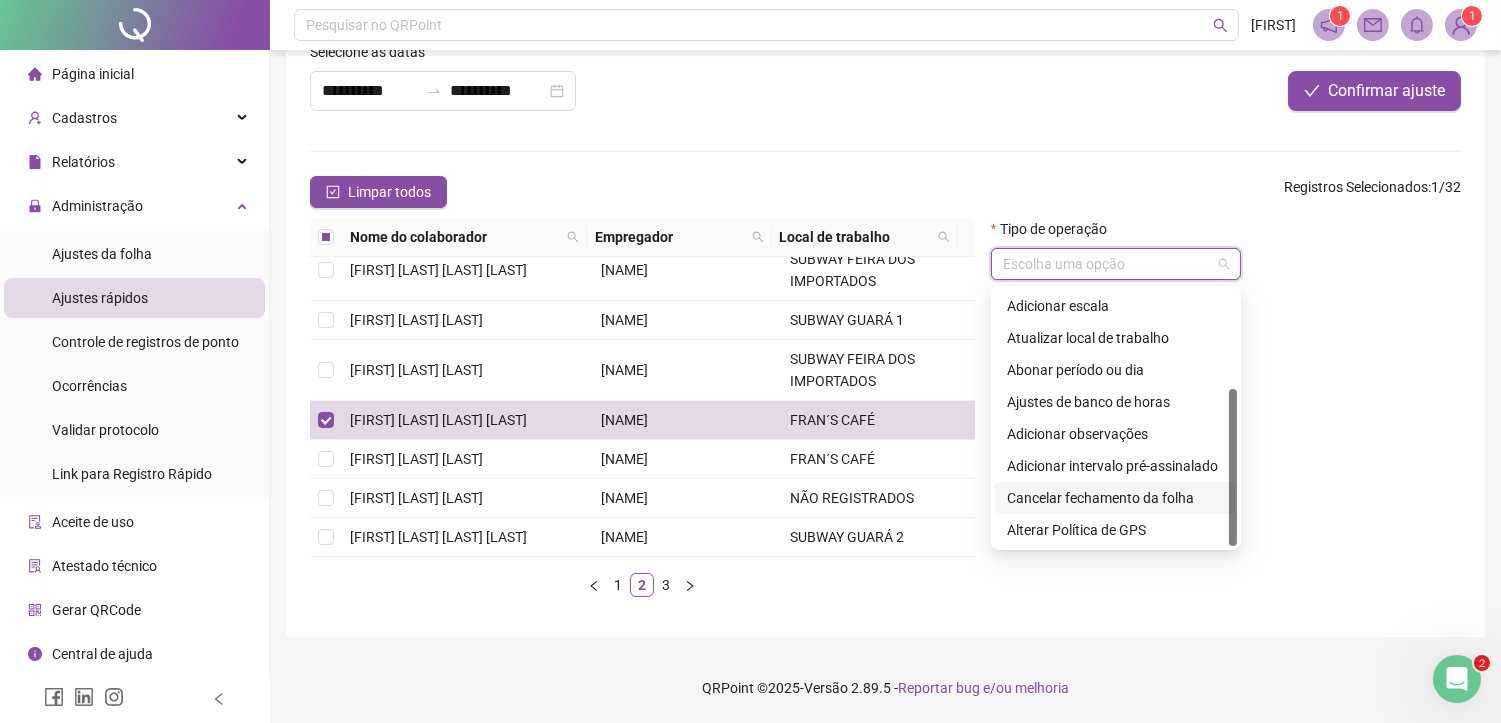 click on "Cancelar fechamento da folha" at bounding box center [1116, 498] 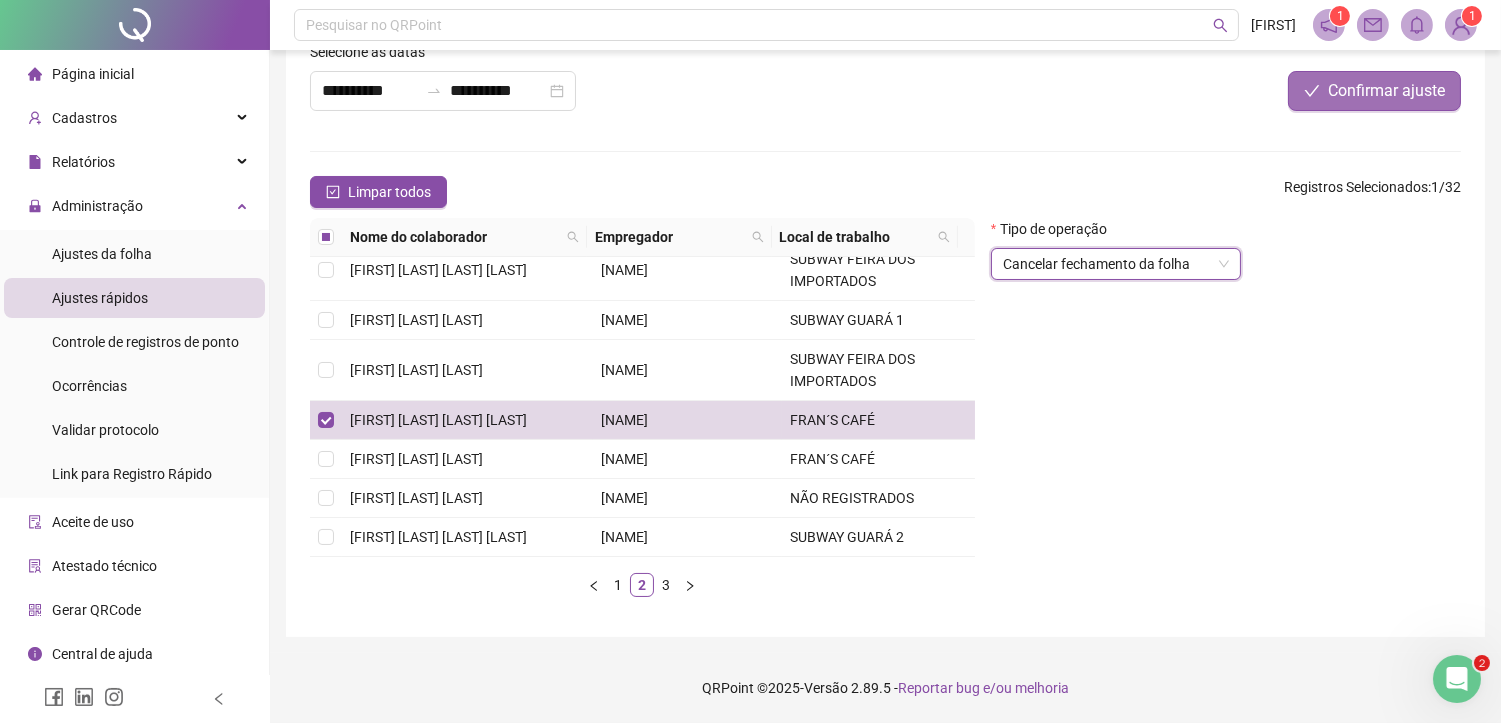 click on "Confirmar ajuste" at bounding box center (1386, 91) 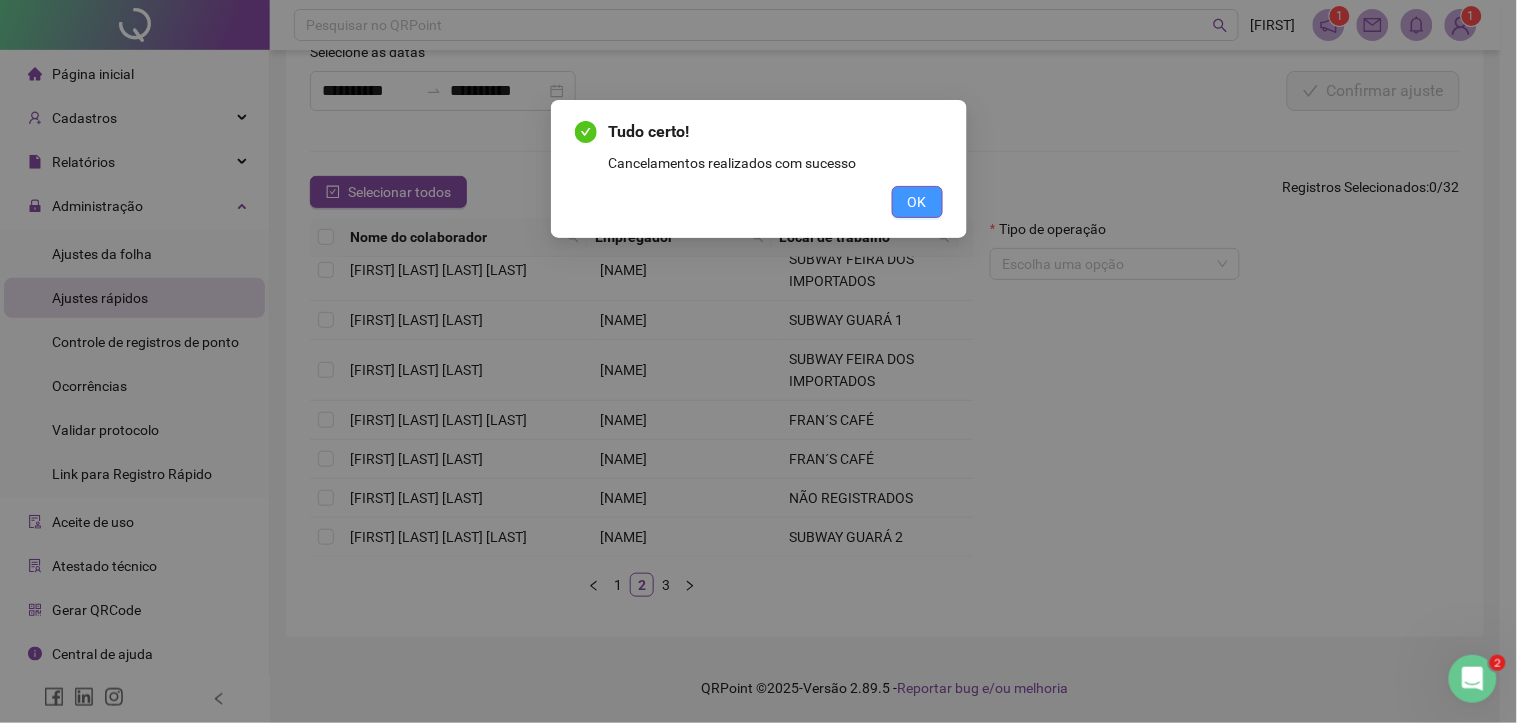 click on "OK" at bounding box center [917, 202] 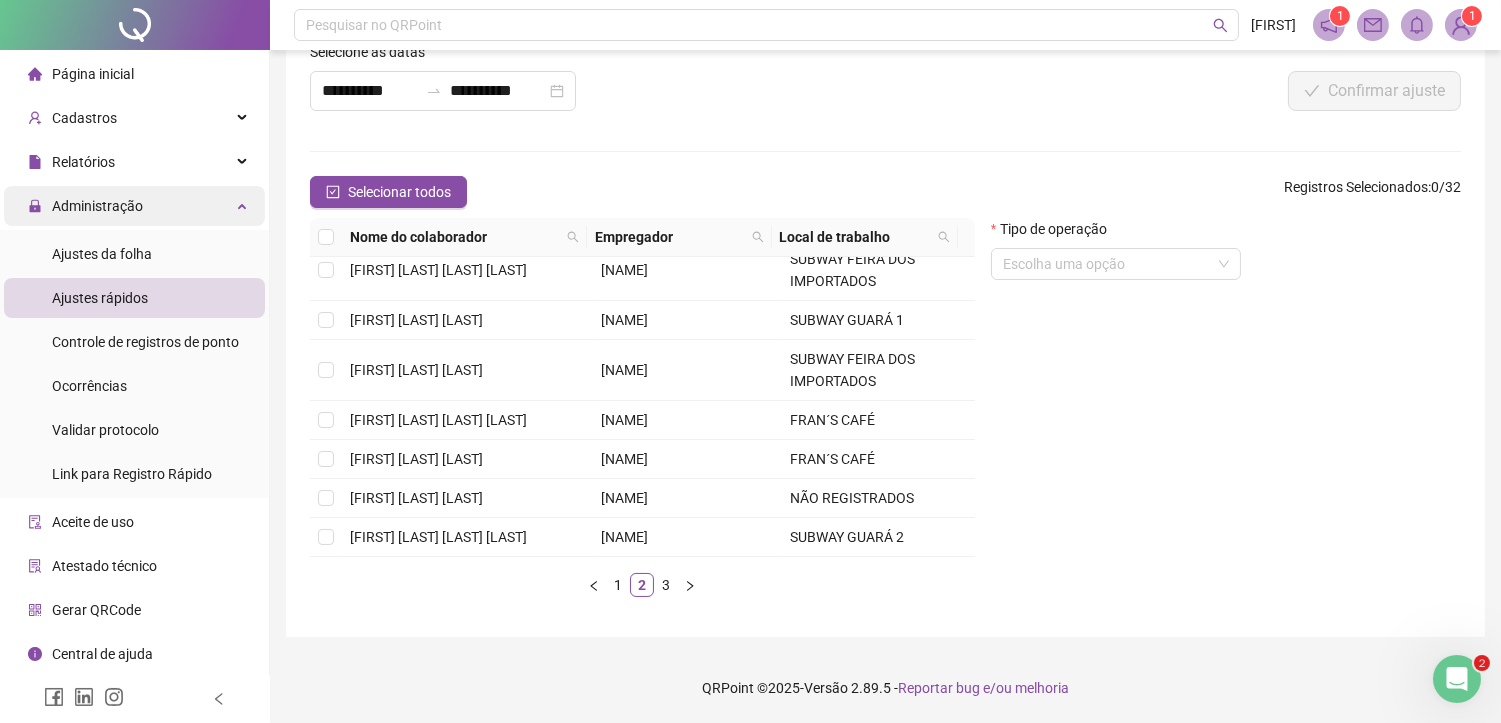 click at bounding box center (244, 204) 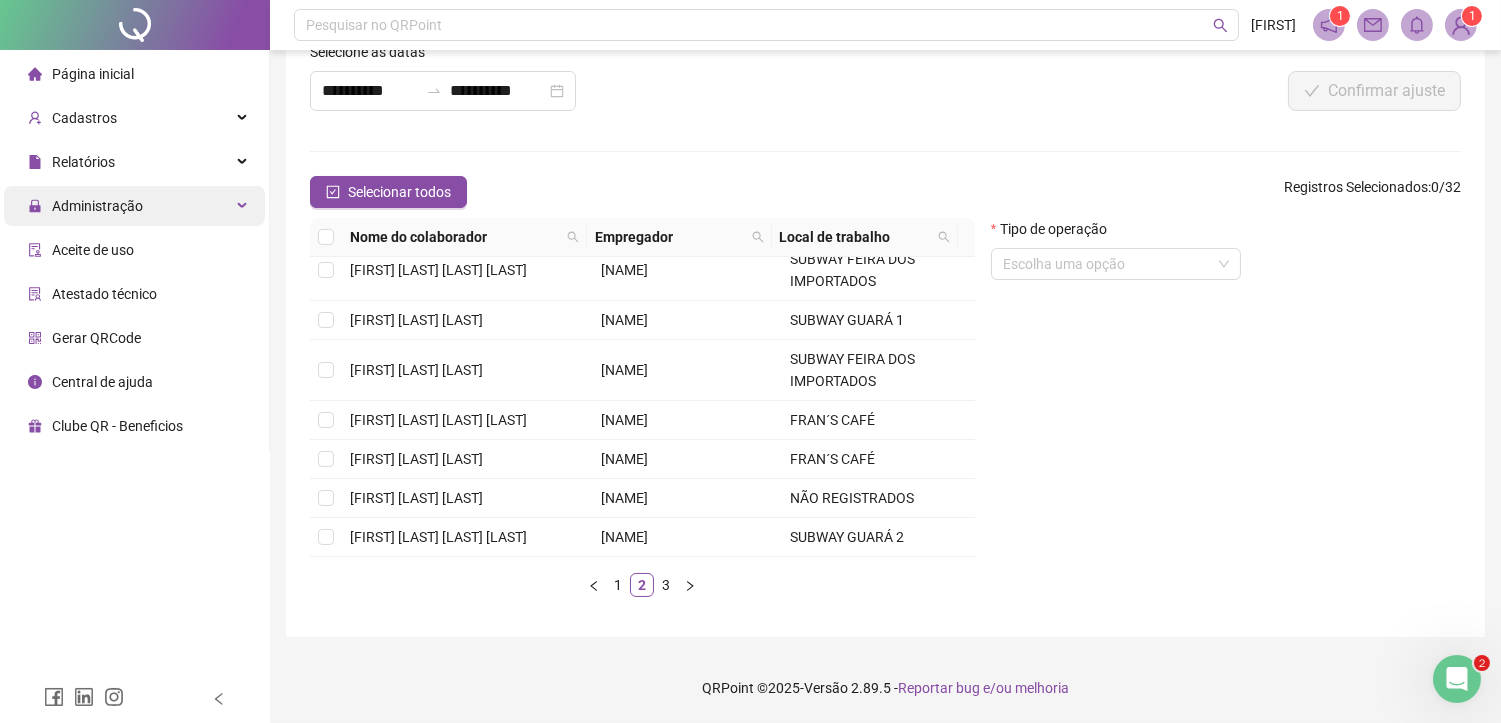 click on "Administração" at bounding box center [134, 206] 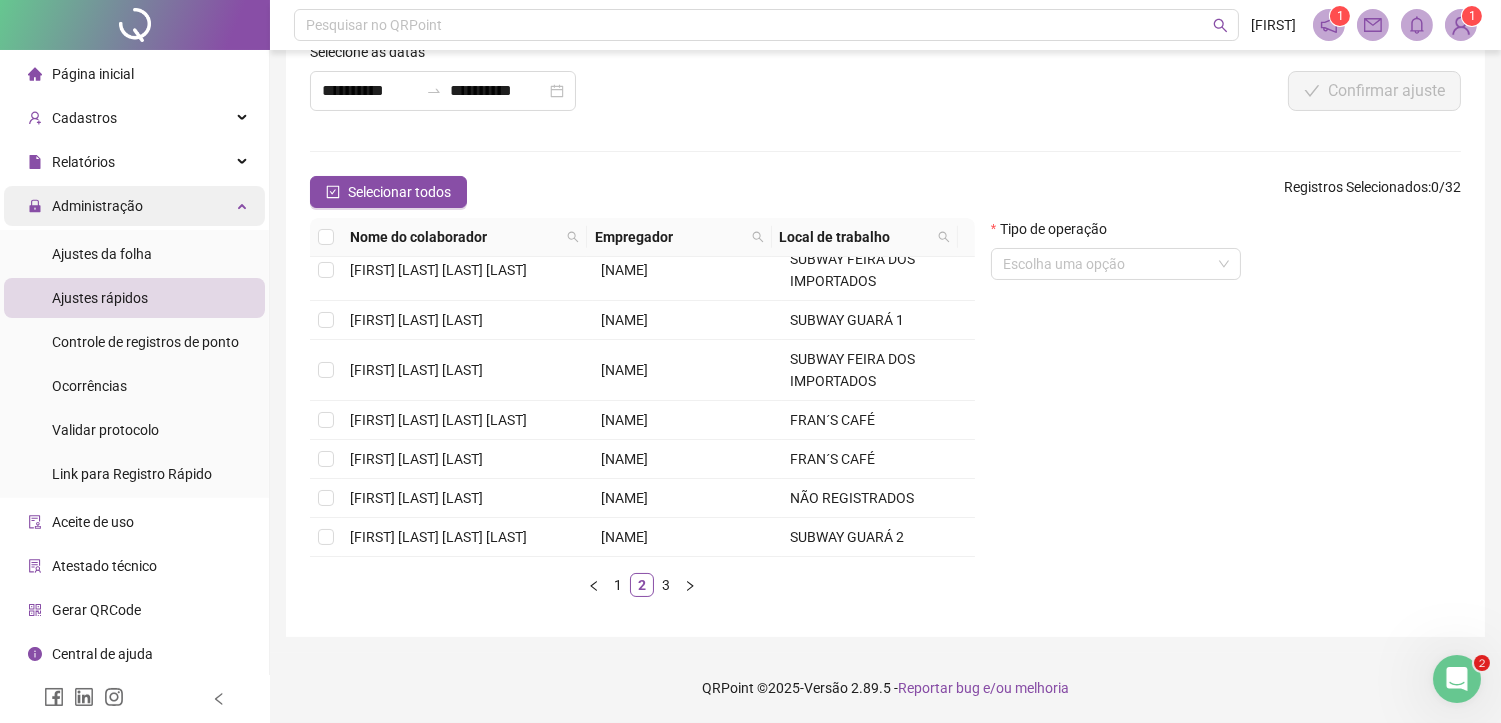click at bounding box center [244, 204] 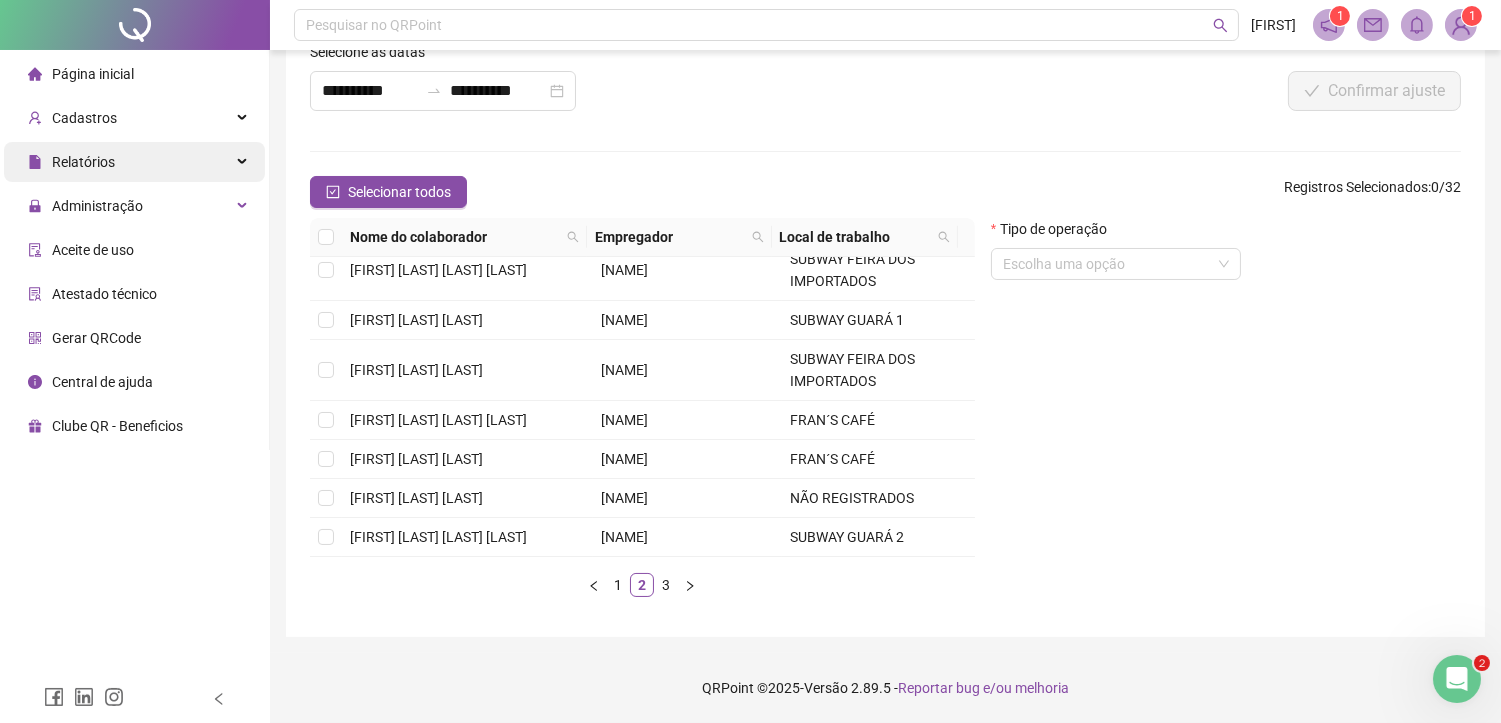 click on "Relatórios" at bounding box center [134, 162] 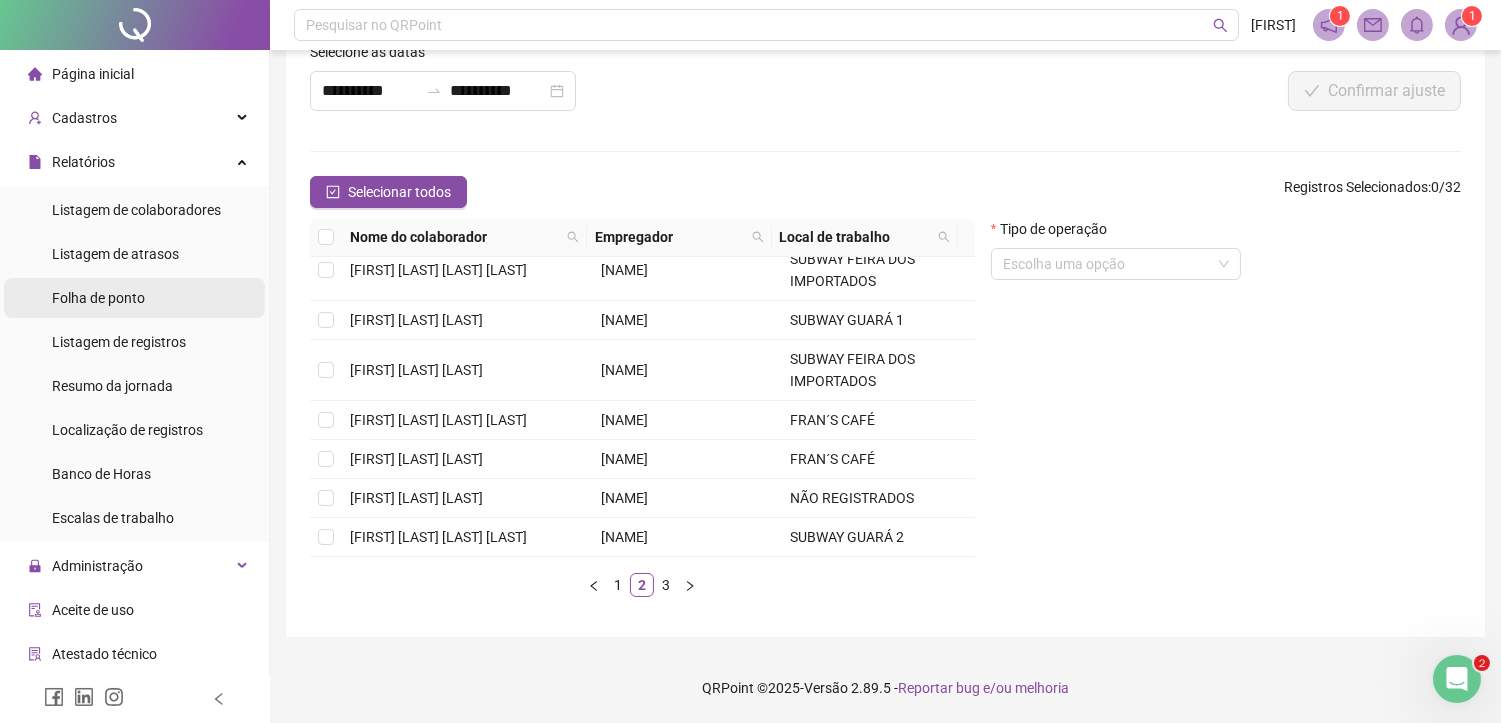 click on "Folha de ponto" at bounding box center (134, 298) 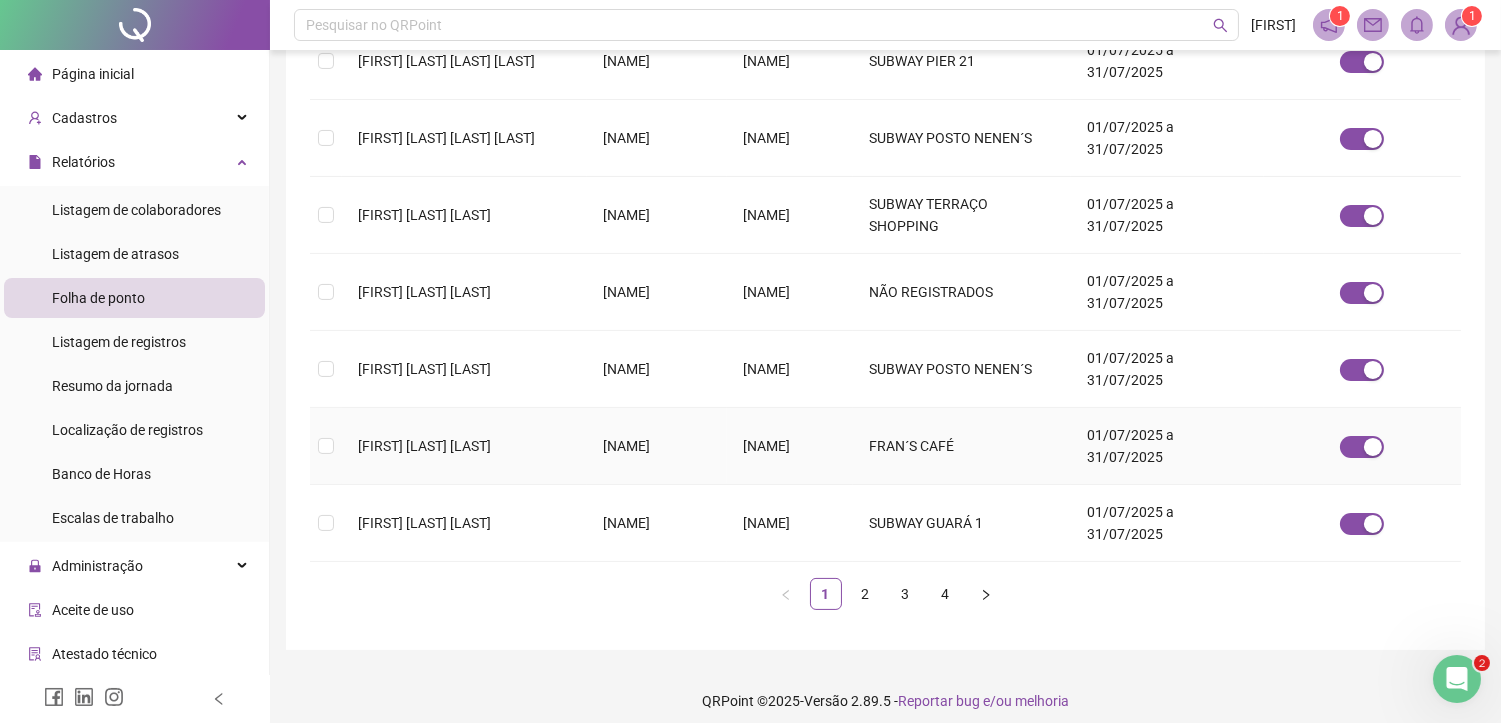 scroll, scrollTop: 668, scrollLeft: 0, axis: vertical 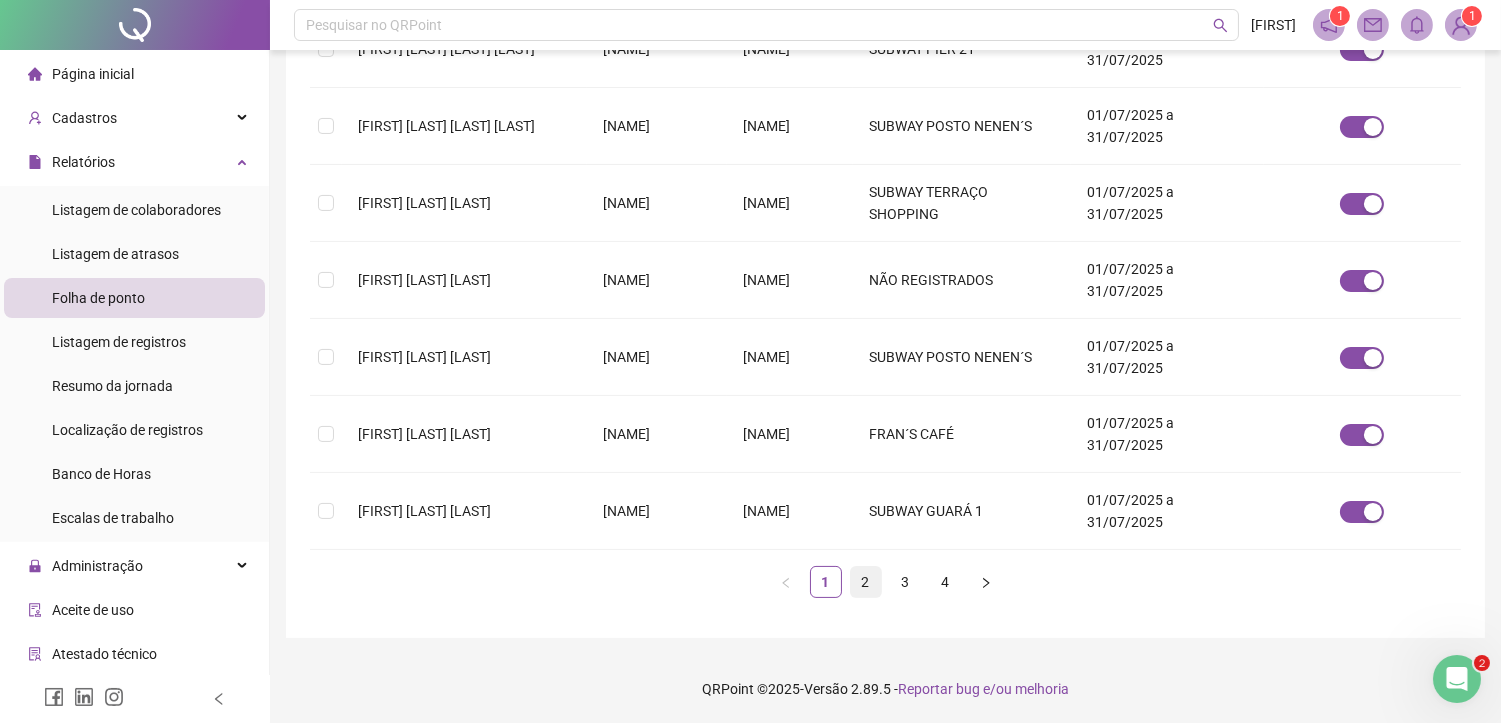 click on "2" at bounding box center (866, 582) 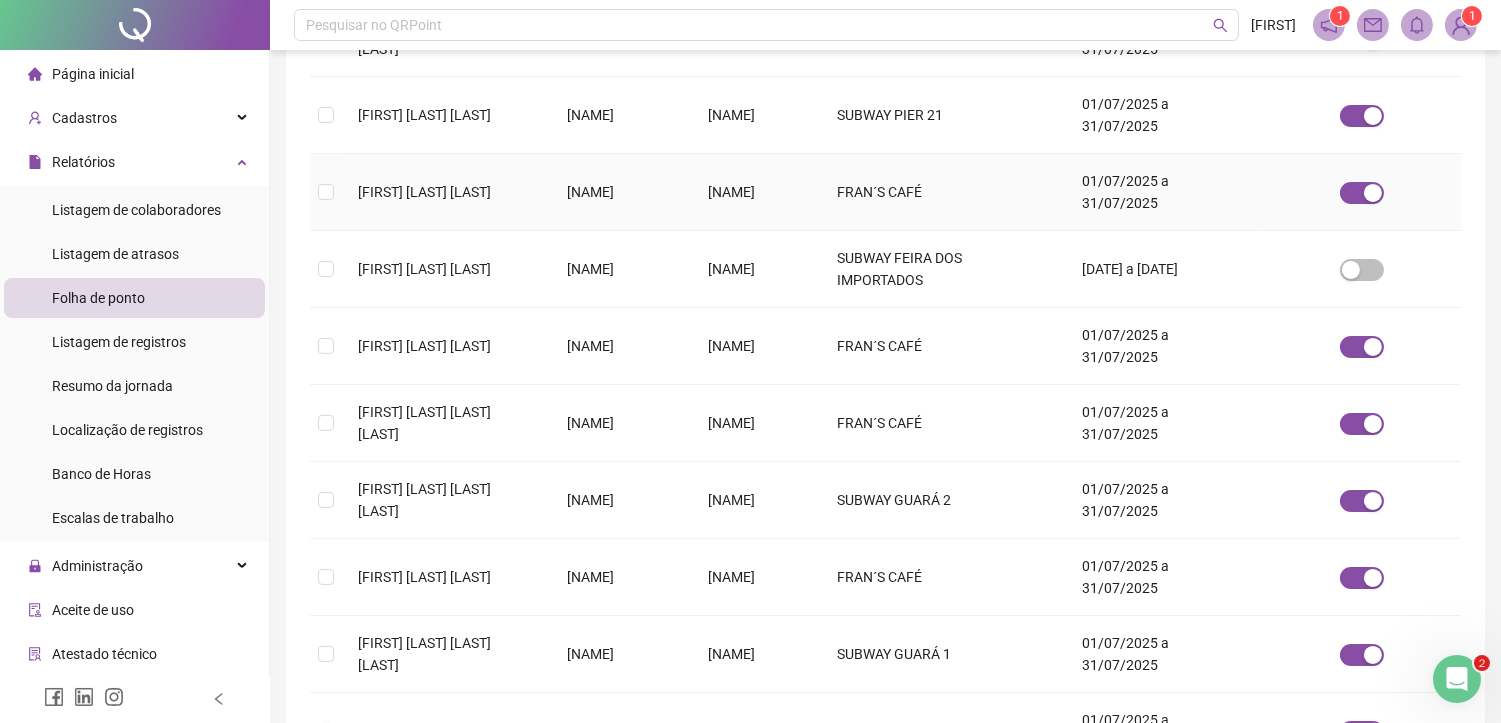 scroll, scrollTop: 603, scrollLeft: 0, axis: vertical 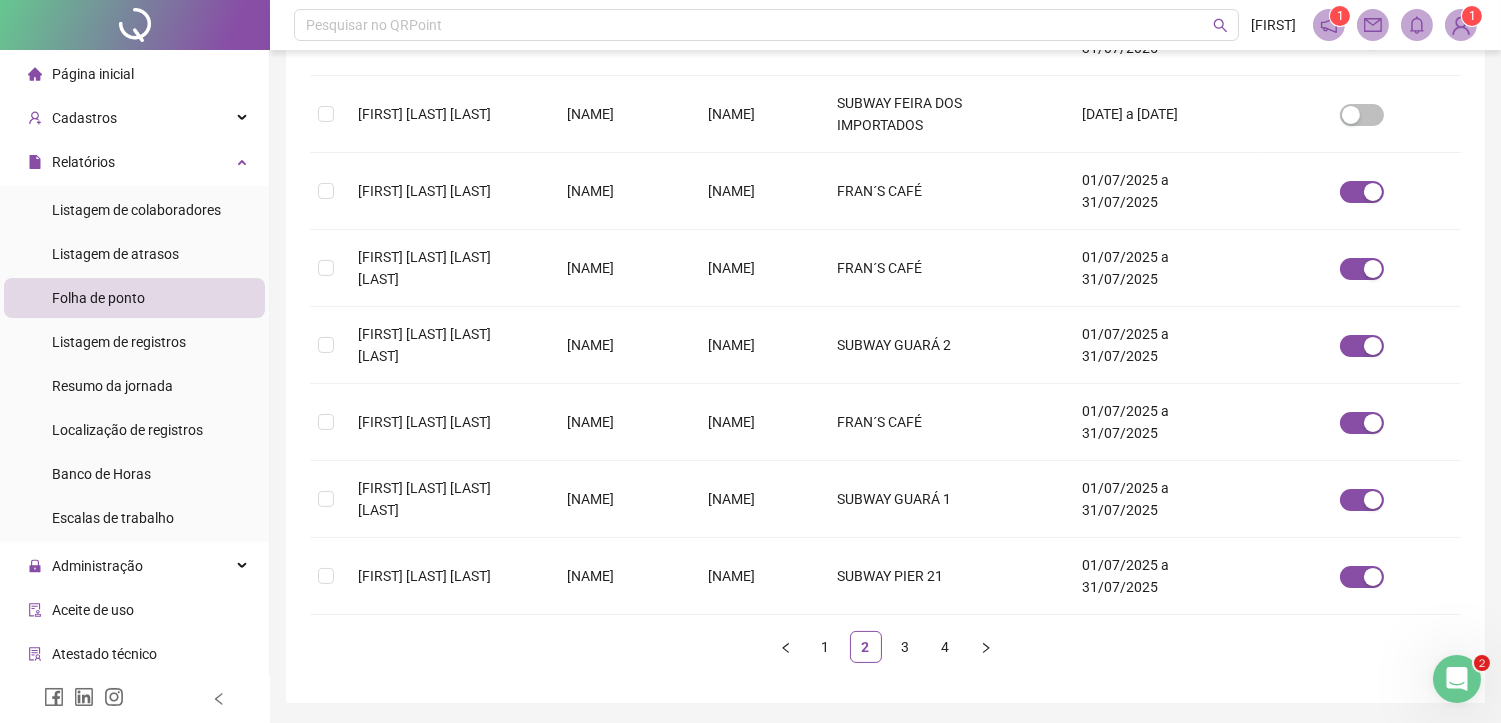 click on "Nome do colaborador Nome fantasia Razão social Local de trabalho Última folha fechada Assinatura digital               [FIRST] [LAST] [LAST] [LAST] [NAME]  [NAME]  SUBWAY TERRAÇO SHOPPING [DATE] a [DATE] [FIRST] [LAST] [LAST]  [NAME]  [NAME]  SUBWAY PIER 21  [DATE] a [DATE] [FIRST] [LAST] [LAST] [NAME]  [NAME]  FRAN´S CAFÉ [DATE] a [DATE] [FIRST] [LAST] [LAST] [NAME]  [NAME]  SUBWAY FEIRA DOS IMPORTADOS [DATE] a [DATE] [FIRST] [LAST] [LAST] [NAME]  [NAME]  FRAN´S CAFÉ [DATE] a [DATE] [FIRST] [LAST] [LAST] [NAME]  [NAME]  FRAN´S CAFÉ [DATE] a [DATE] [FIRST] [LAST] [LAST] [LAST]  [NAME]  [NAME]  SUBWAY GUARÁ 2 1 2 3 4" at bounding box center (885, 215) 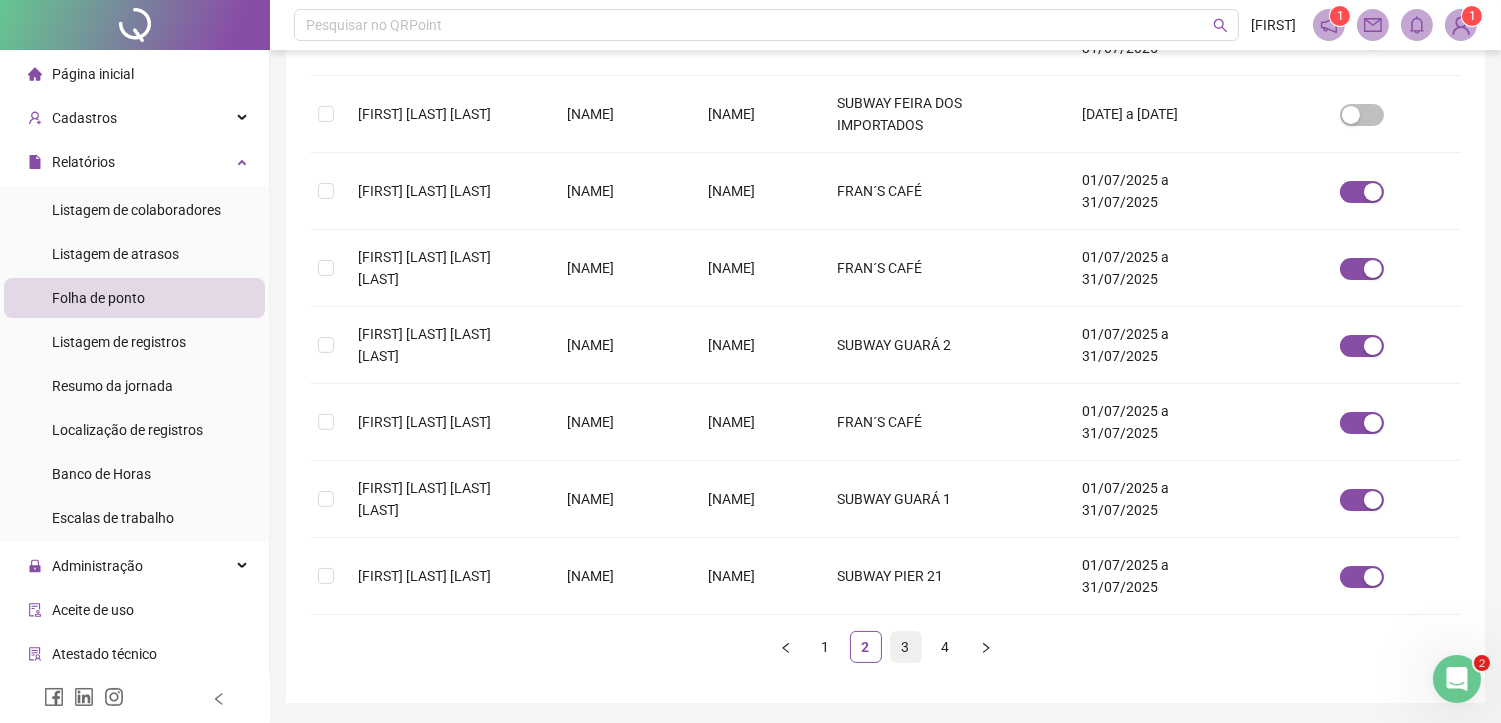 click on "3" at bounding box center [906, 647] 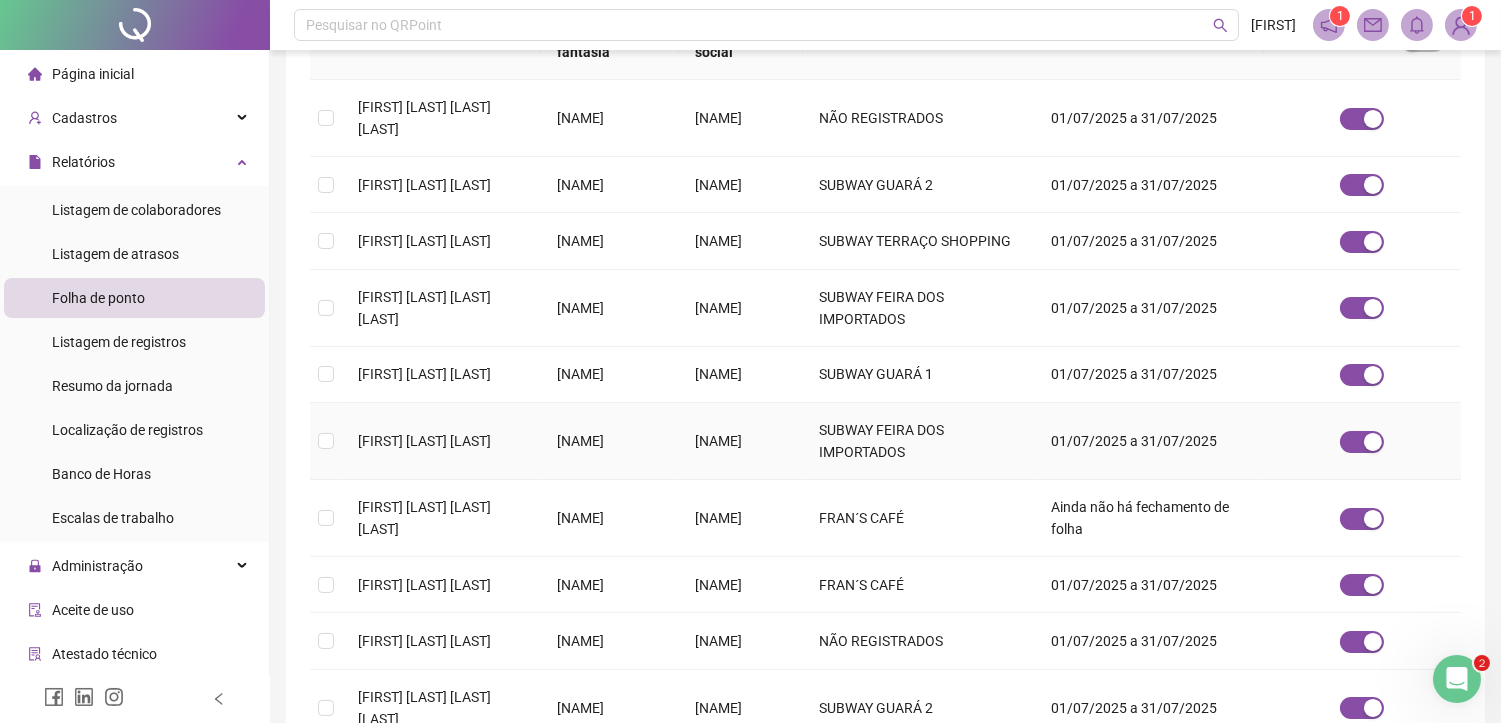 scroll, scrollTop: 370, scrollLeft: 0, axis: vertical 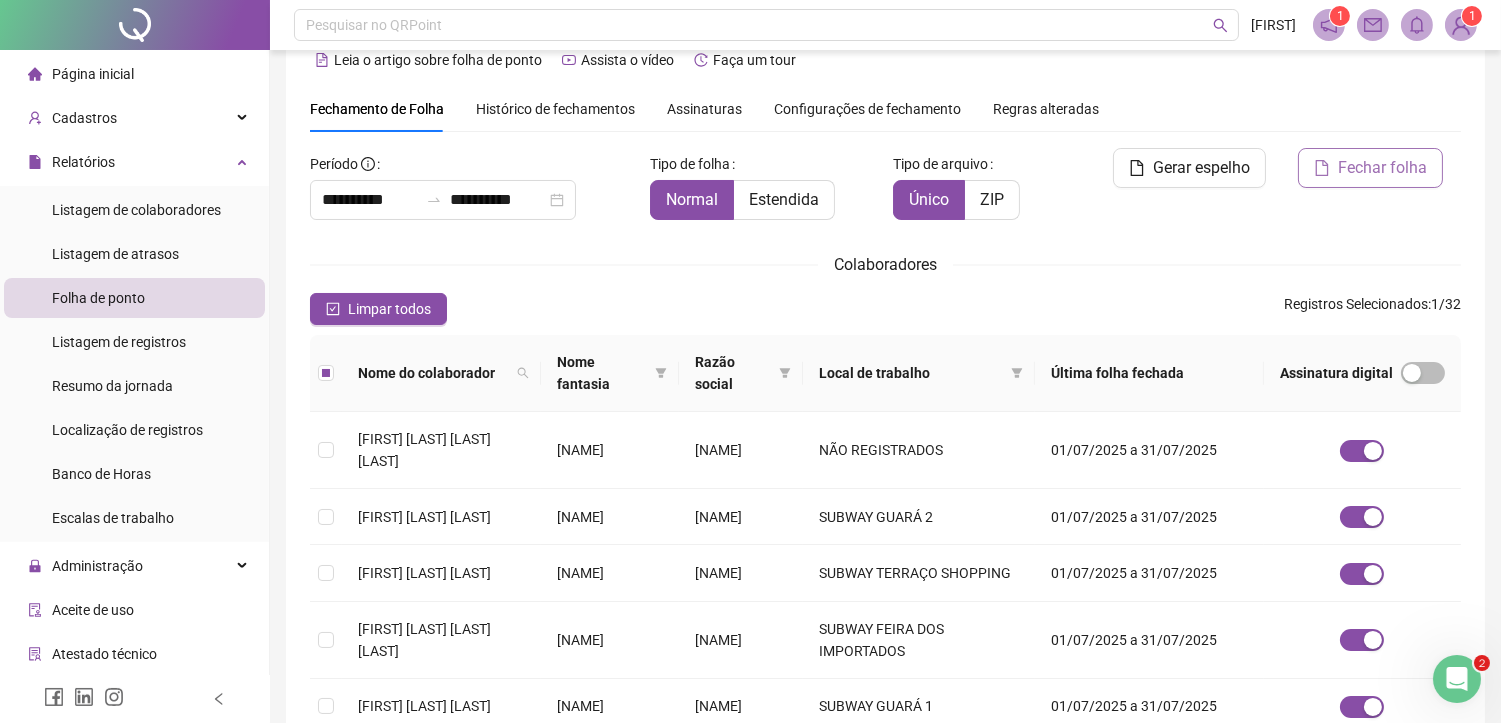 click on "Fechar folha" at bounding box center (1382, 168) 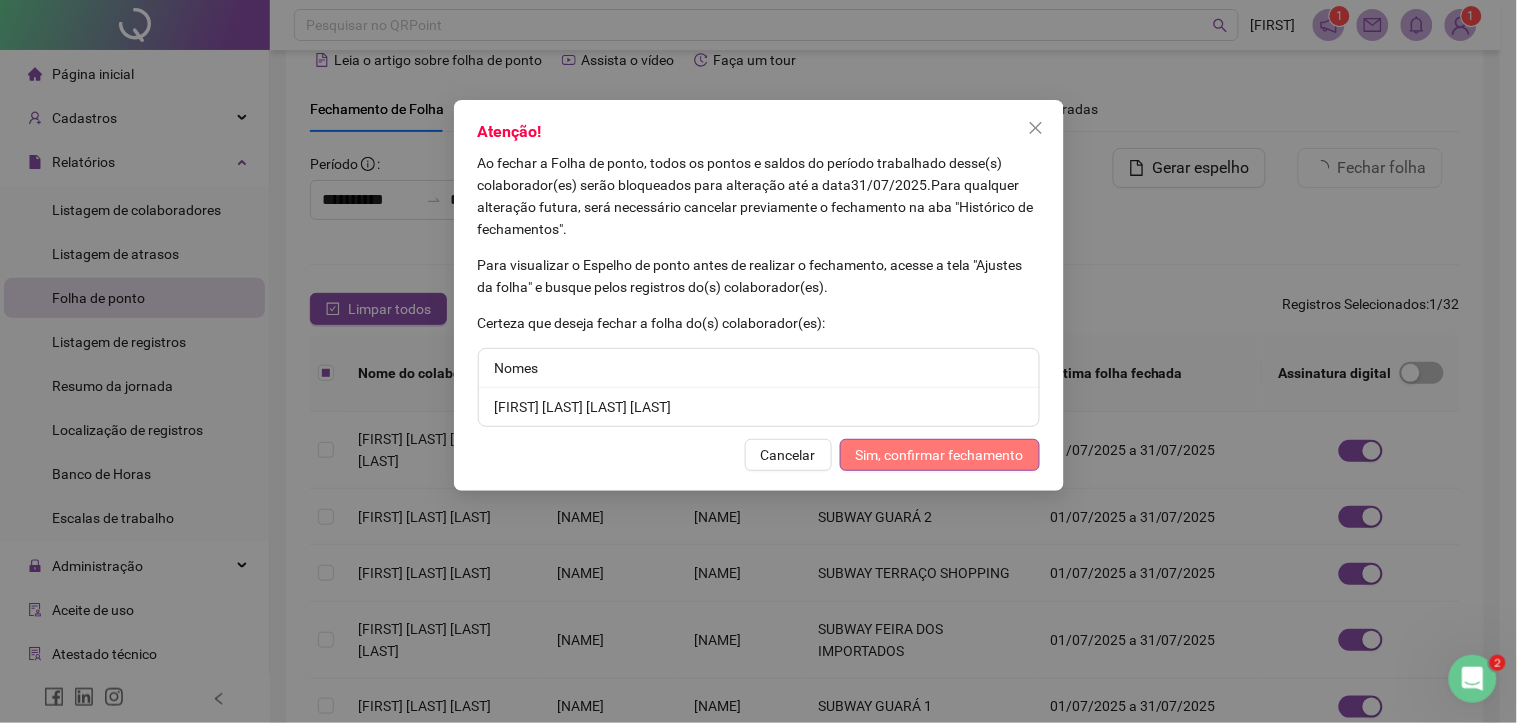 click on "Sim, confirmar fechamento" at bounding box center [940, 455] 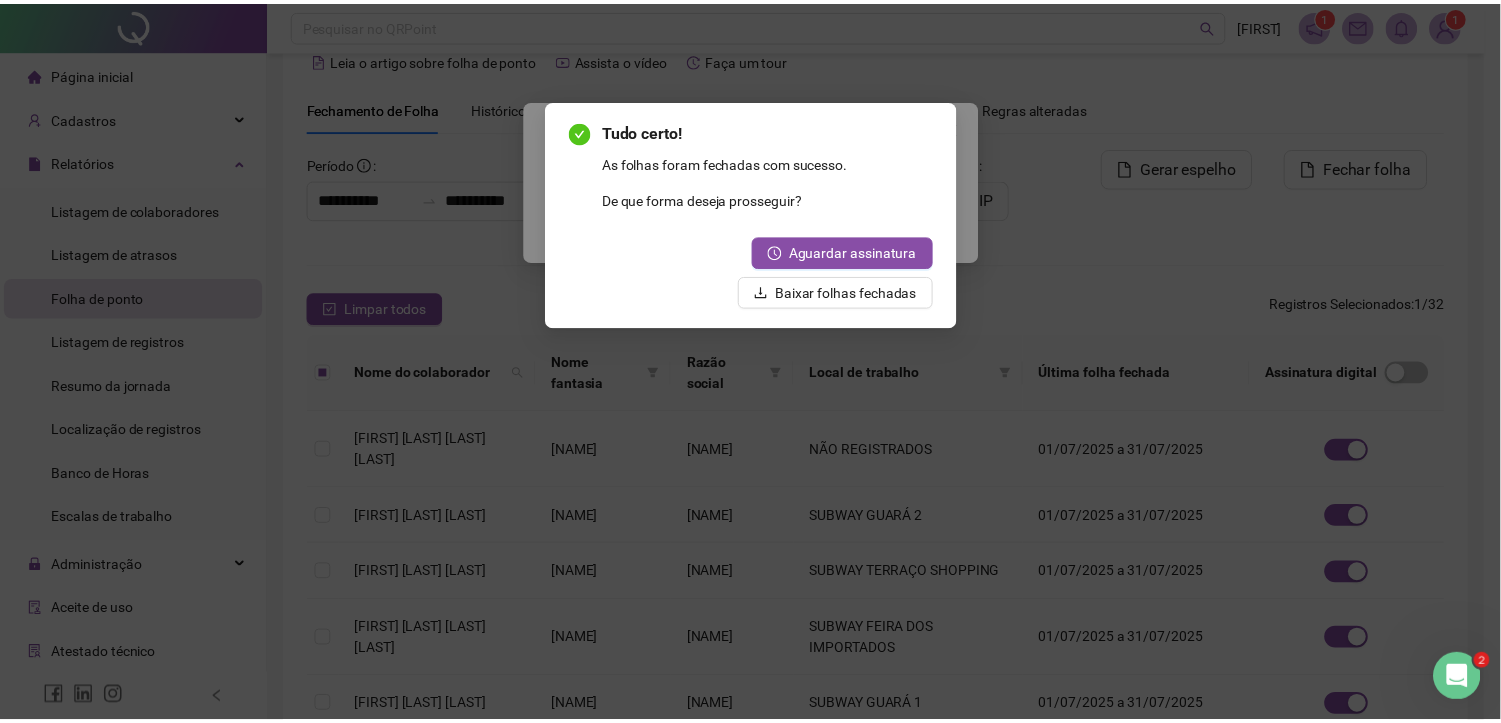scroll, scrollTop: 47, scrollLeft: 0, axis: vertical 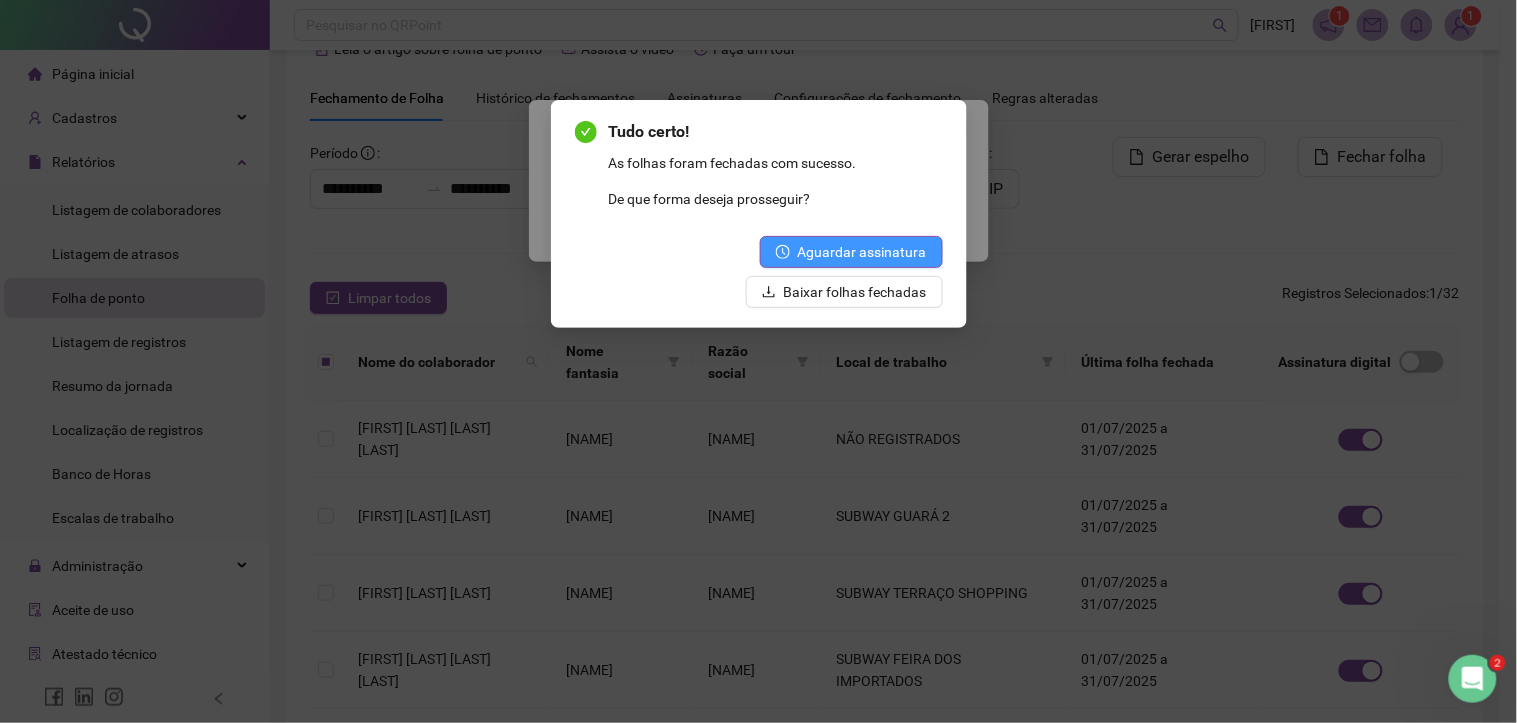 click on "Aguardar assinatura" at bounding box center (862, 252) 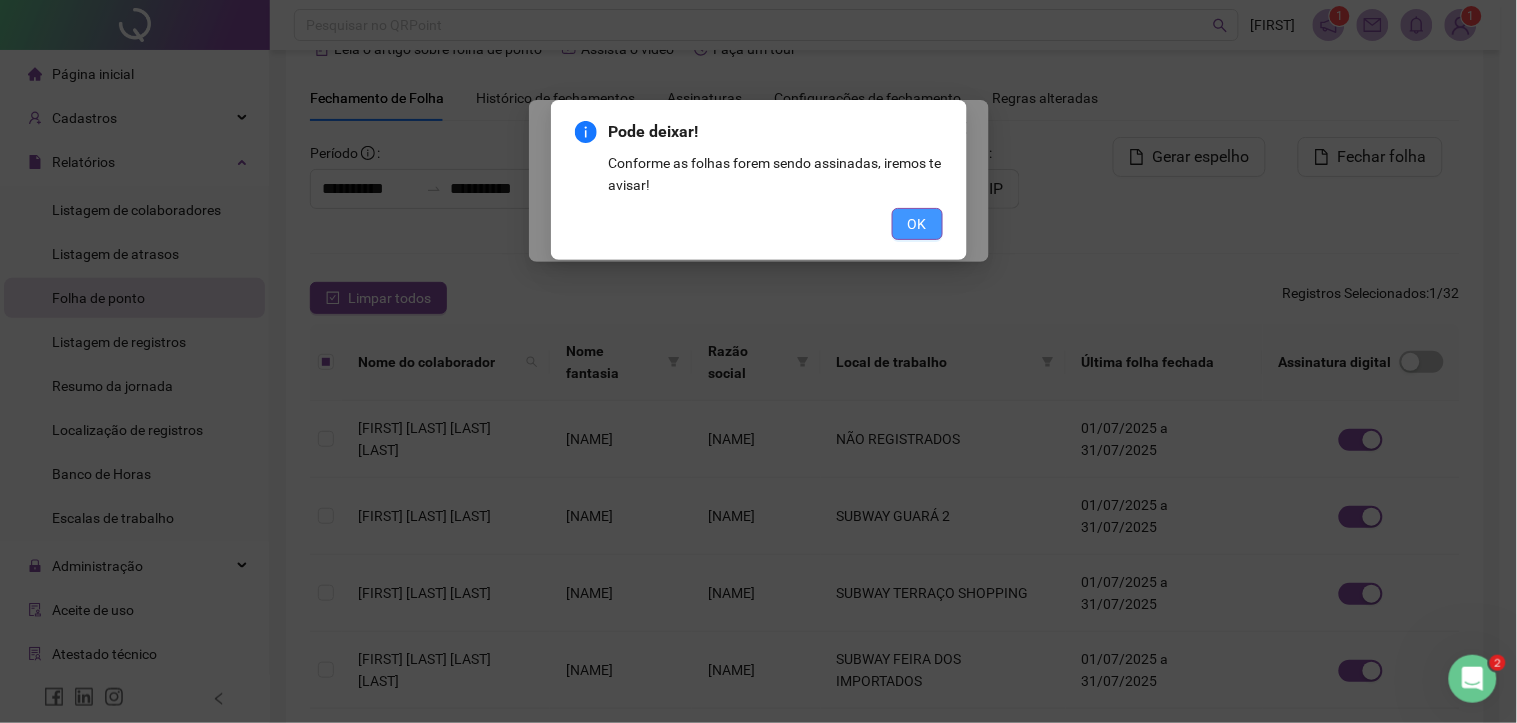 click on "OK" at bounding box center [917, 224] 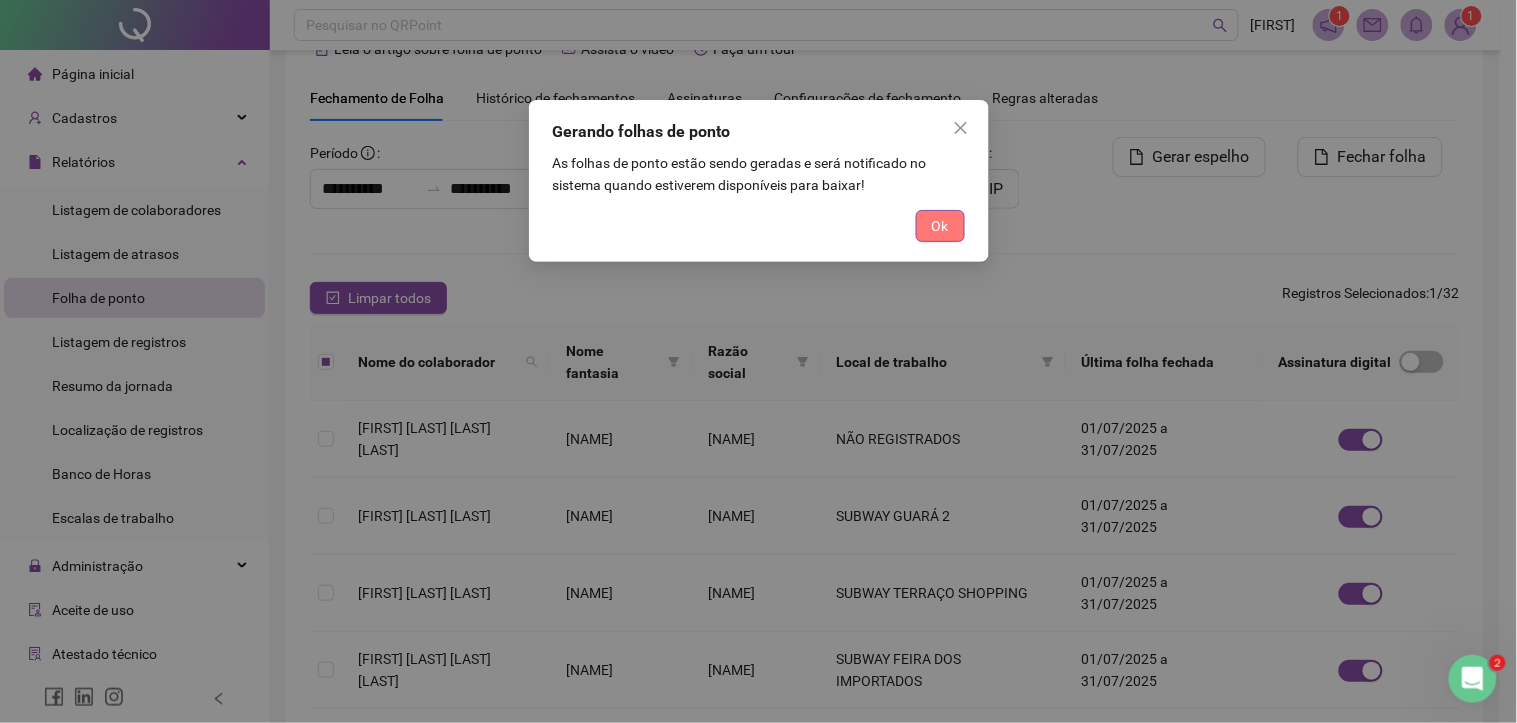 click on "Ok" at bounding box center [940, 226] 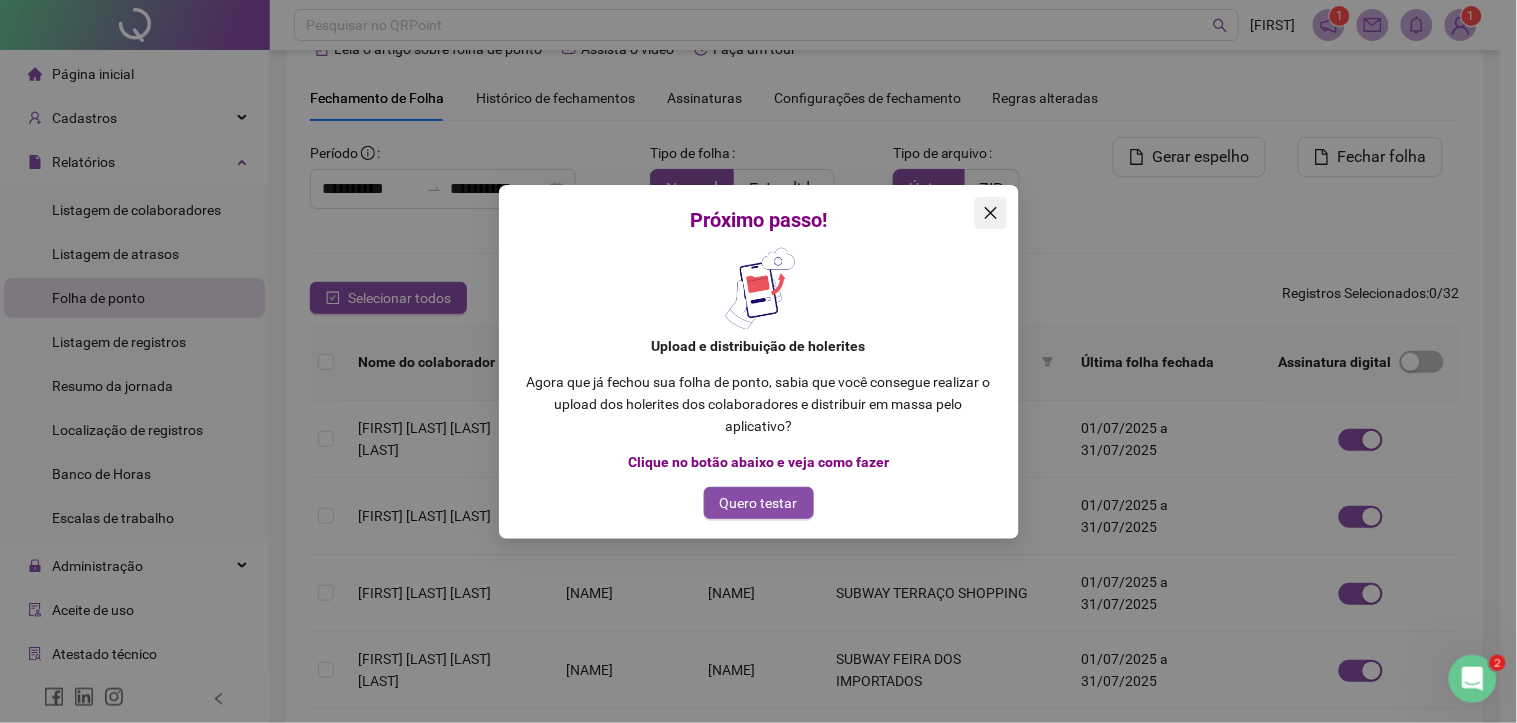click 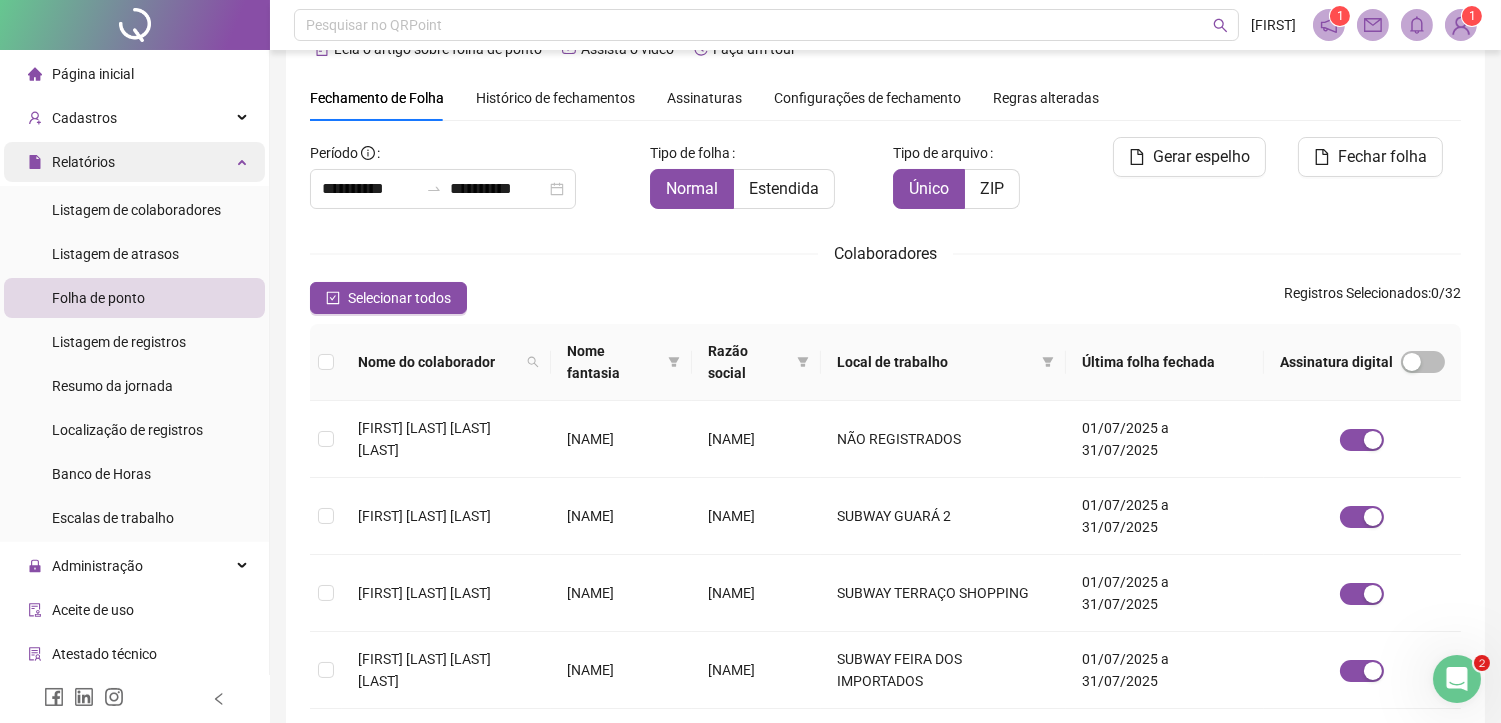 click on "Relatórios" at bounding box center (134, 162) 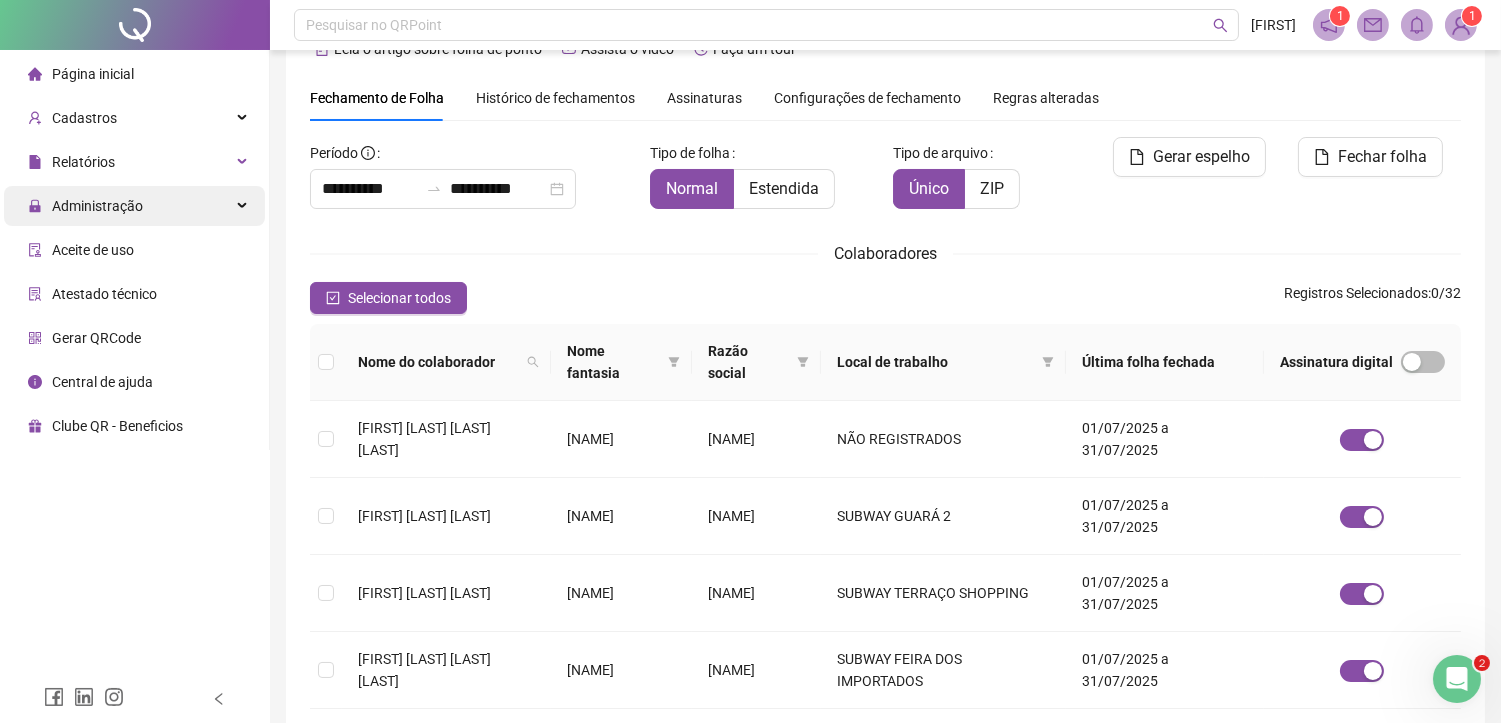 click on "Administração" at bounding box center (97, 206) 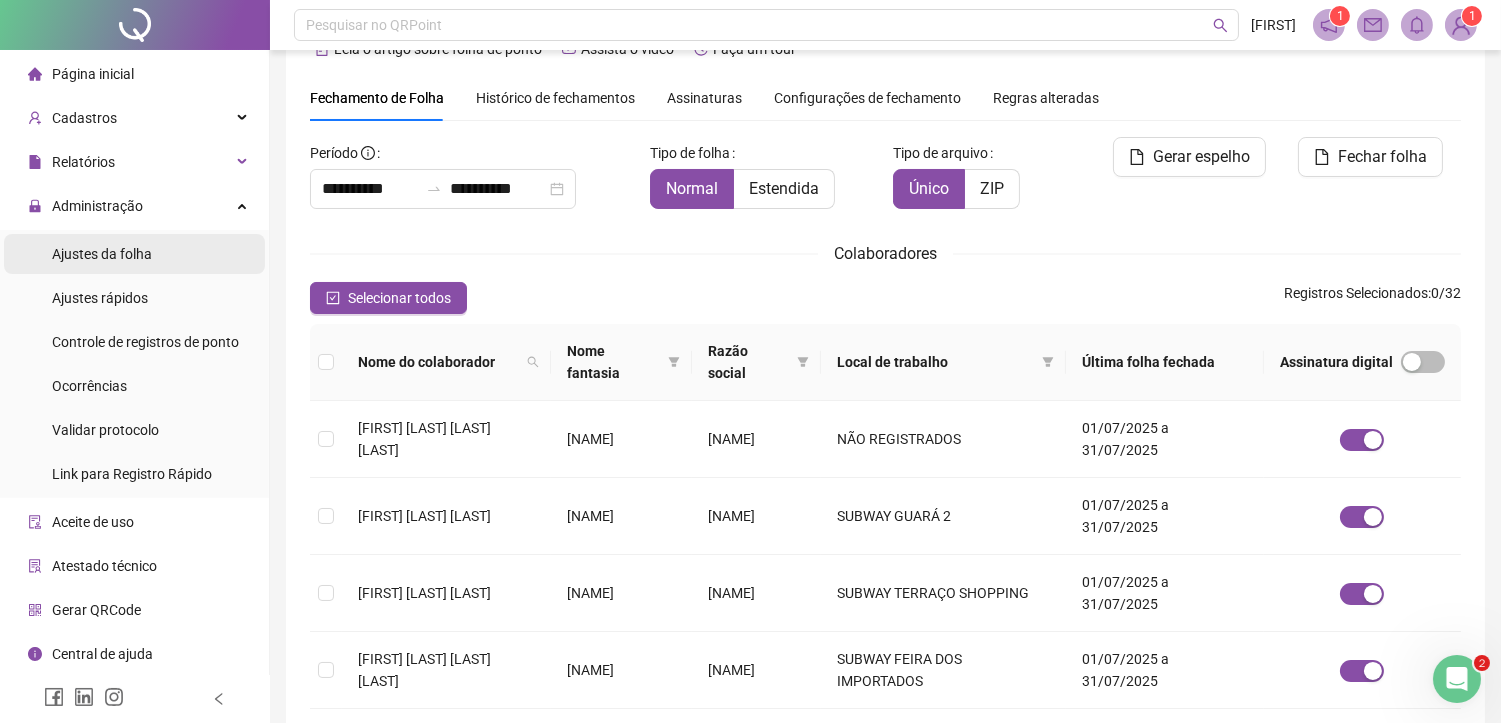 click on "Ajustes da folha" at bounding box center [102, 254] 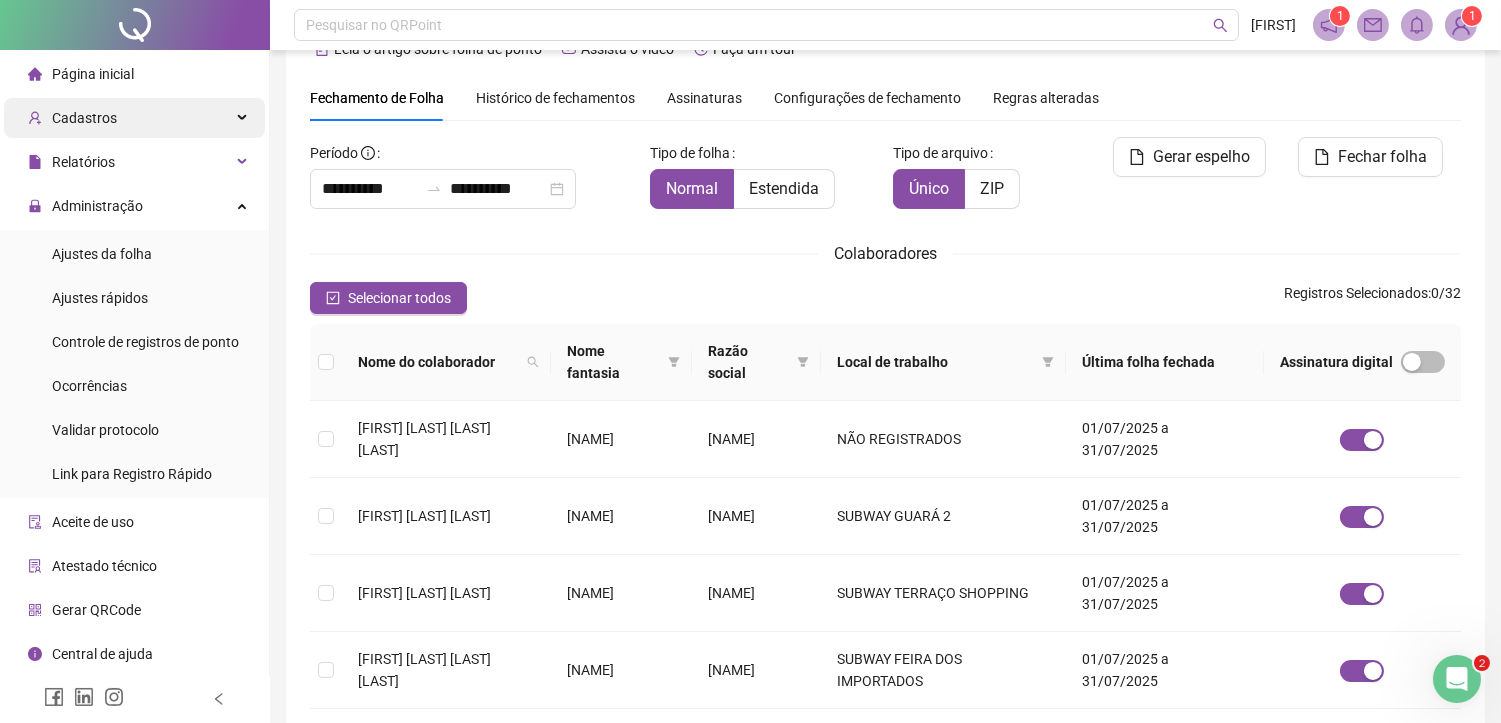 click on "Cadastros" at bounding box center (134, 118) 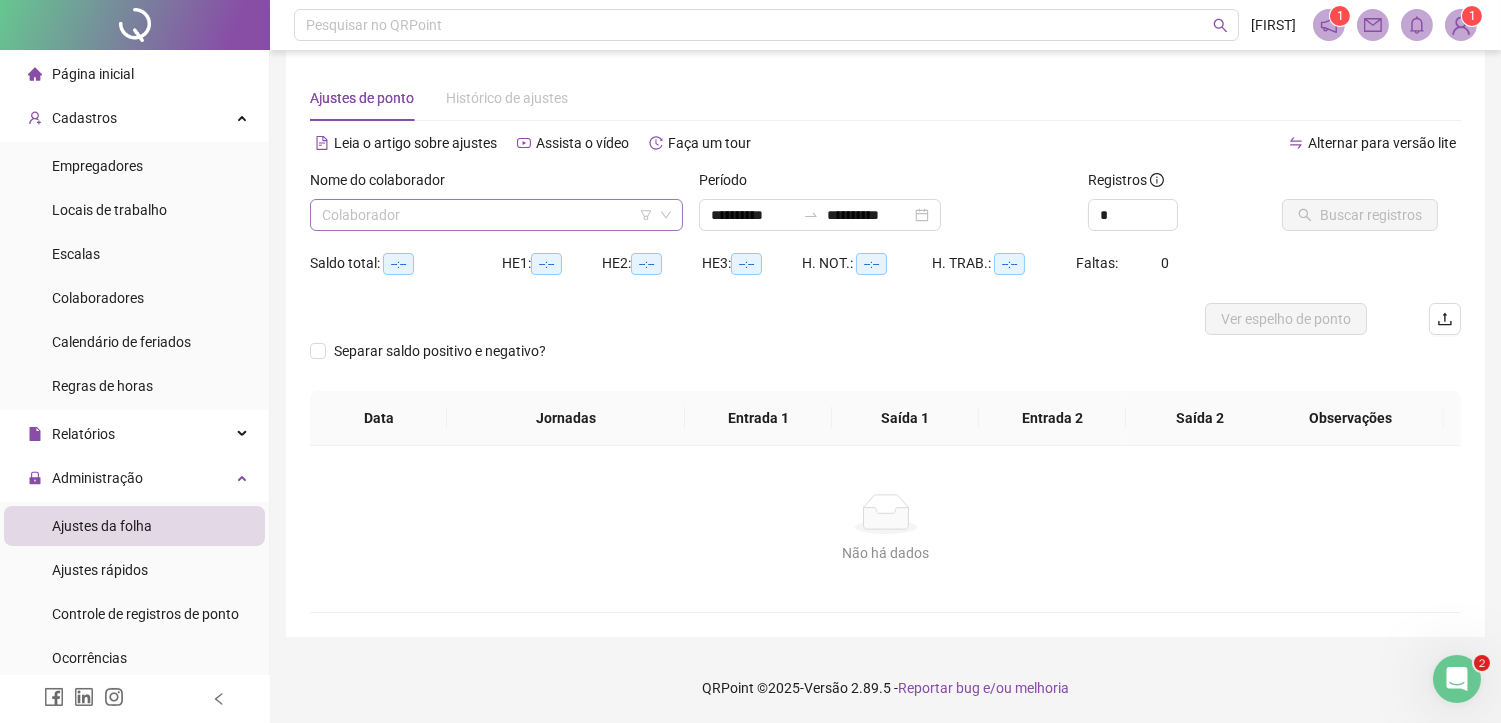 scroll, scrollTop: 14, scrollLeft: 0, axis: vertical 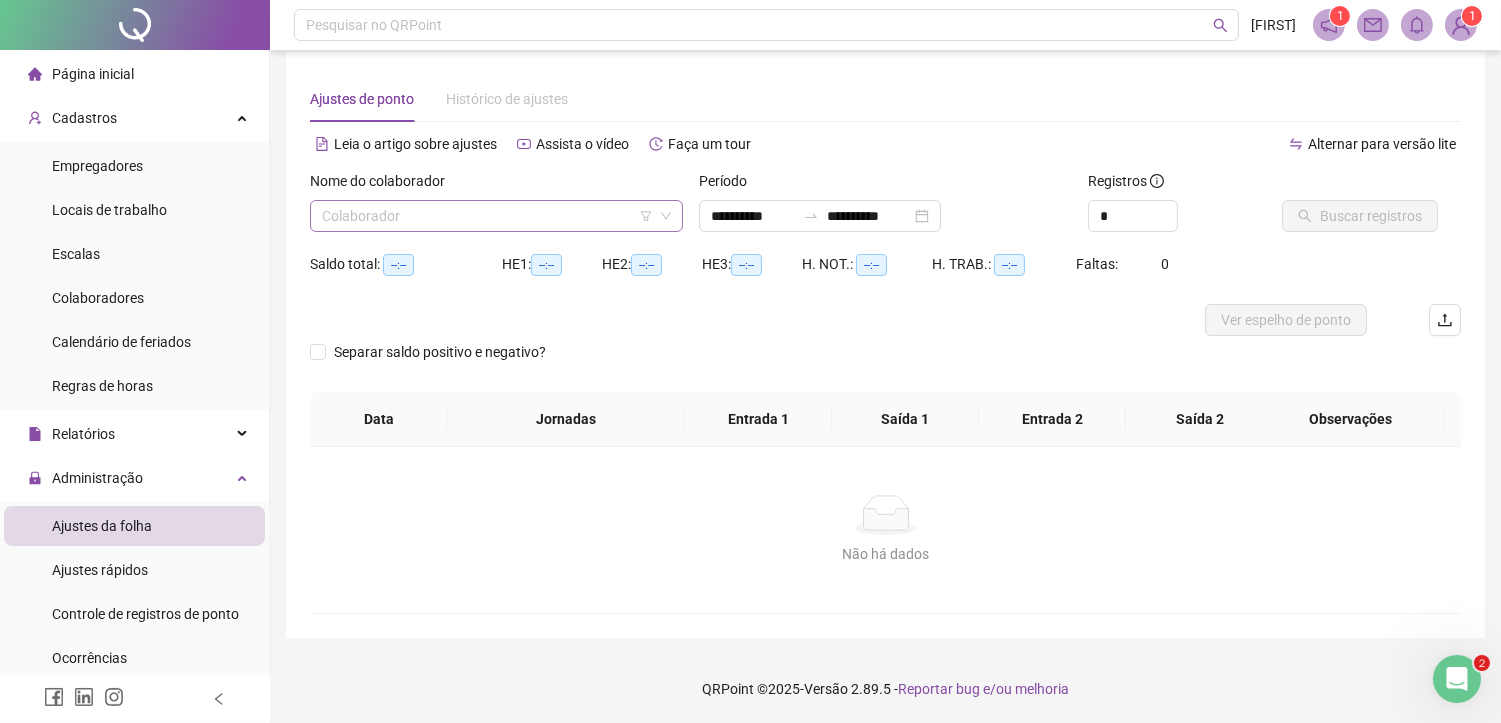 click at bounding box center [487, 216] 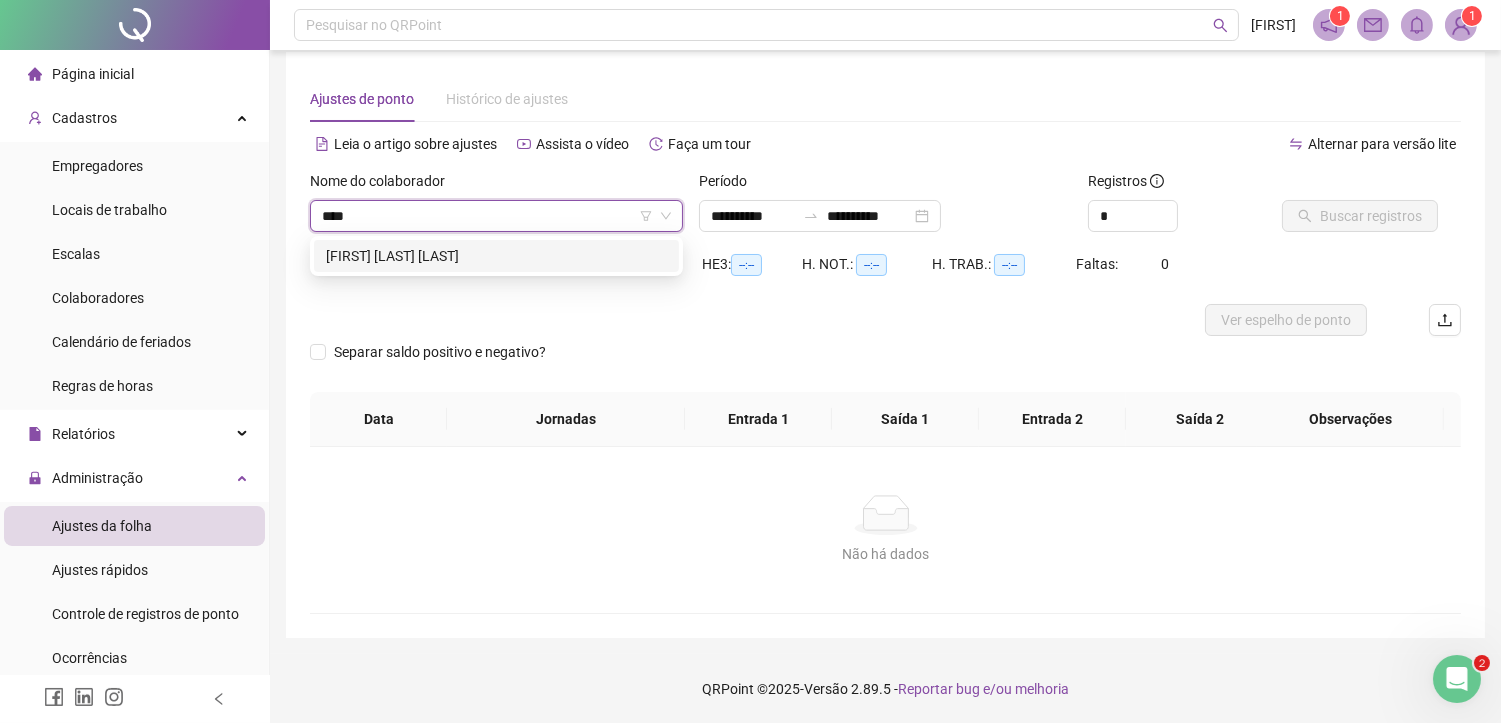 type on "*****" 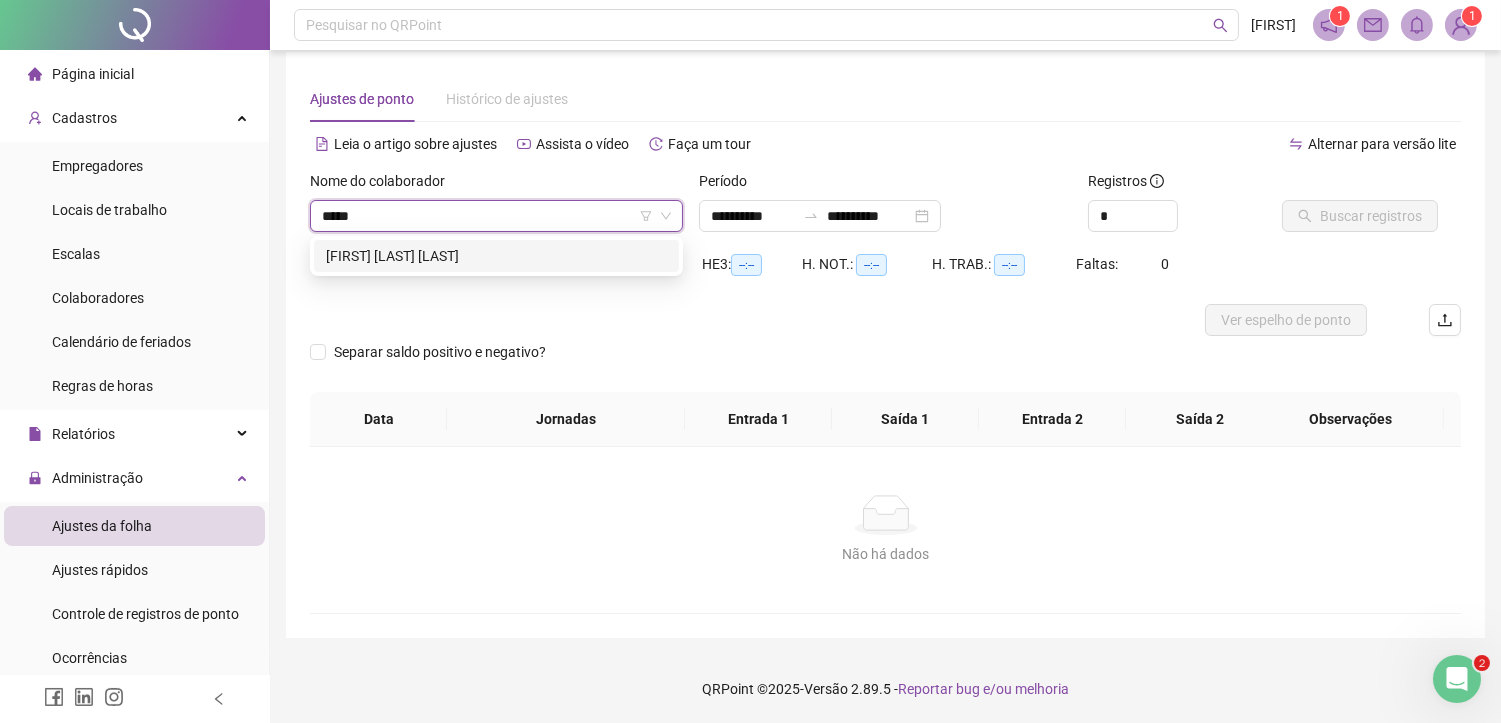 click on "[FIRST] [LAST] [LAST]" at bounding box center [496, 256] 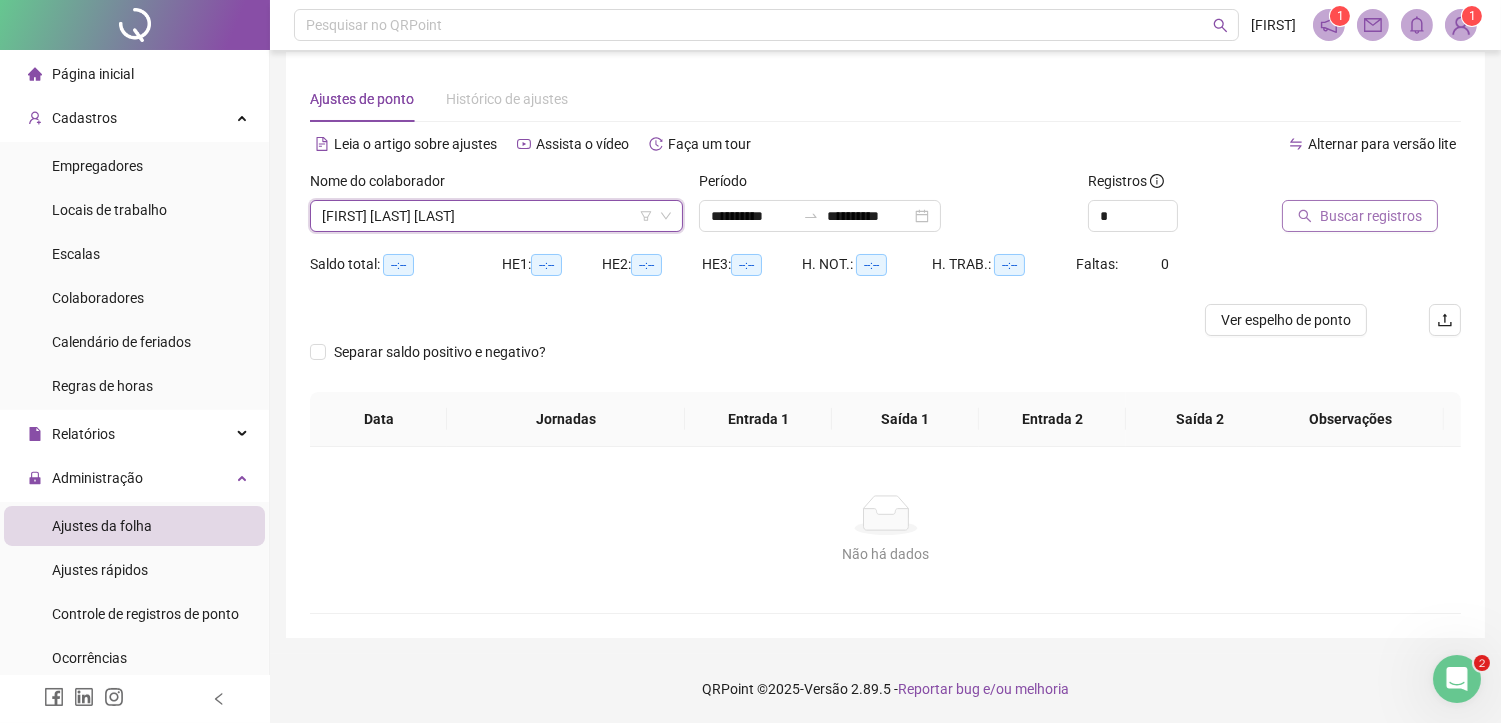 click on "Buscar registros" at bounding box center (1360, 216) 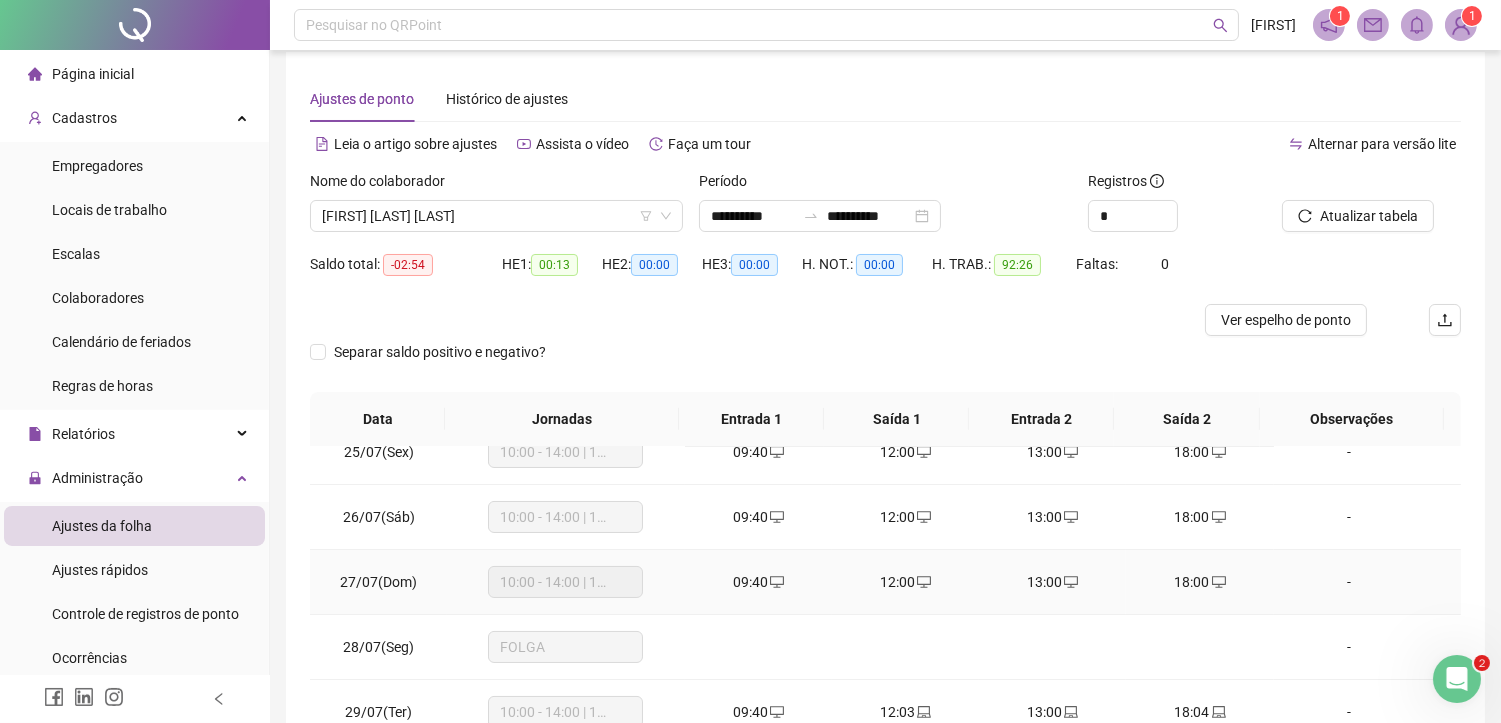 scroll, scrollTop: 550, scrollLeft: 0, axis: vertical 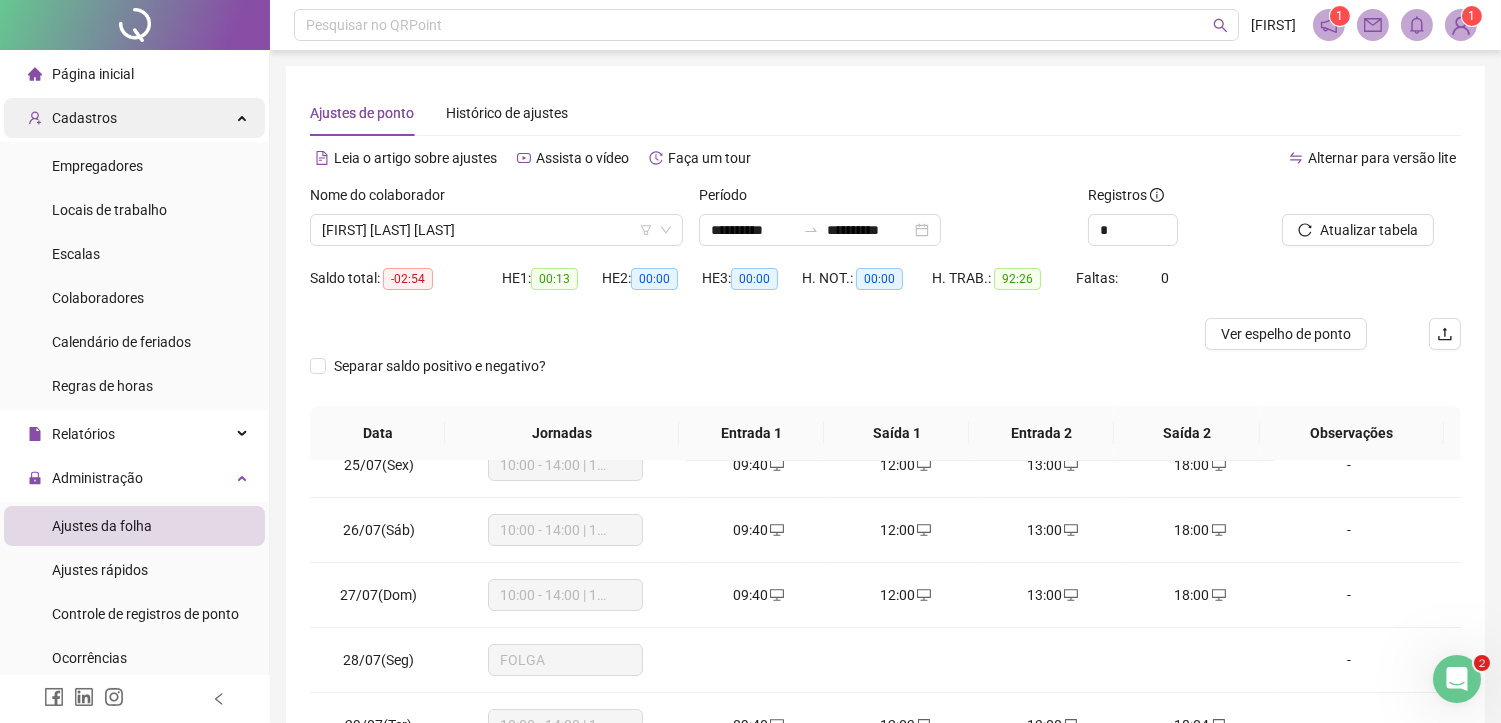 click on "Cadastros" at bounding box center (134, 118) 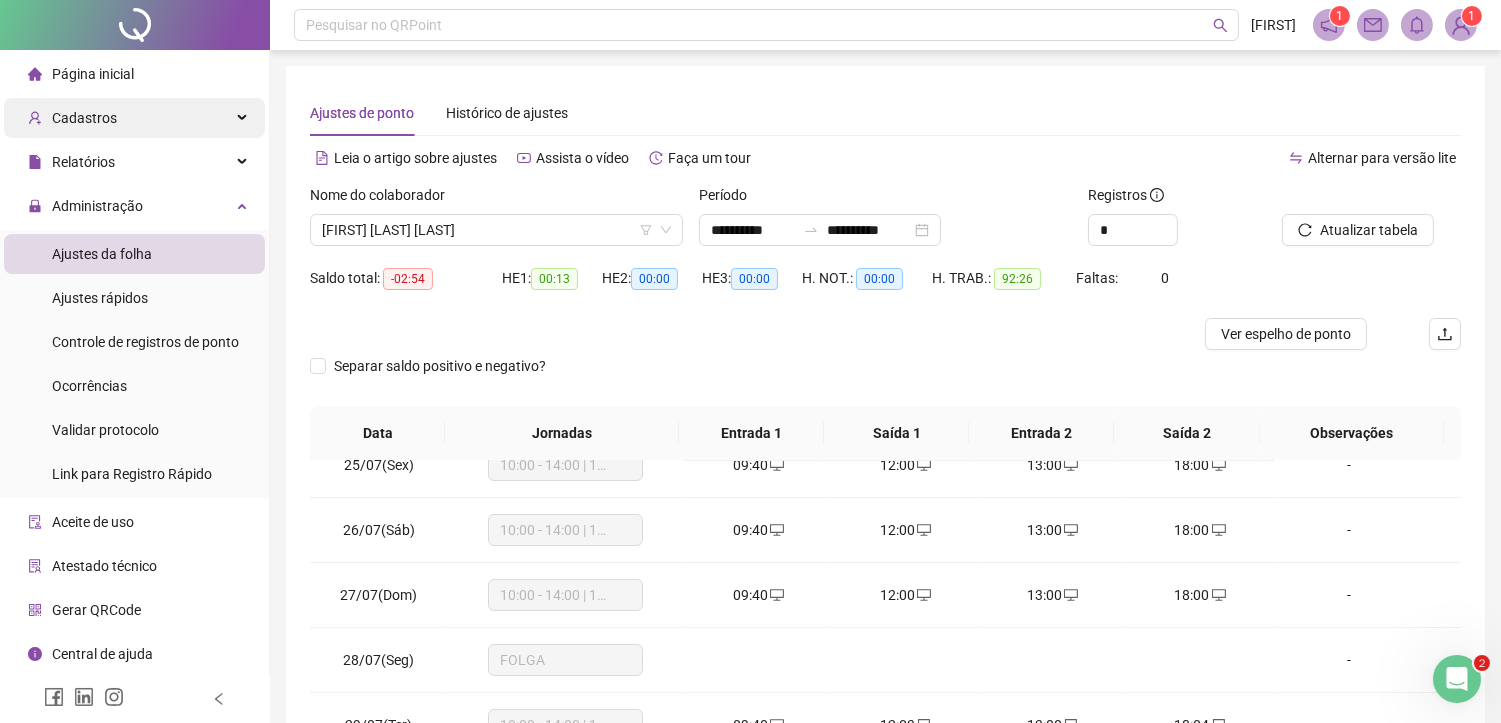 click on "Cadastros" at bounding box center [134, 118] 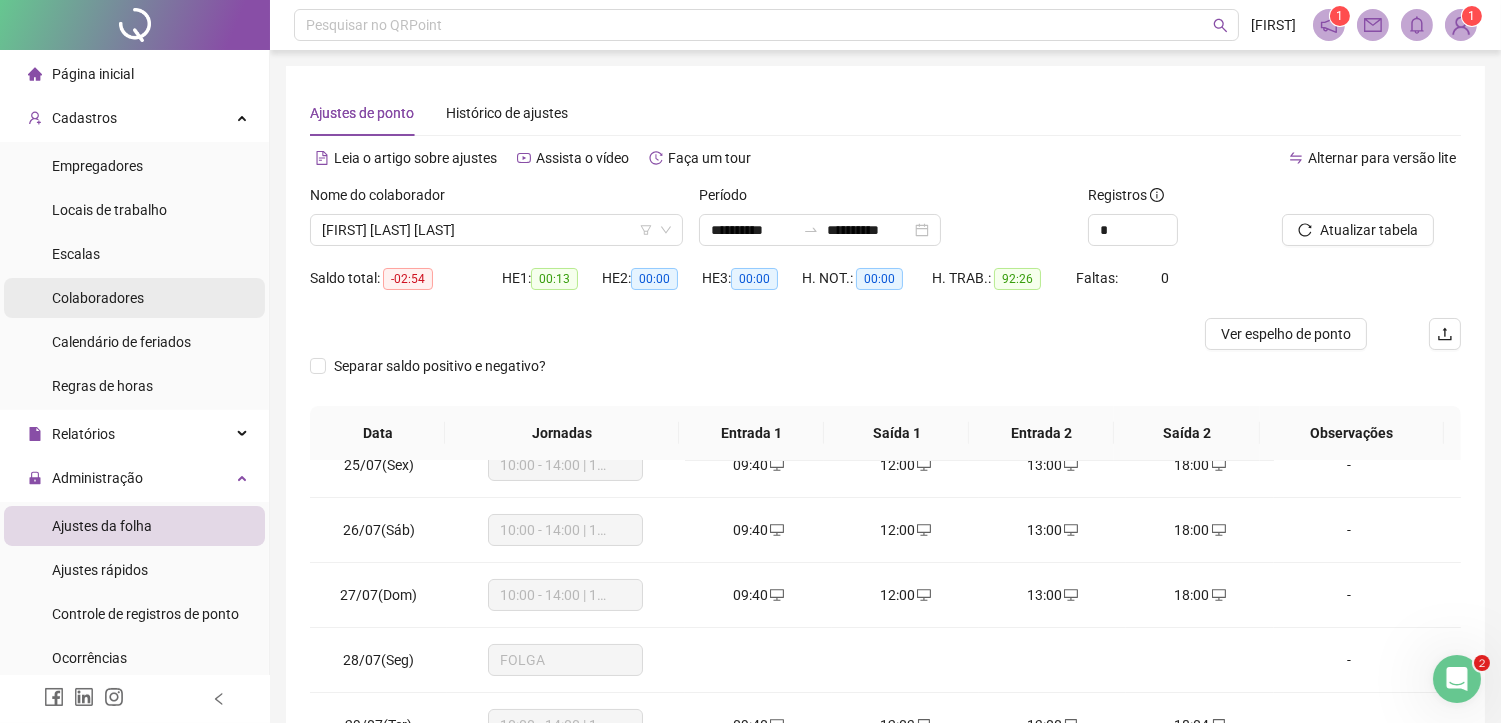 click on "Colaboradores" at bounding box center [98, 298] 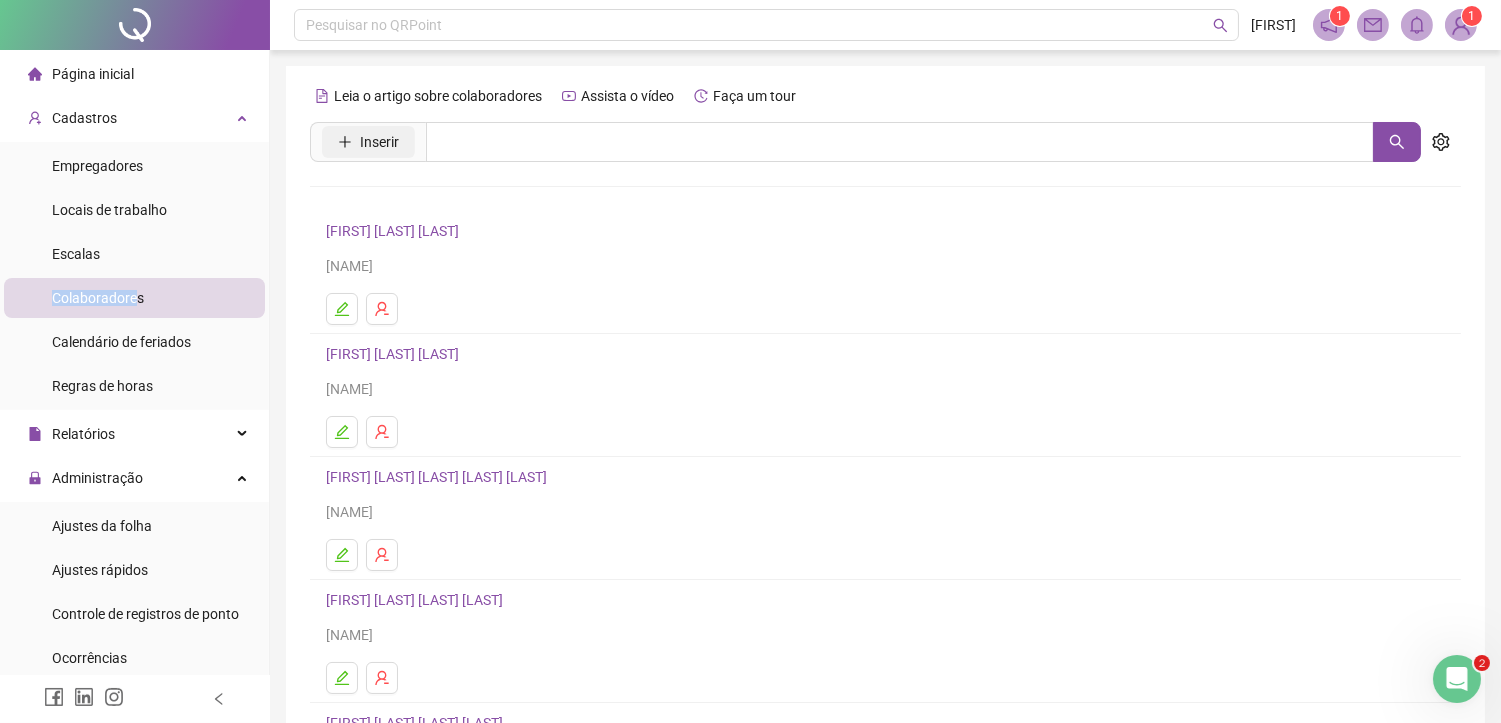 click on "Inserir" at bounding box center (368, 142) 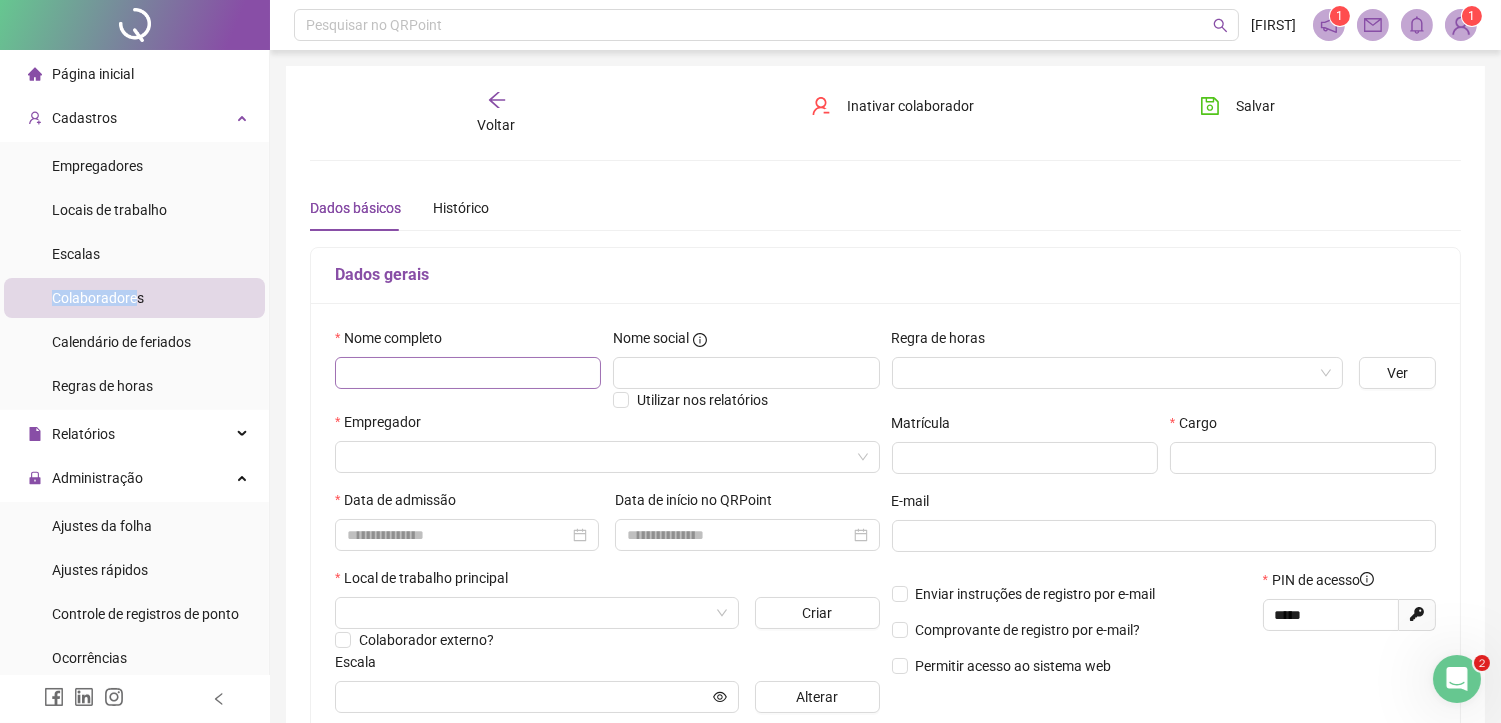 type on "*****" 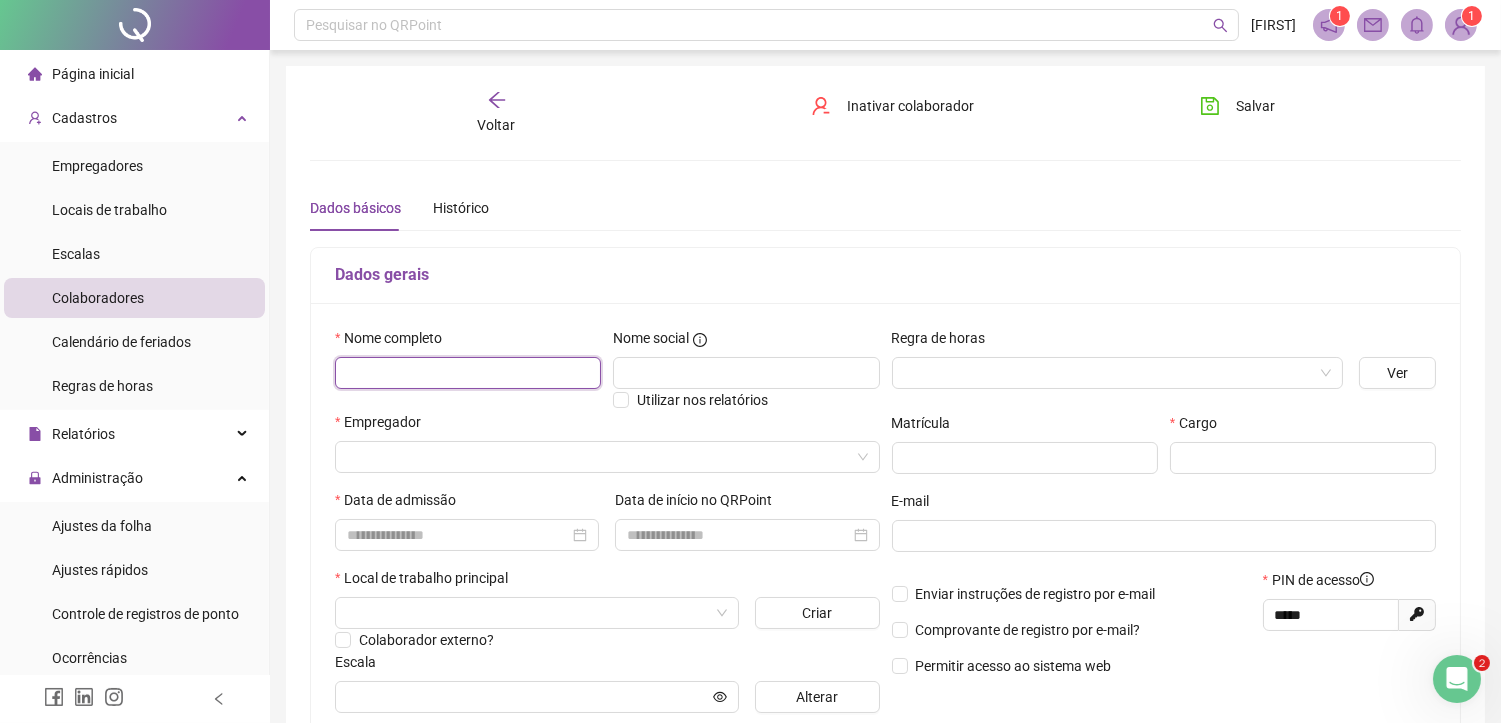 click at bounding box center (468, 373) 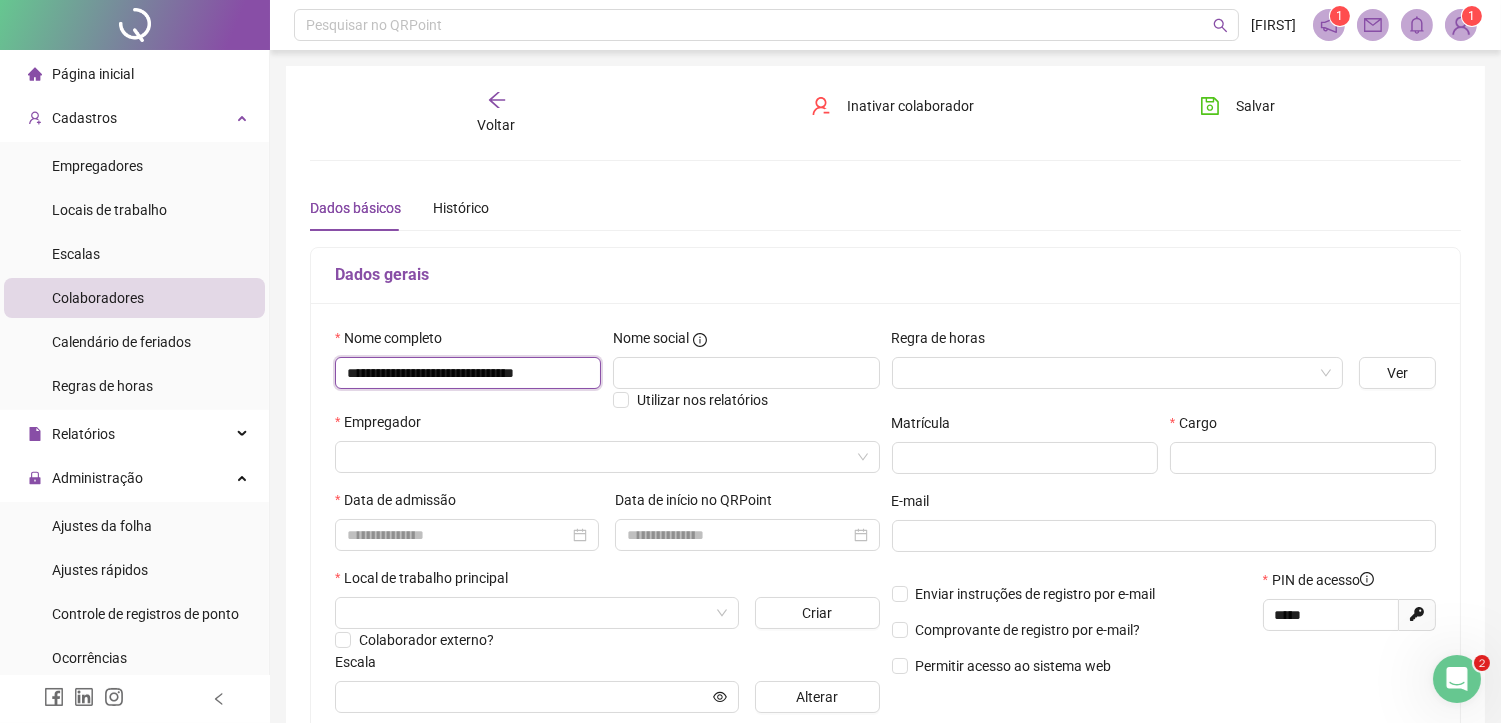 scroll, scrollTop: 0, scrollLeft: 3, axis: horizontal 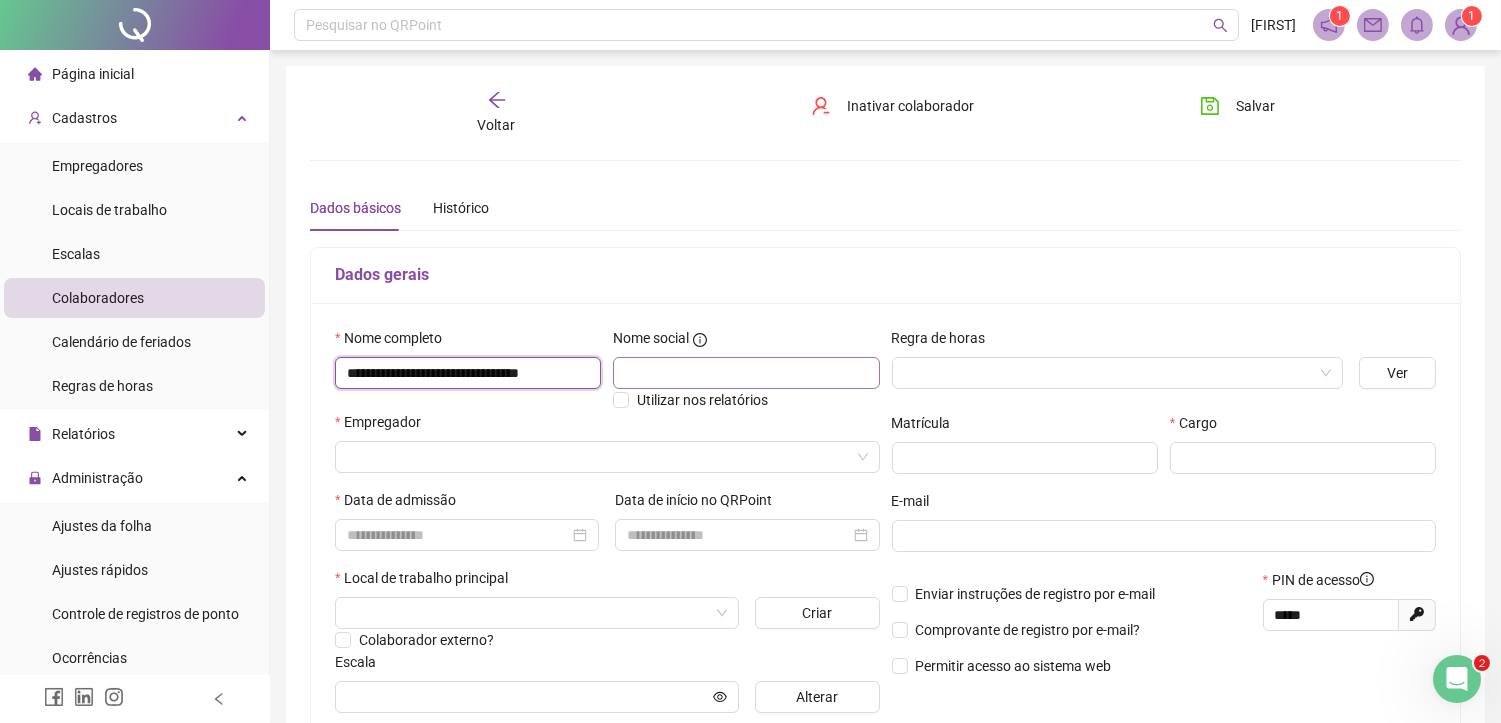 type on "**********" 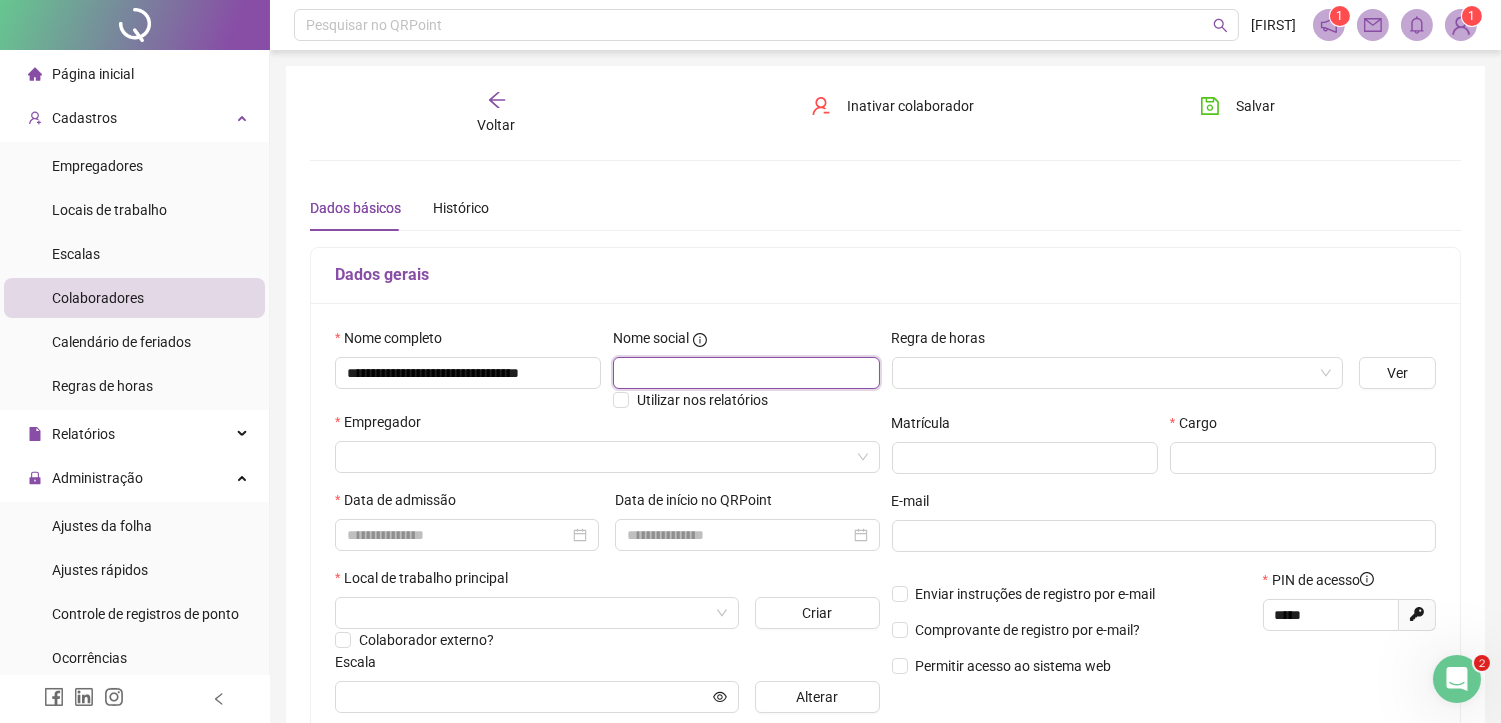 click at bounding box center (746, 373) 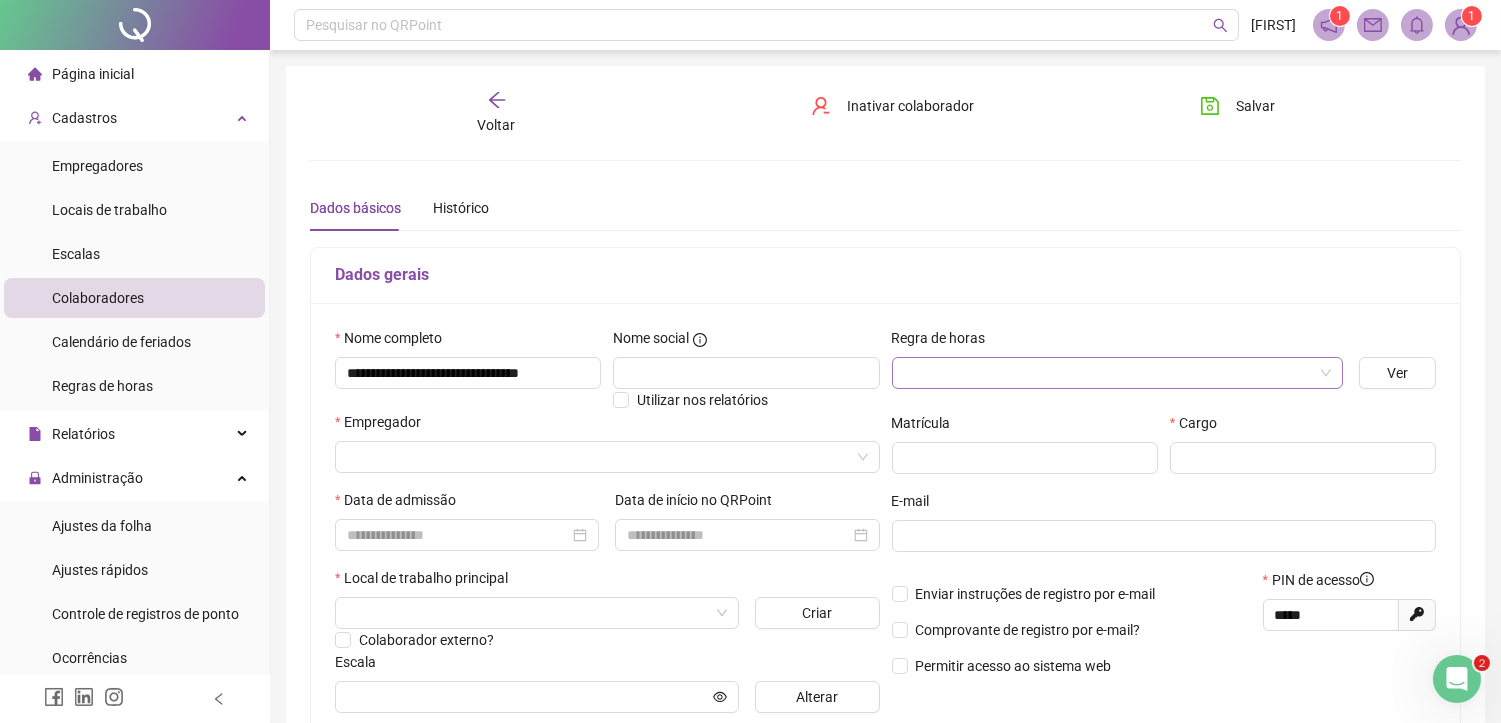 click at bounding box center (1117, 373) 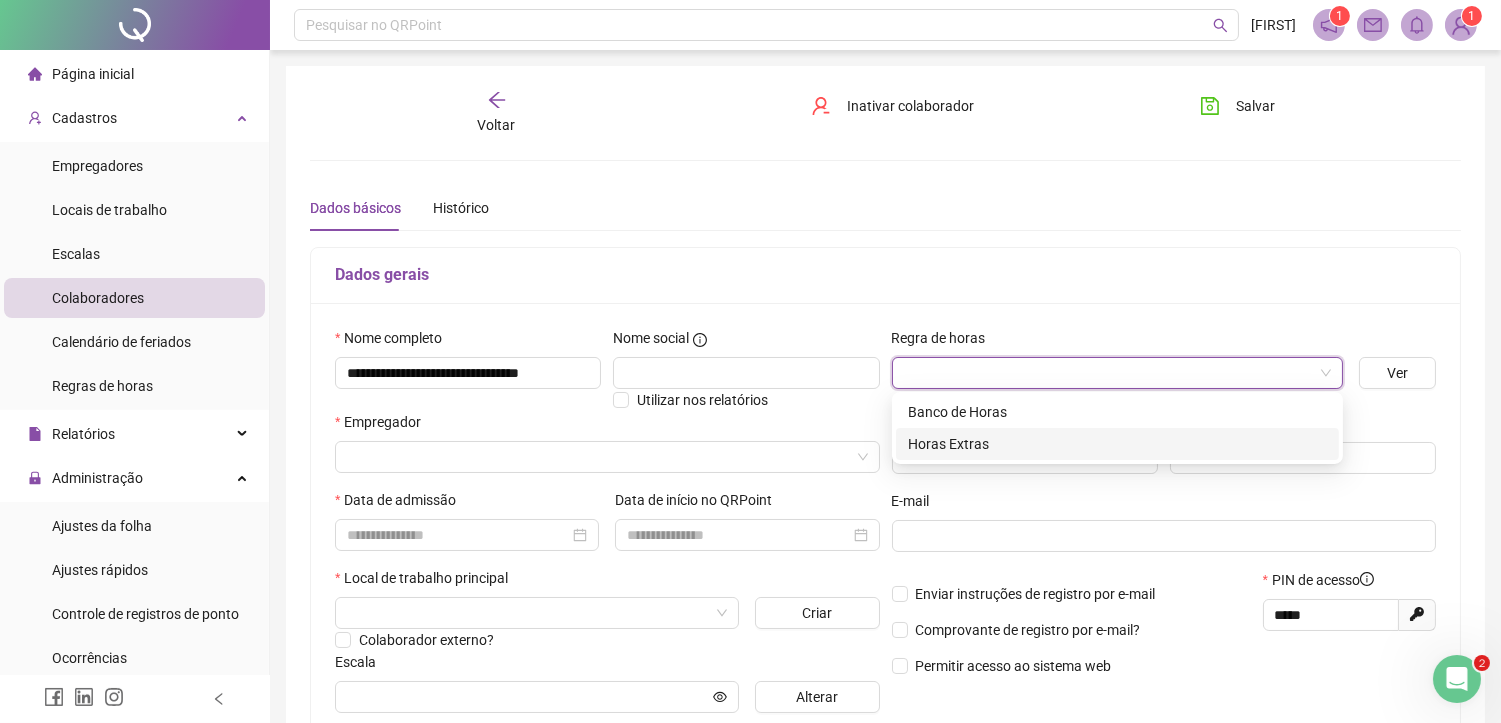 click on "Horas Extras" at bounding box center (1117, 444) 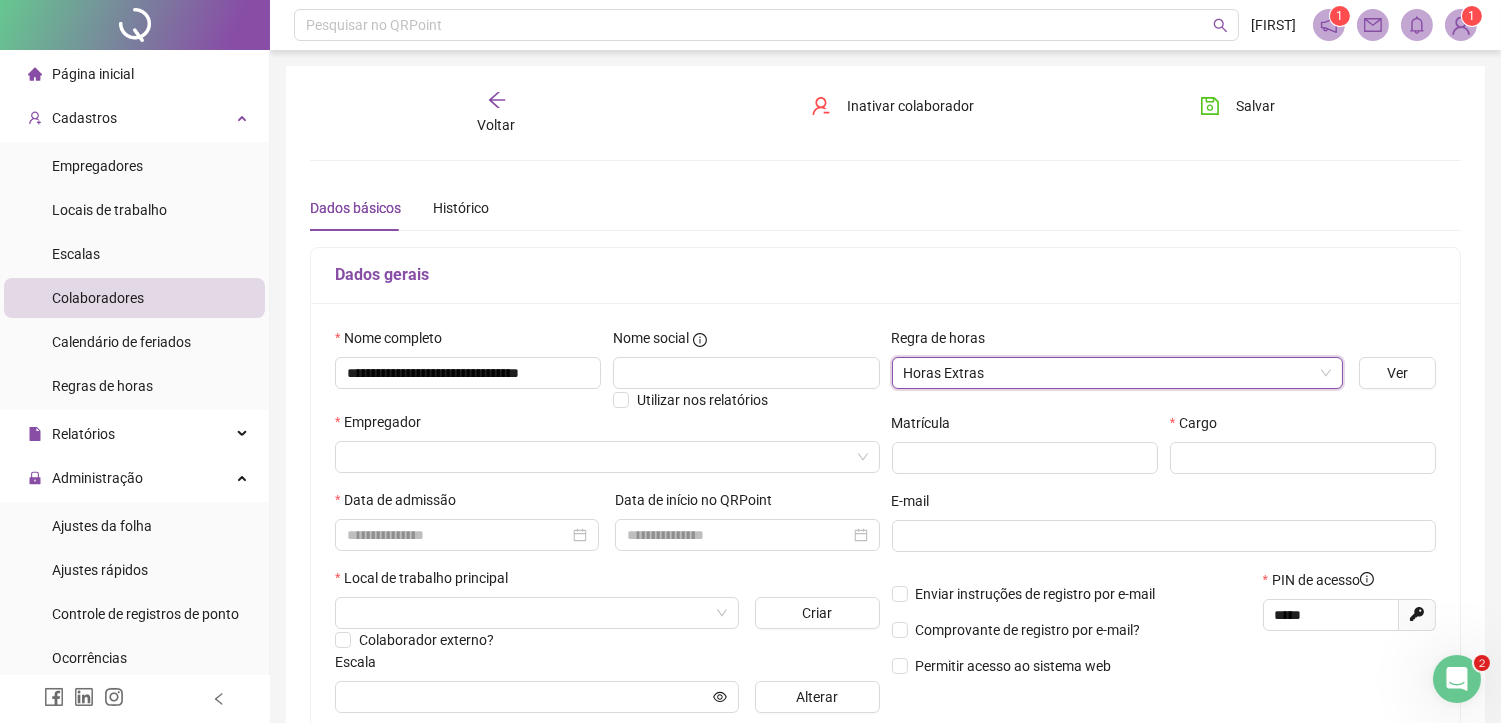 click on "Voltar" at bounding box center (497, 125) 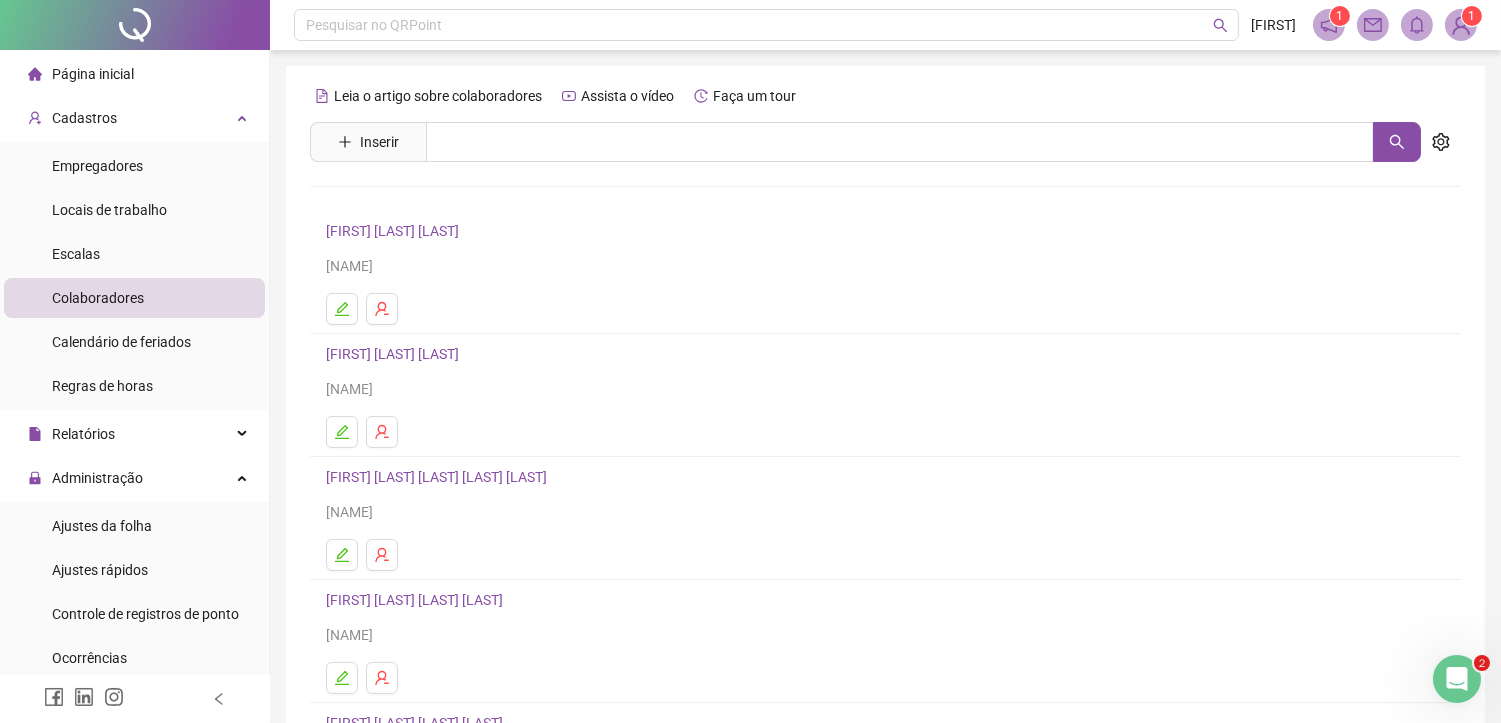 click on "[FIRST] [LAST] [LAST]" at bounding box center [885, 354] 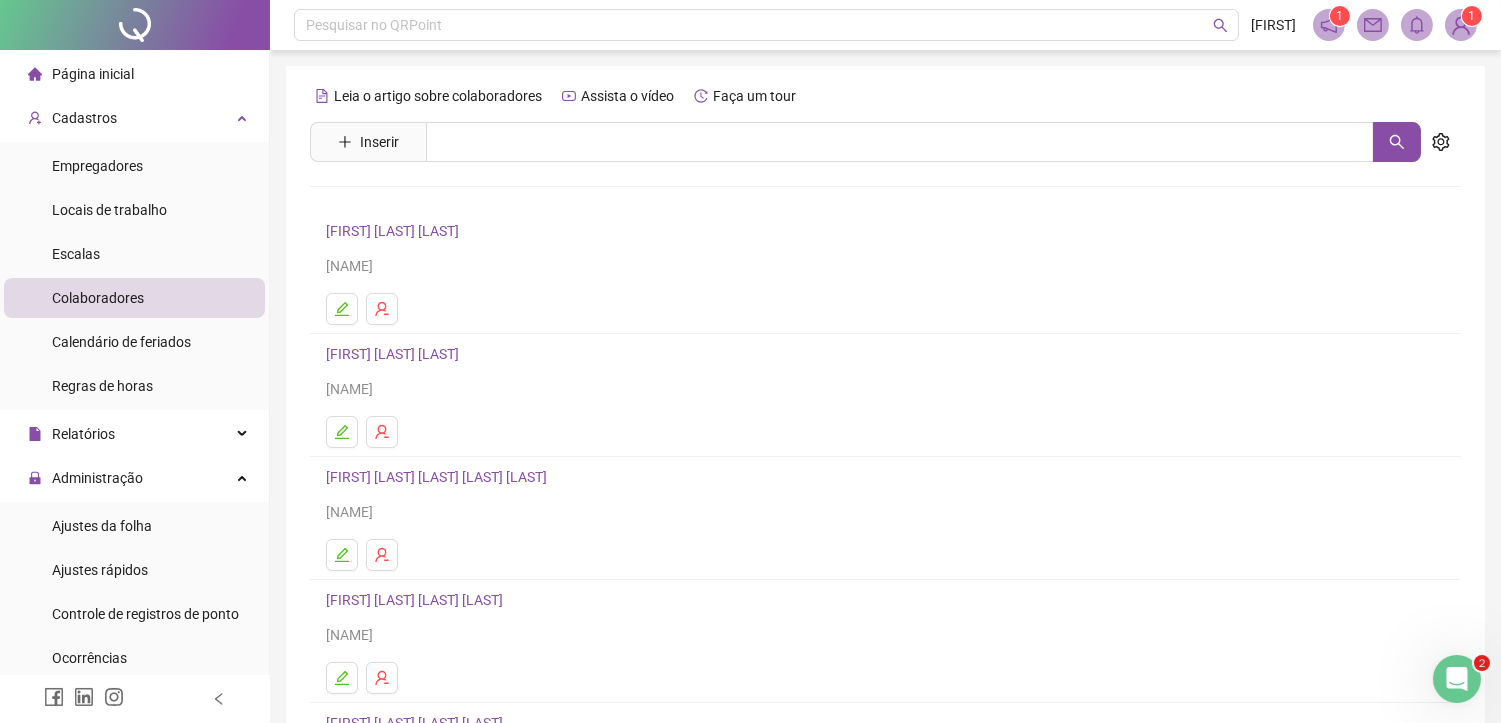 click on "[FIRST] [LAST] [LAST]" at bounding box center (395, 354) 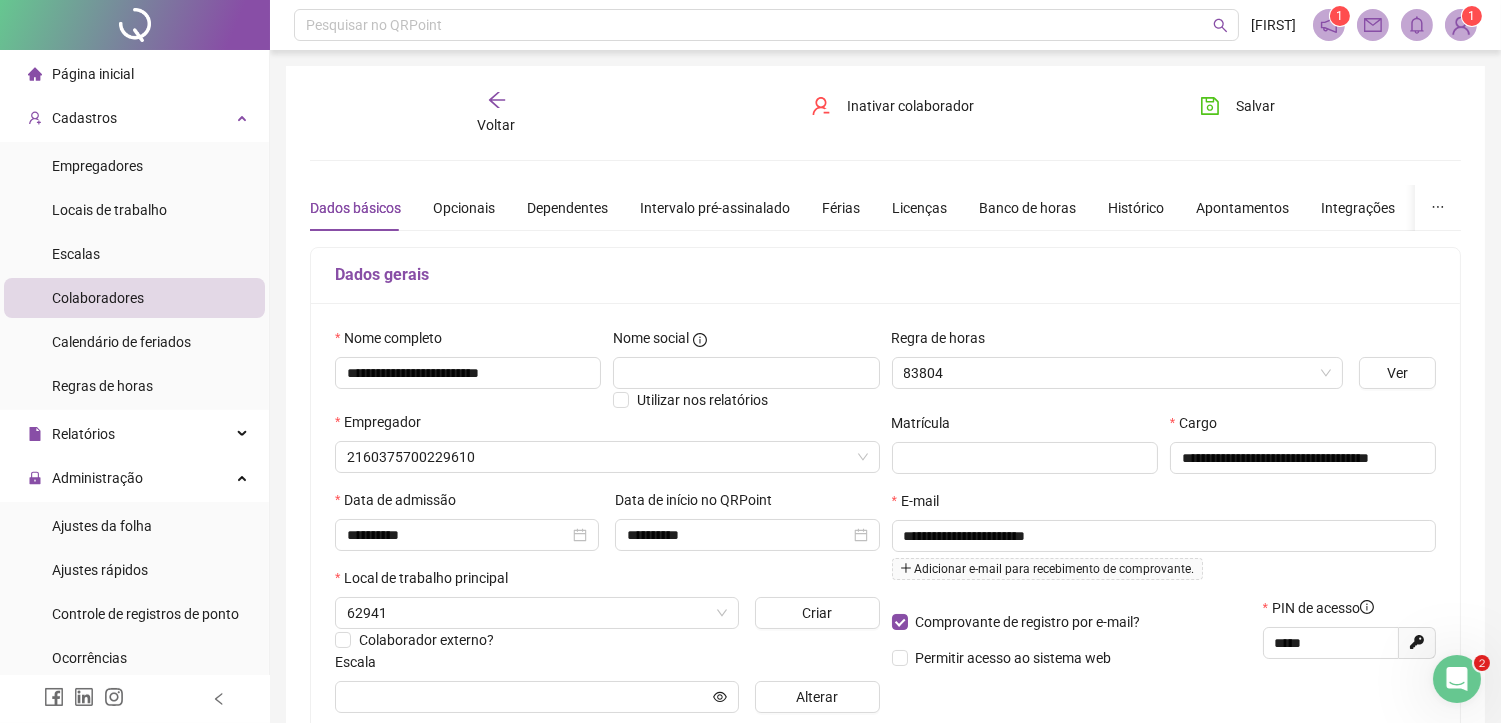 type on "**********" 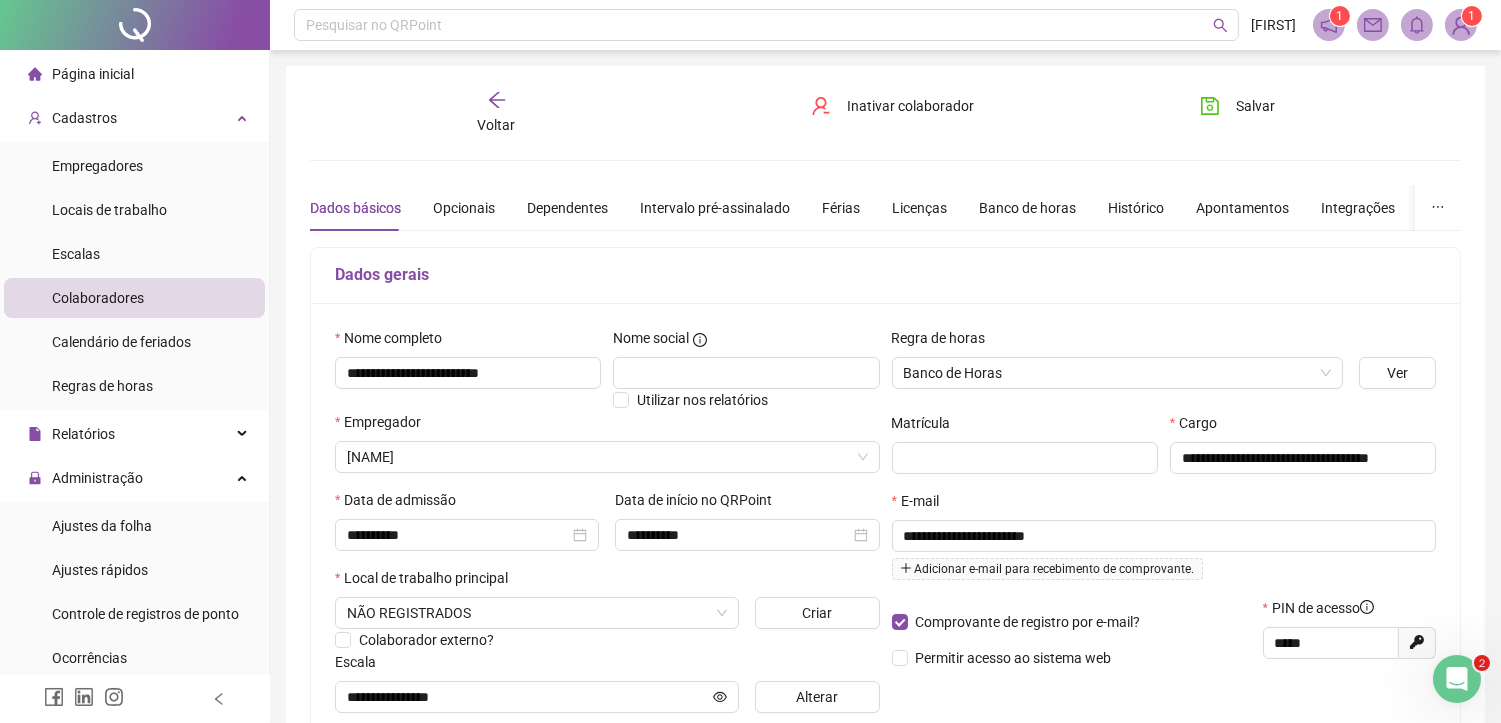 click on "Voltar" at bounding box center [497, 125] 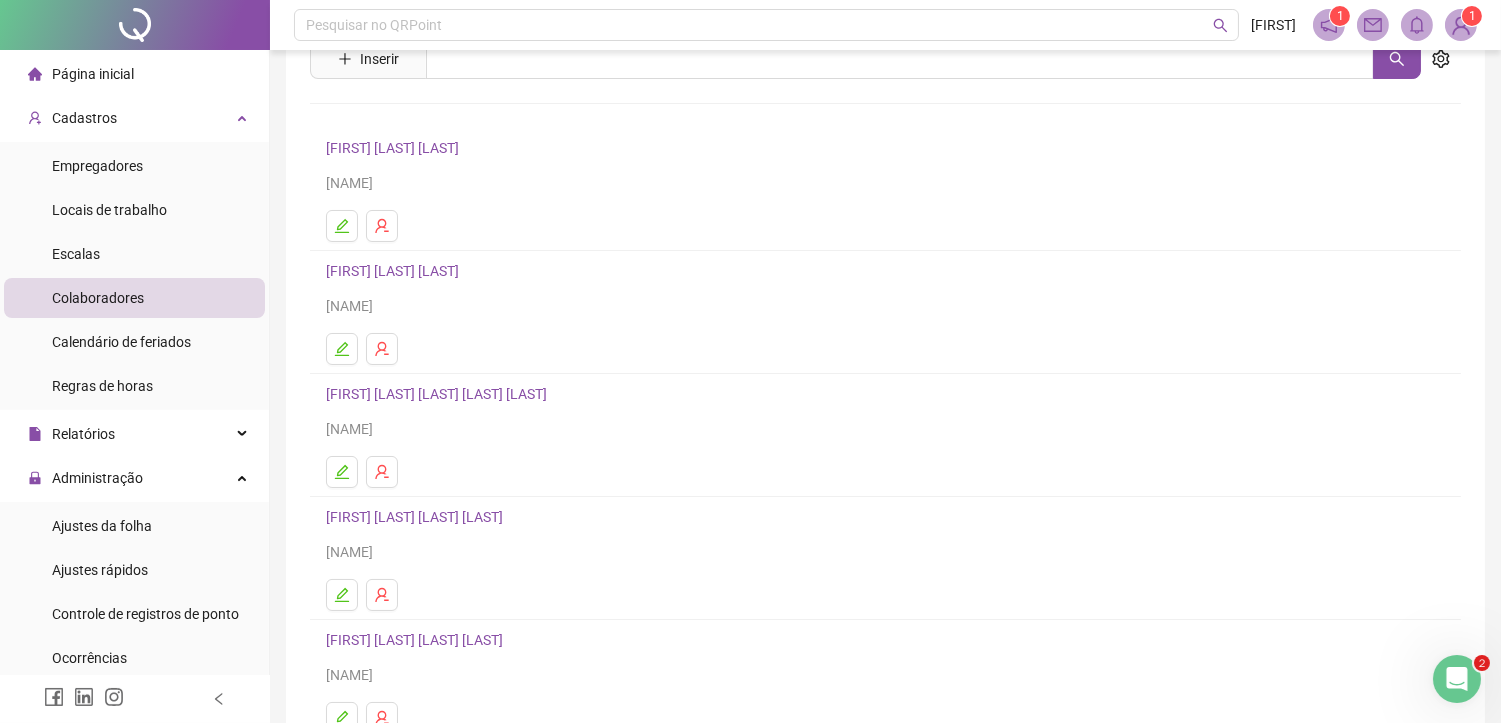 scroll, scrollTop: 244, scrollLeft: 0, axis: vertical 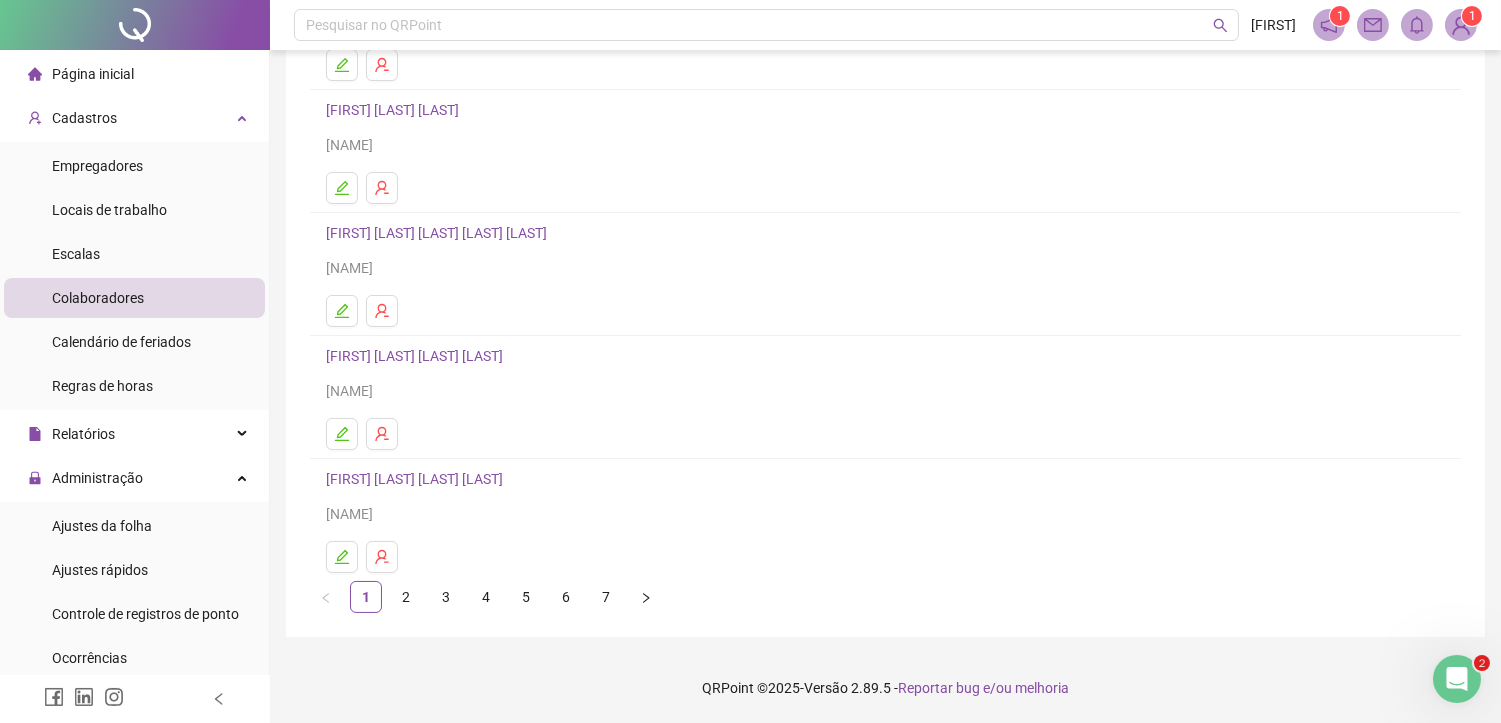 click on "[FIRST] [LAST] [LAST] [LAST]" at bounding box center [417, 356] 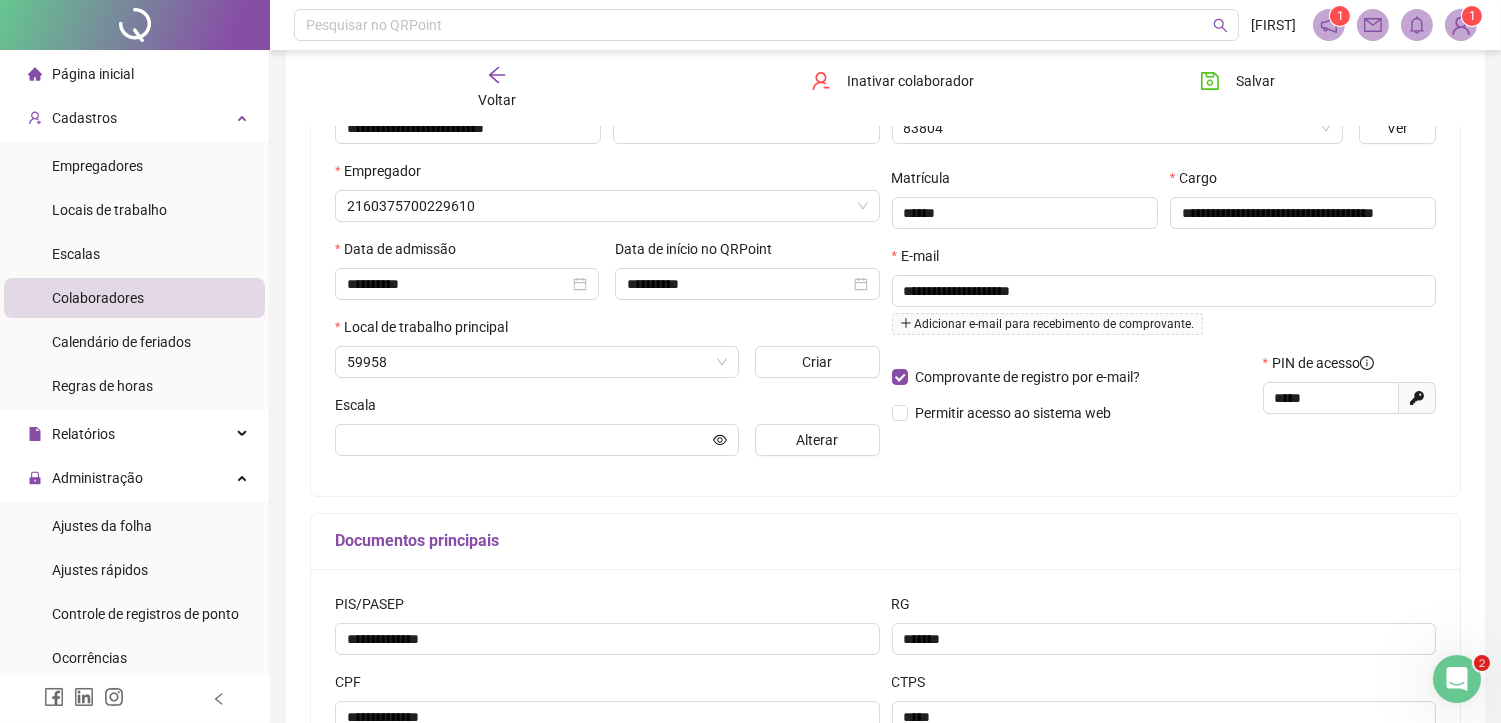 scroll, scrollTop: 254, scrollLeft: 0, axis: vertical 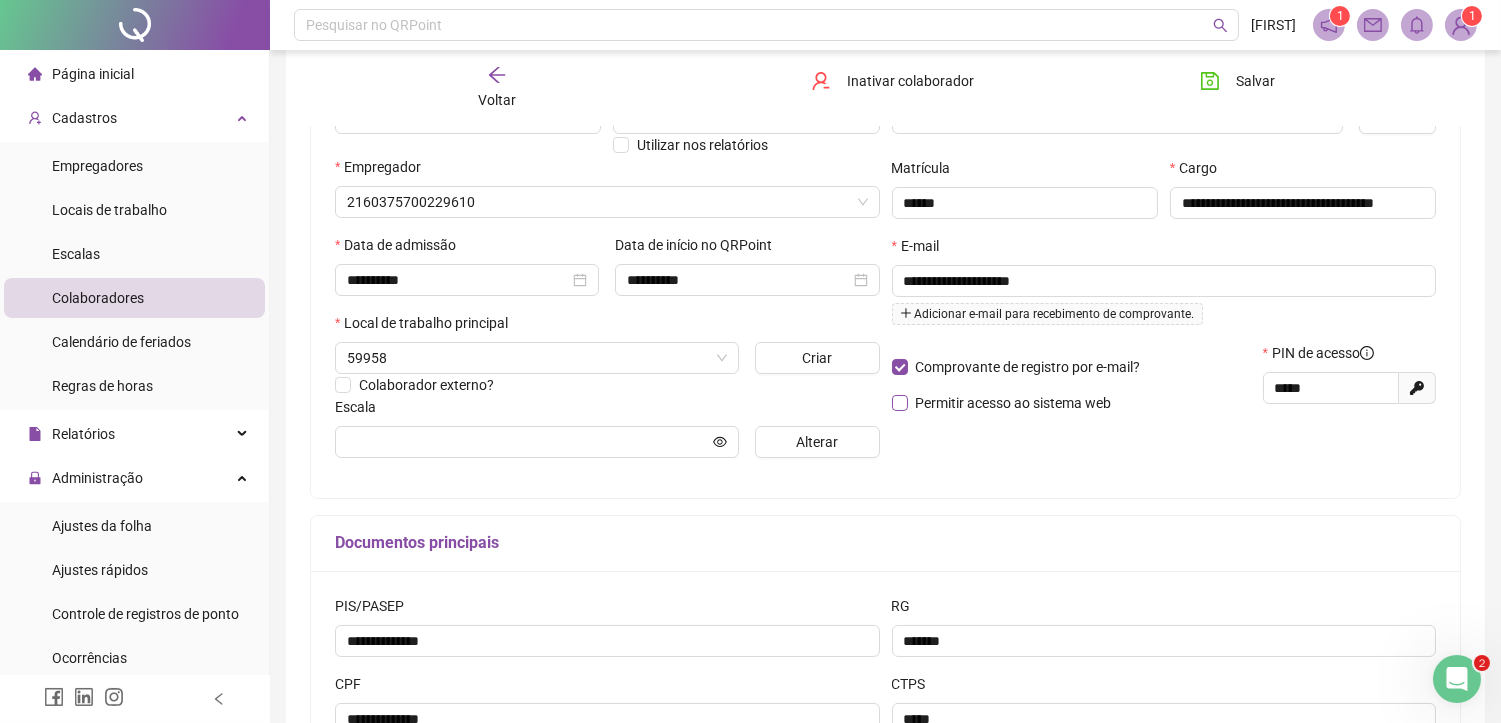 type on "**********" 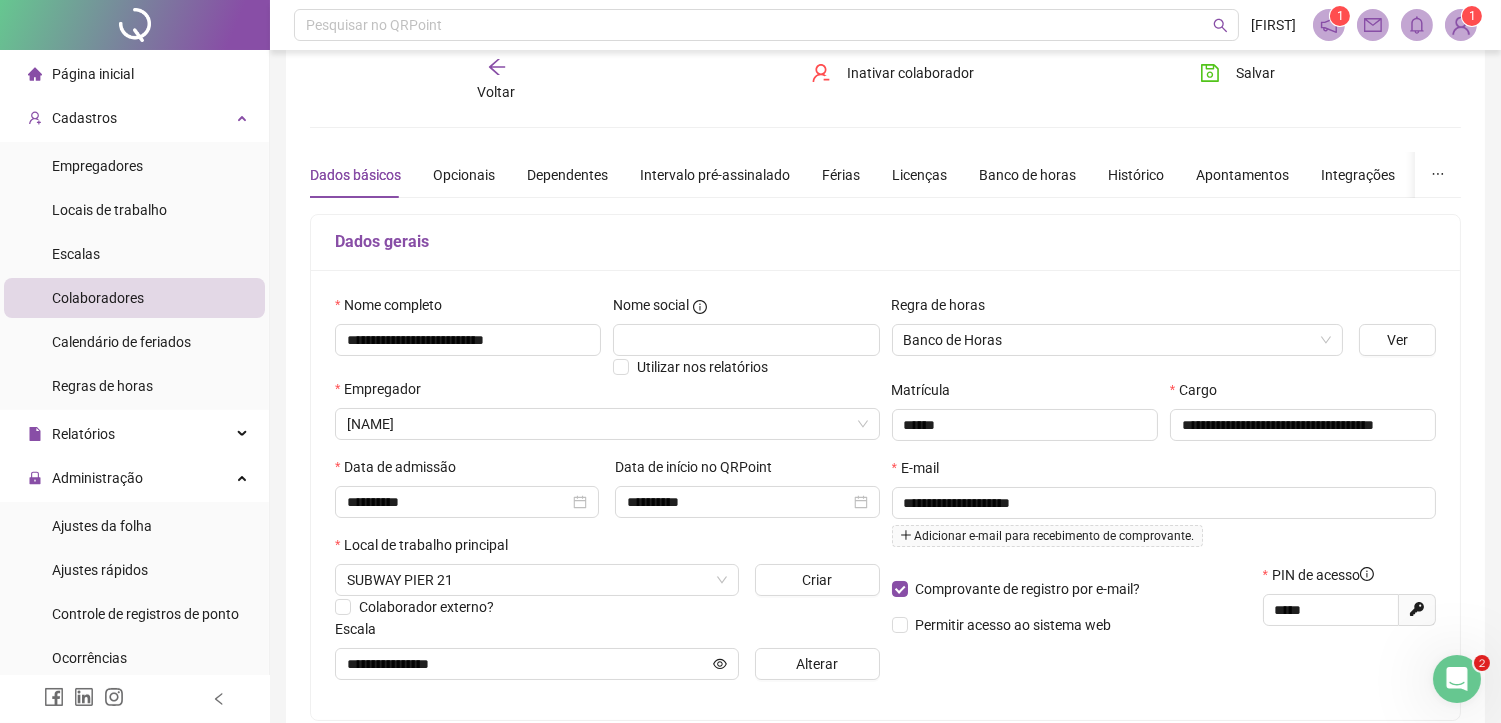 scroll, scrollTop: 32, scrollLeft: 0, axis: vertical 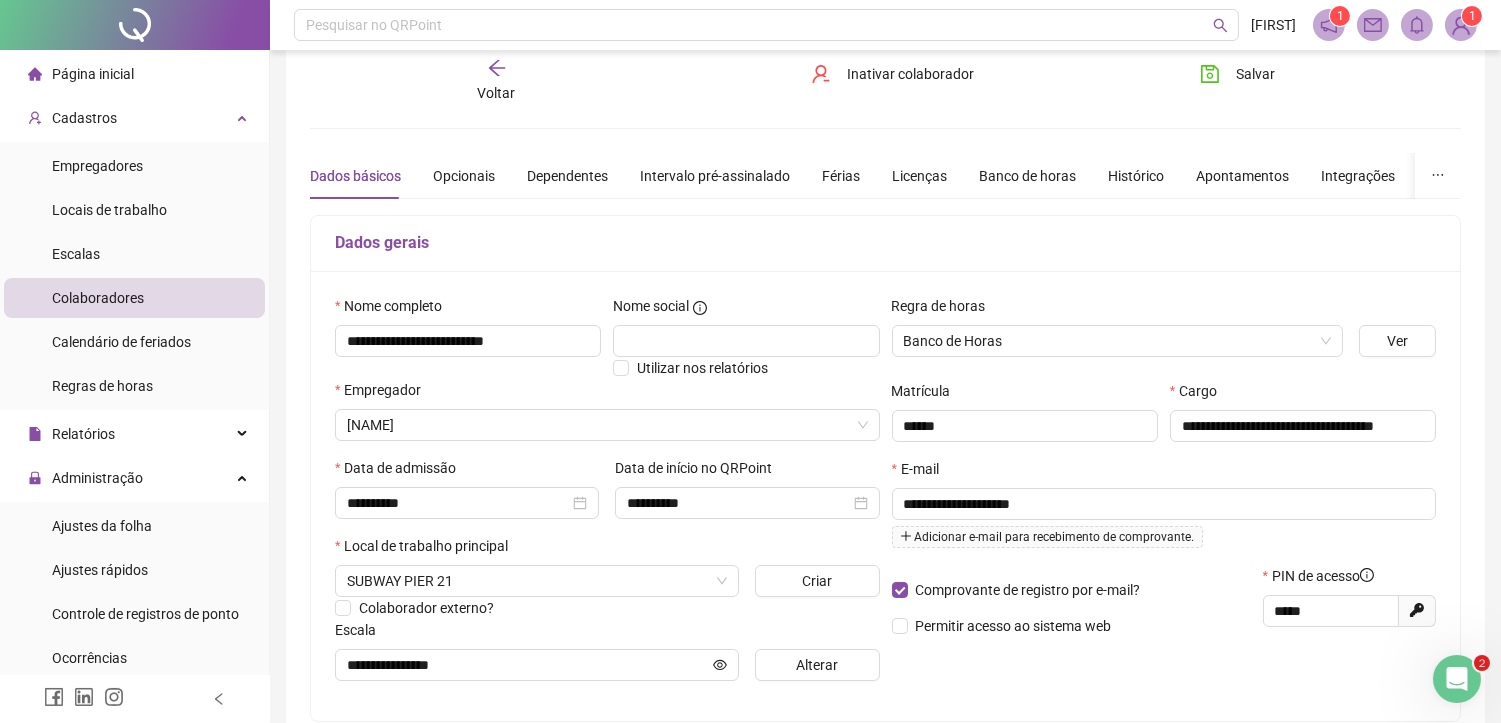 click on "Voltar" at bounding box center (497, 93) 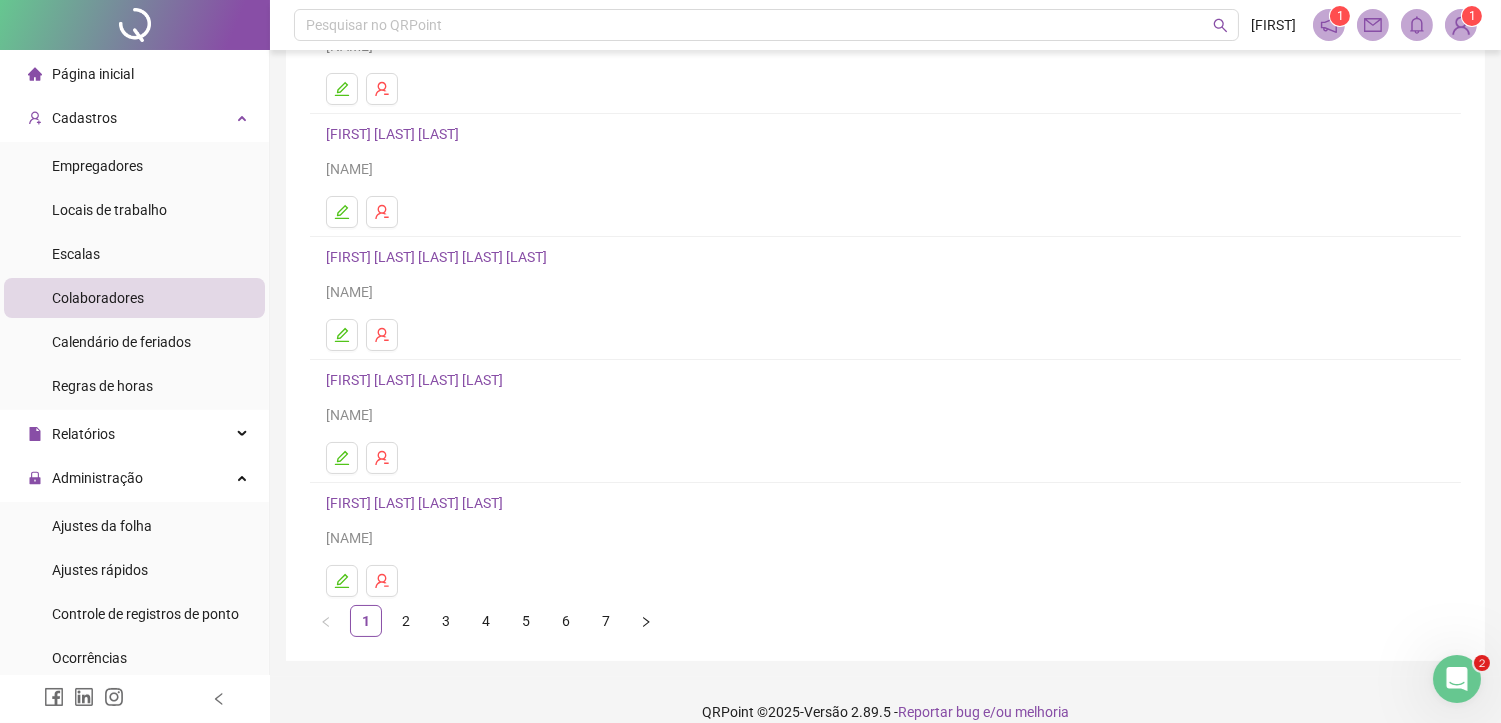 scroll, scrollTop: 244, scrollLeft: 0, axis: vertical 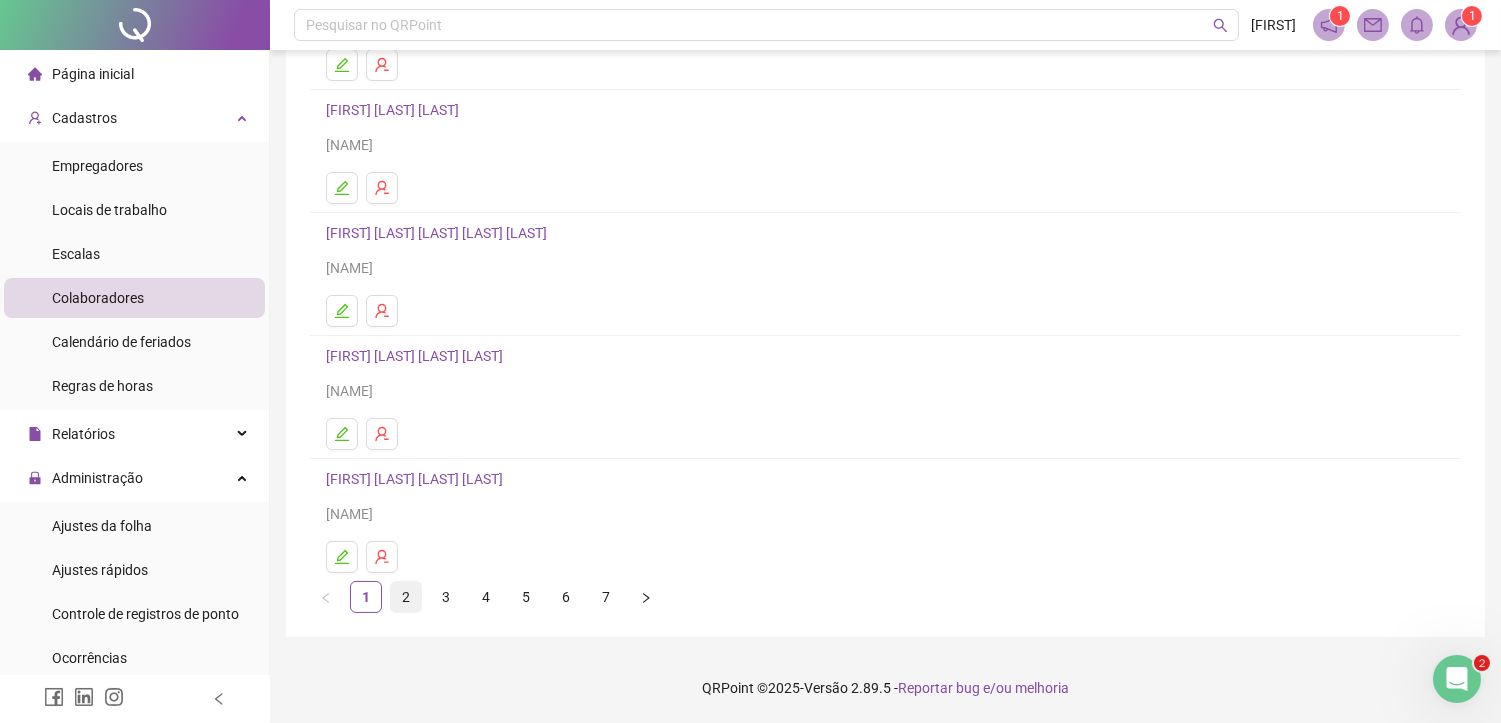 click on "2" at bounding box center (406, 597) 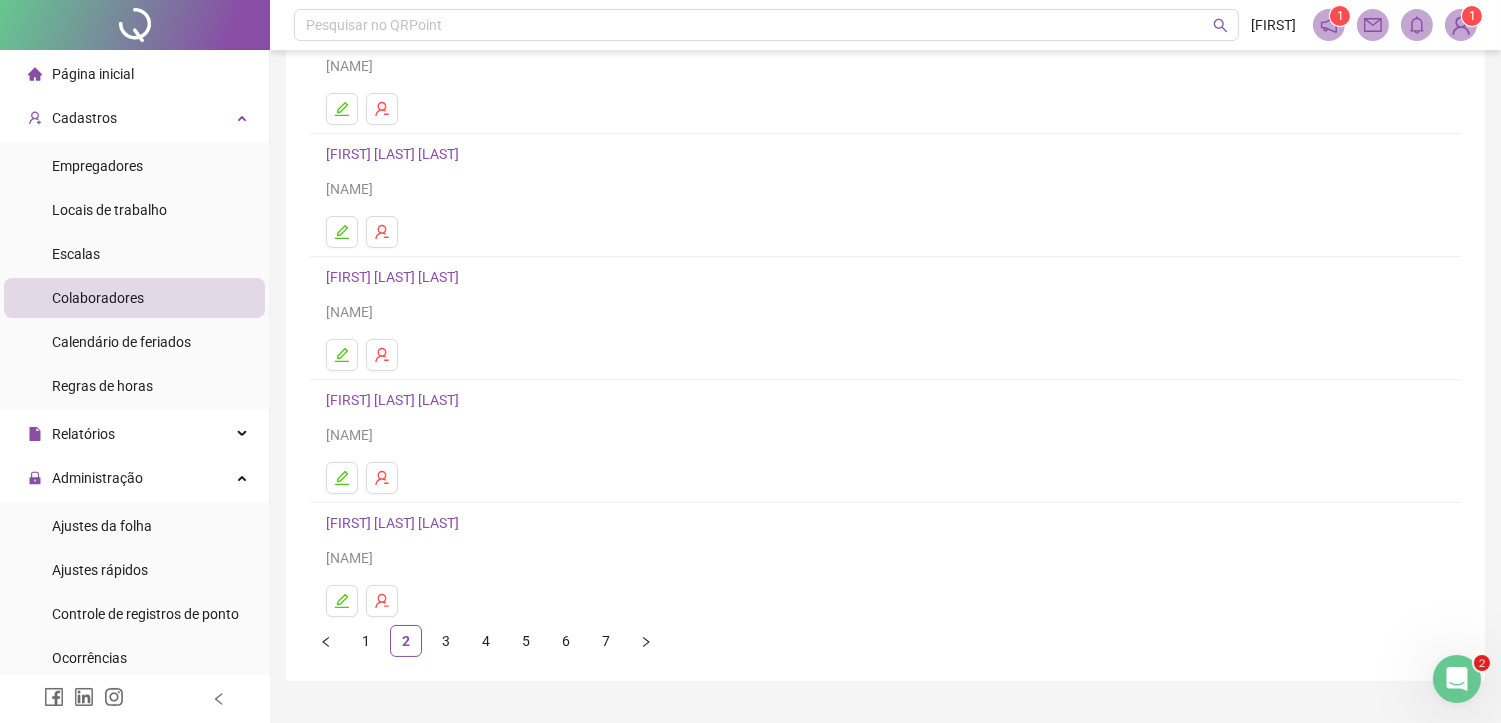 scroll, scrollTop: 222, scrollLeft: 0, axis: vertical 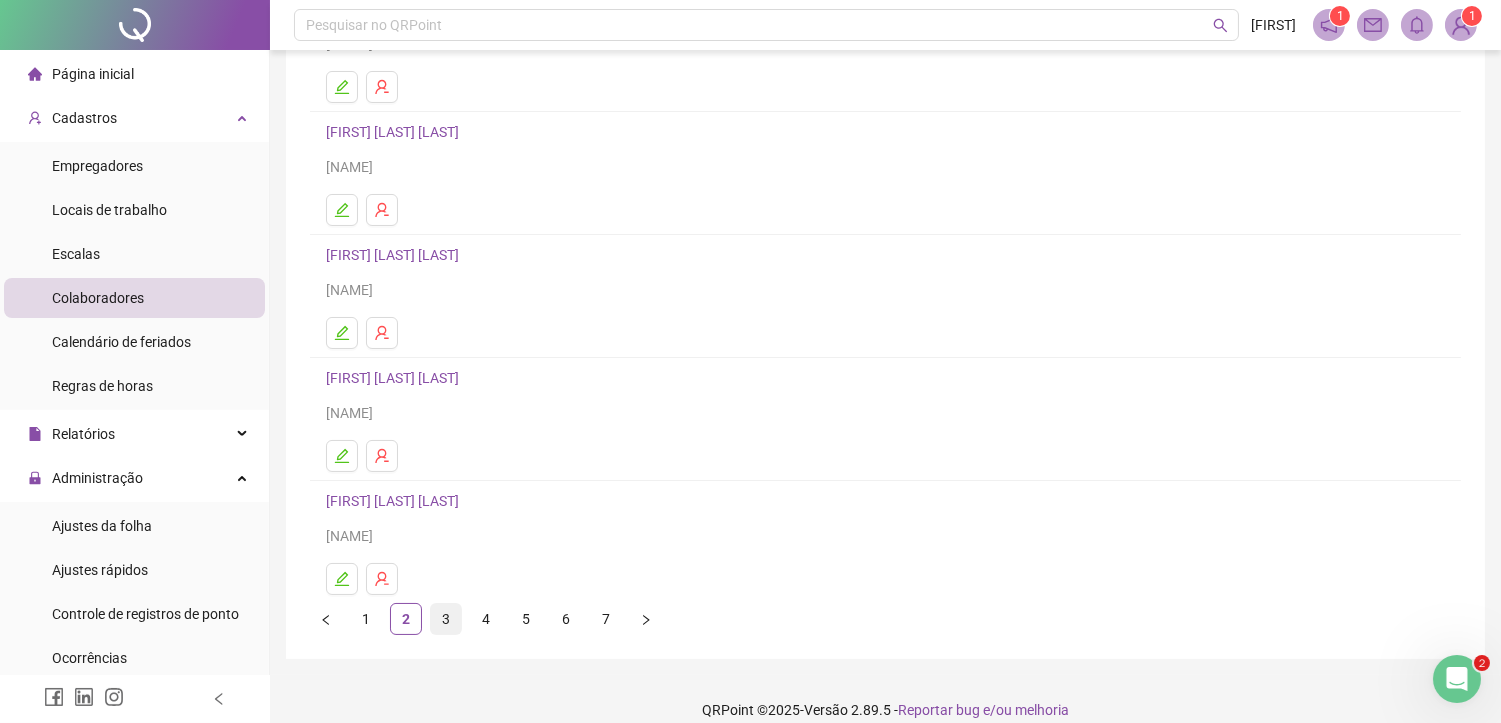 click on "3" at bounding box center [446, 619] 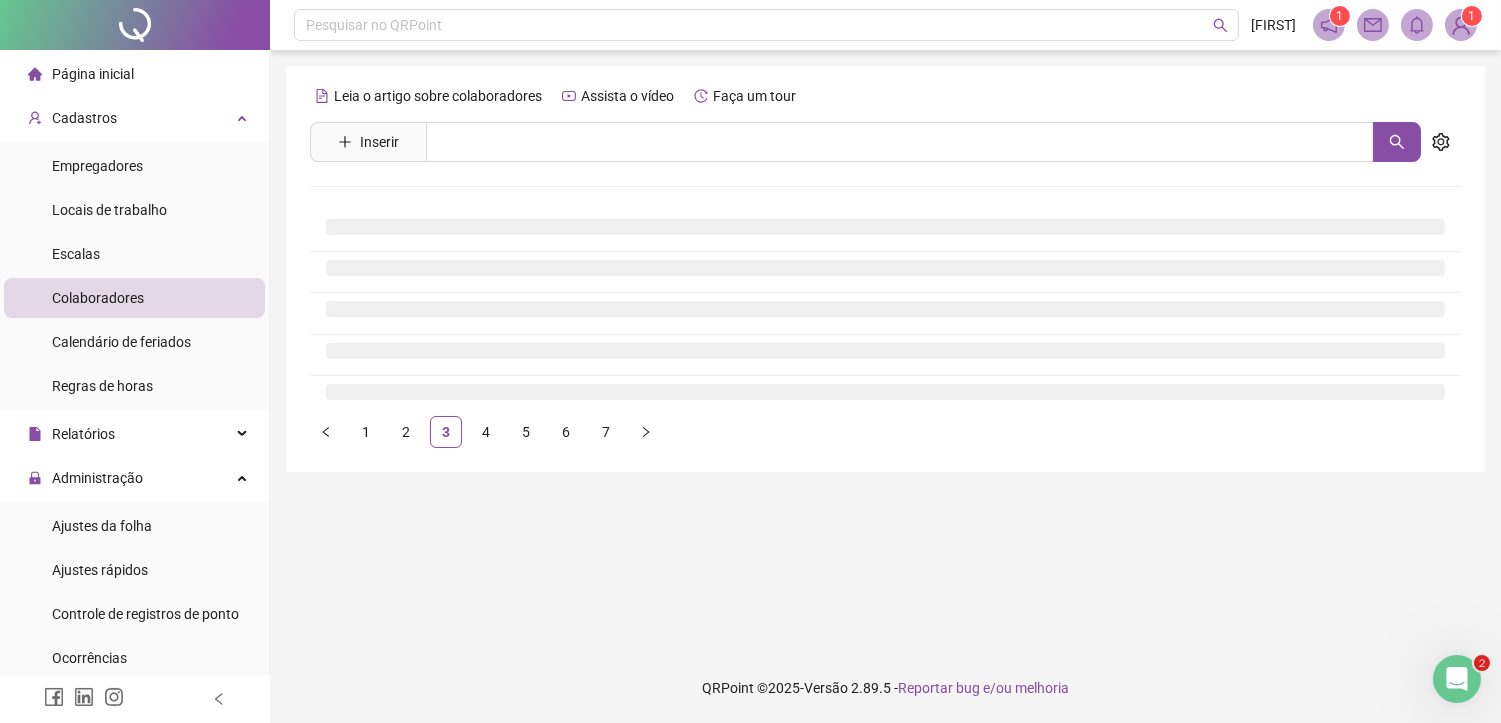 scroll, scrollTop: 0, scrollLeft: 0, axis: both 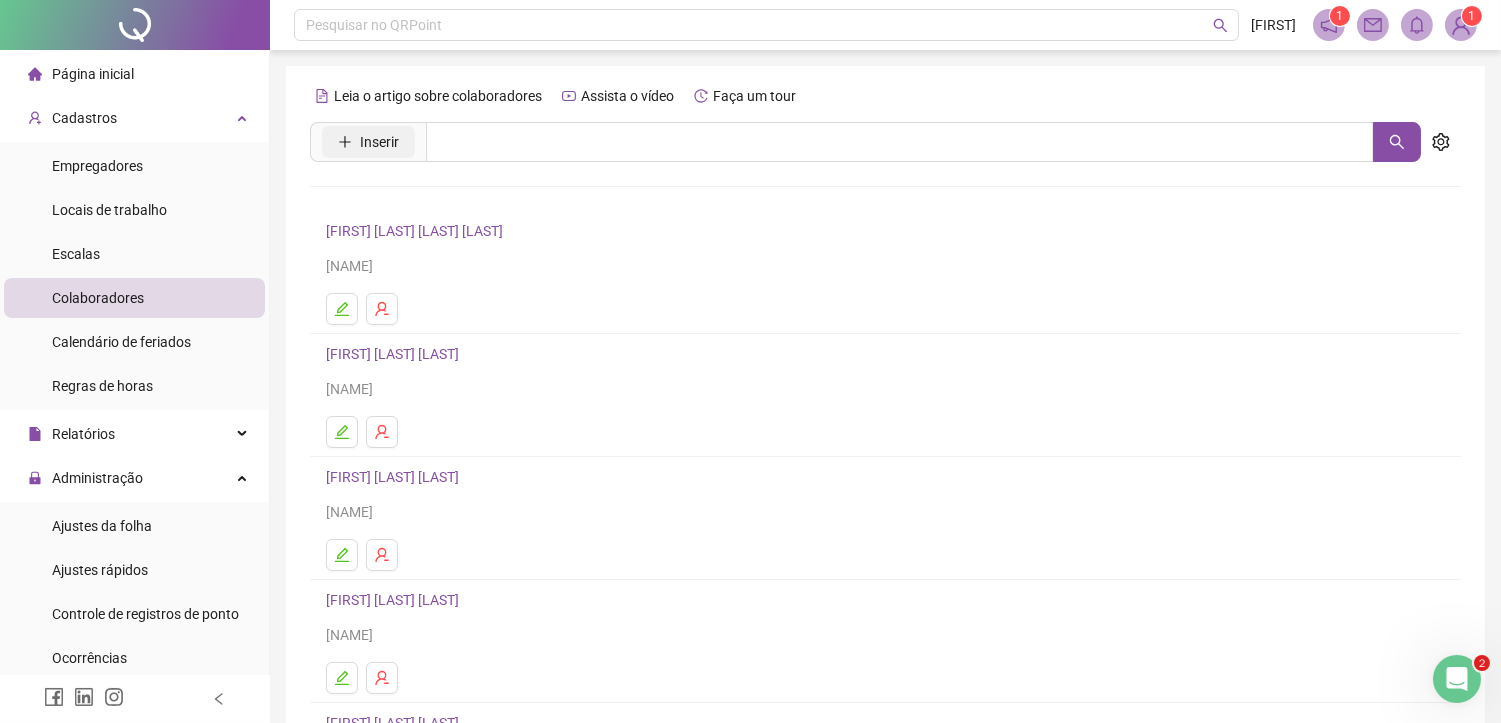 click on "Inserir" at bounding box center (368, 142) 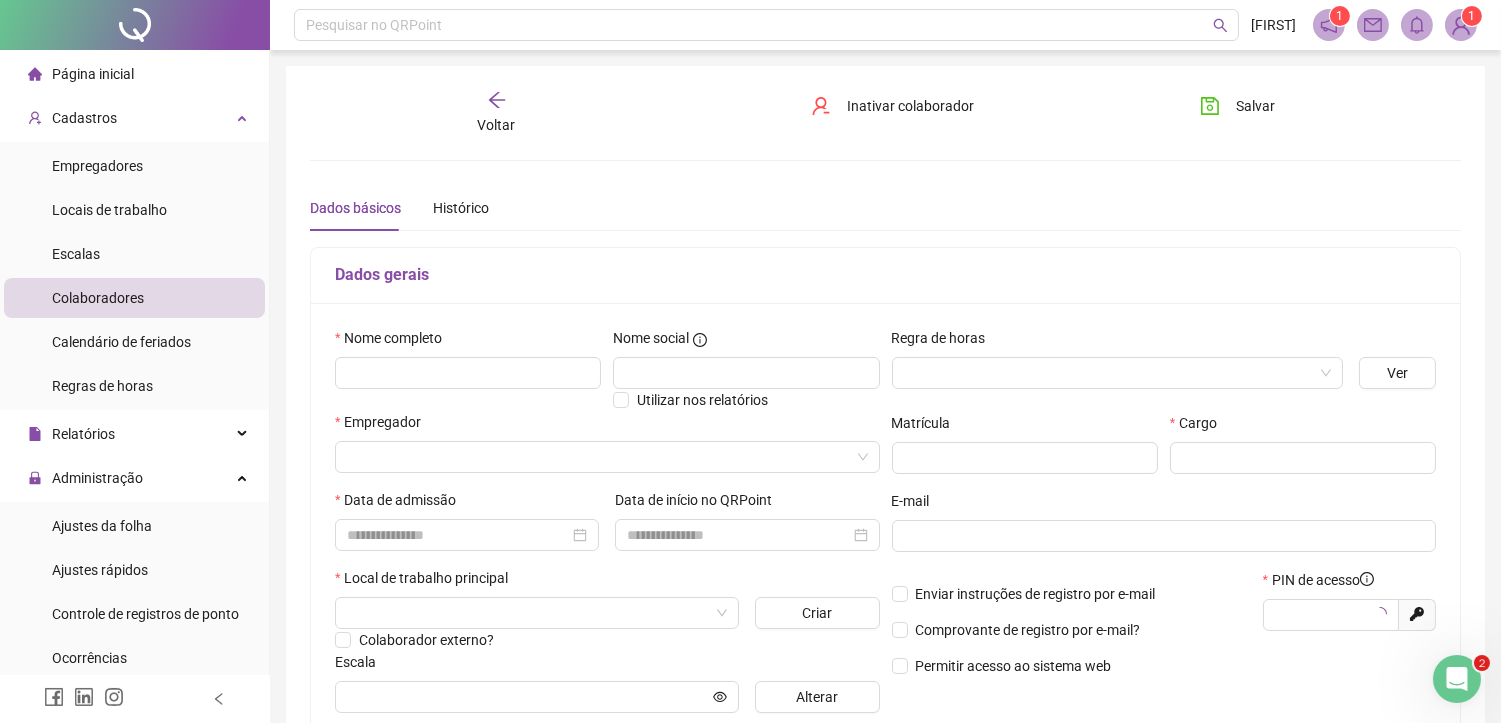 type on "*****" 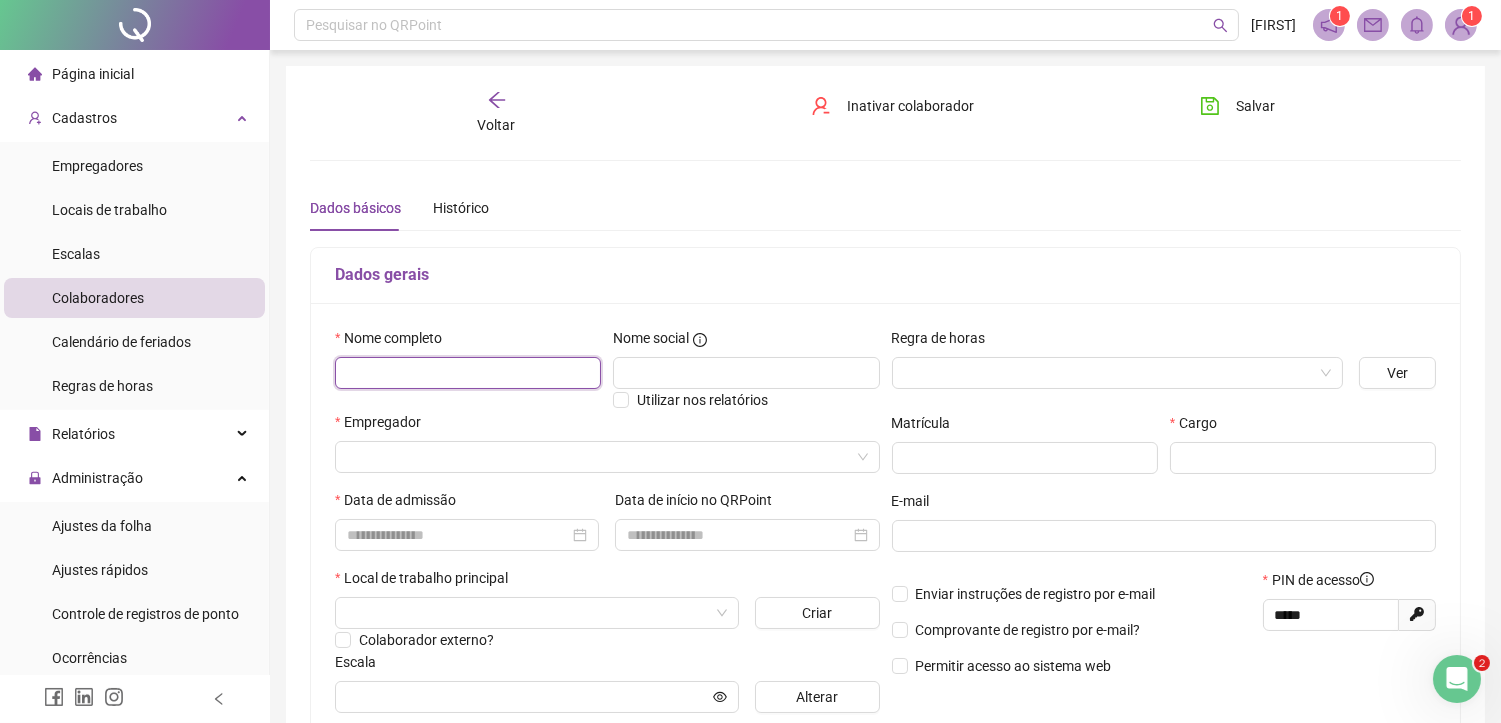 click at bounding box center [468, 373] 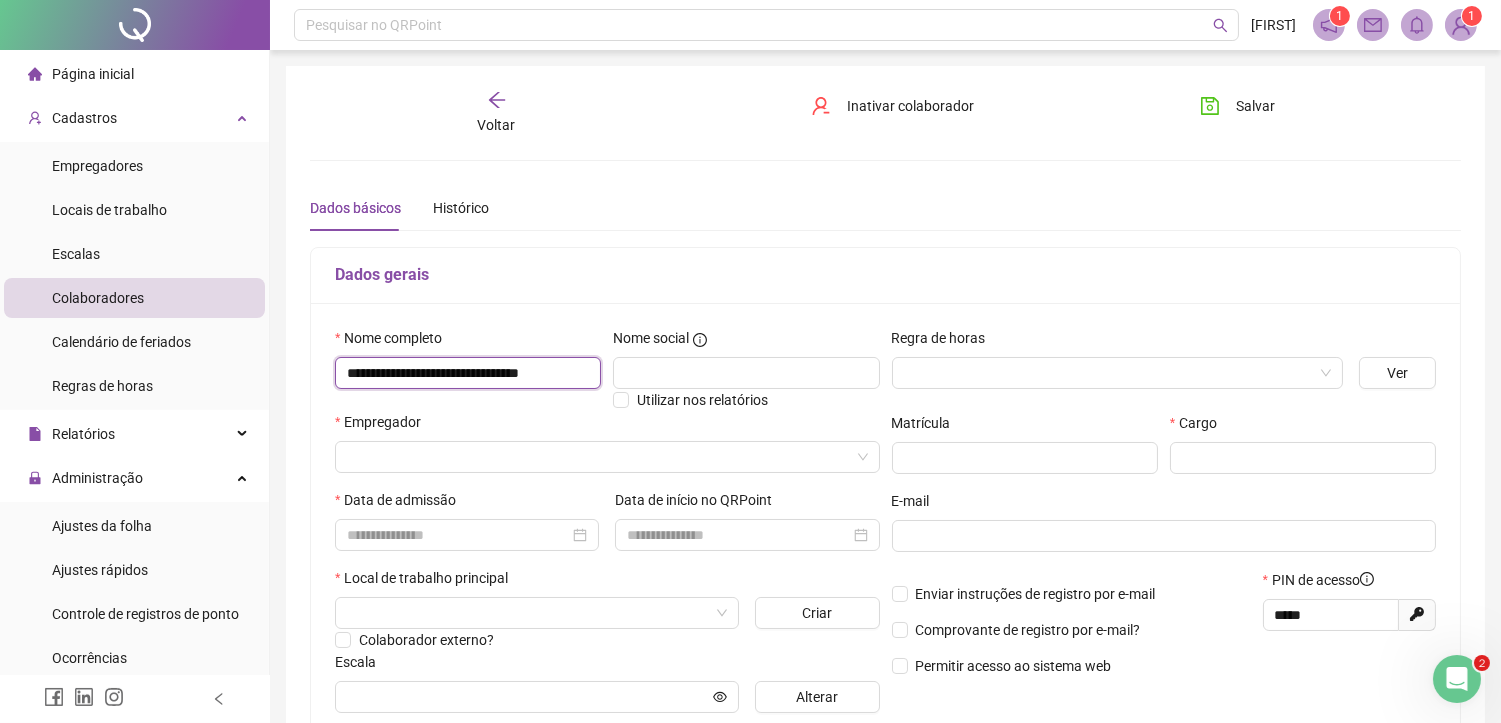 scroll, scrollTop: 0, scrollLeft: 12, axis: horizontal 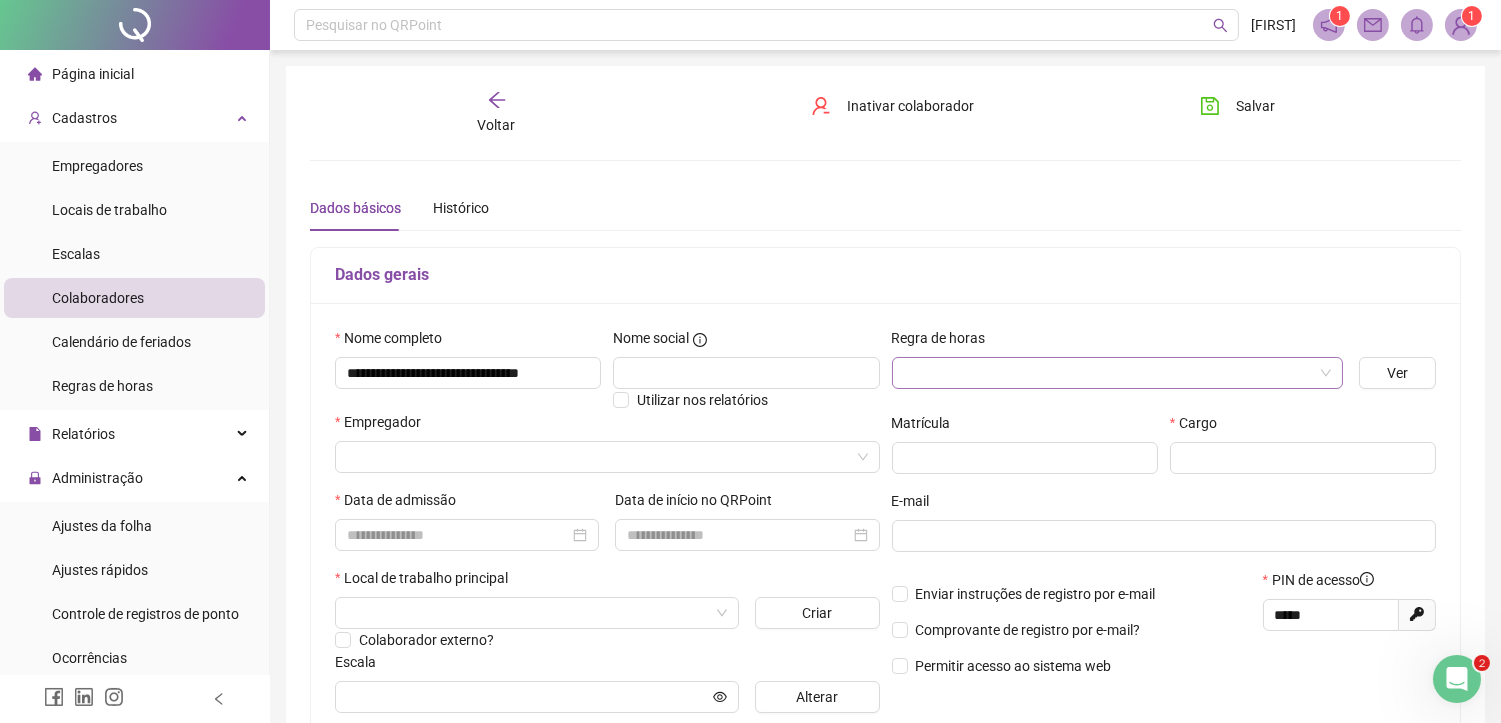 click at bounding box center [1108, 373] 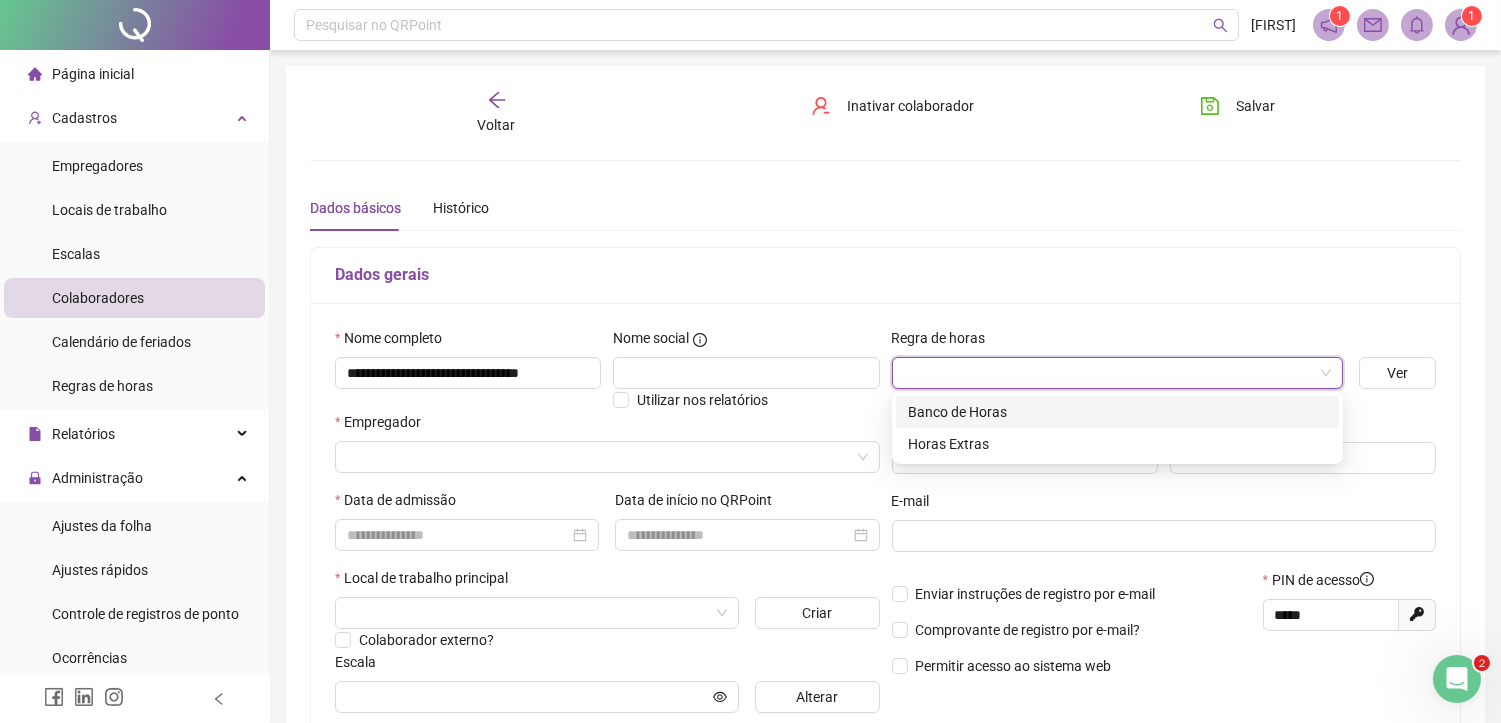 click on "Banco de Horas" at bounding box center (1117, 412) 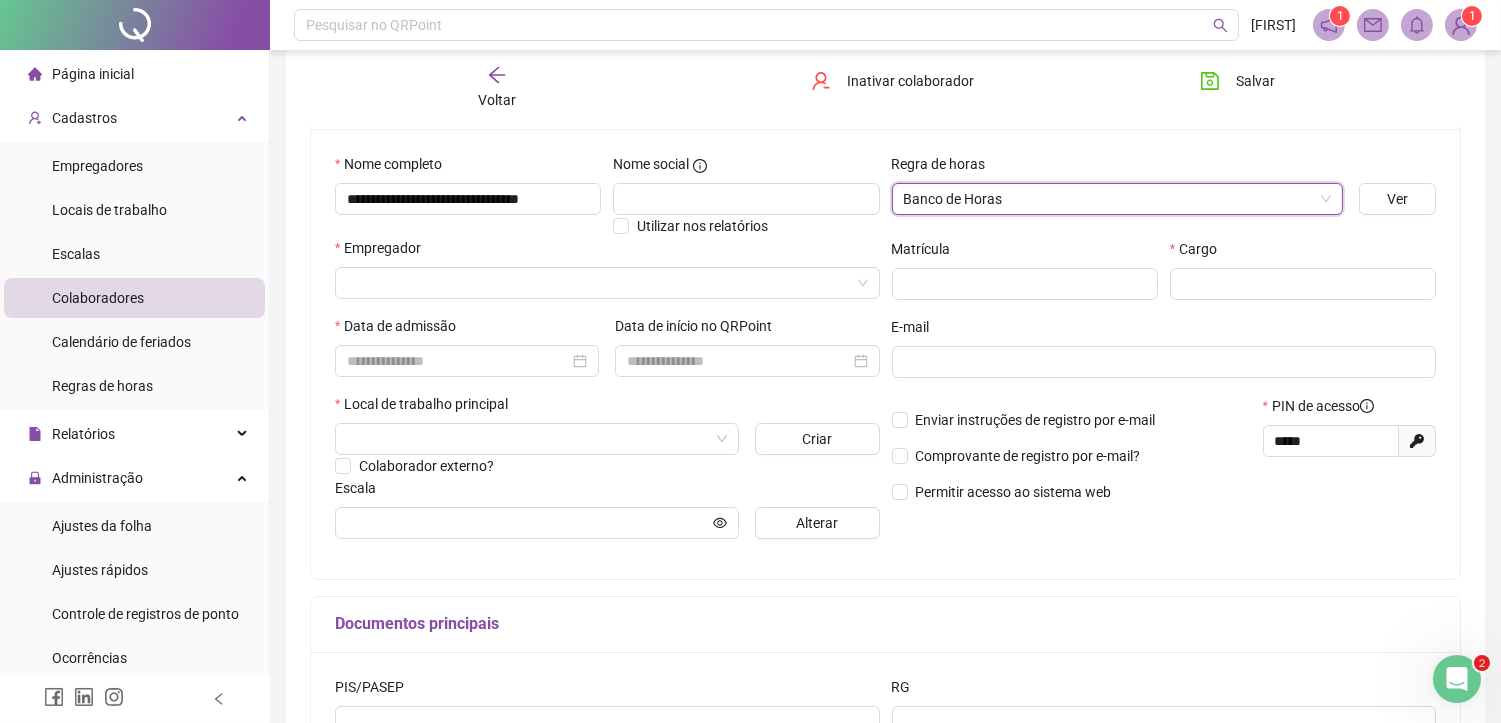 scroll, scrollTop: 111, scrollLeft: 0, axis: vertical 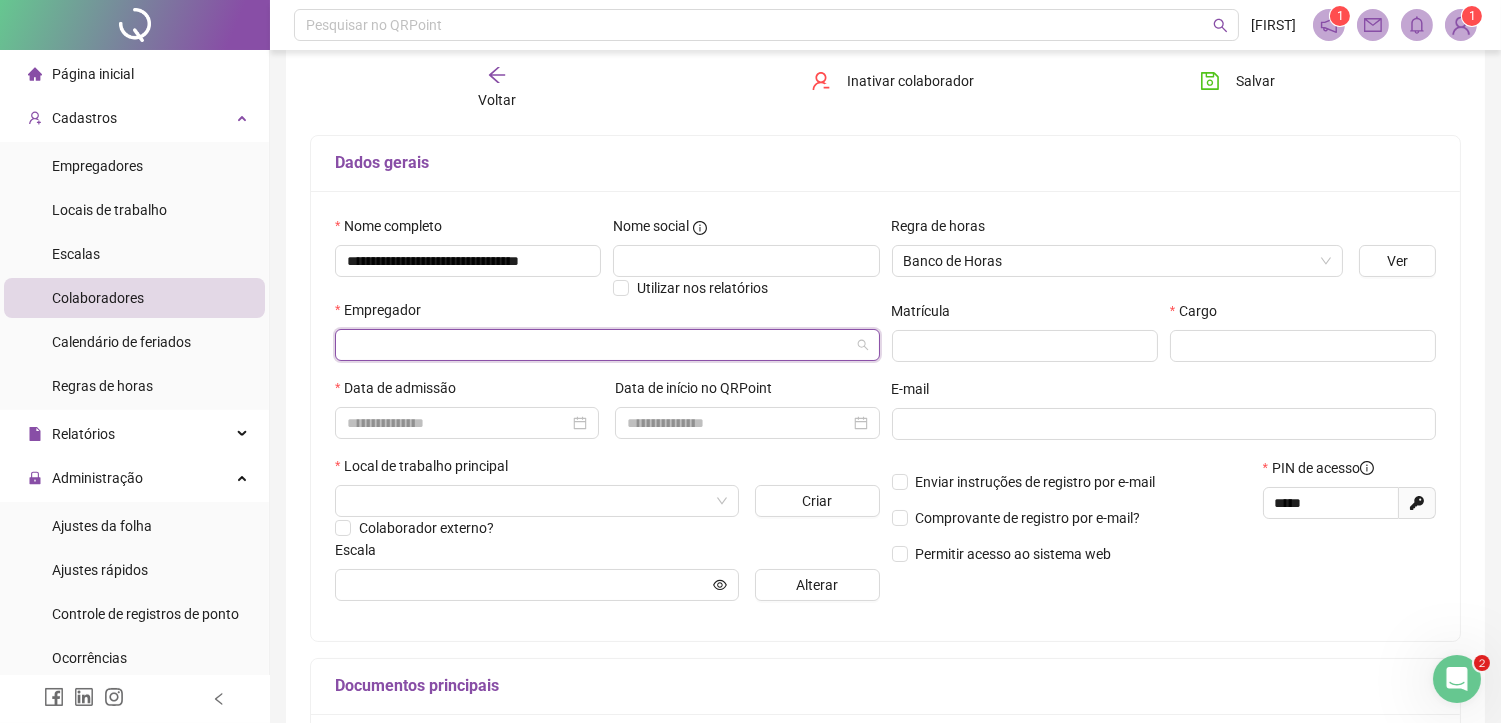 click at bounding box center (598, 345) 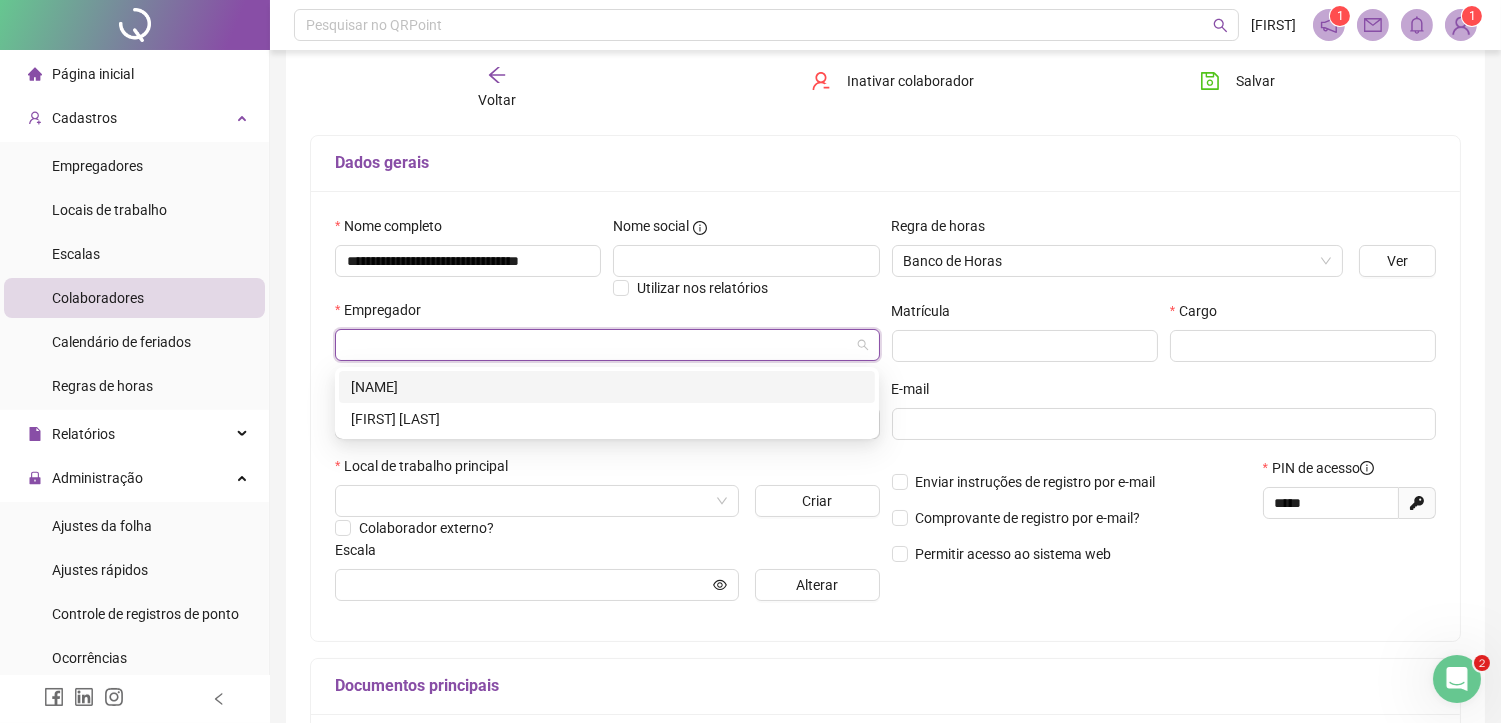 click on "[NAME]" at bounding box center (607, 387) 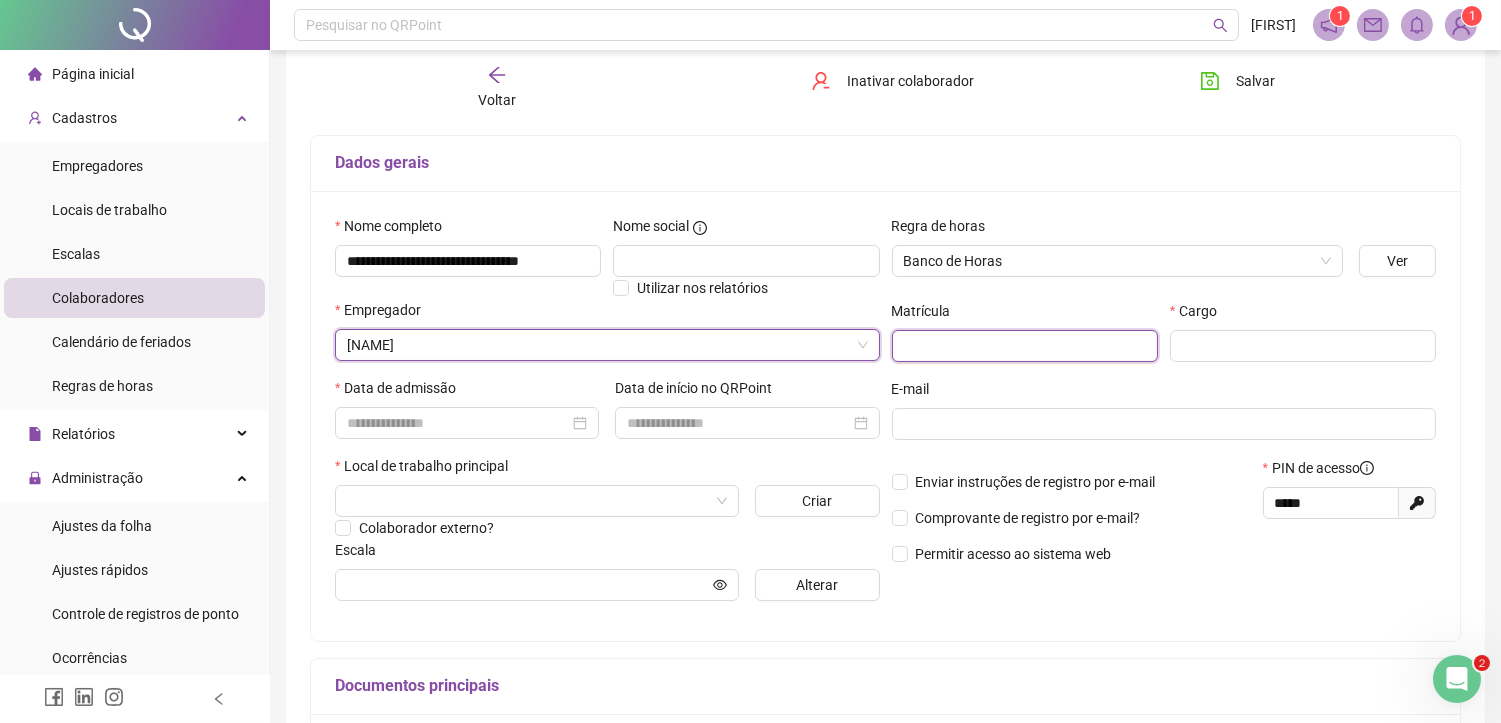 click at bounding box center (1025, 346) 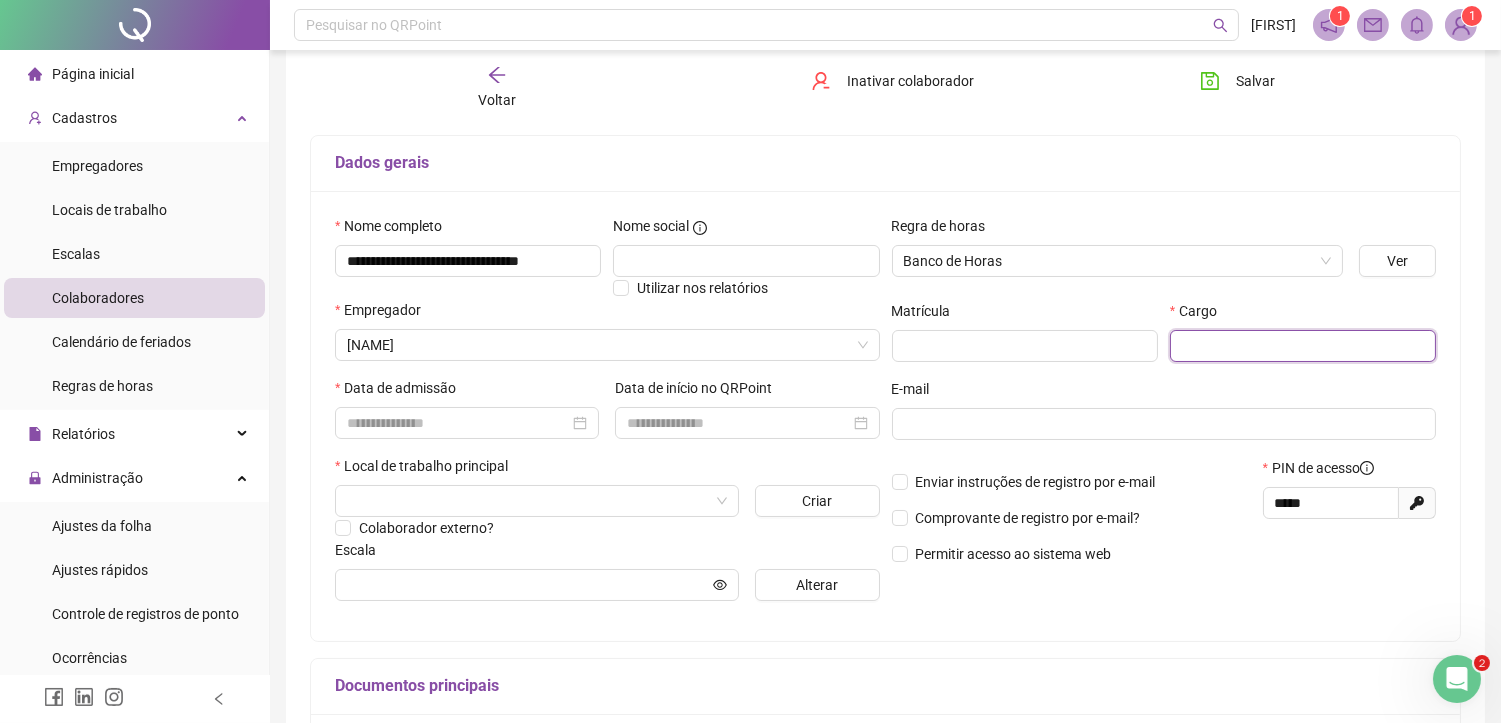 click at bounding box center [1303, 346] 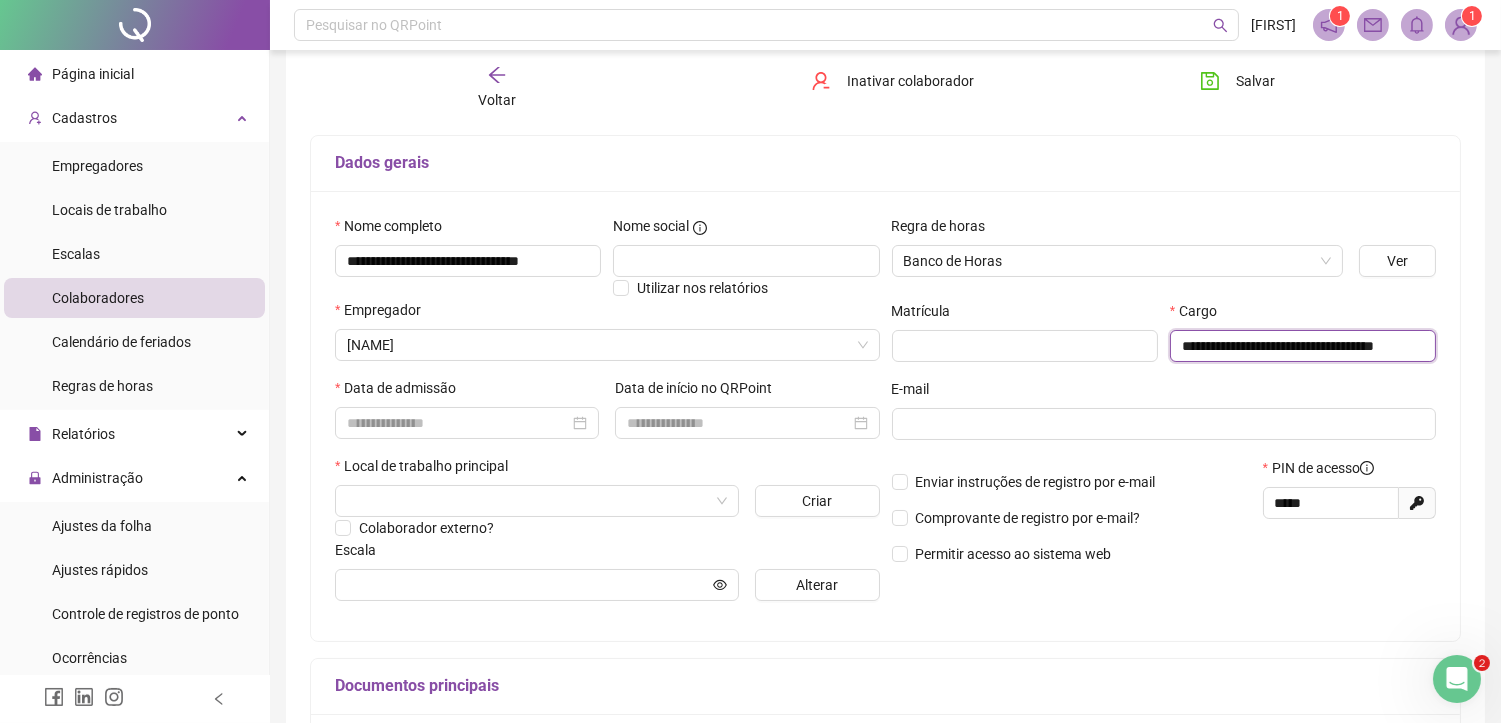 scroll, scrollTop: 0, scrollLeft: 52, axis: horizontal 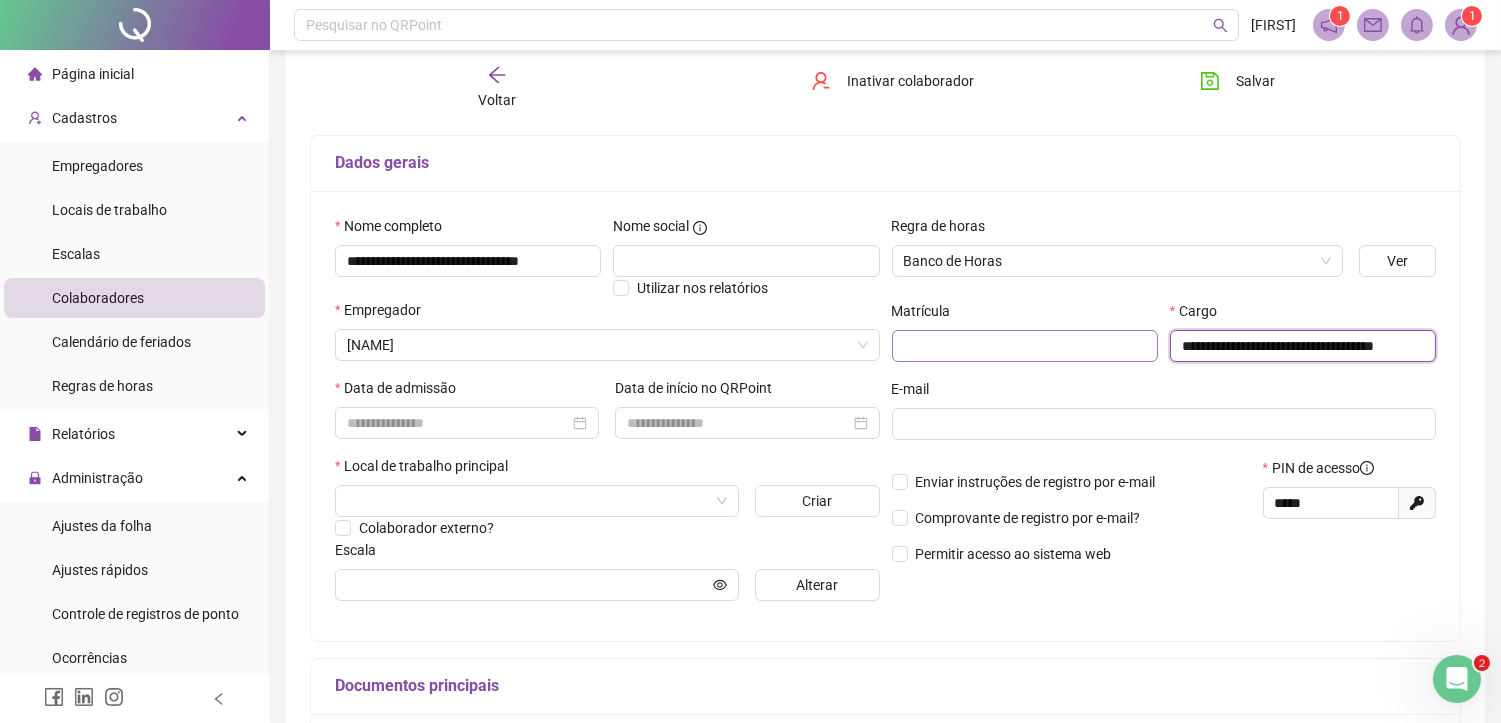 drag, startPoint x: 1234, startPoint y: 340, endPoint x: 1127, endPoint y: 335, distance: 107.11676 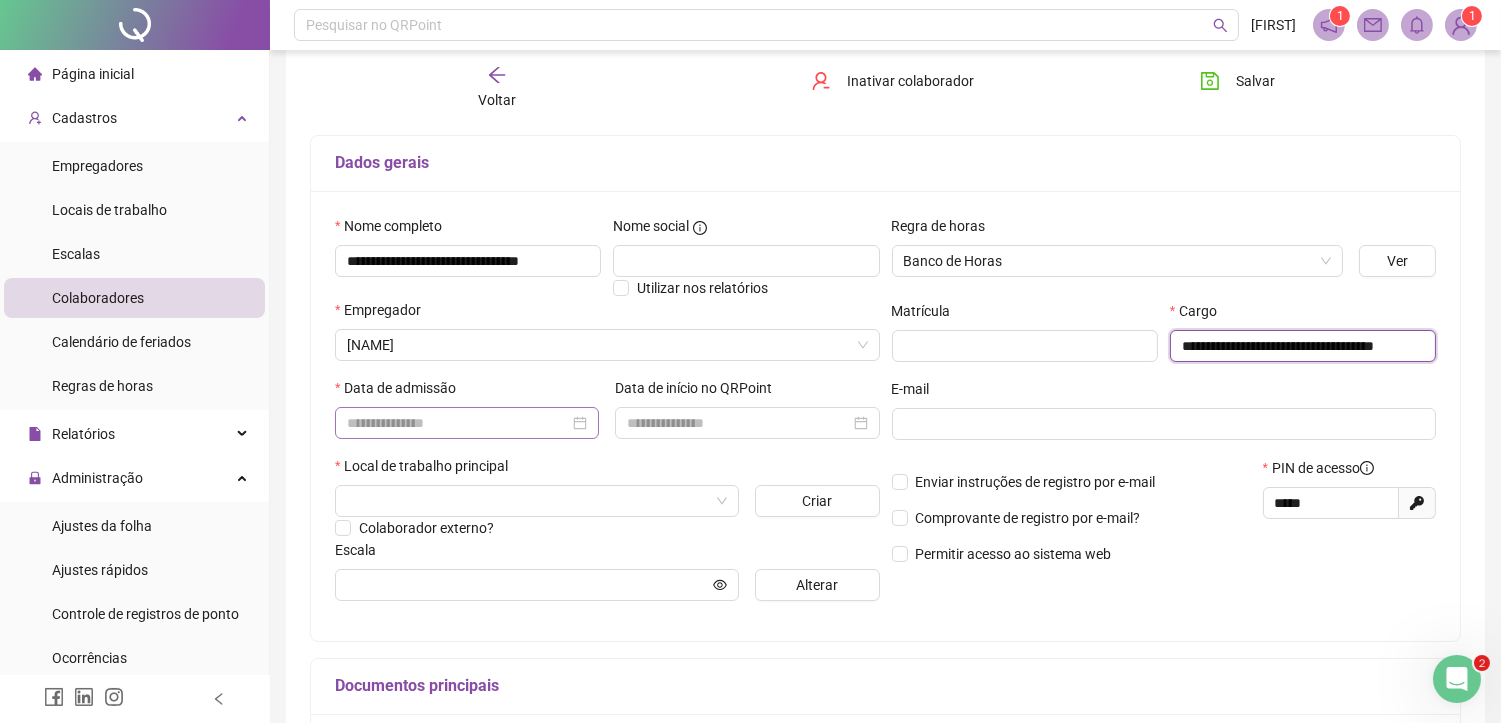 type on "**********" 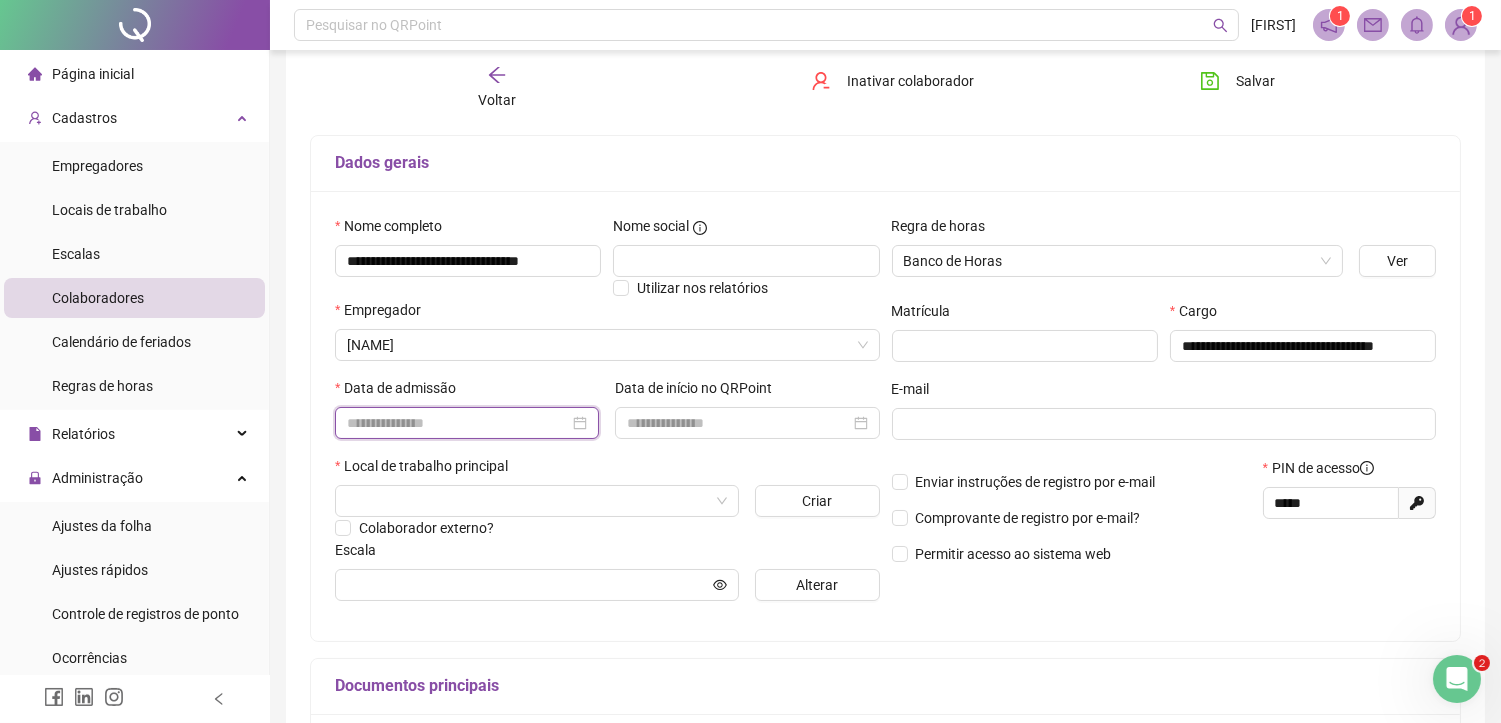click at bounding box center (458, 423) 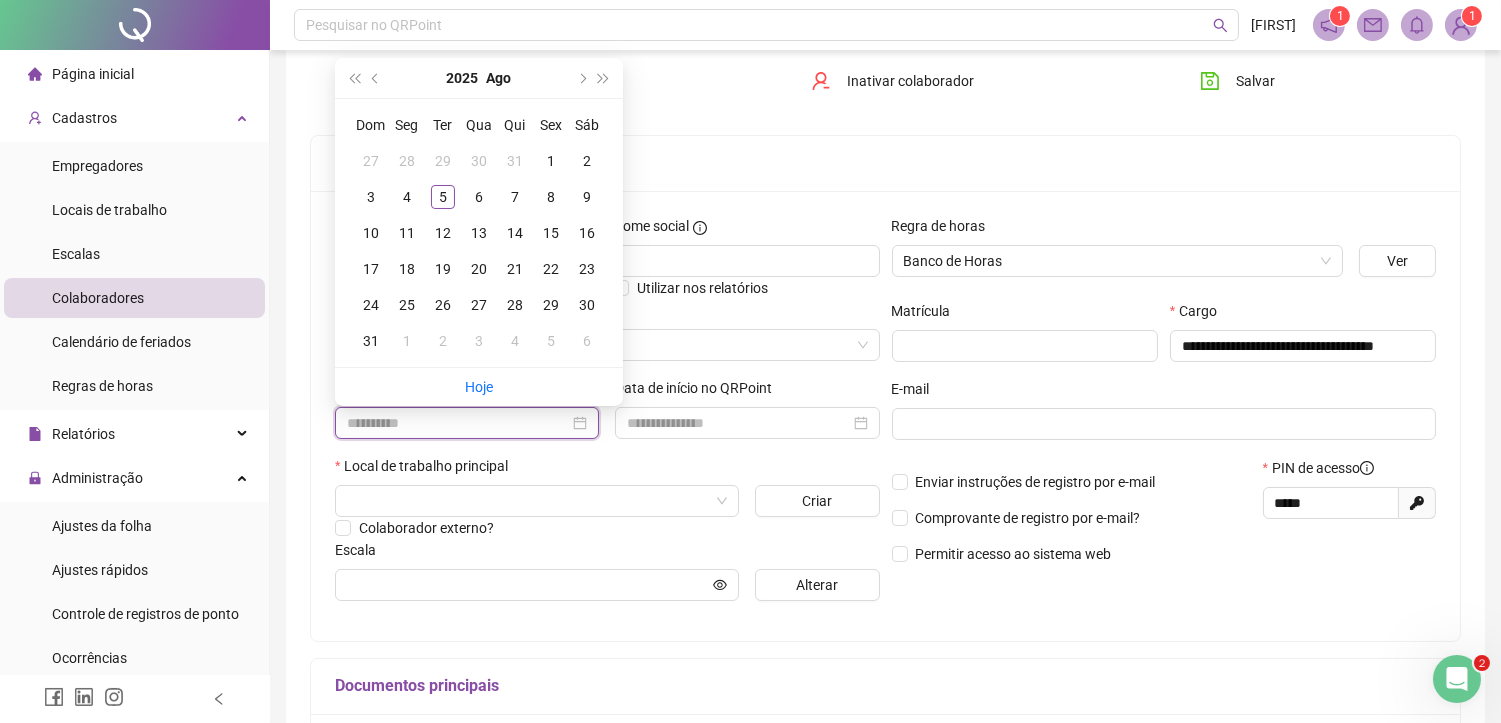 type on "**********" 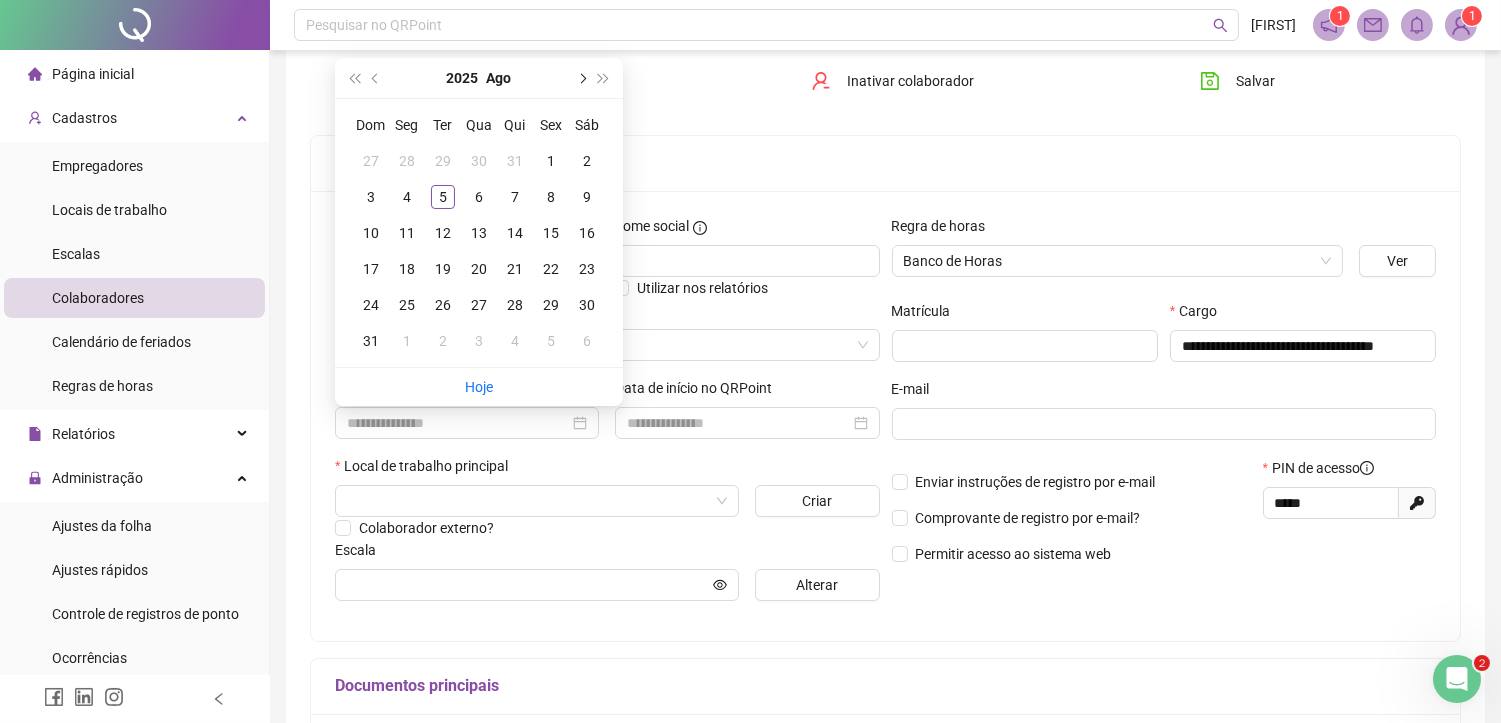click at bounding box center (581, 78) 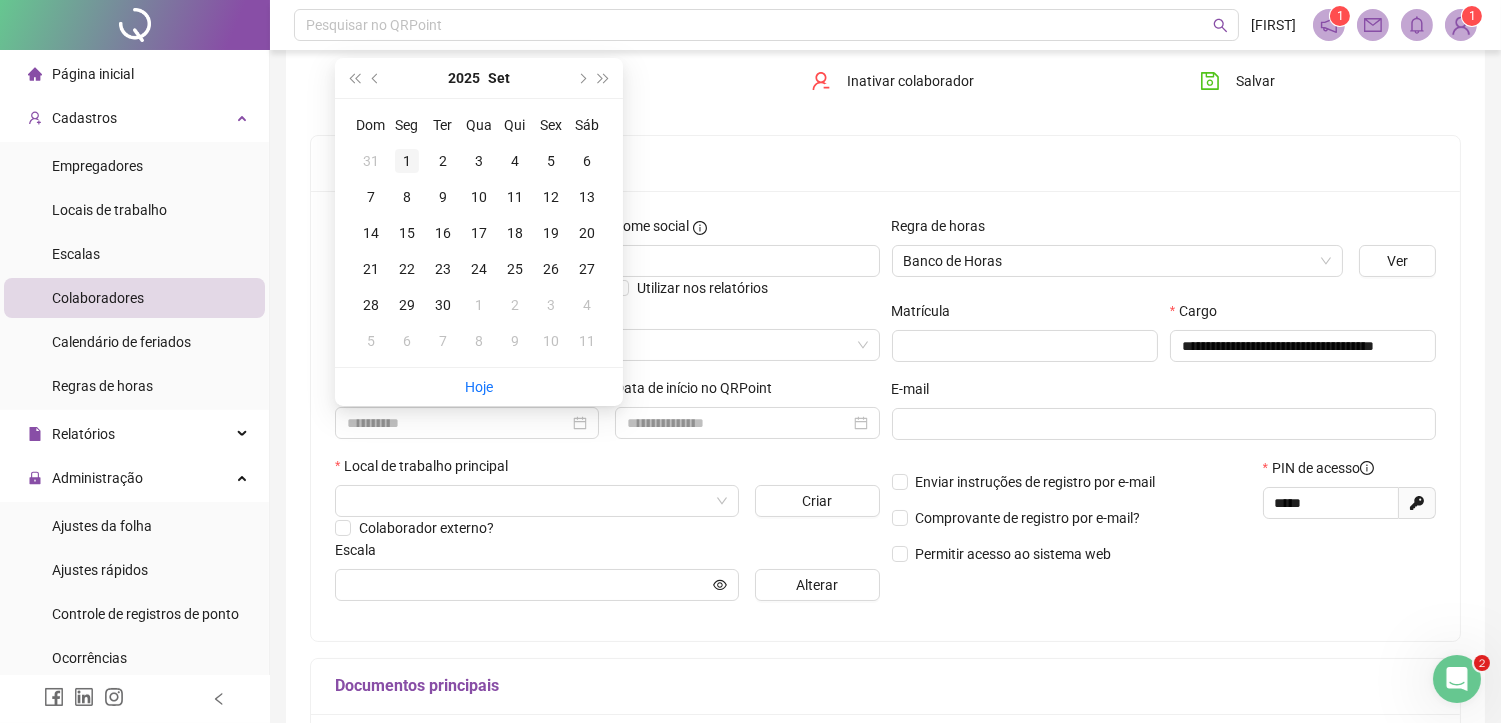 type on "**********" 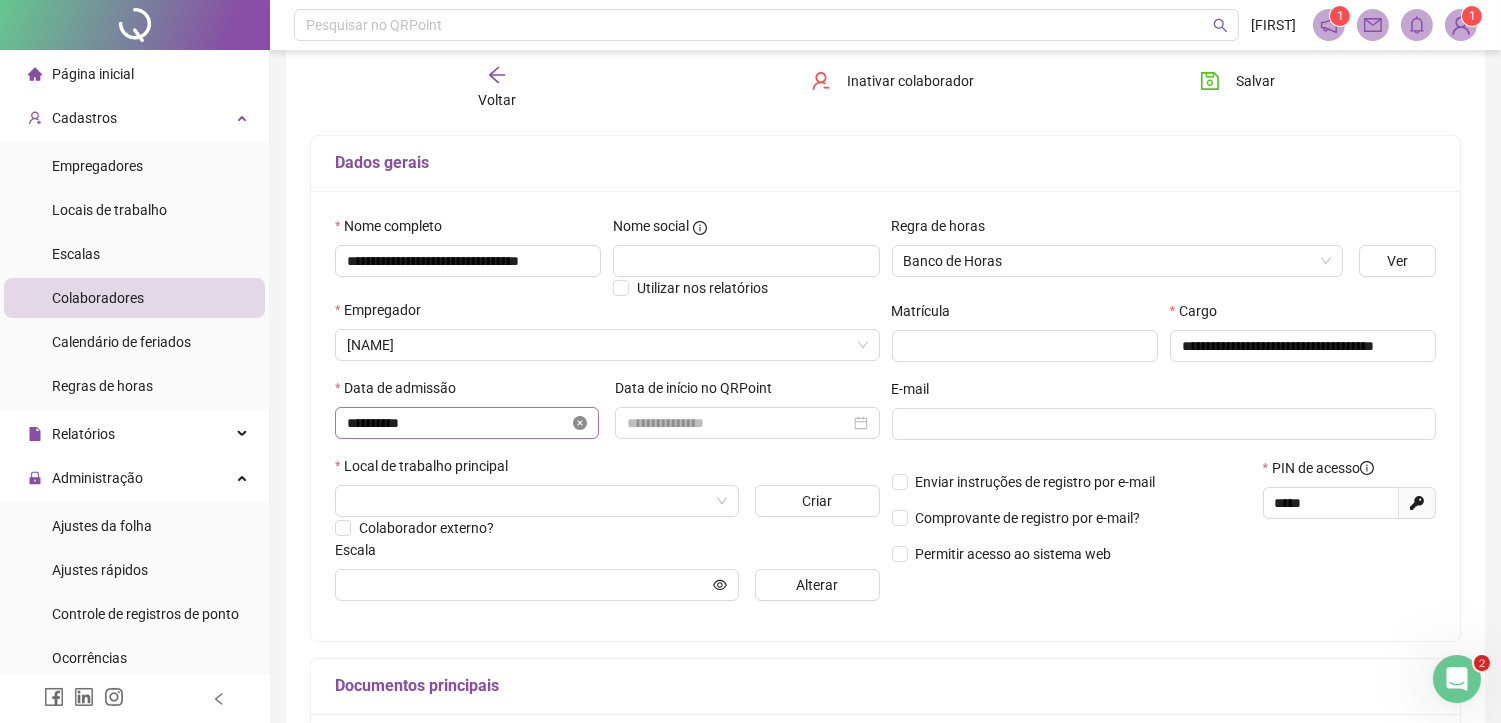 click 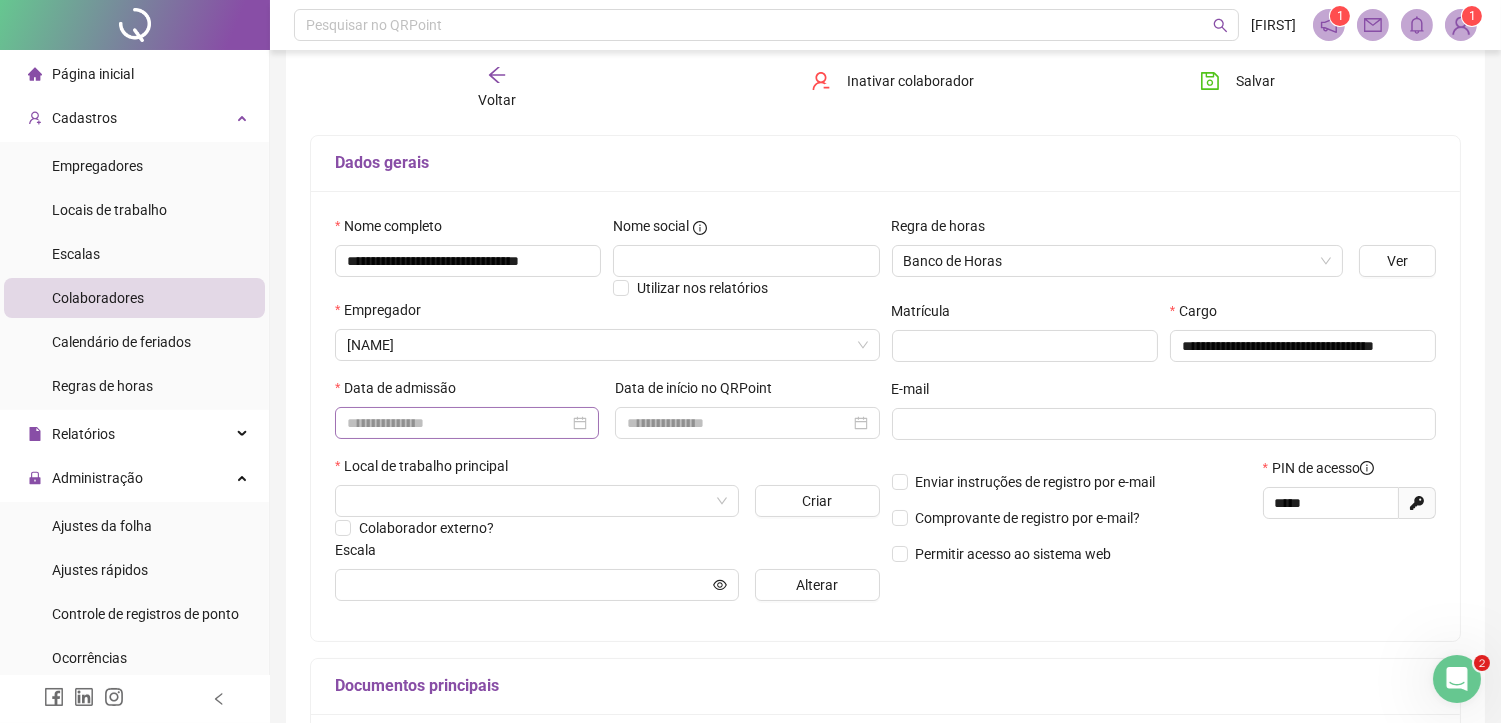 click at bounding box center (467, 423) 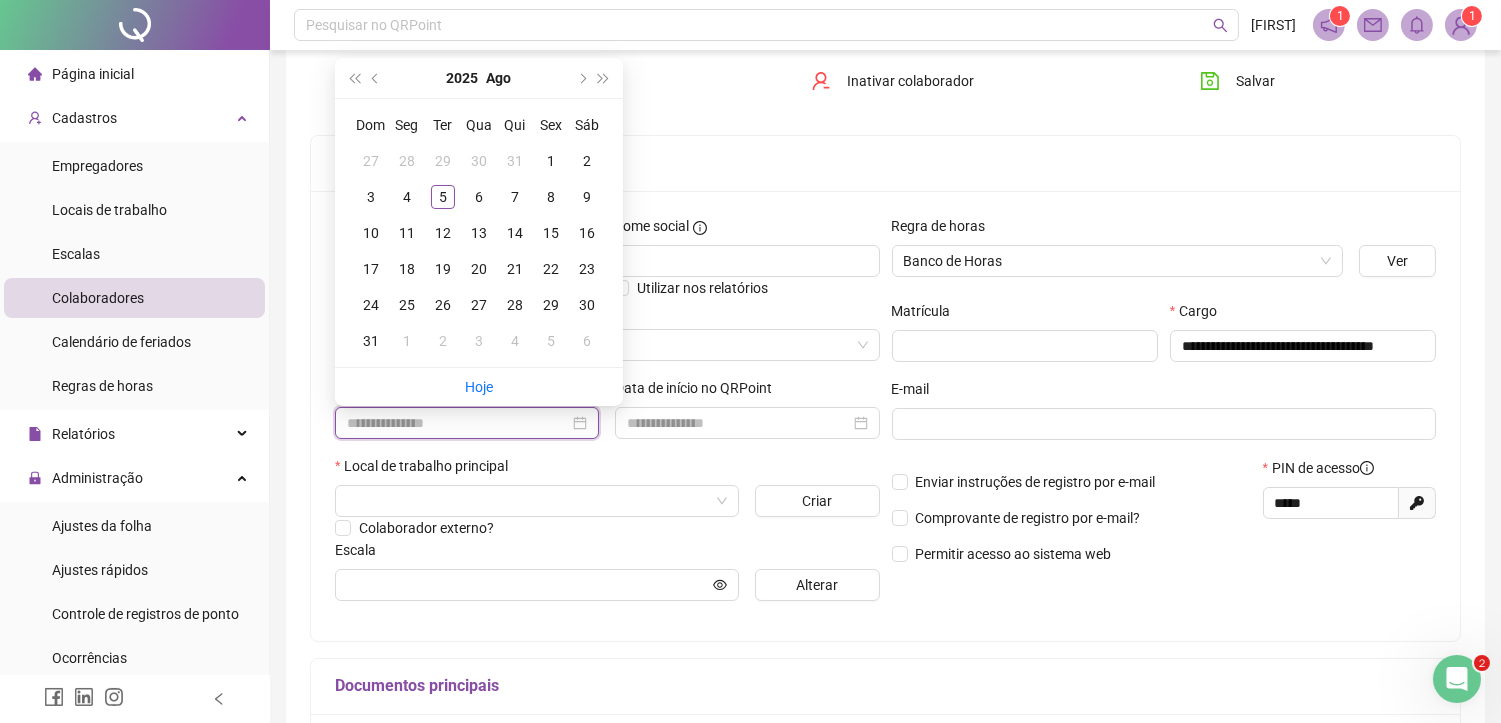 click at bounding box center [458, 423] 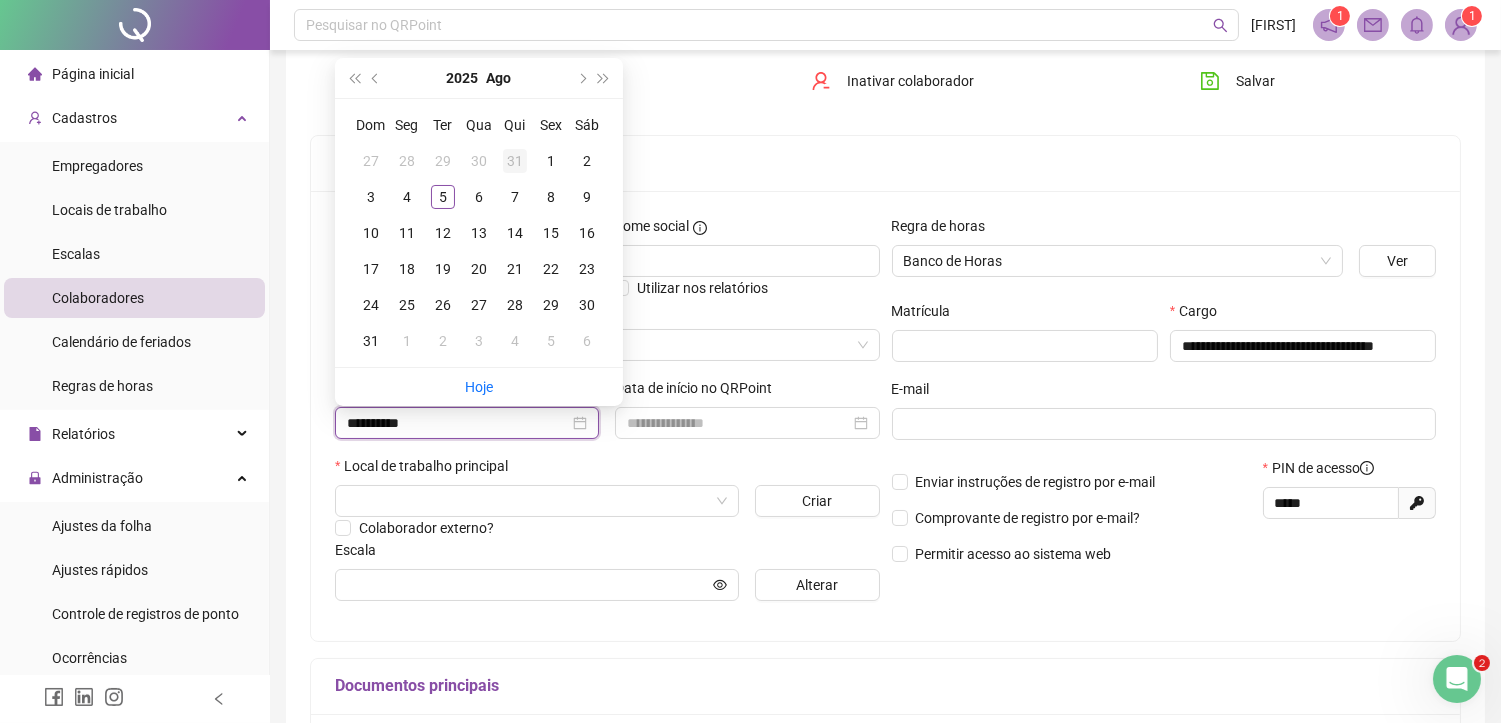 type on "**********" 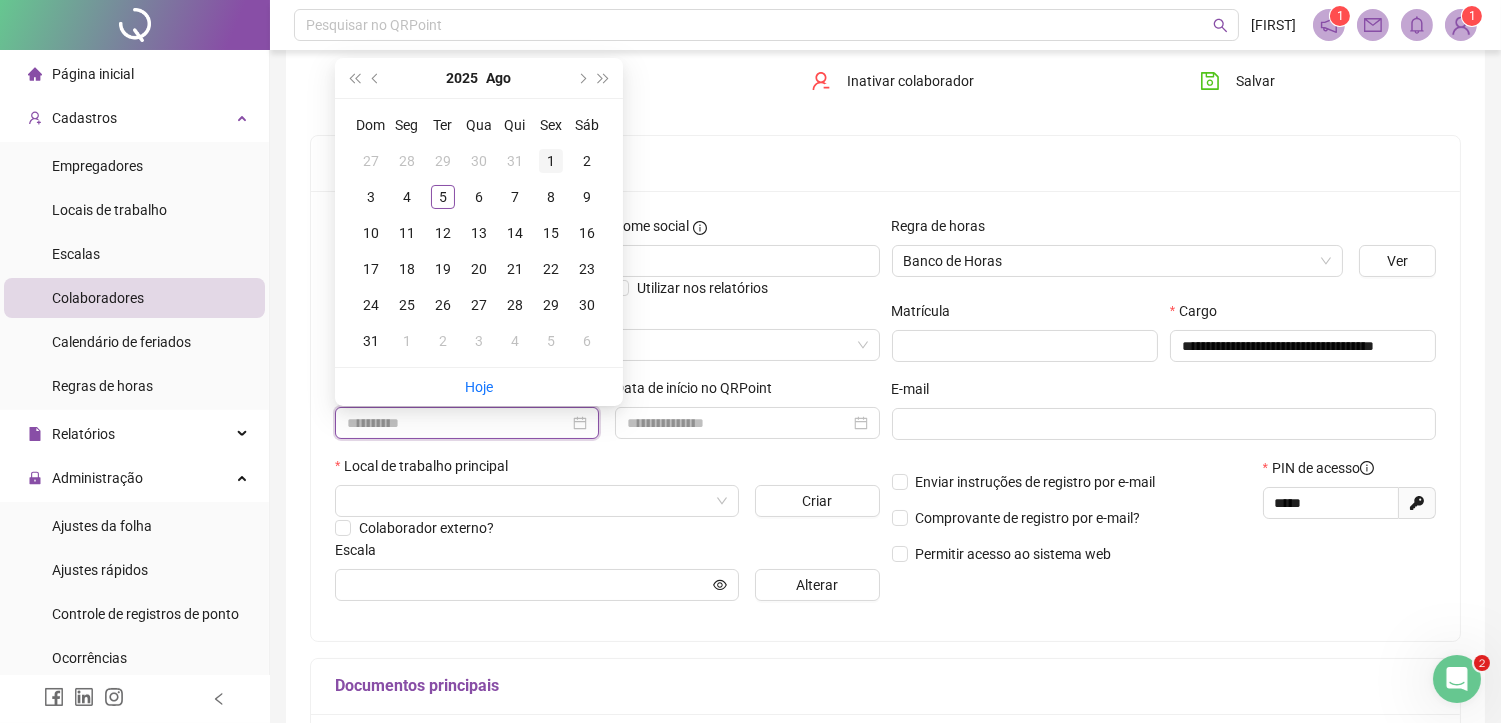 type on "**********" 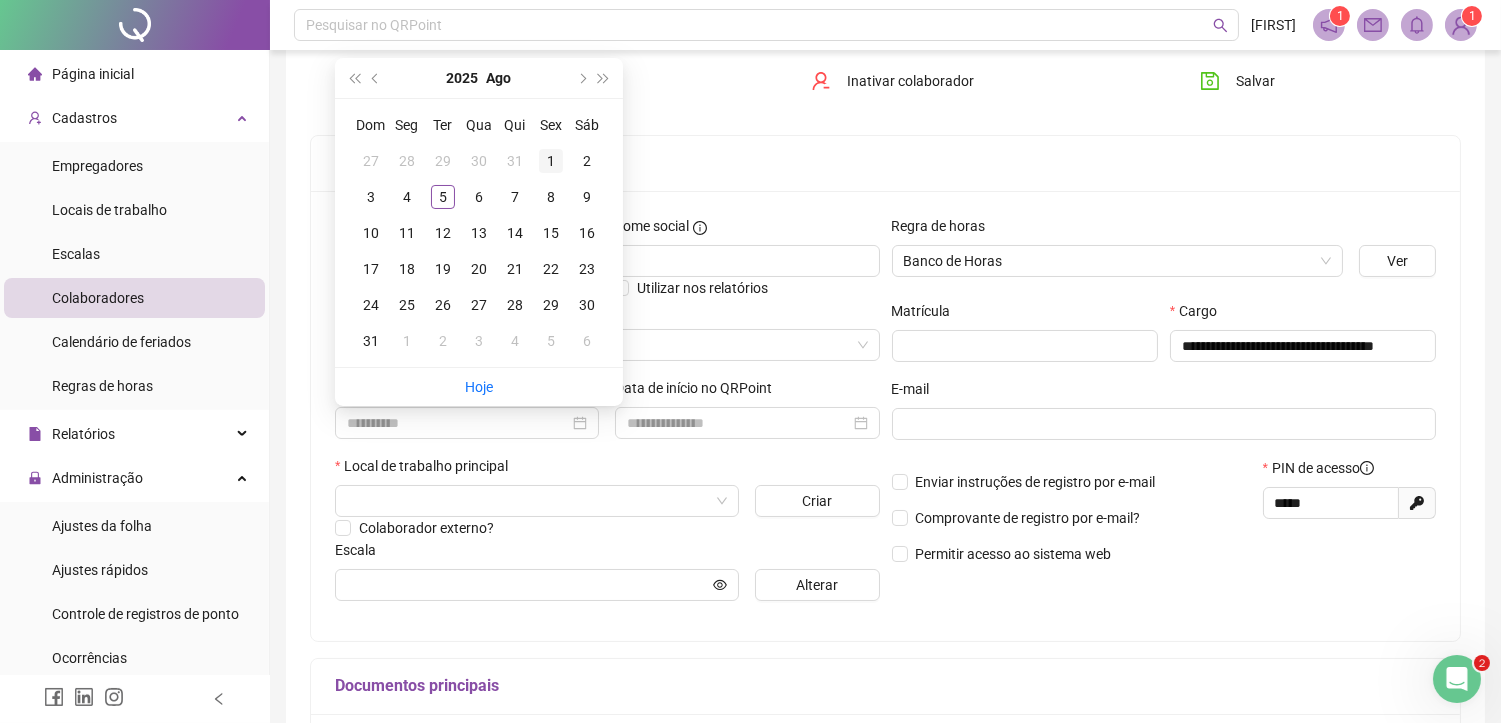 click on "1" at bounding box center [551, 161] 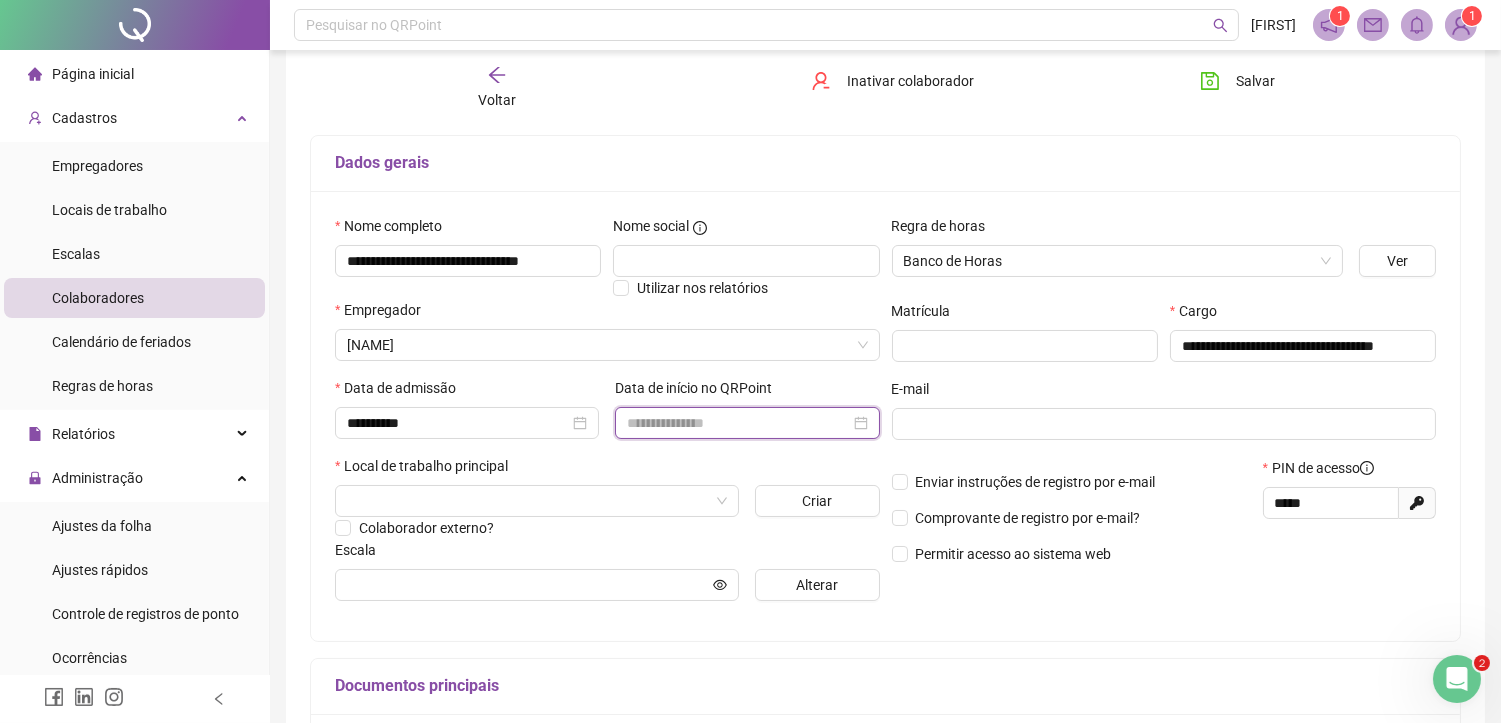 click at bounding box center [738, 423] 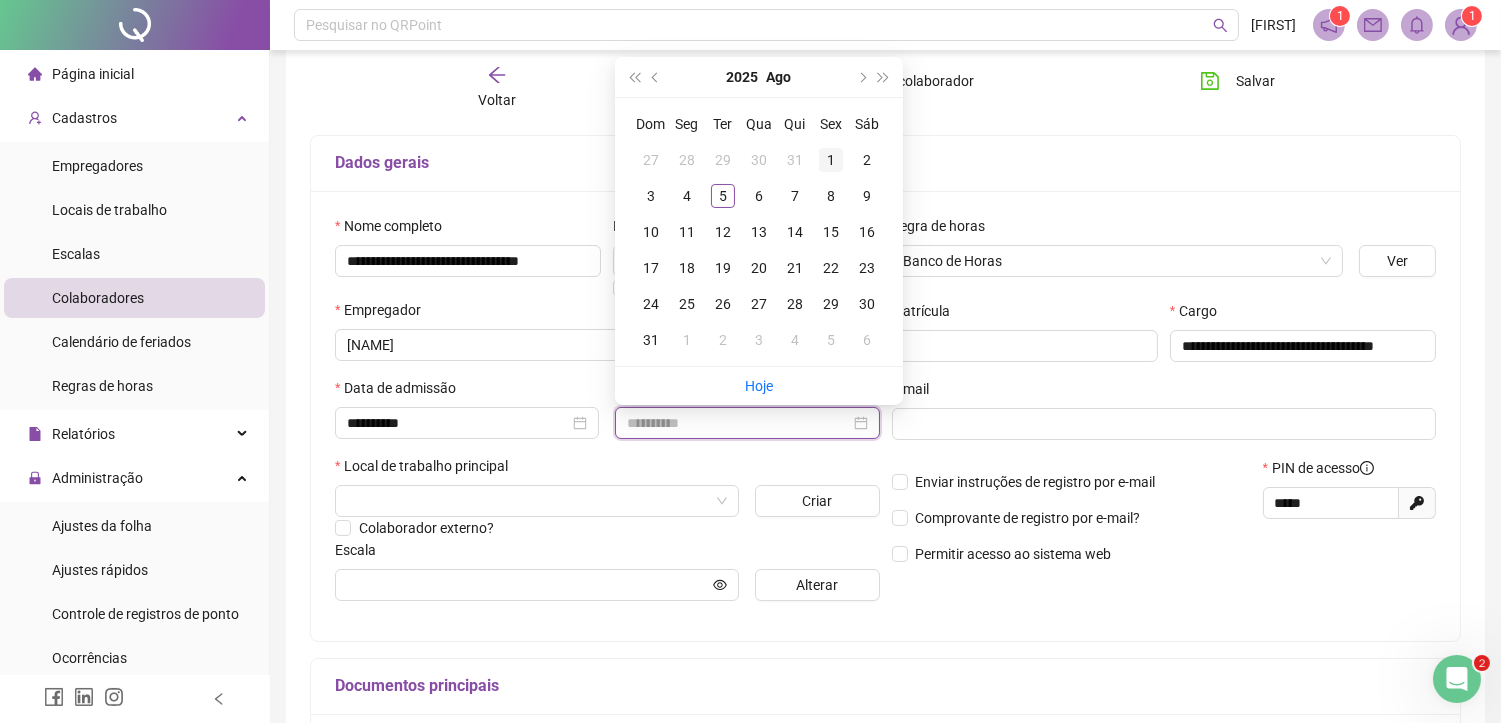 type on "**********" 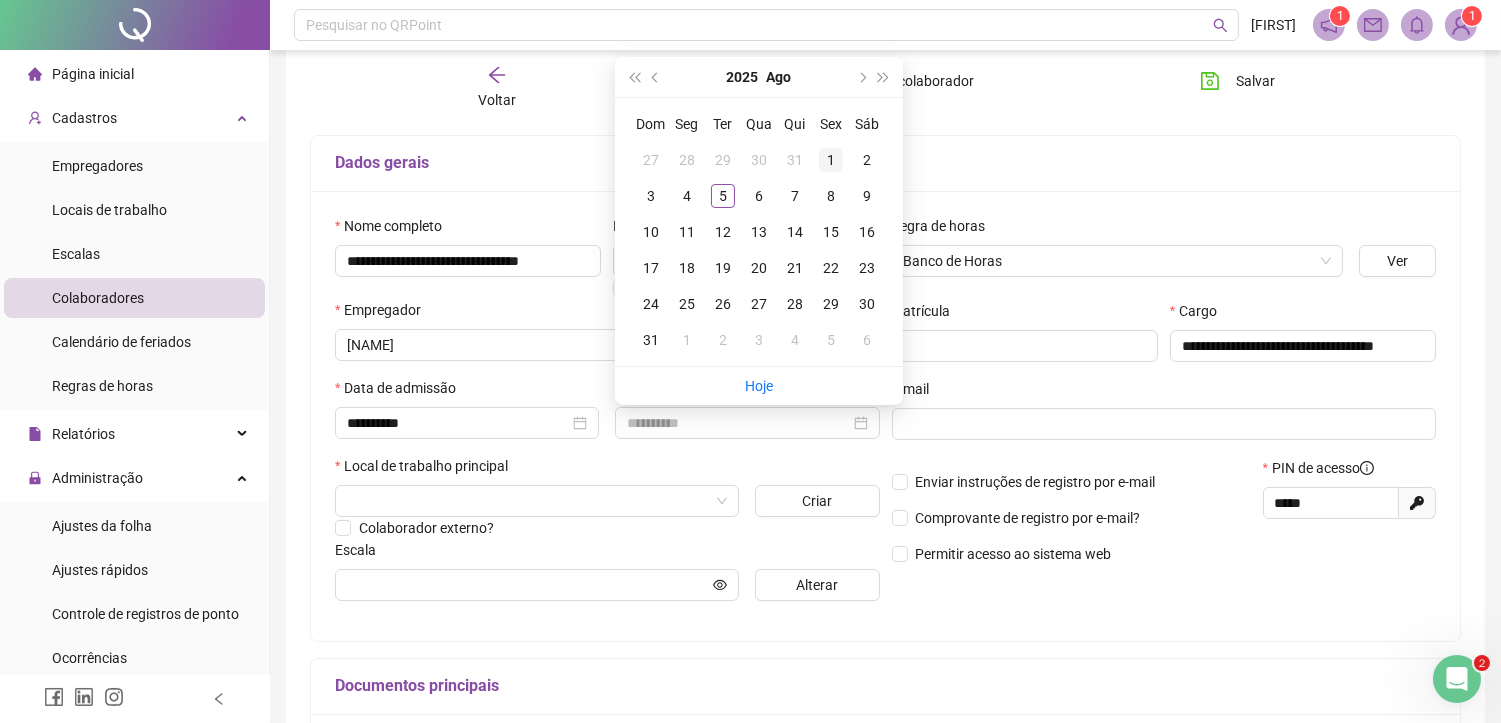 click on "1" at bounding box center [831, 160] 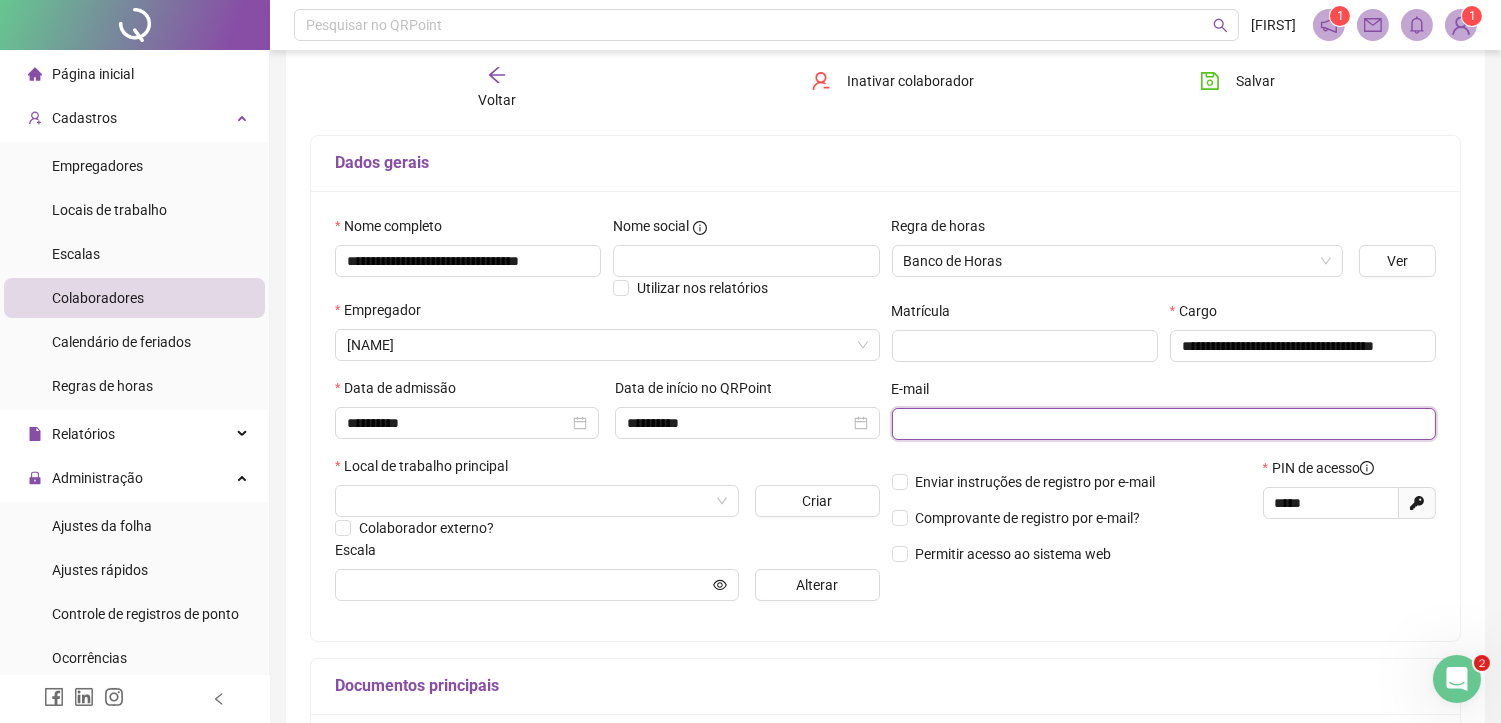 click at bounding box center [1162, 424] 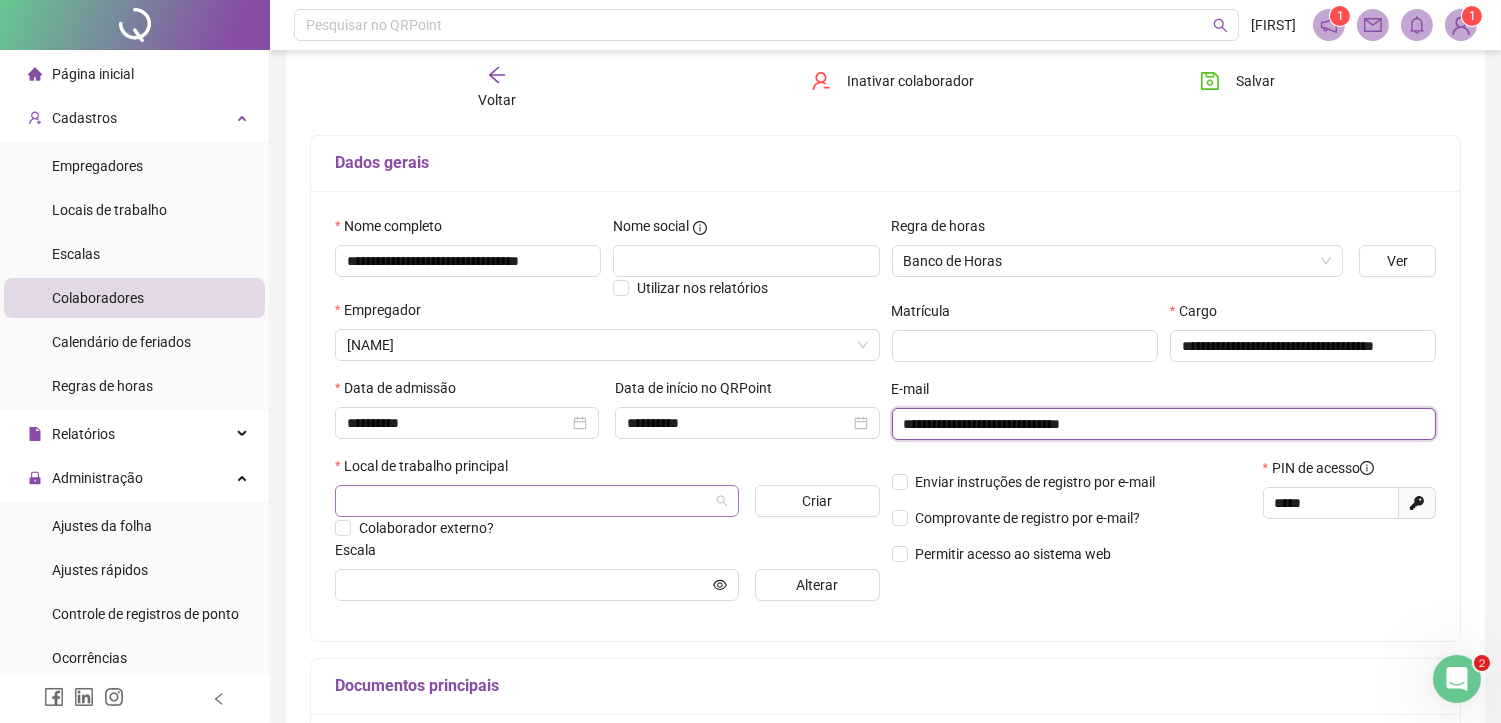 click at bounding box center [537, 501] 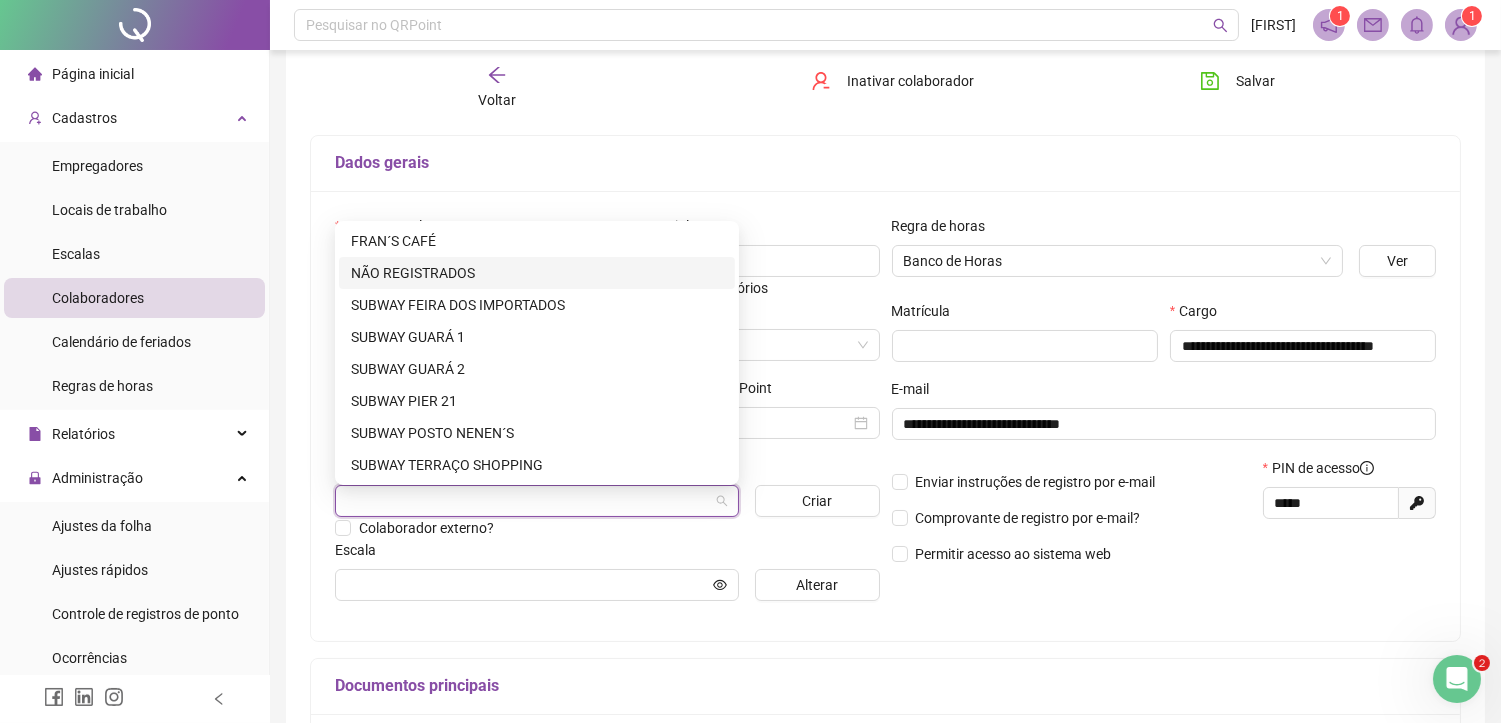 click on "NÃO REGISTRADOS" at bounding box center (537, 273) 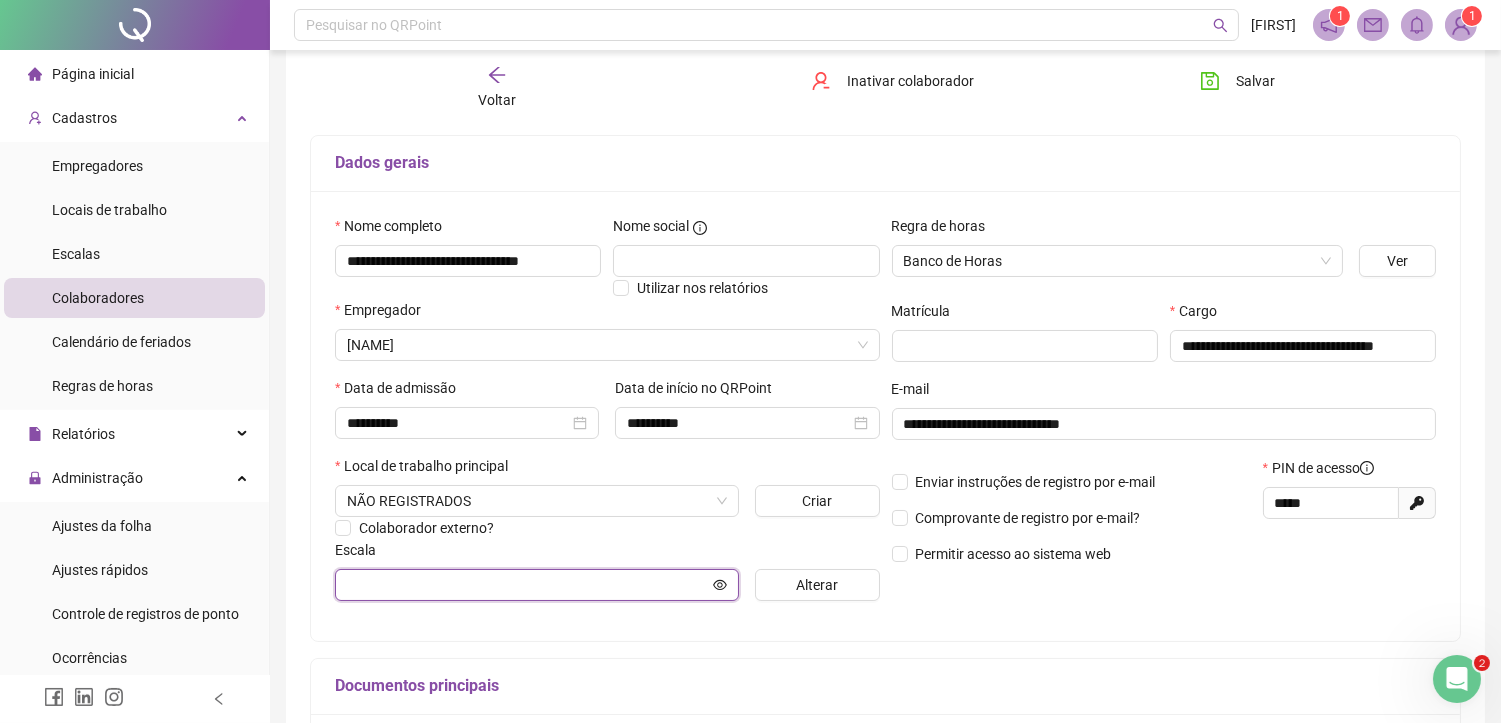 click at bounding box center (528, 585) 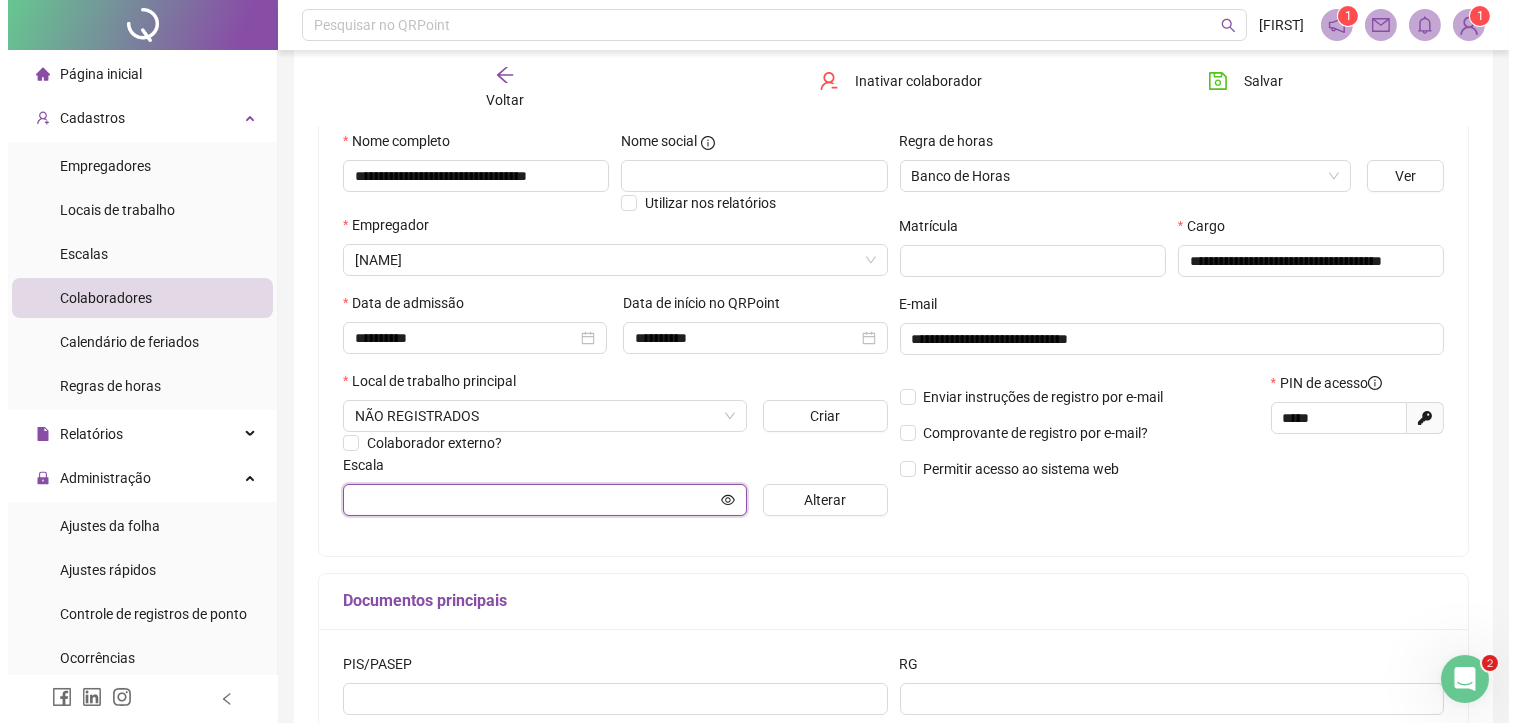 scroll, scrollTop: 222, scrollLeft: 0, axis: vertical 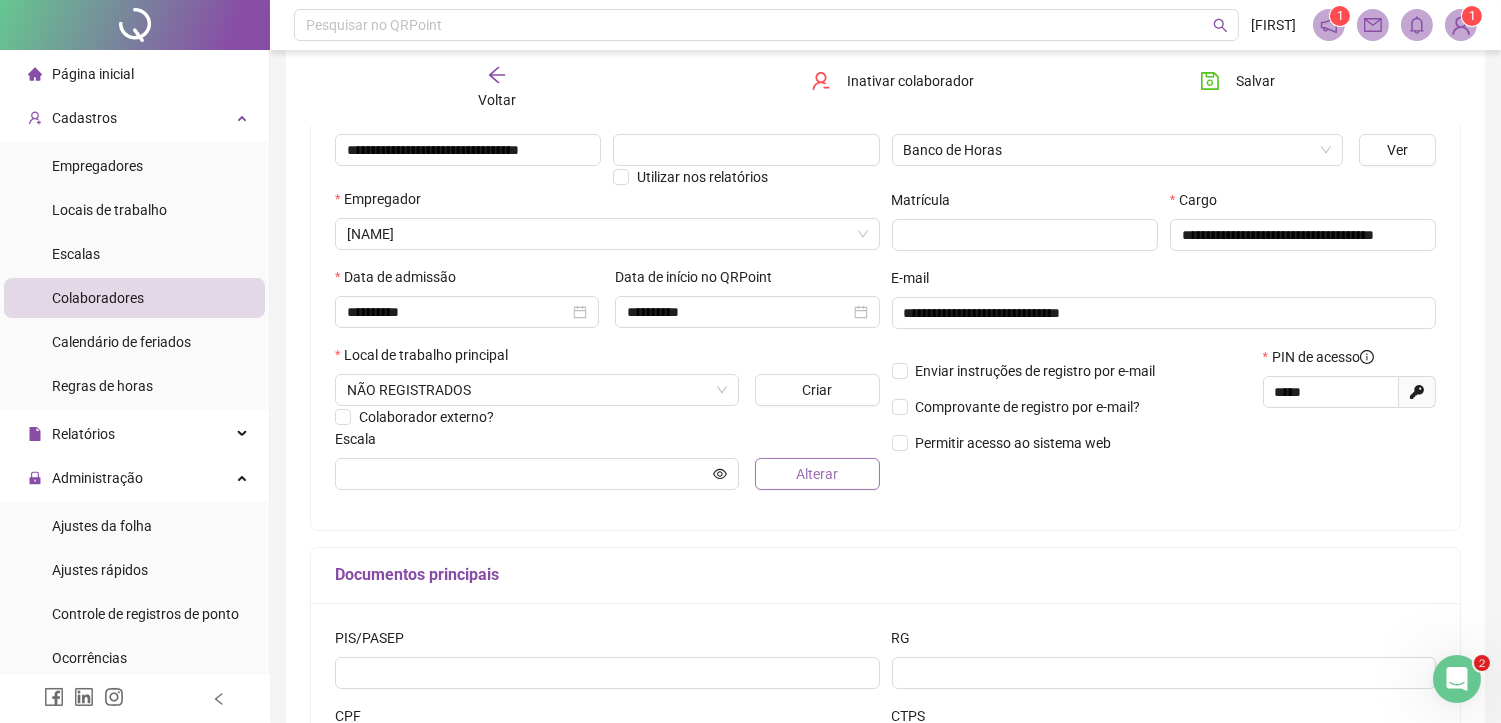 click on "Alterar" at bounding box center (817, 474) 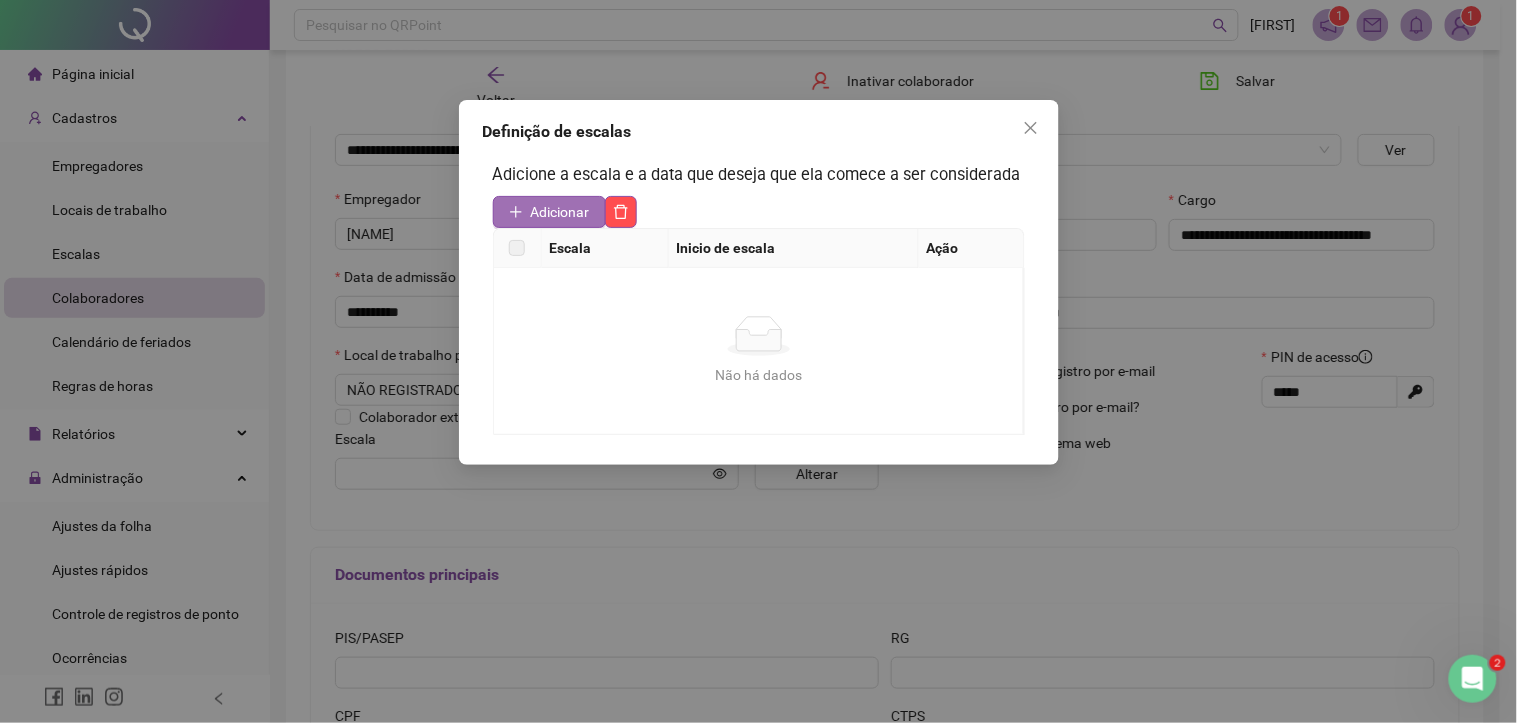 click on "Adicionar" at bounding box center (560, 212) 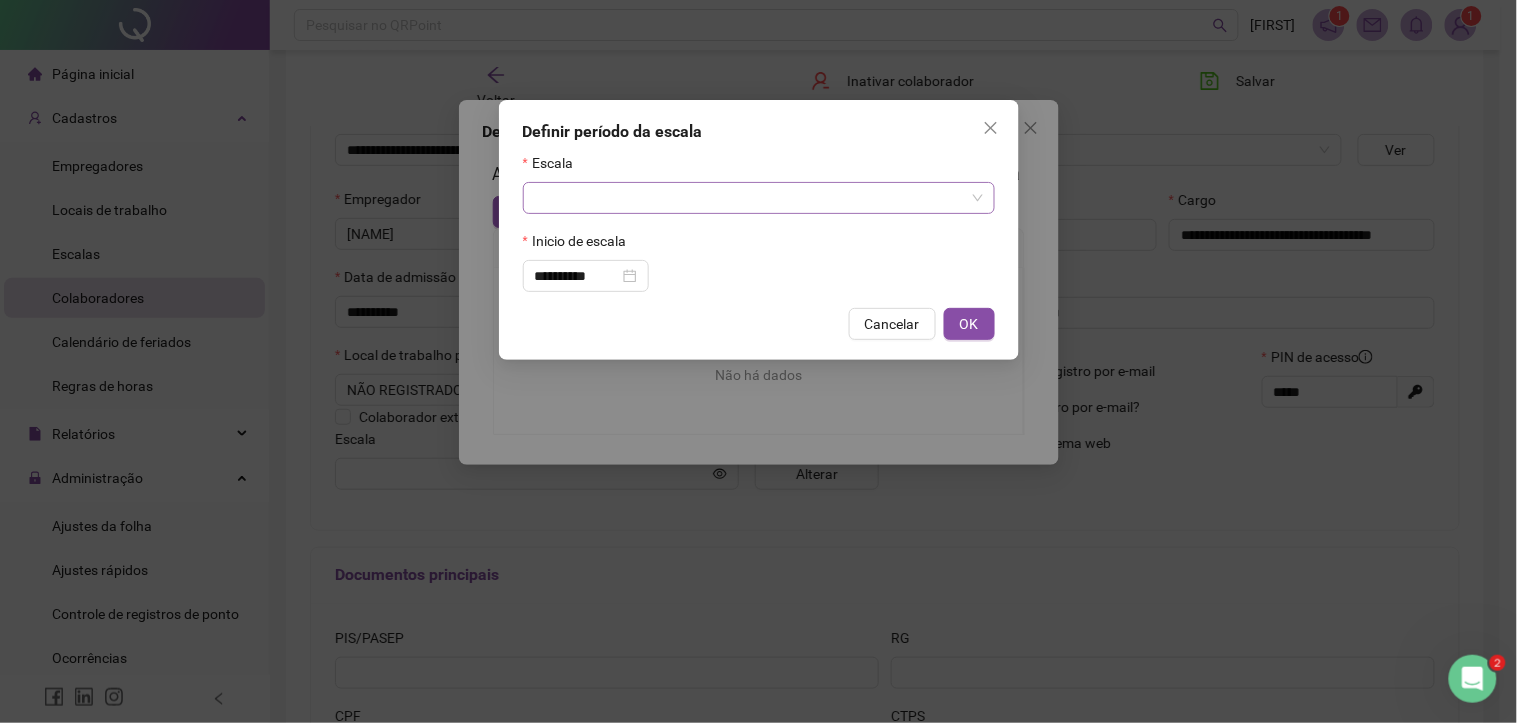 click at bounding box center [750, 198] 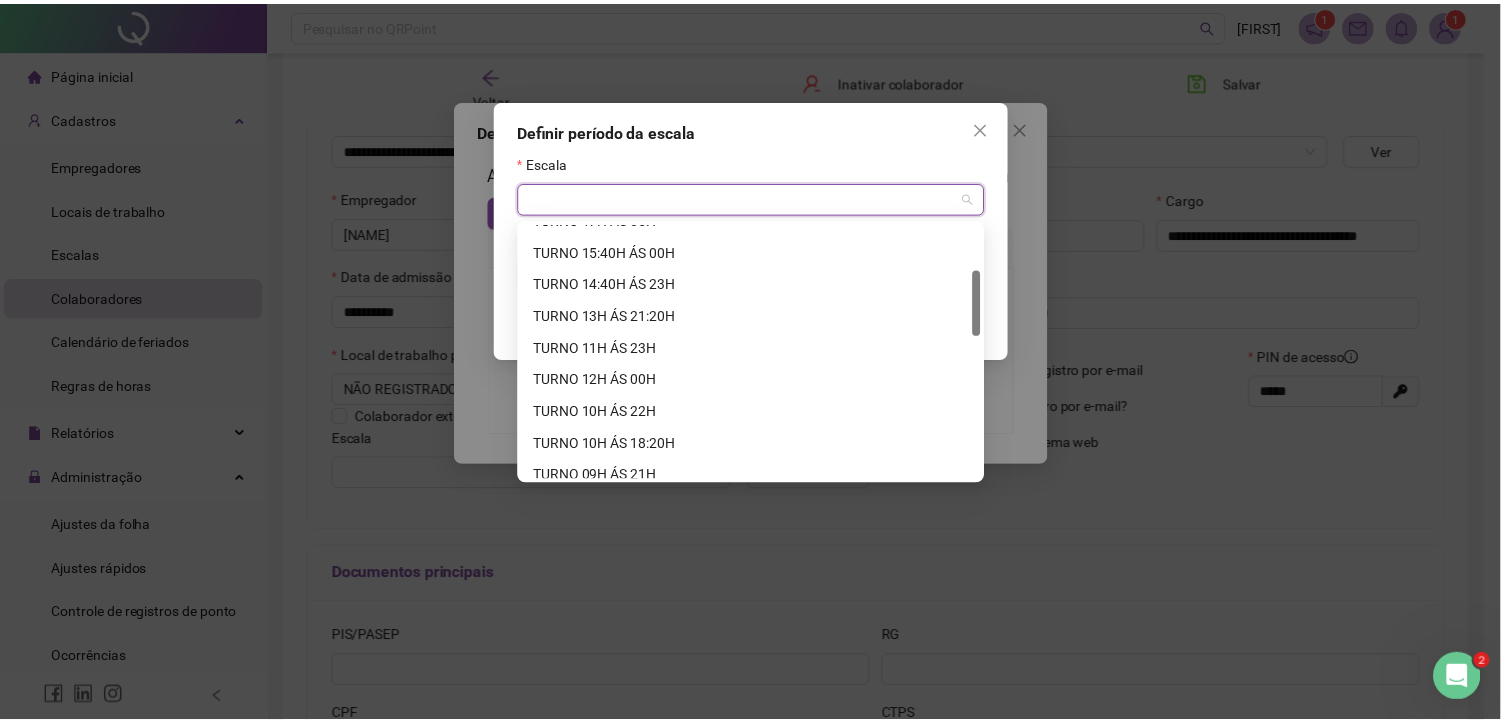 scroll, scrollTop: 68, scrollLeft: 0, axis: vertical 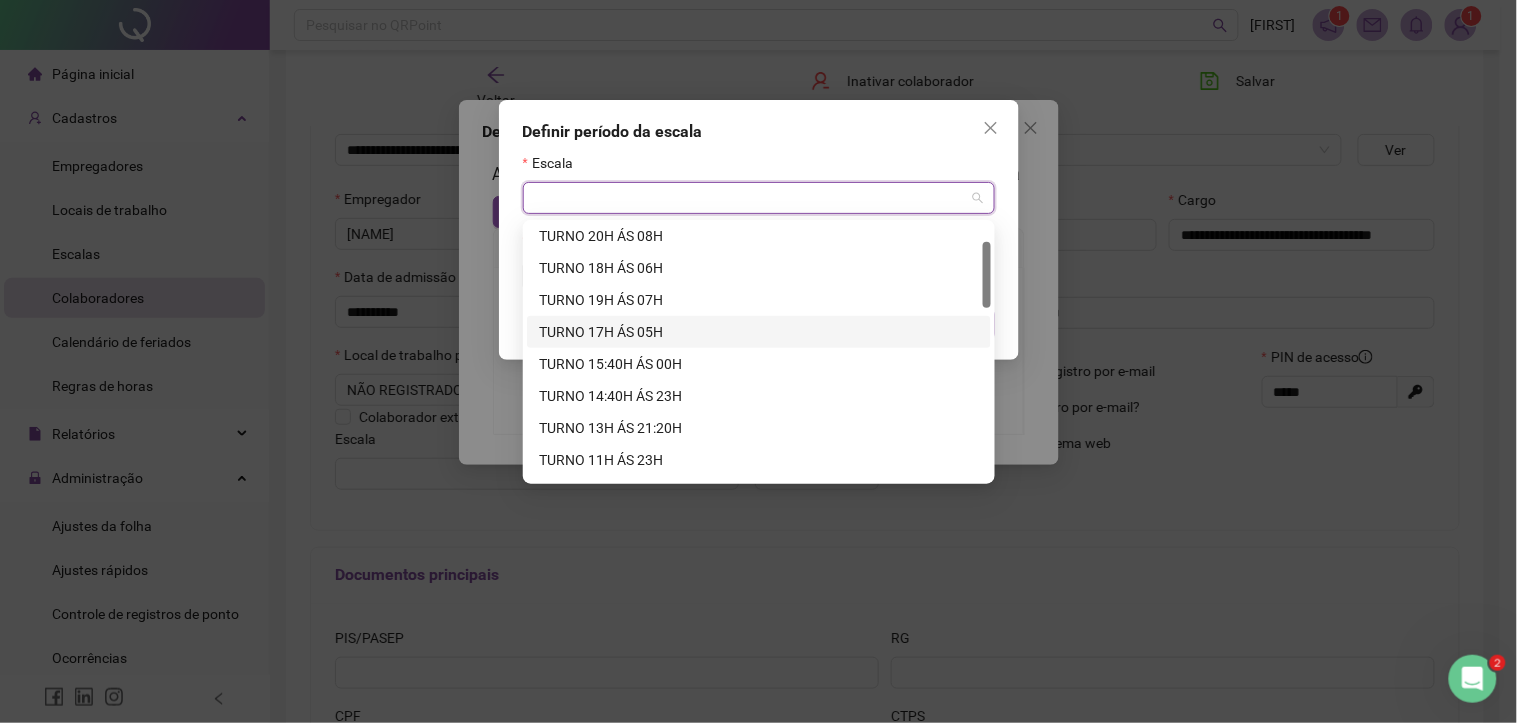 click on "TURNO 17H ÁS 05H" at bounding box center [759, 332] 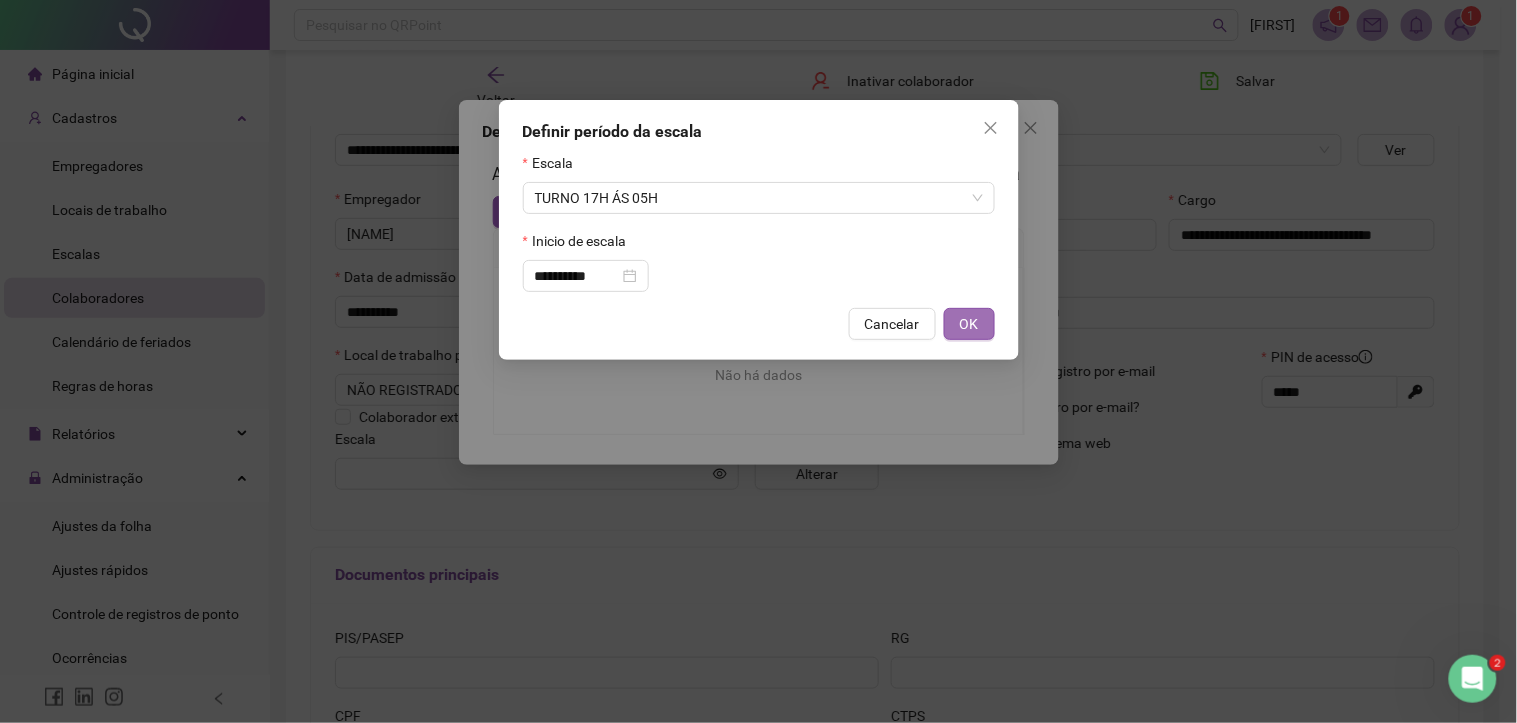 click on "OK" at bounding box center (969, 324) 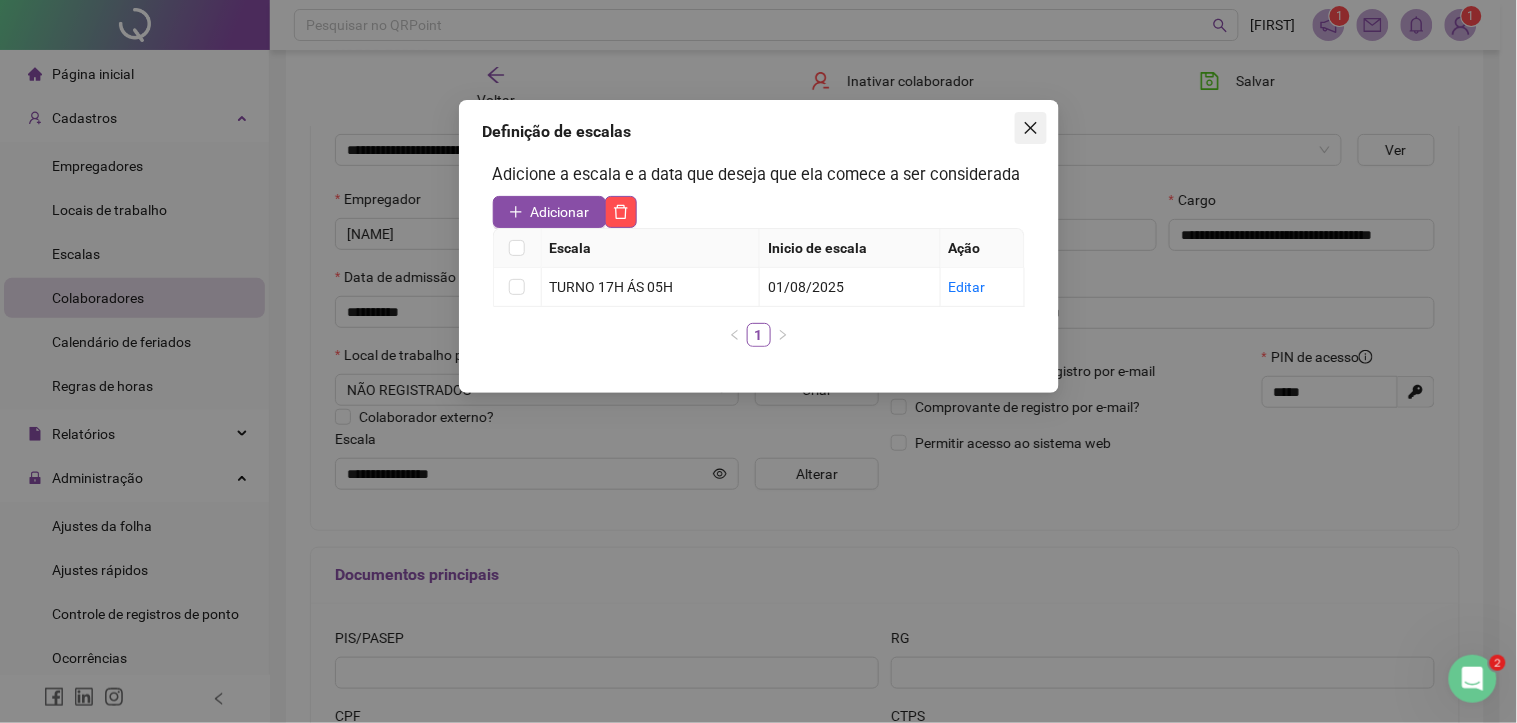 click 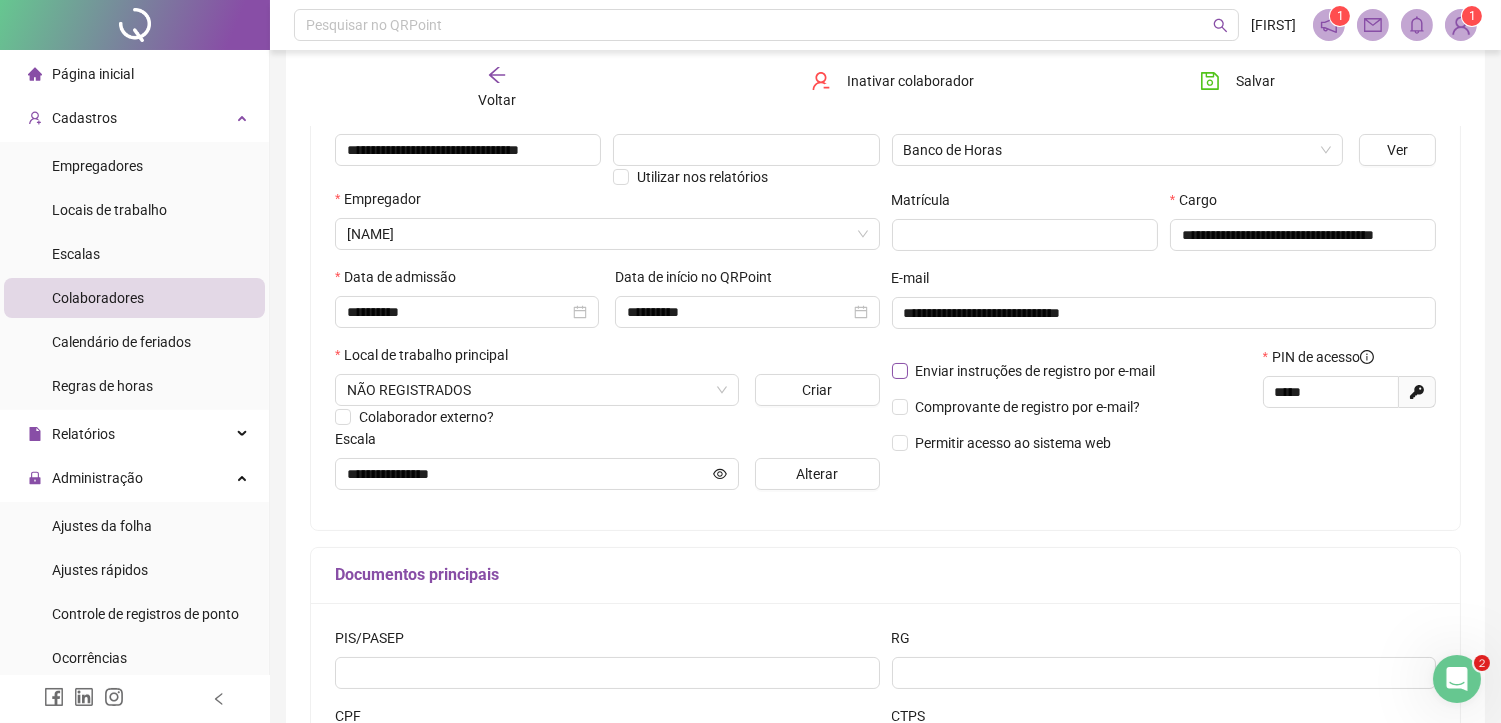 click on "Enviar instruções de registro por e-mail" at bounding box center [1036, 371] 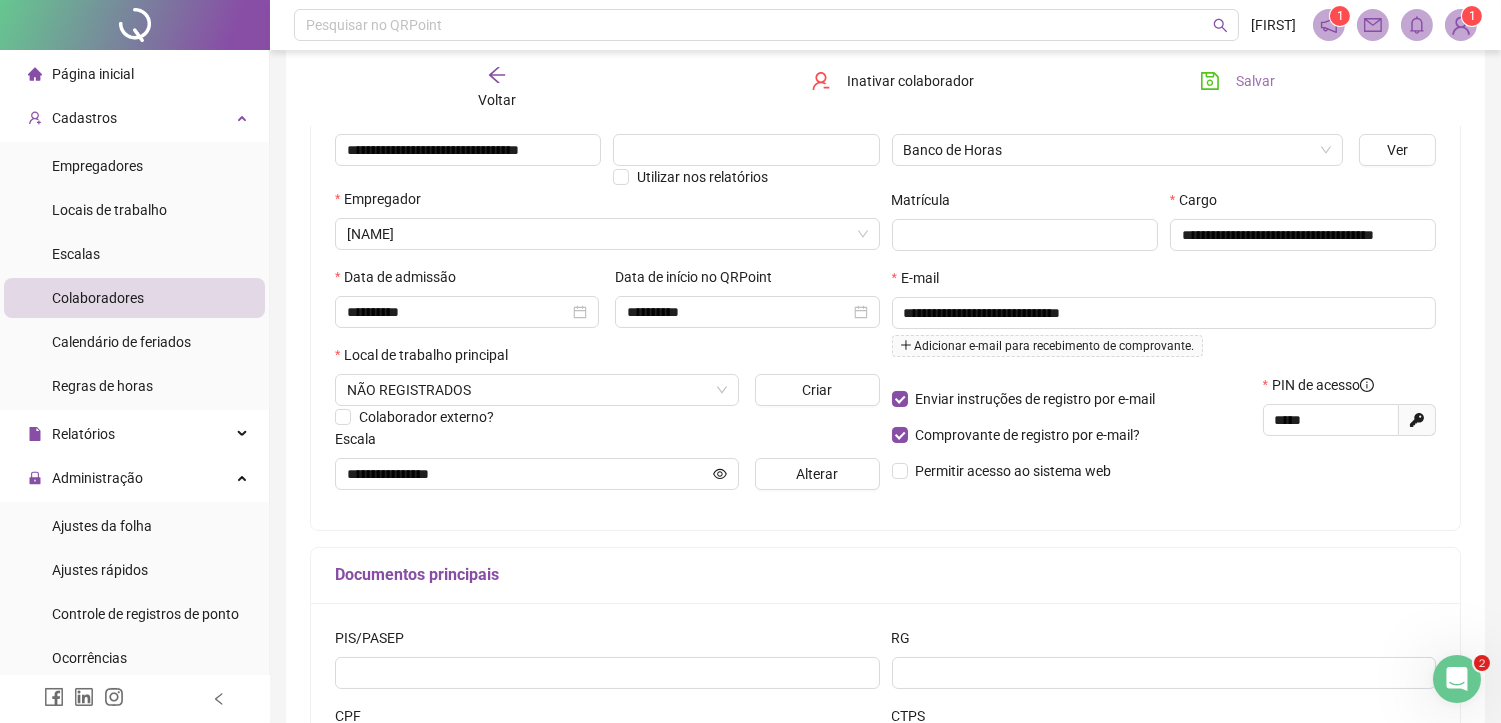 click on "Salvar" at bounding box center [1237, 81] 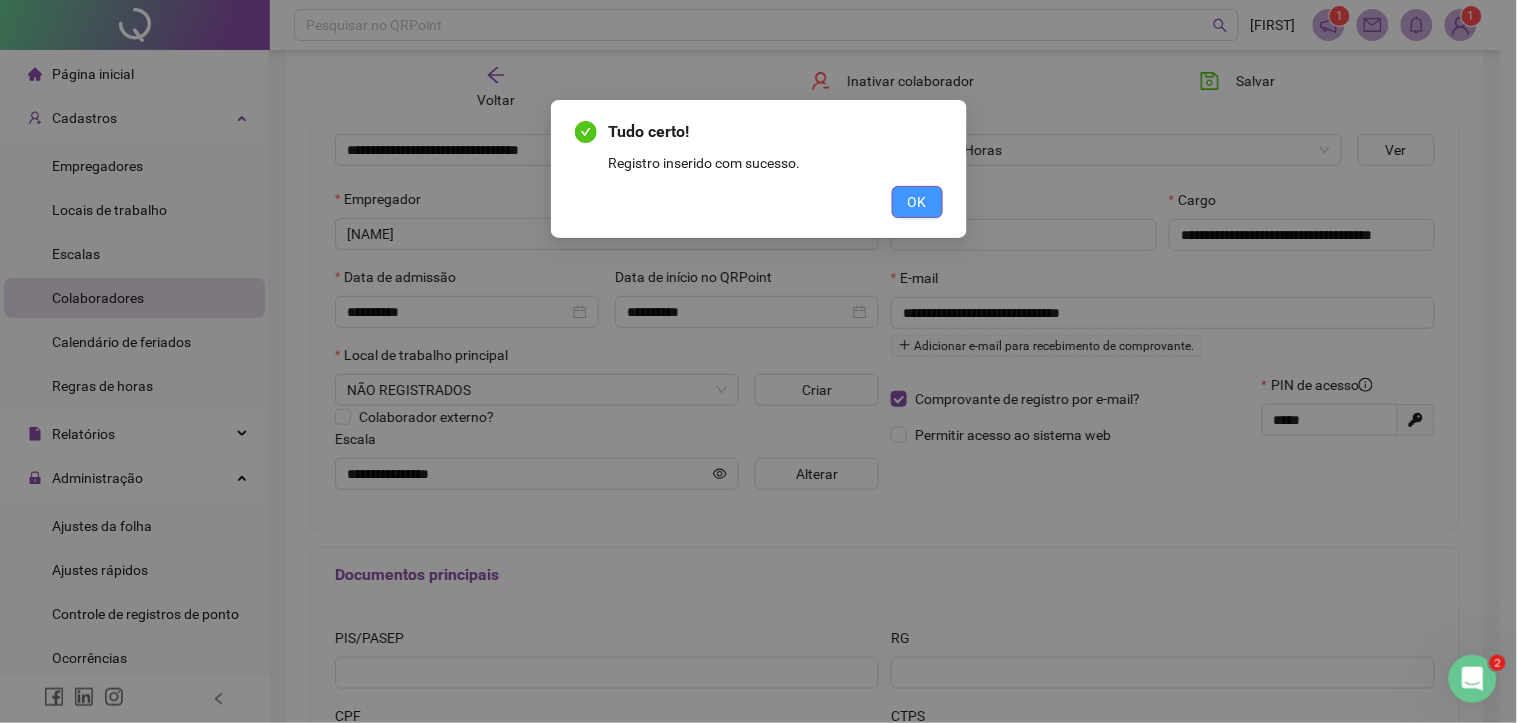 click on "OK" at bounding box center (917, 202) 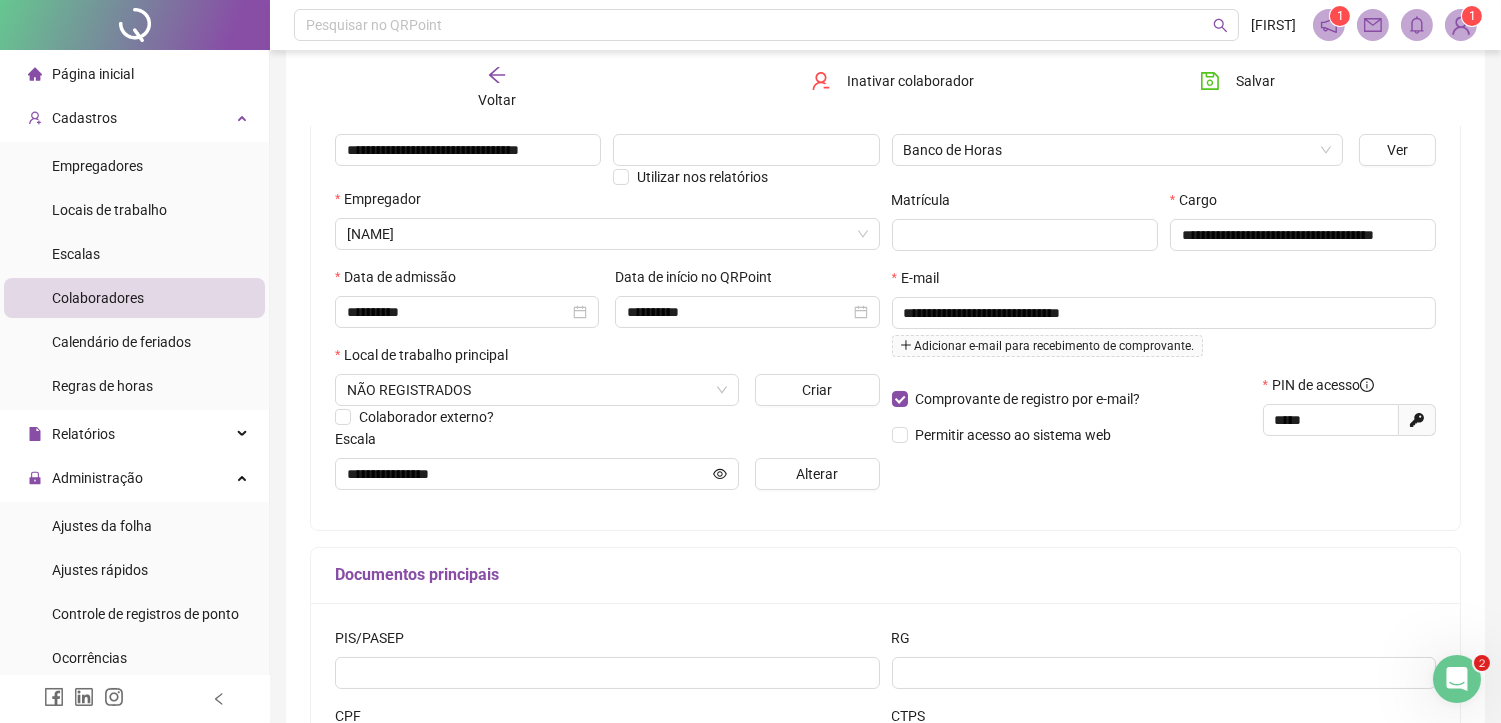 click on "Voltar" at bounding box center [497, 100] 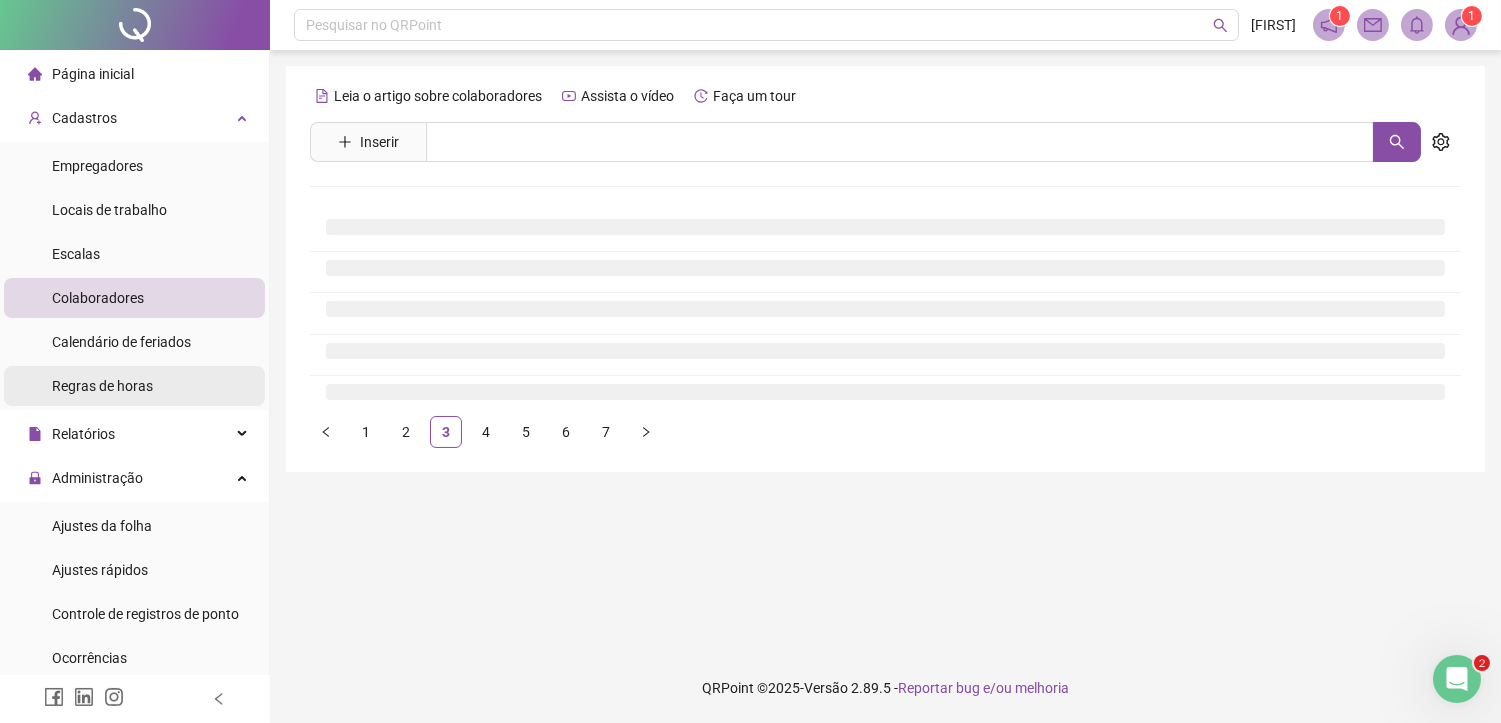 scroll, scrollTop: 0, scrollLeft: 0, axis: both 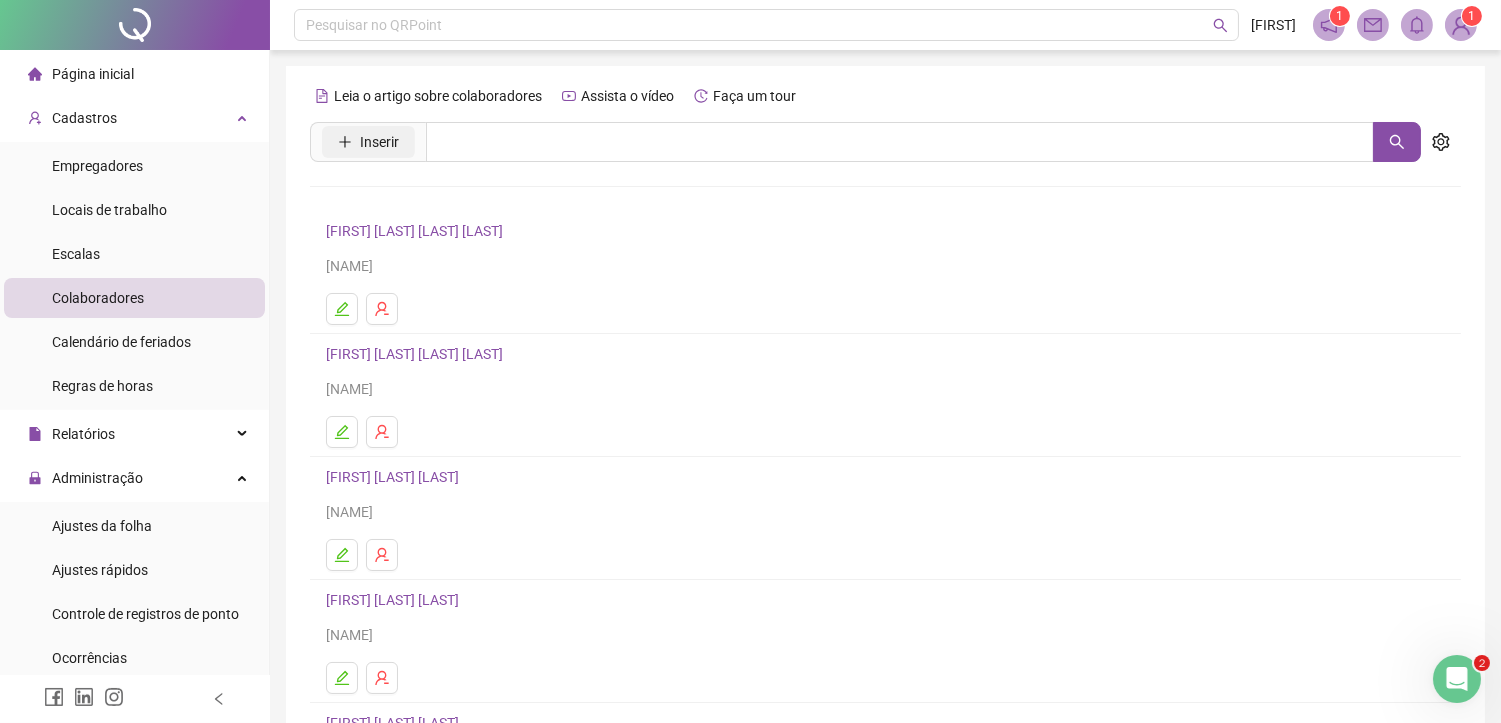 click on "Inserir" at bounding box center (379, 142) 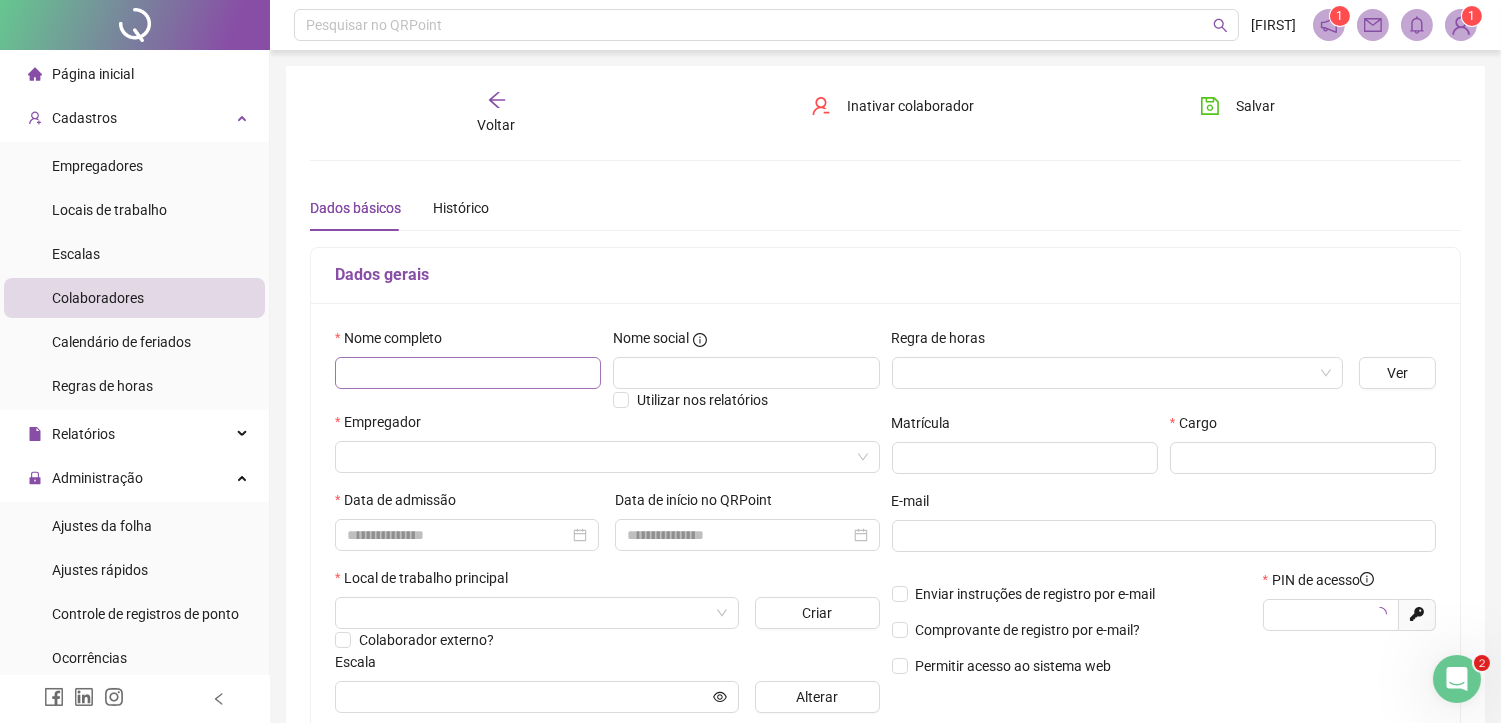 type on "*****" 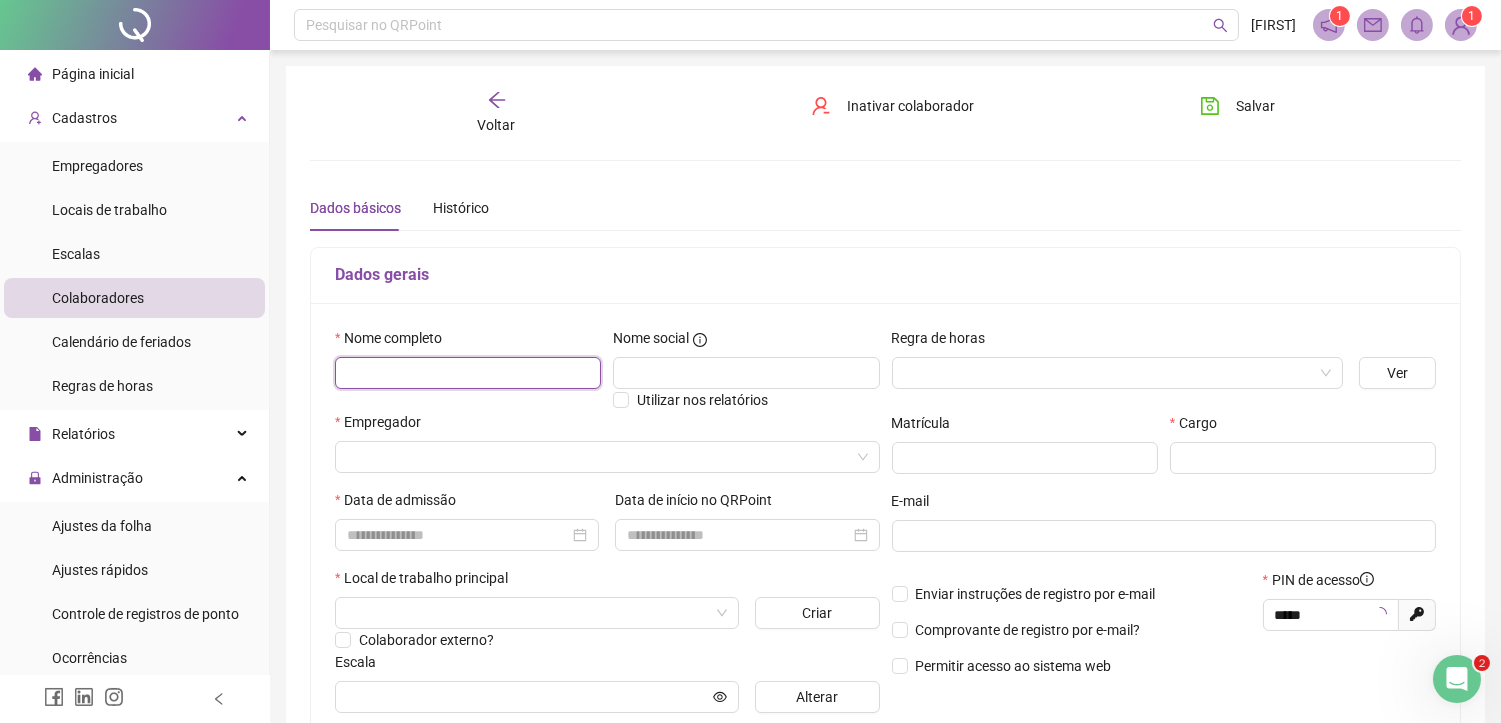 click at bounding box center [468, 373] 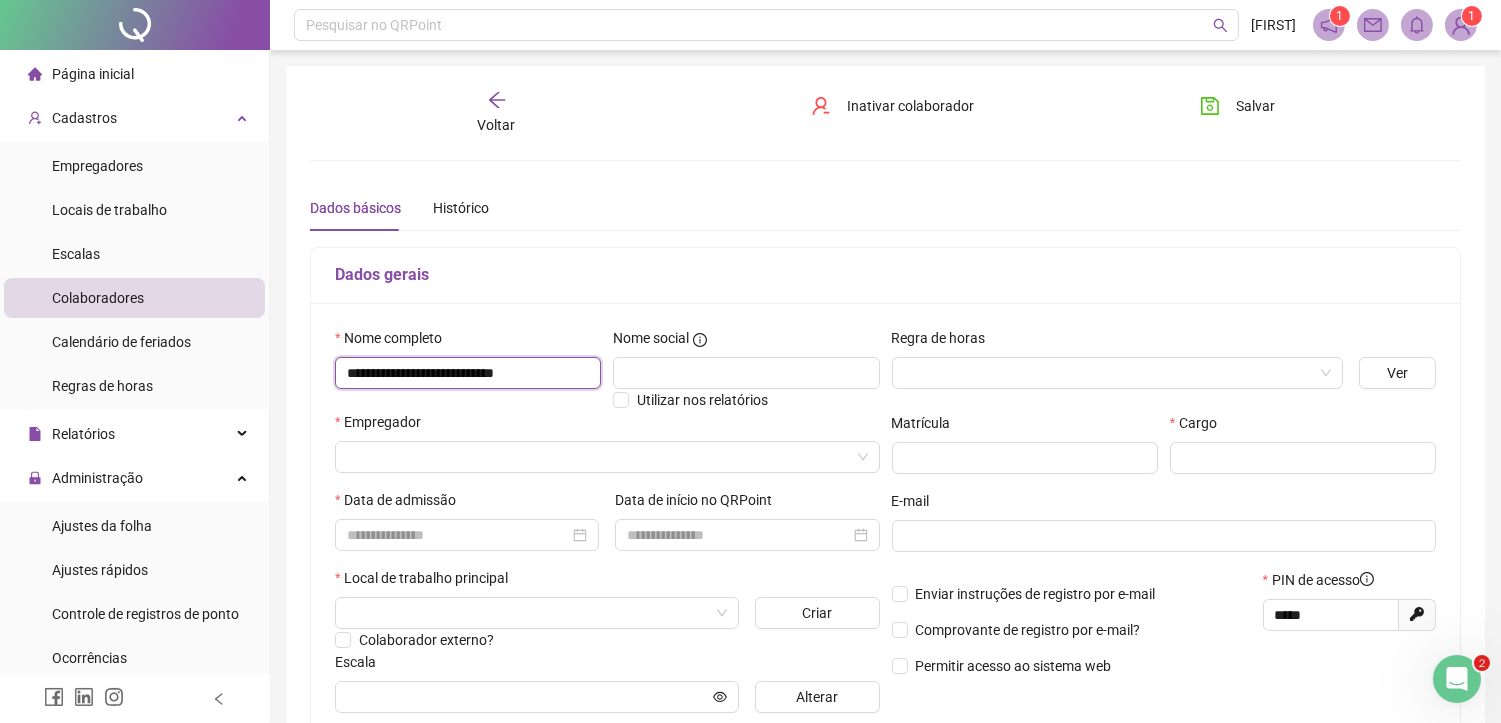 type on "**********" 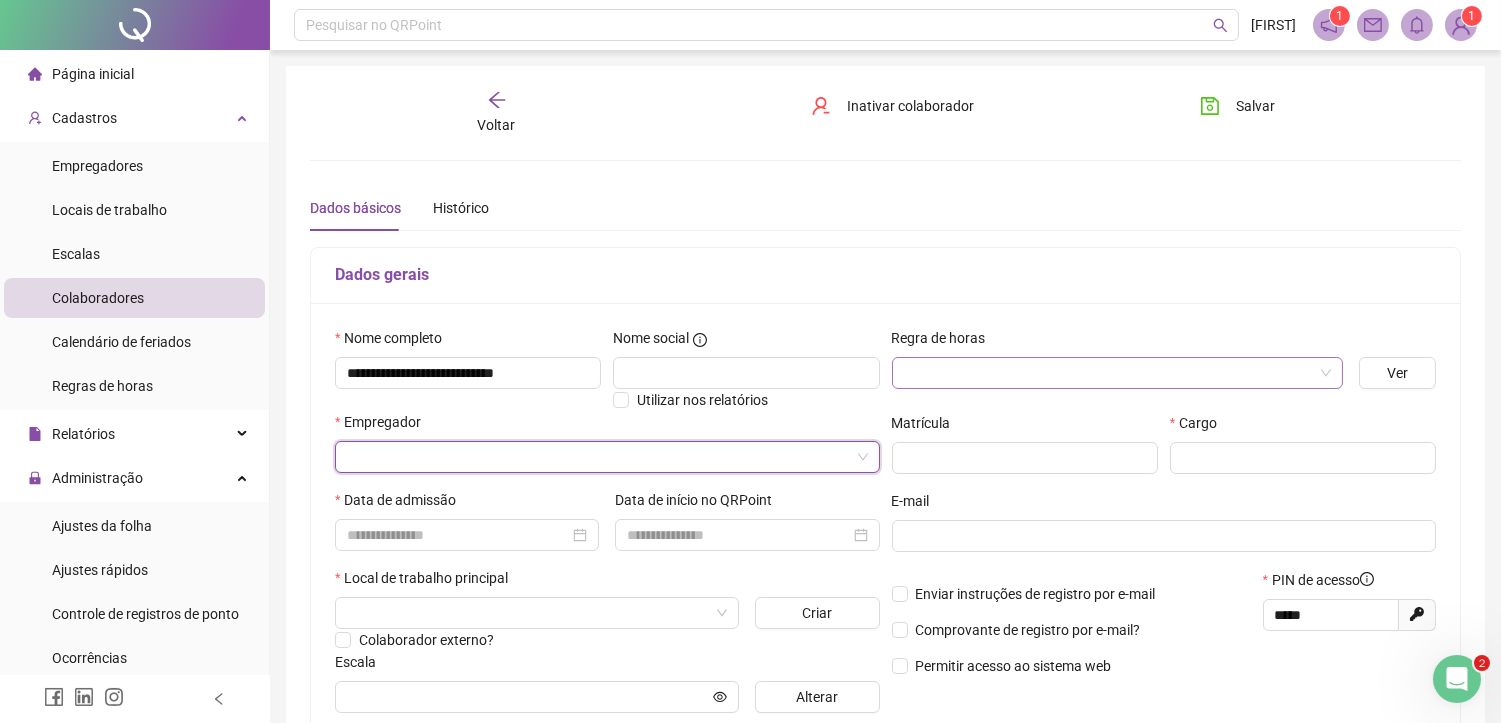 click at bounding box center [1108, 373] 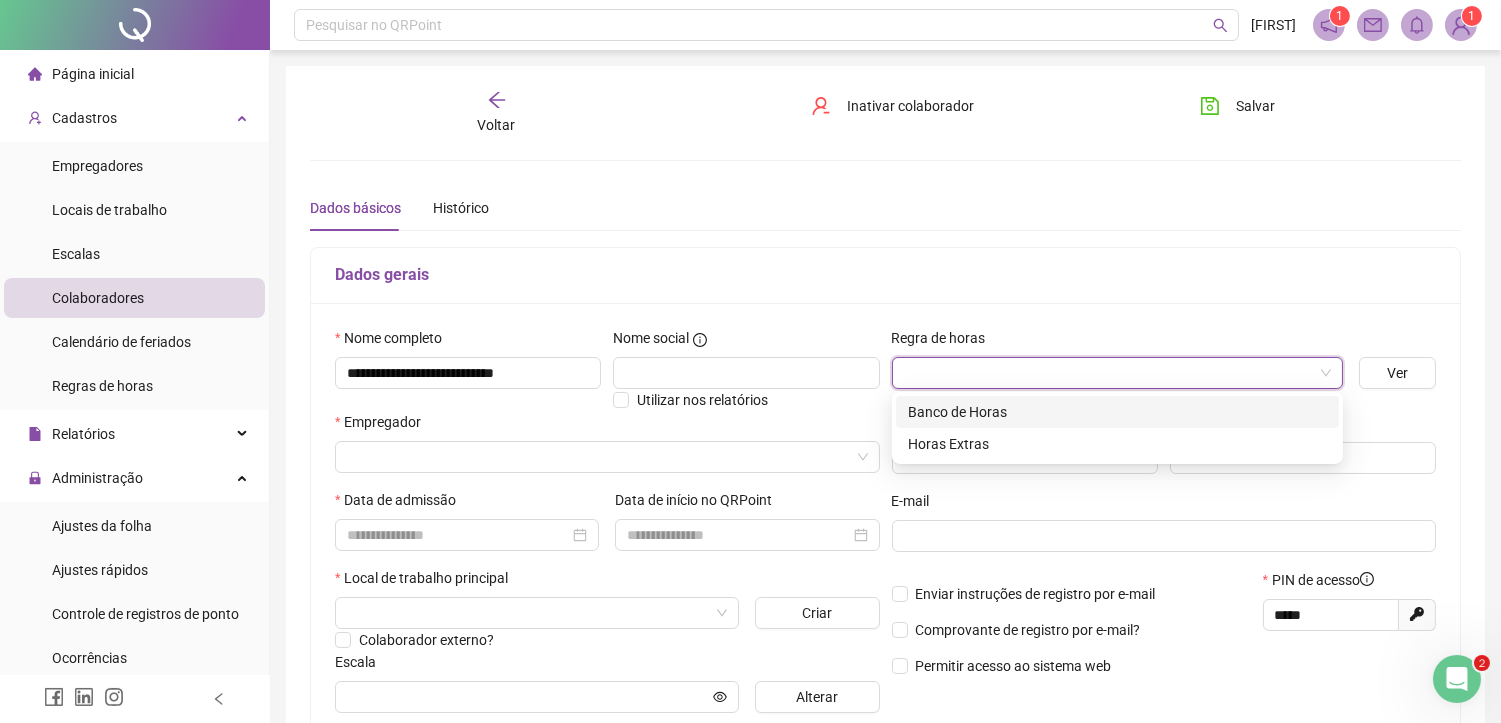 click on "Banco de Horas" at bounding box center (1117, 412) 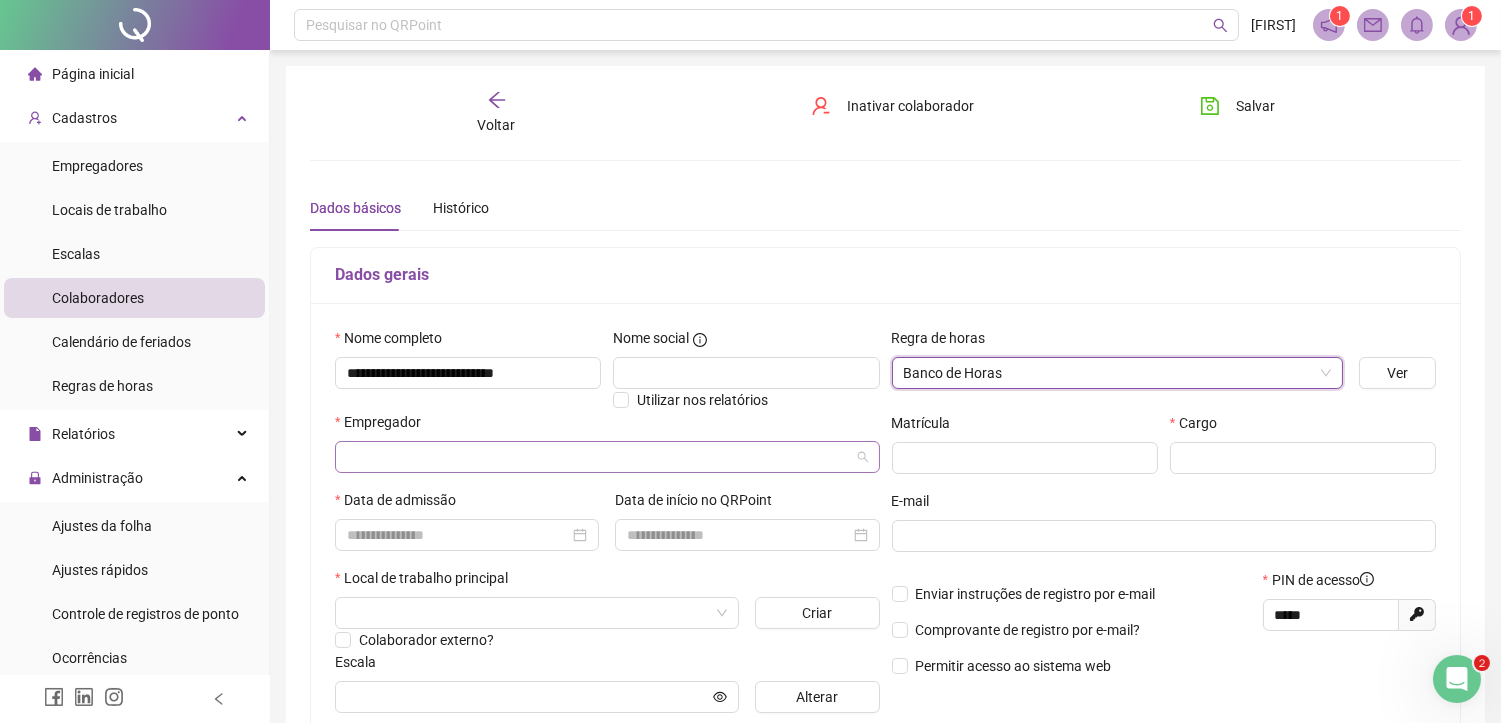 click at bounding box center [598, 457] 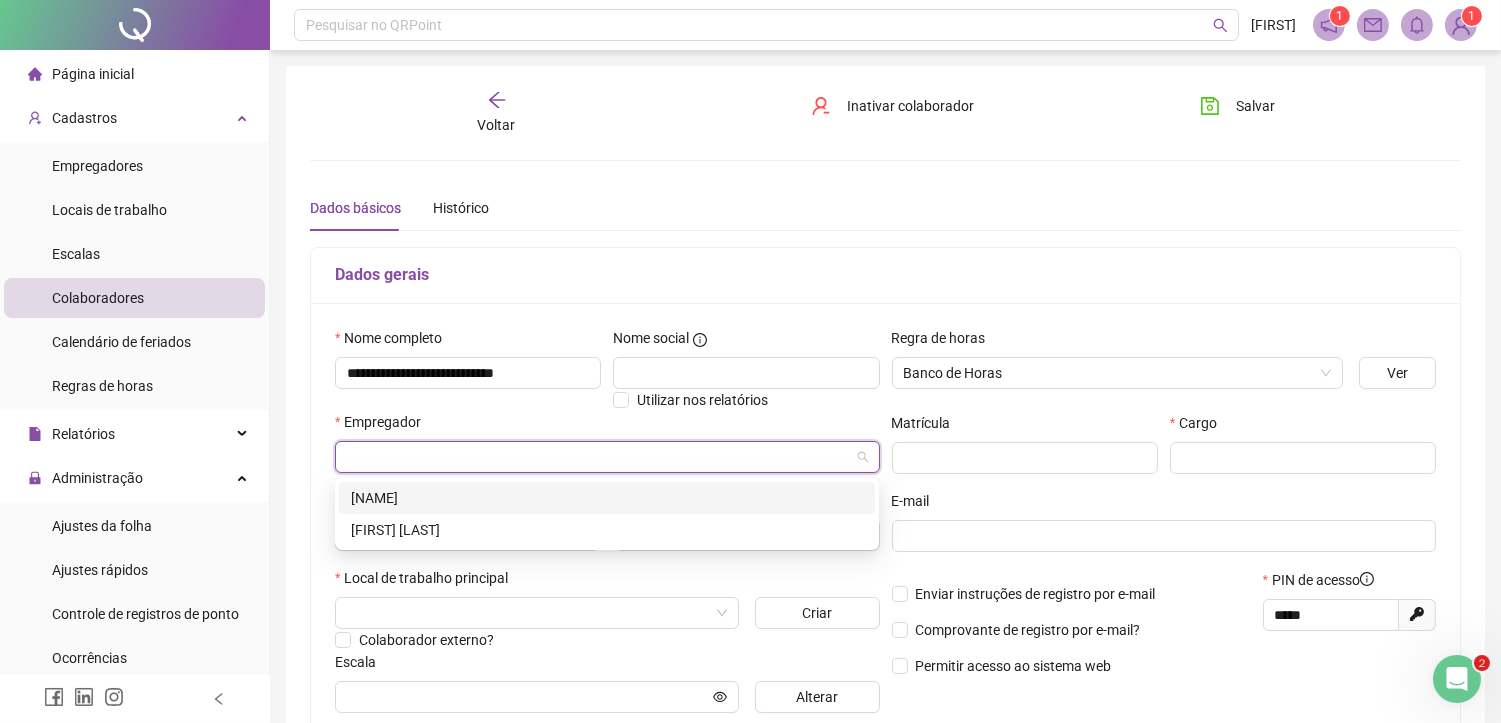 click on "[NAME]" at bounding box center (607, 498) 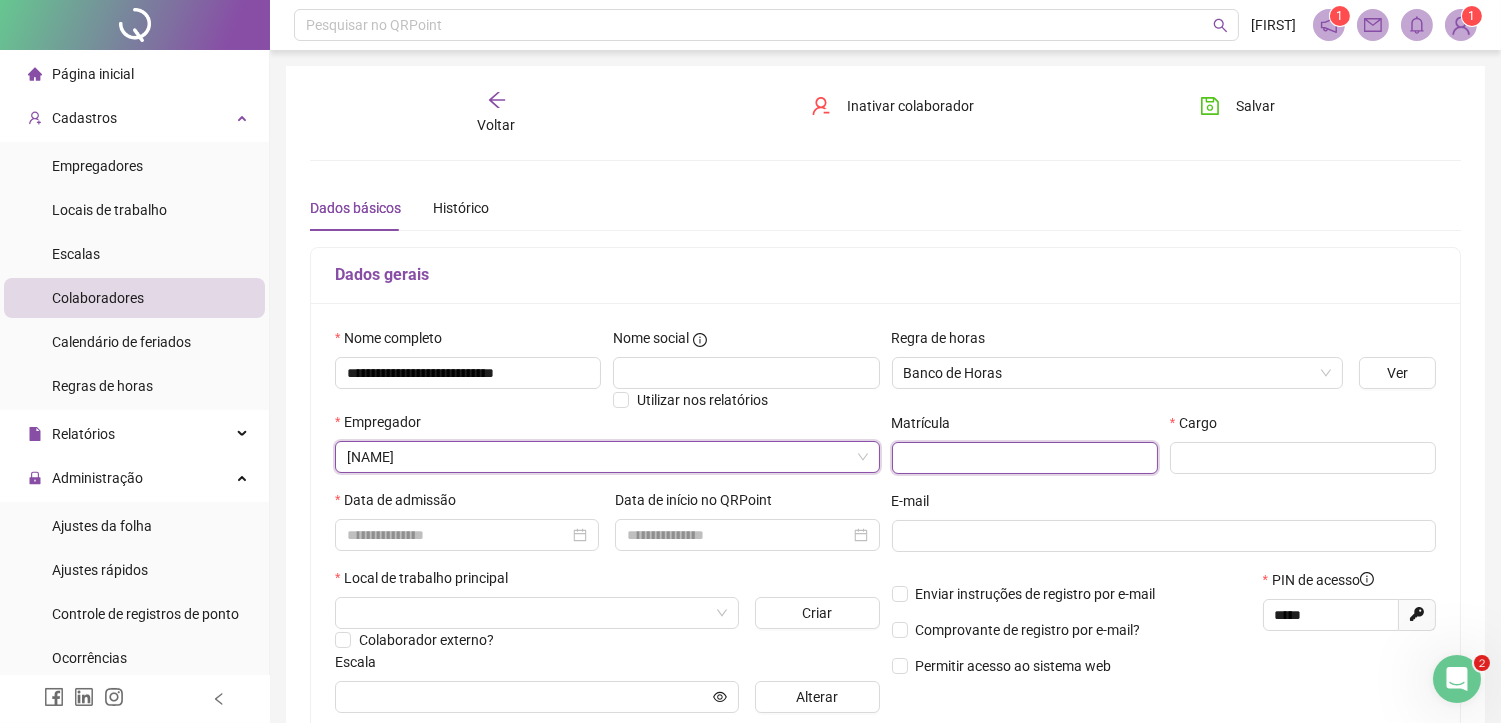 click at bounding box center [1025, 458] 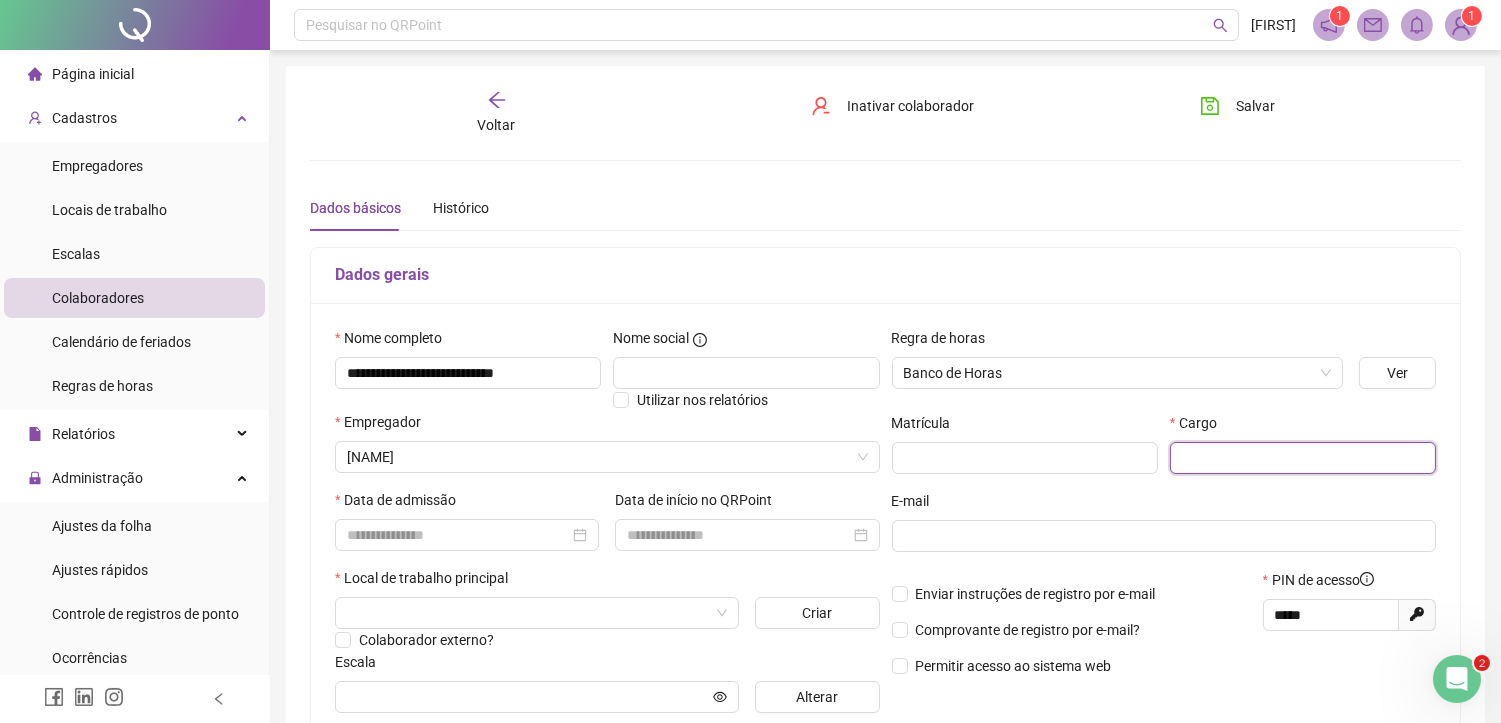 click at bounding box center (1303, 458) 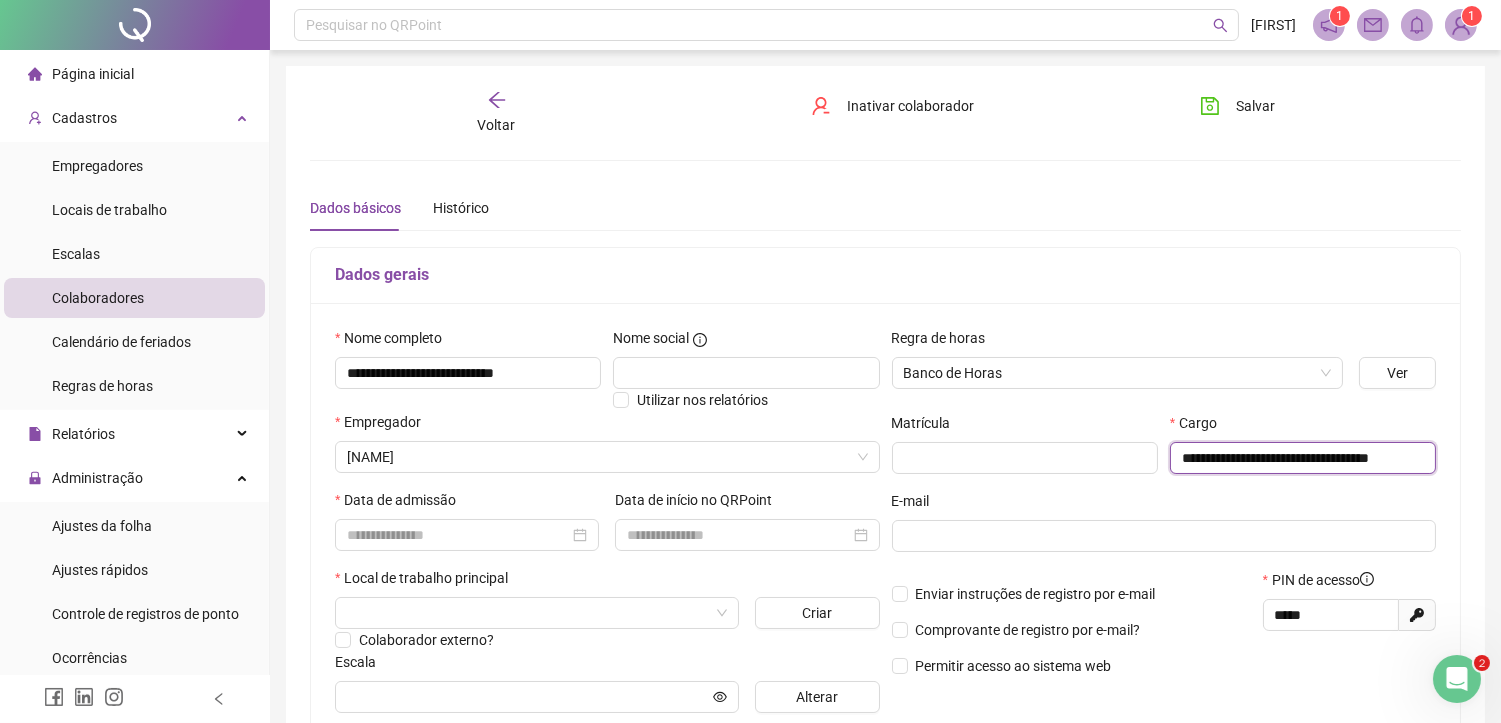 scroll, scrollTop: 0, scrollLeft: 45, axis: horizontal 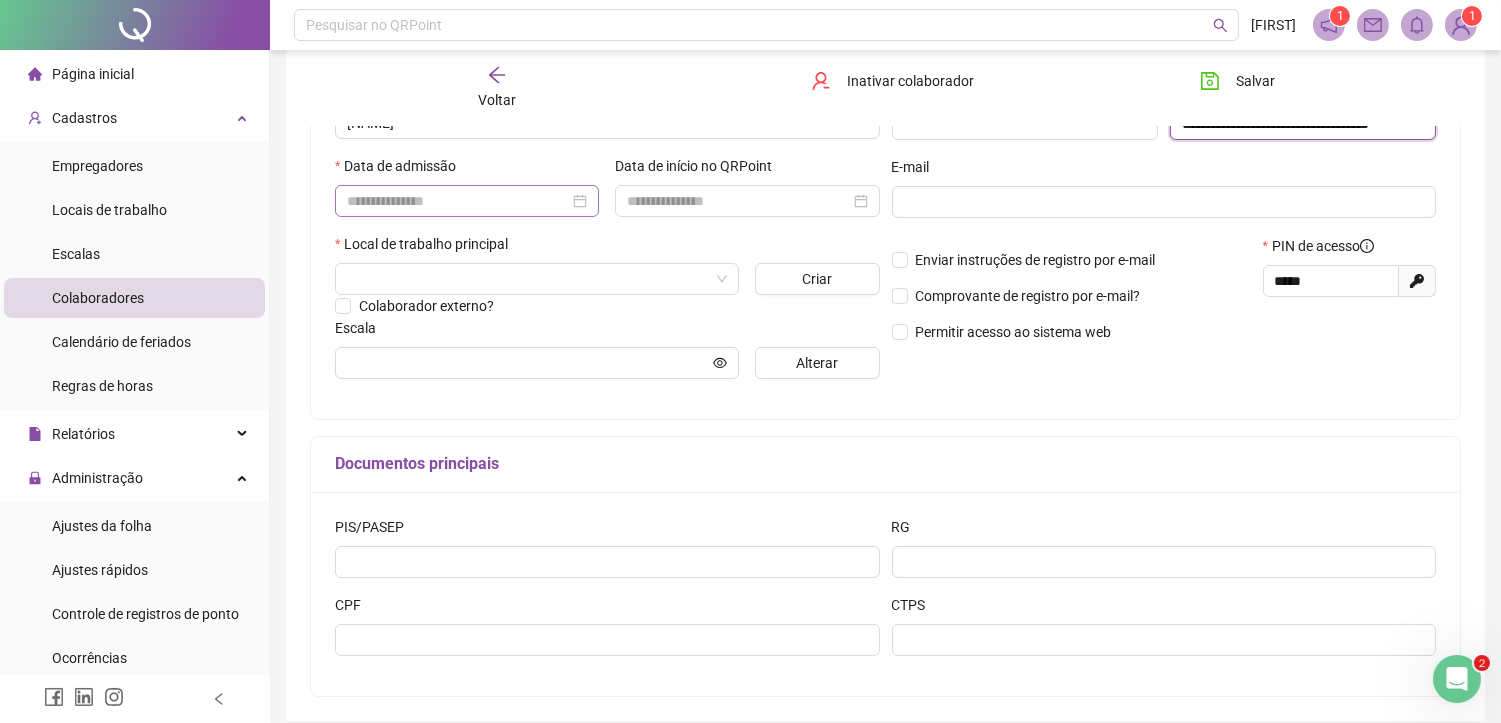 type on "**********" 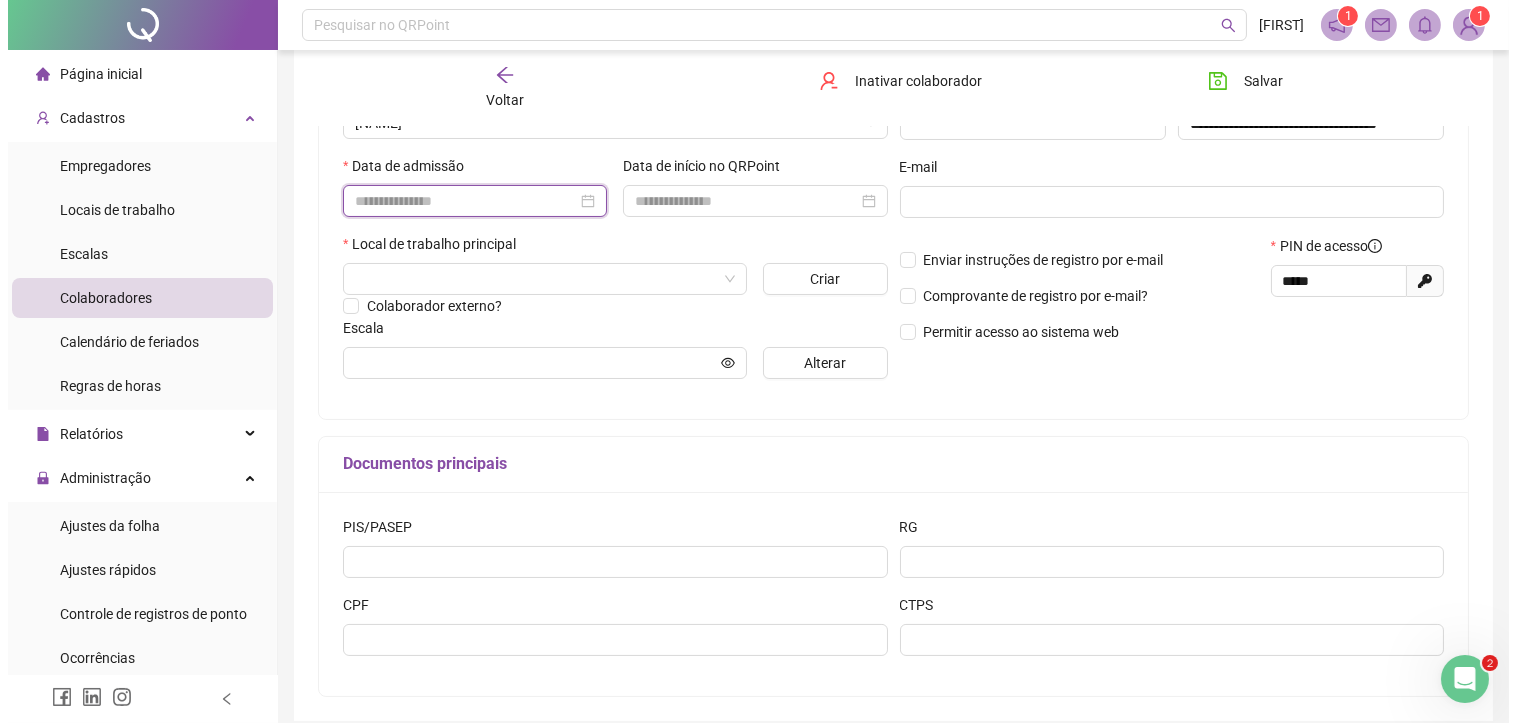 scroll, scrollTop: 0, scrollLeft: 0, axis: both 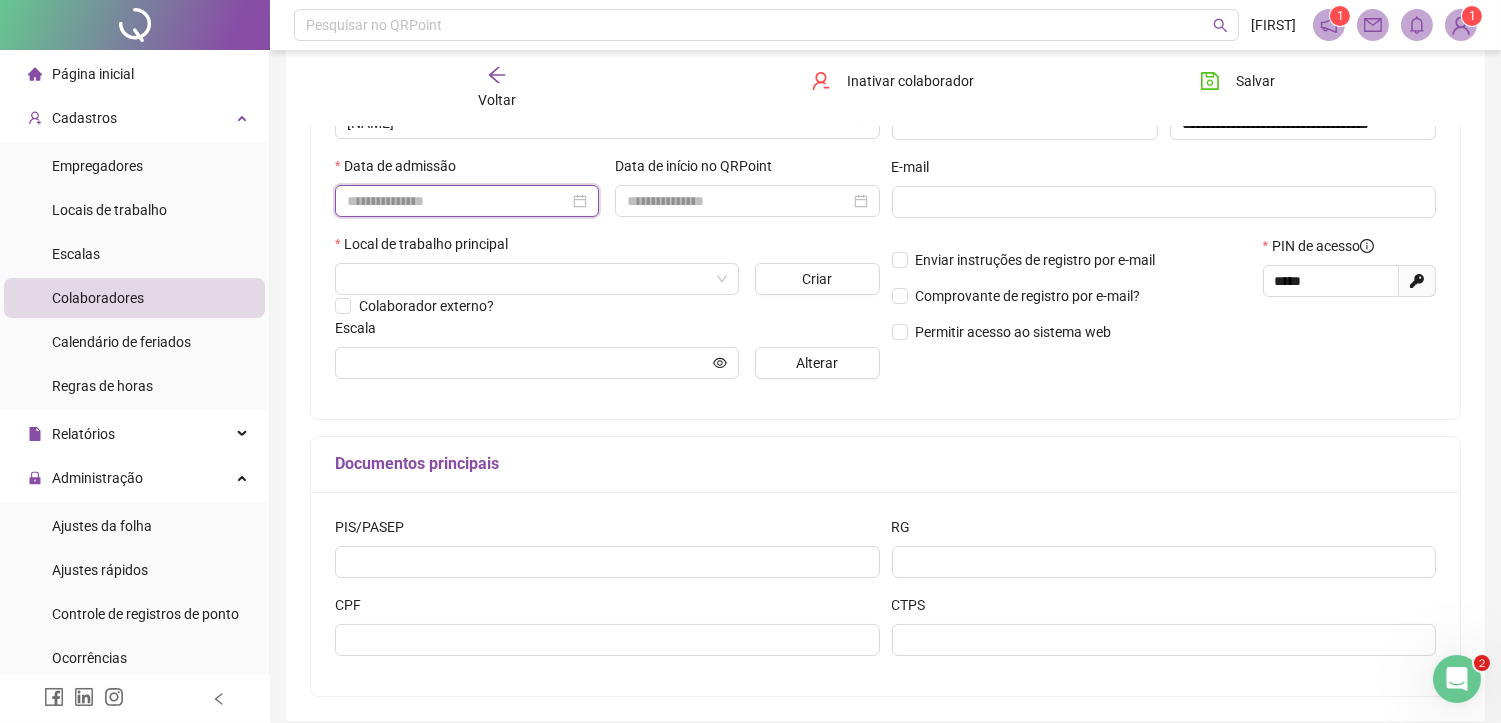 click at bounding box center (458, 201) 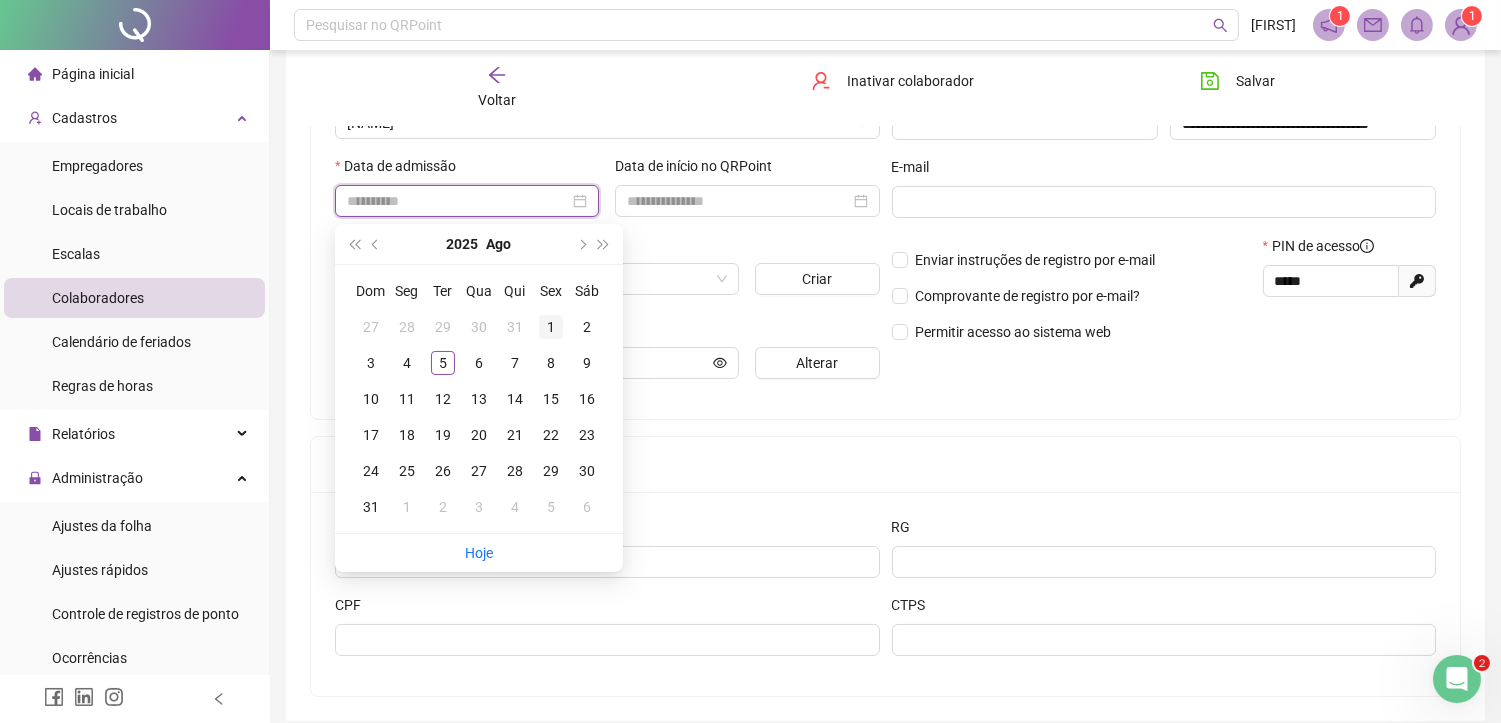 type on "**********" 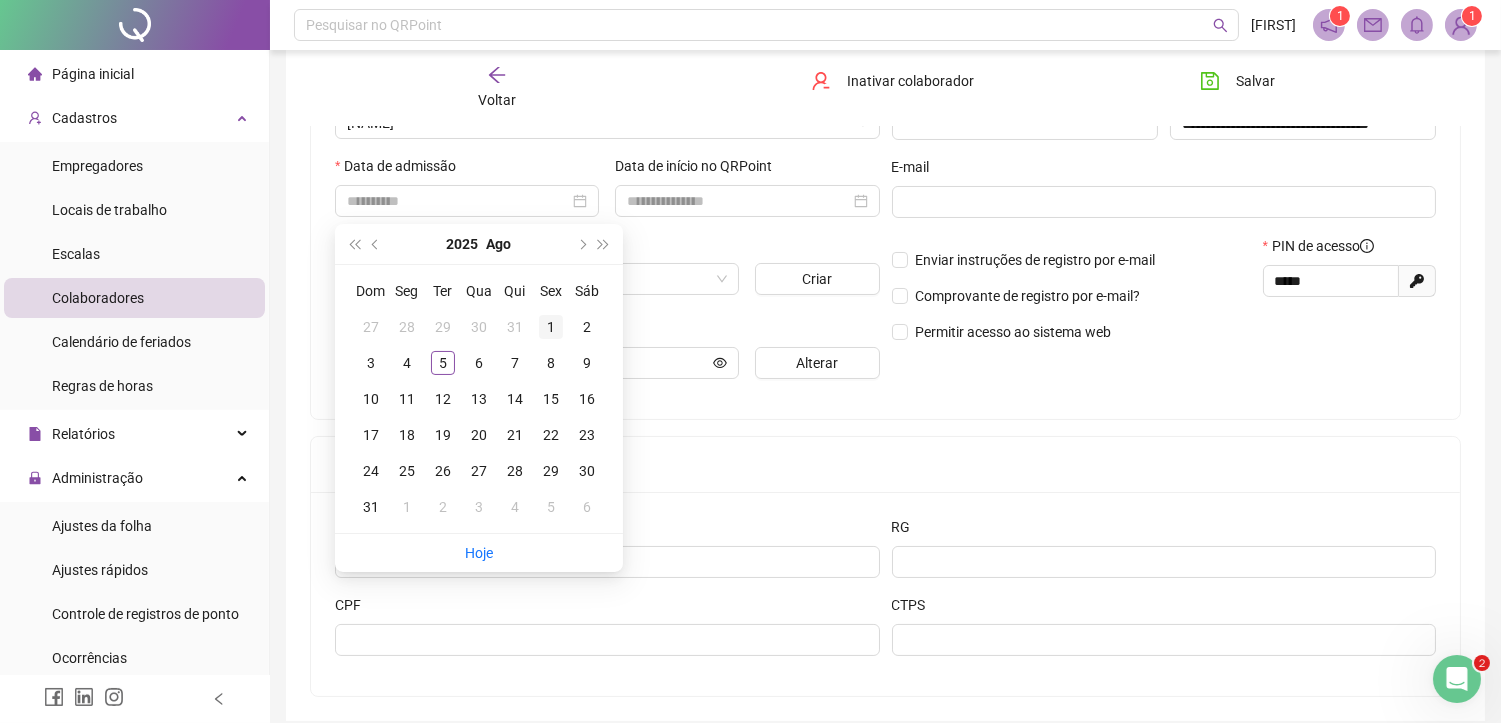 click on "1" at bounding box center (551, 327) 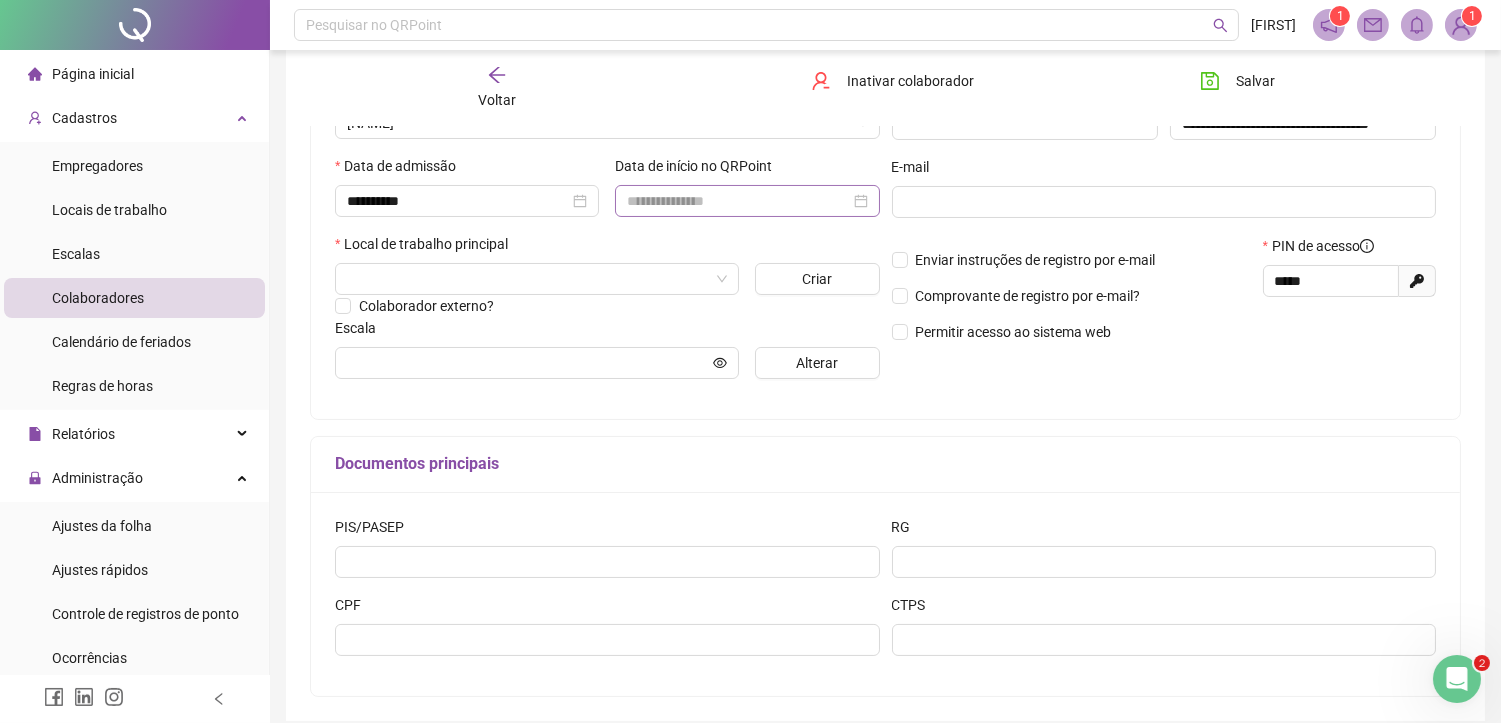 drag, startPoint x: 873, startPoint y: 202, endPoint x: 842, endPoint y: 200, distance: 31.06445 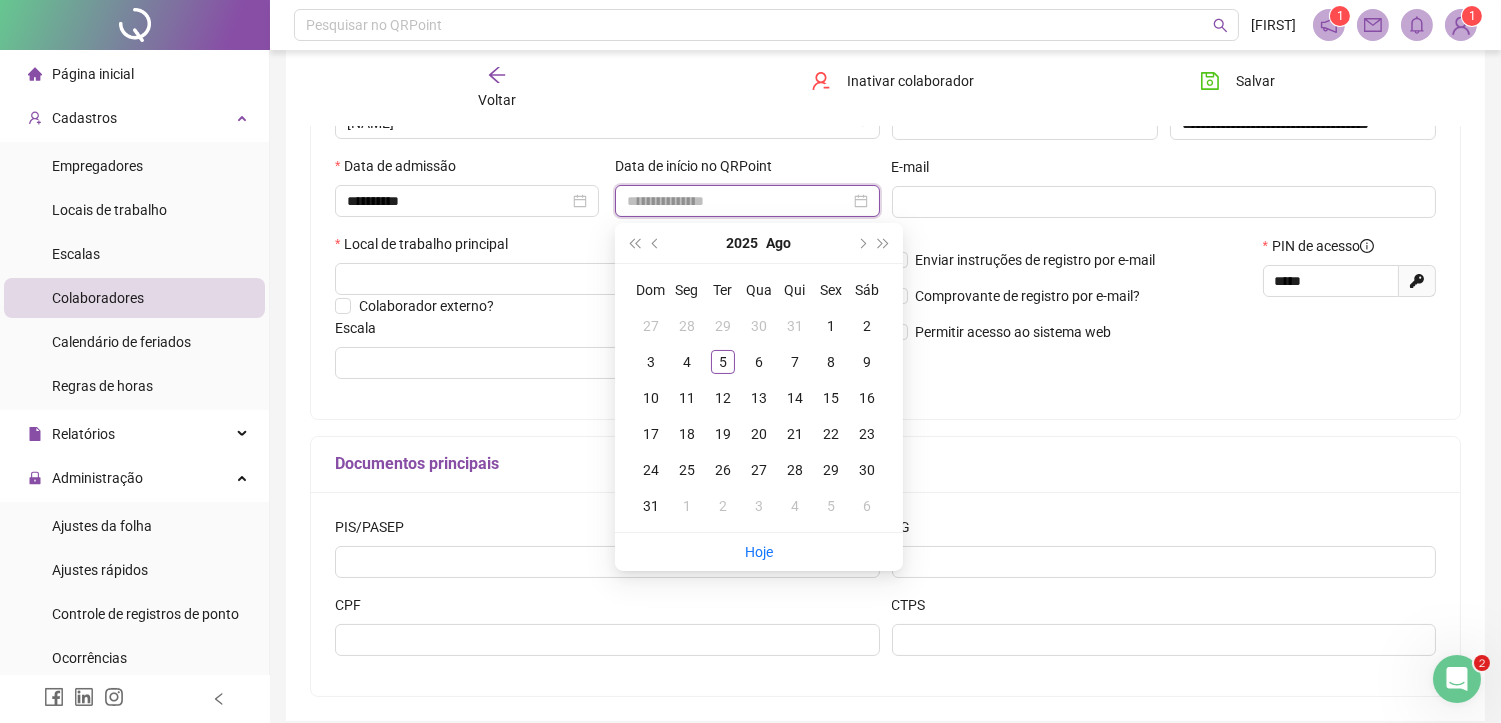 click at bounding box center [747, 201] 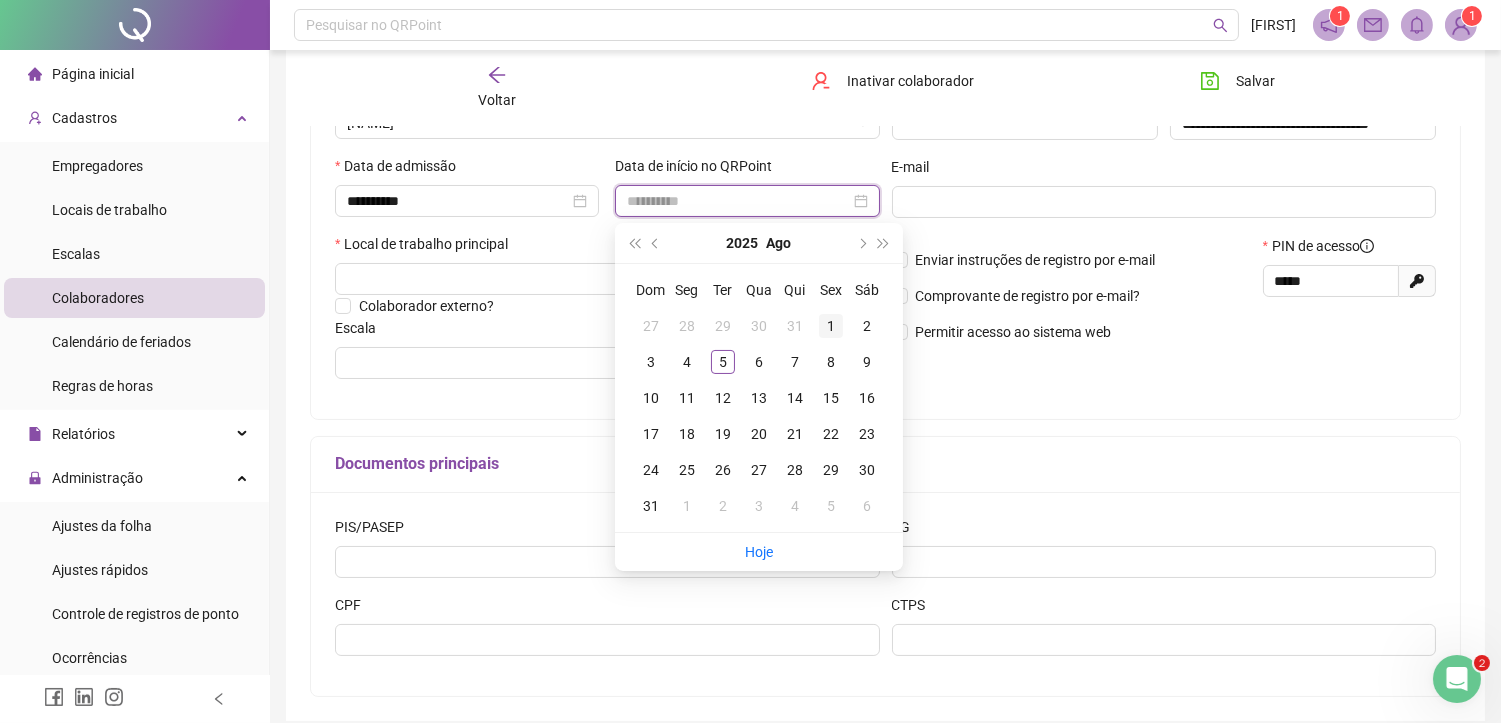 type on "**********" 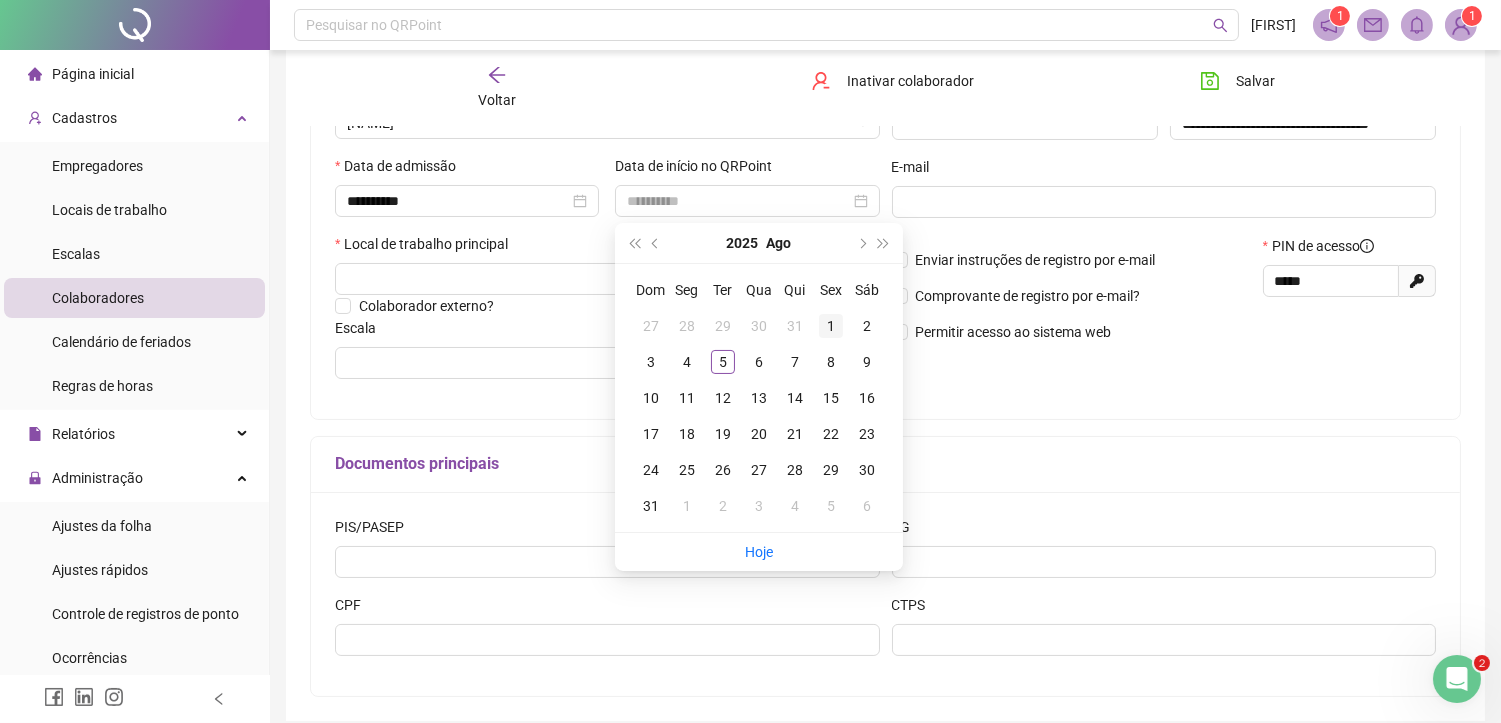 click on "1" at bounding box center [831, 326] 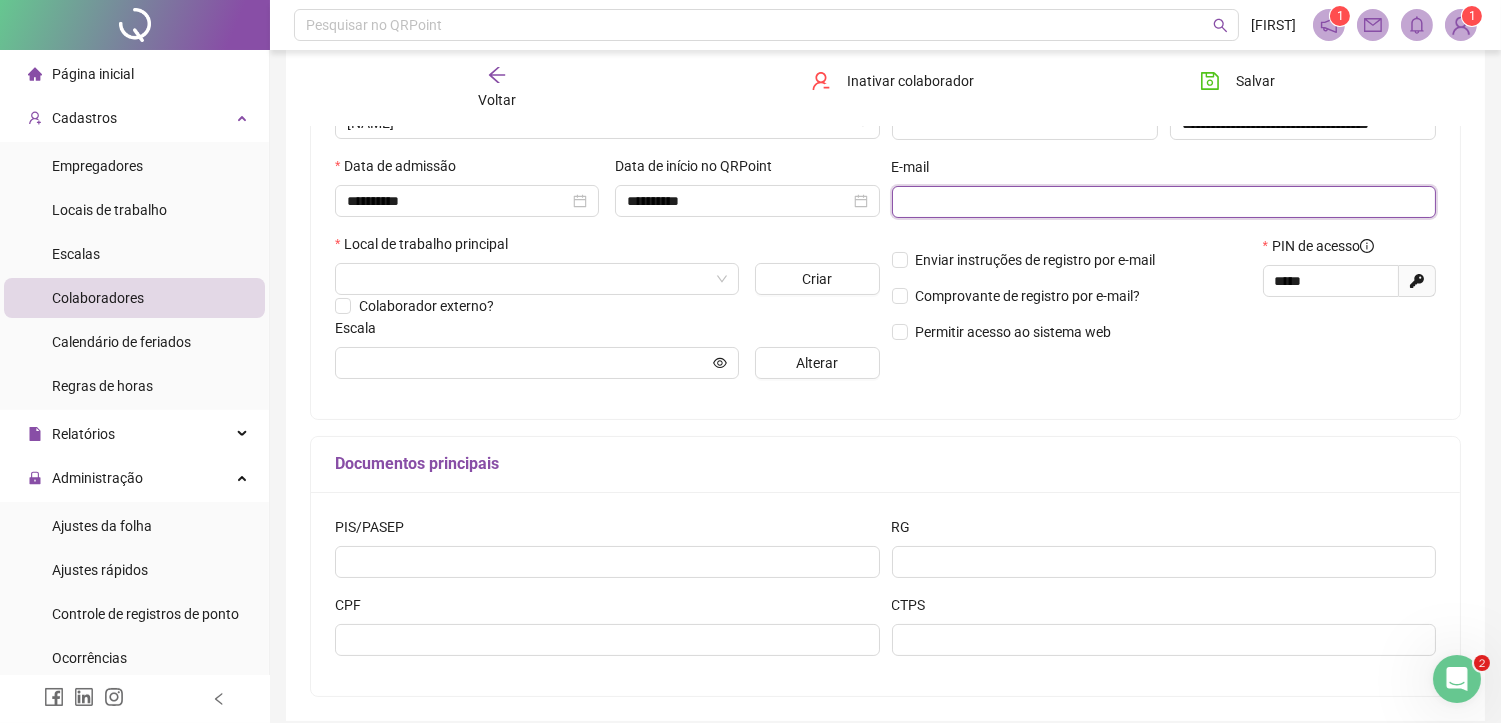 click at bounding box center (1162, 202) 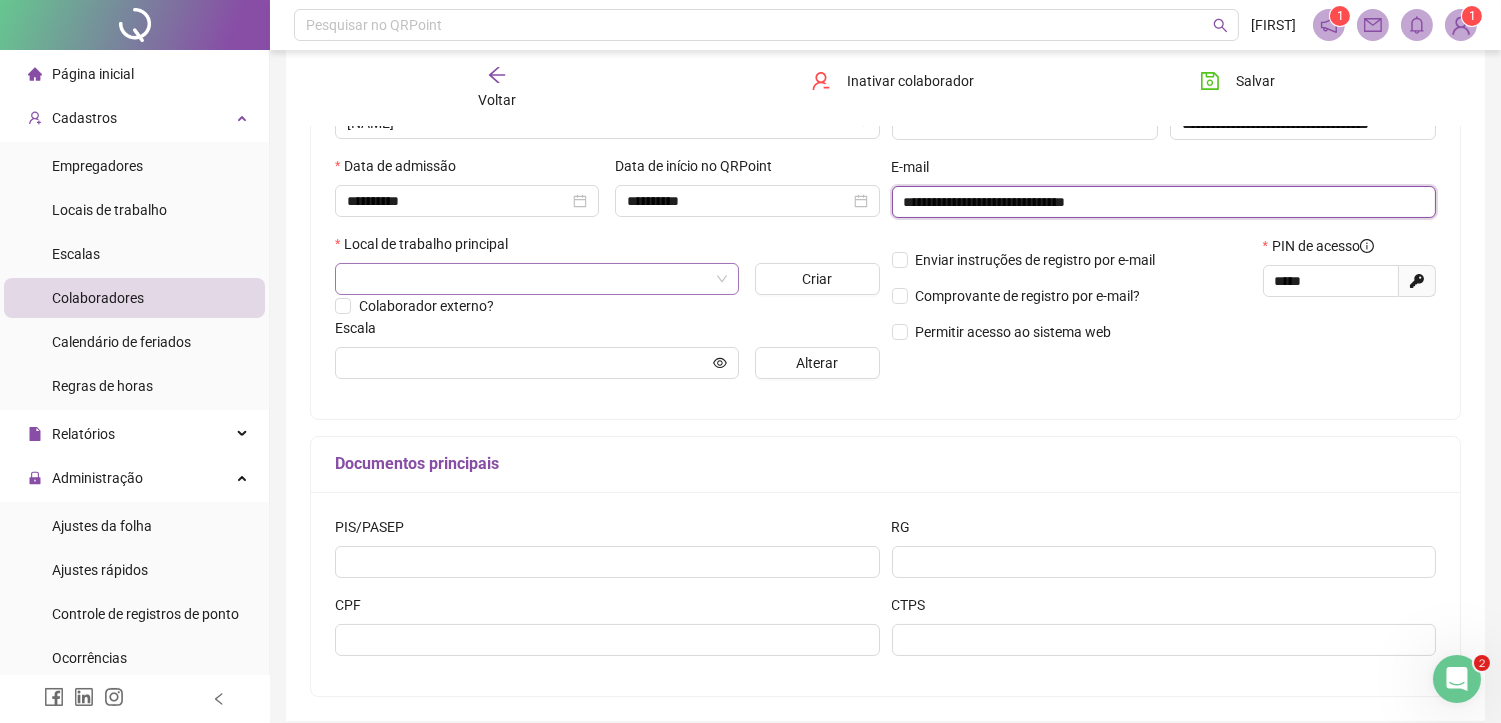 click at bounding box center (537, 279) 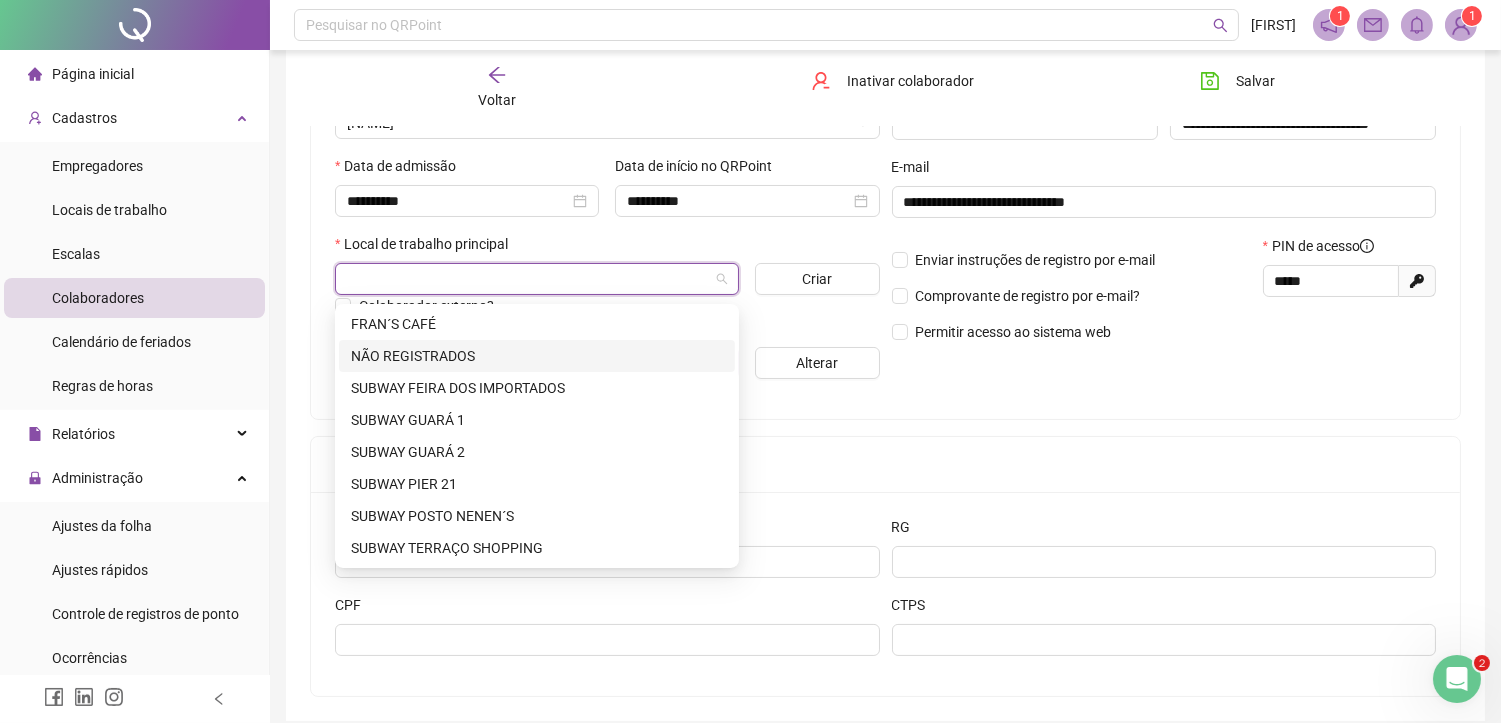 click on "NÃO REGISTRADOS" at bounding box center [537, 356] 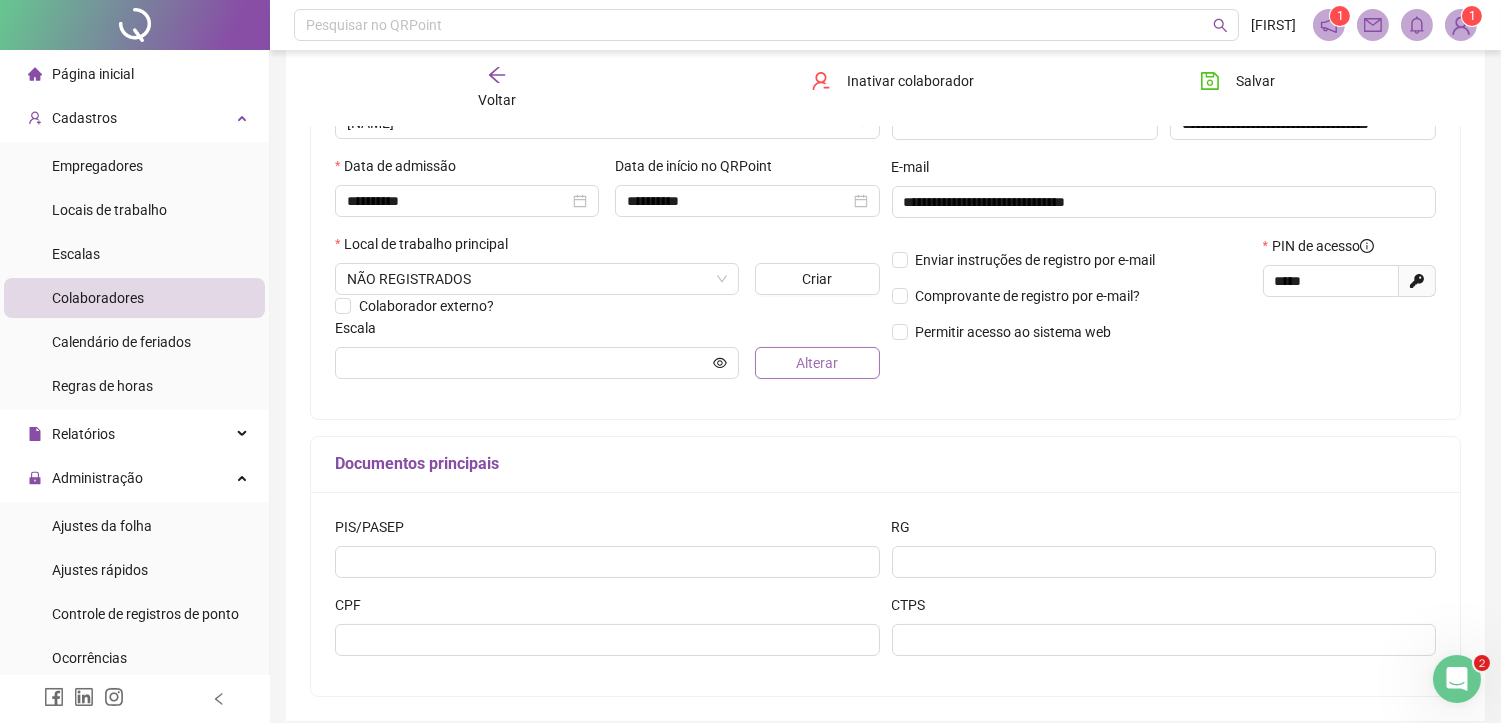 click on "Alterar" at bounding box center [817, 363] 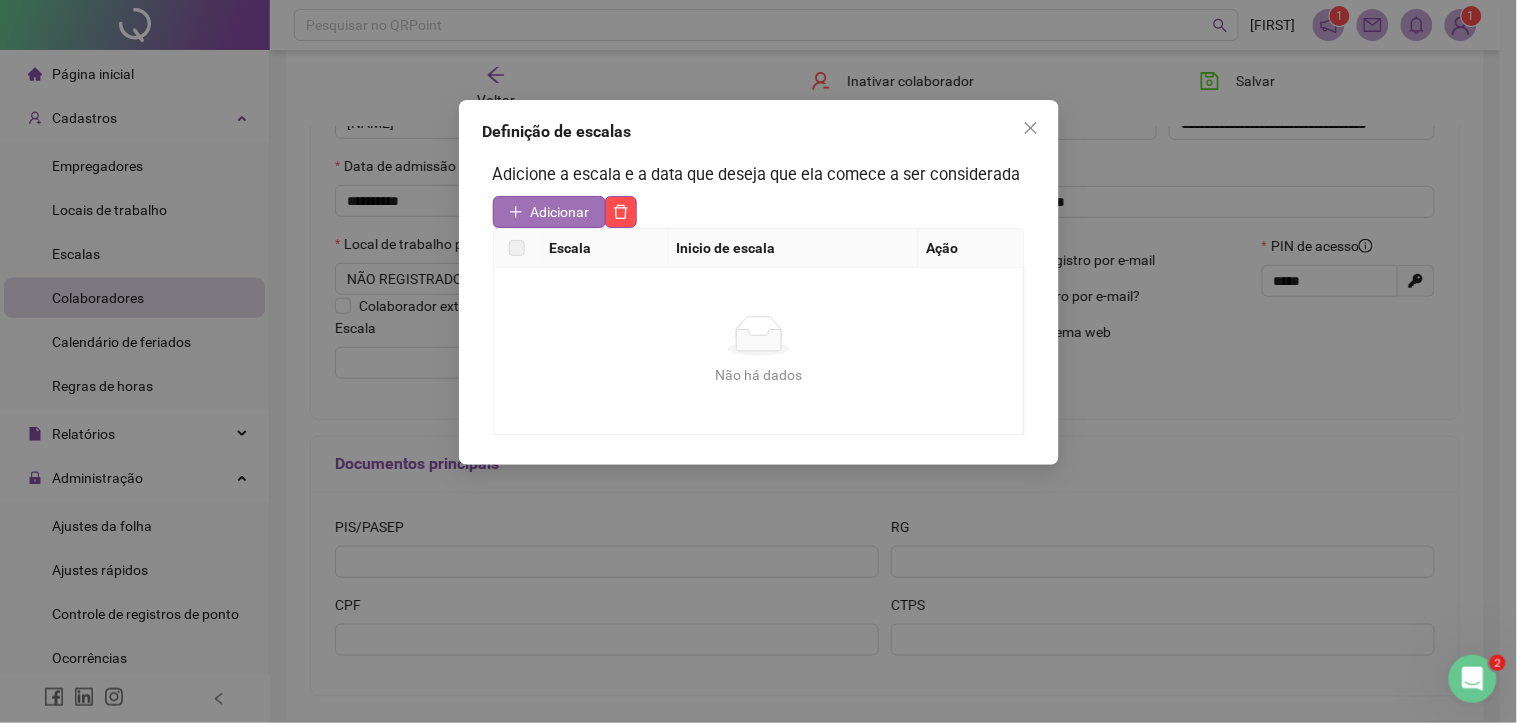 click on "Adicionar" at bounding box center [549, 212] 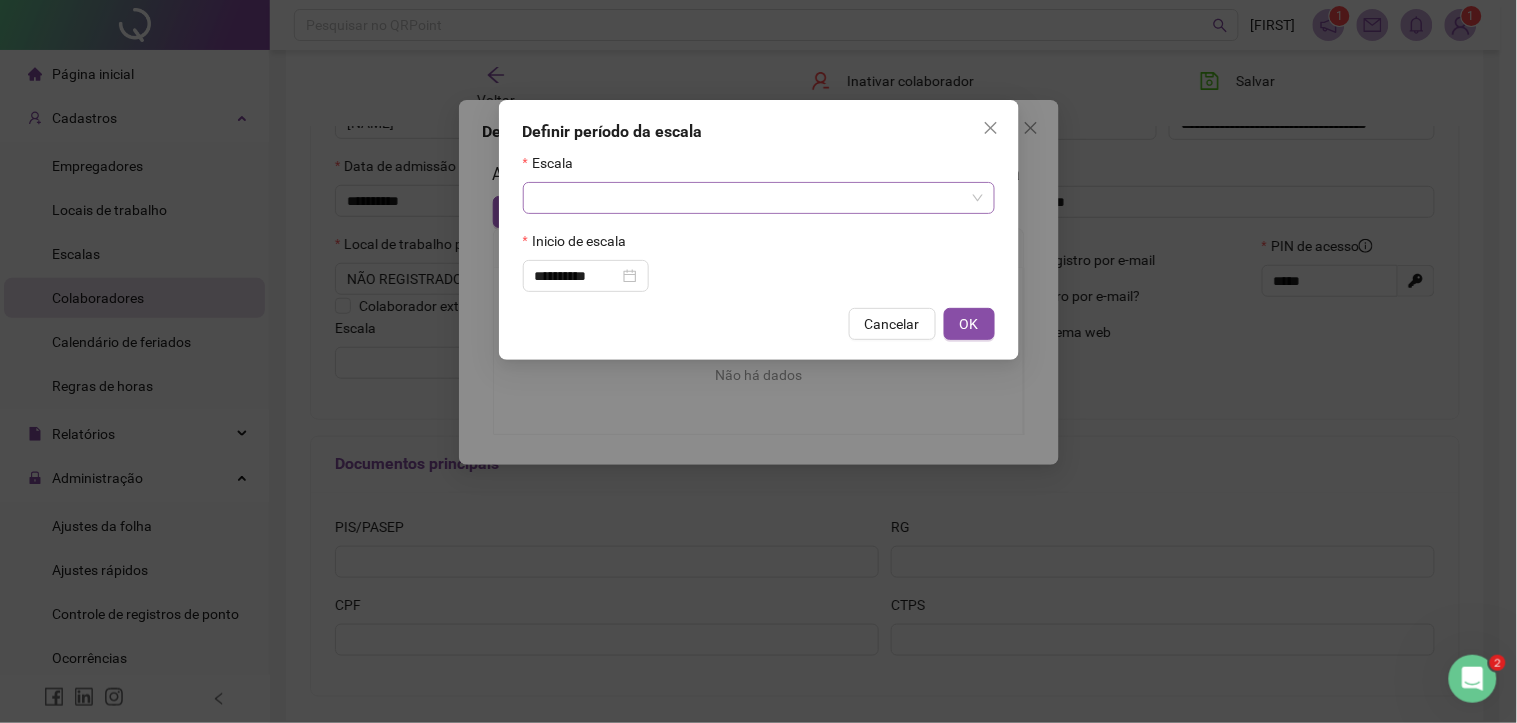 click at bounding box center (750, 198) 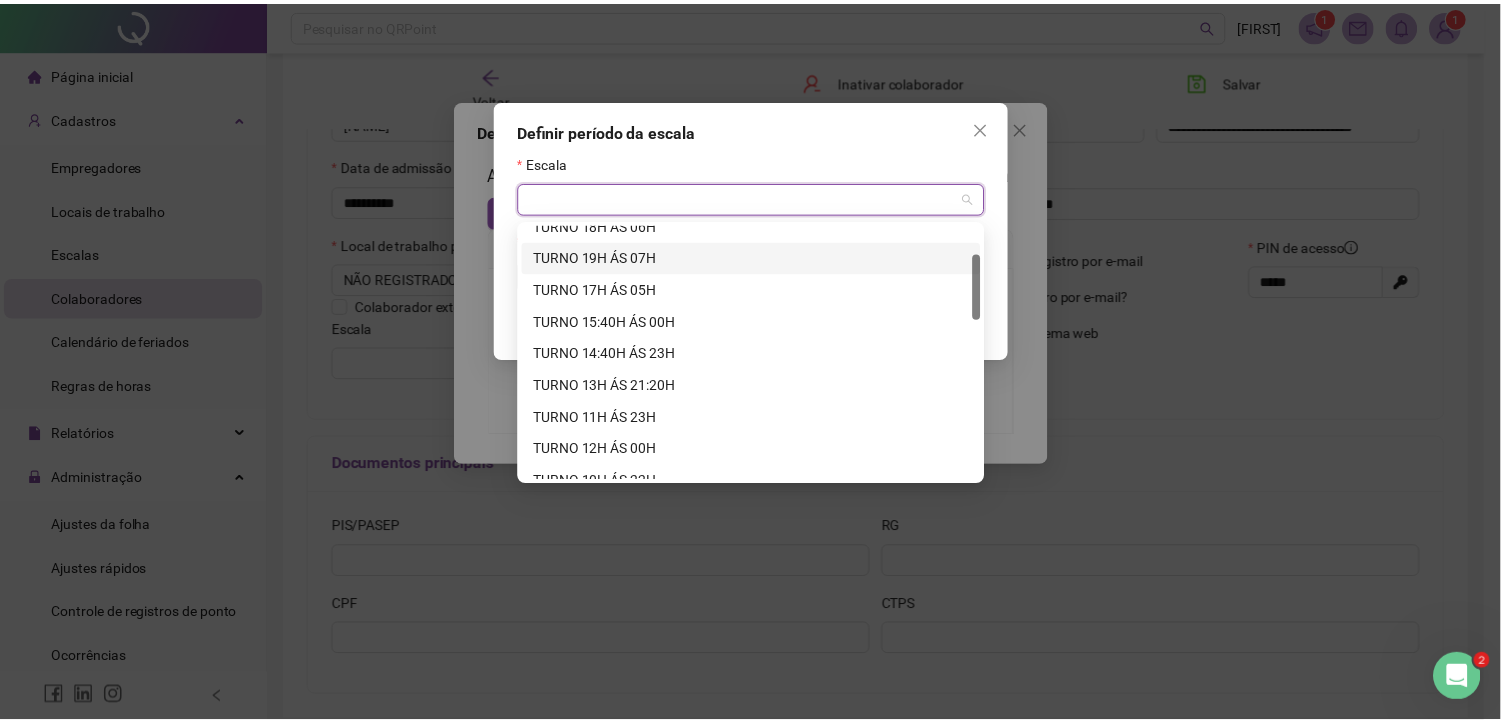 scroll, scrollTop: 222, scrollLeft: 0, axis: vertical 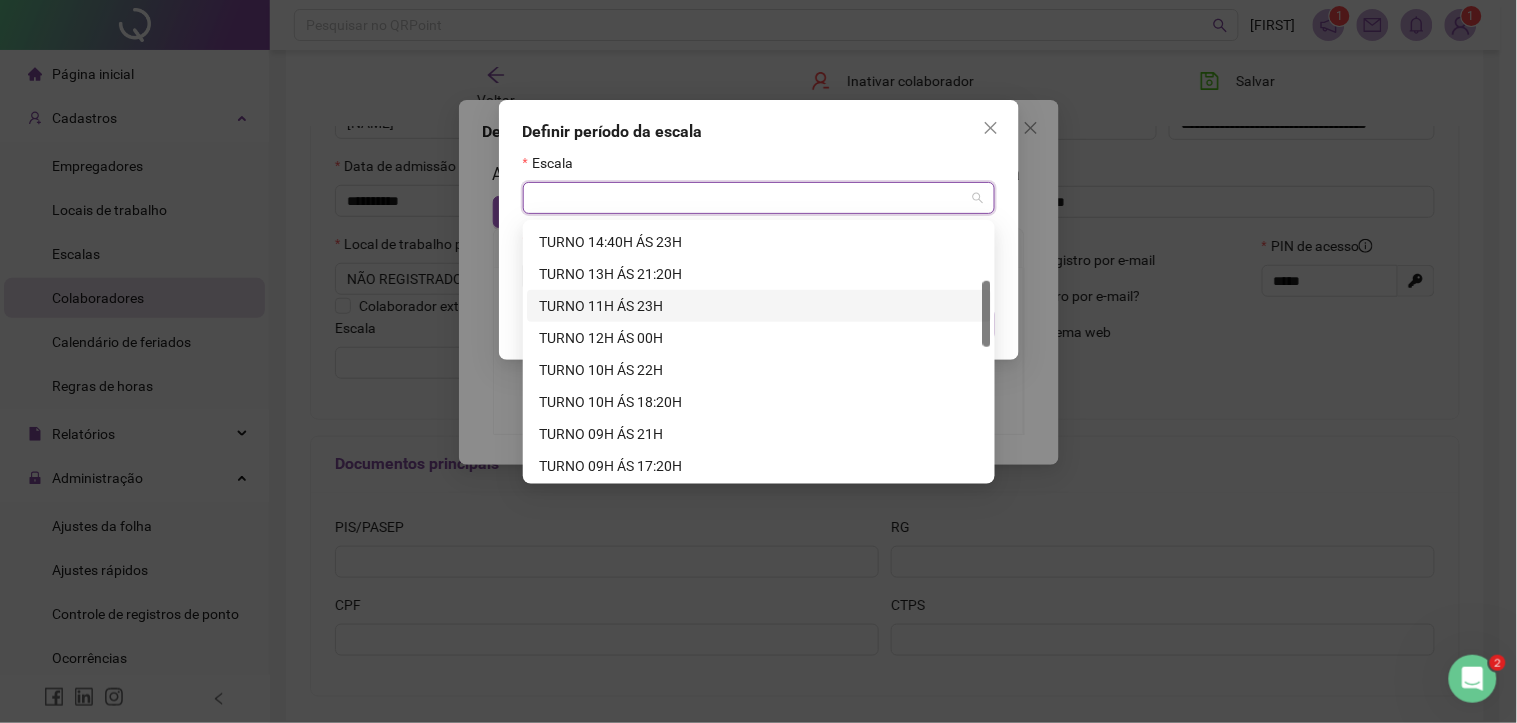 click on "TURNO 11H ÁS 23H" at bounding box center (759, 306) 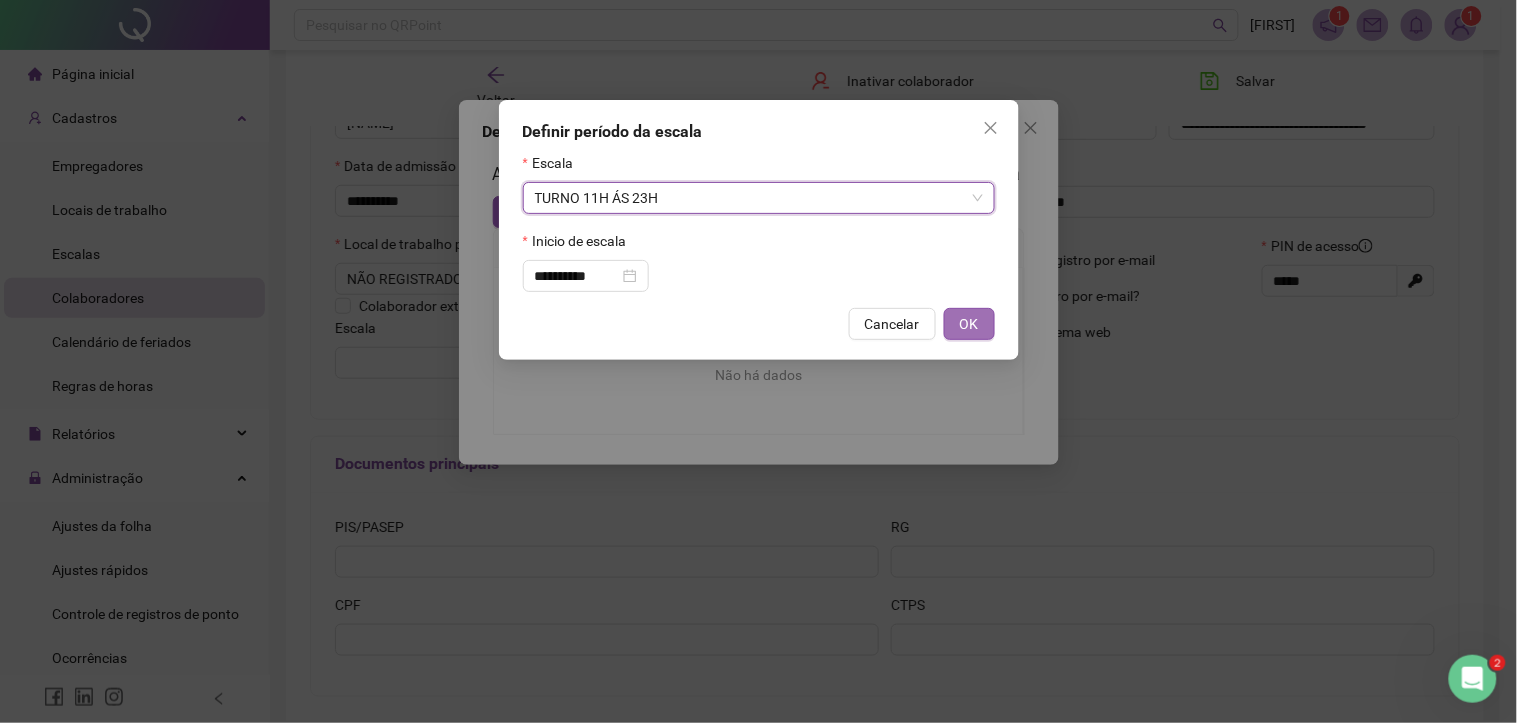click on "OK" at bounding box center [969, 324] 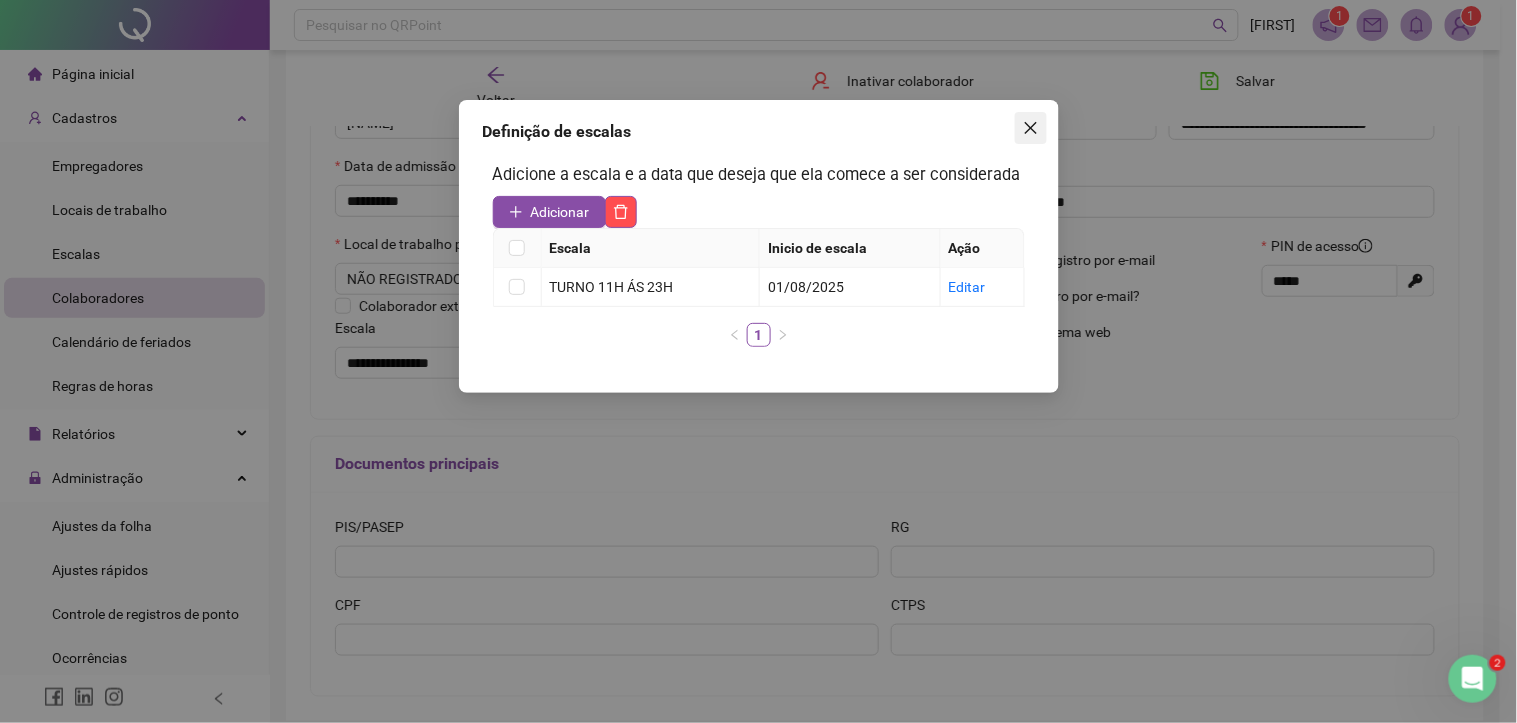 click 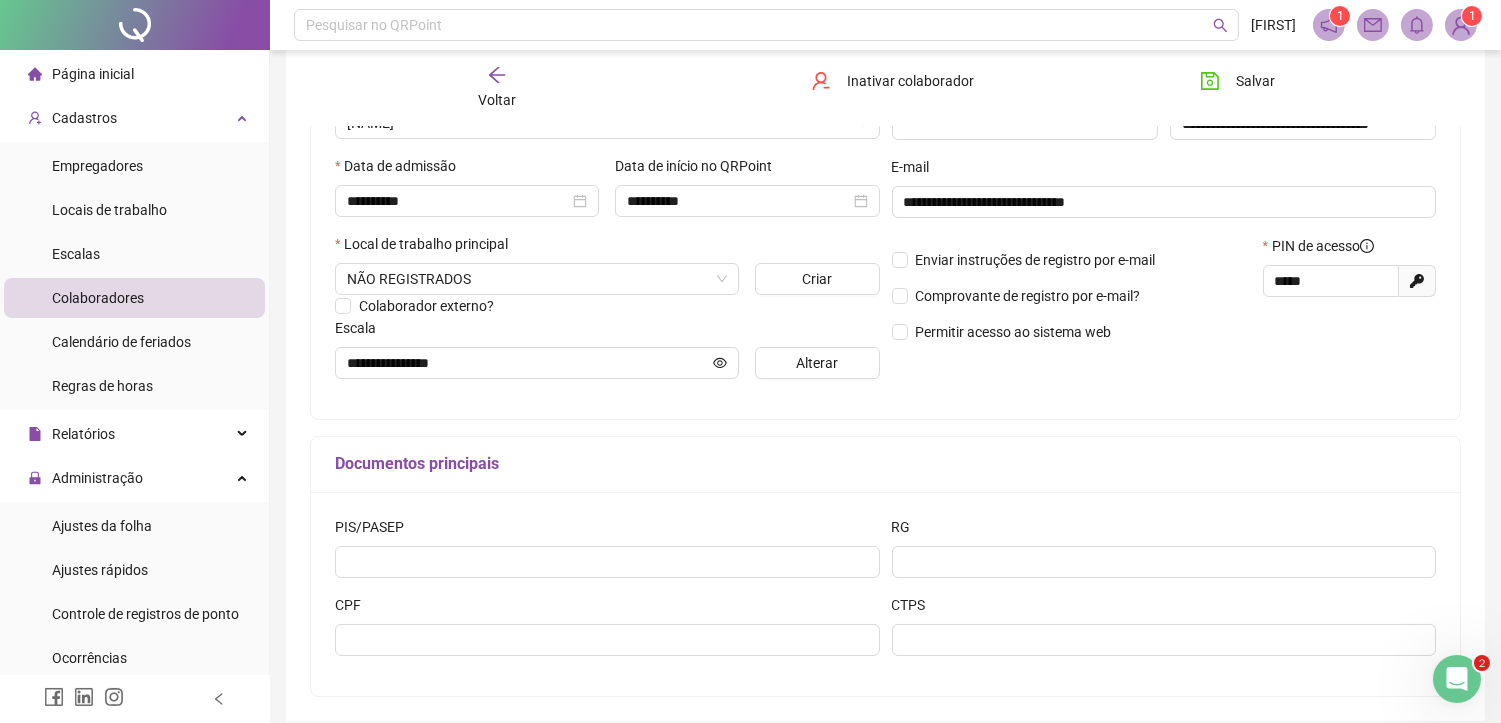 scroll, scrollTop: 422, scrollLeft: 0, axis: vertical 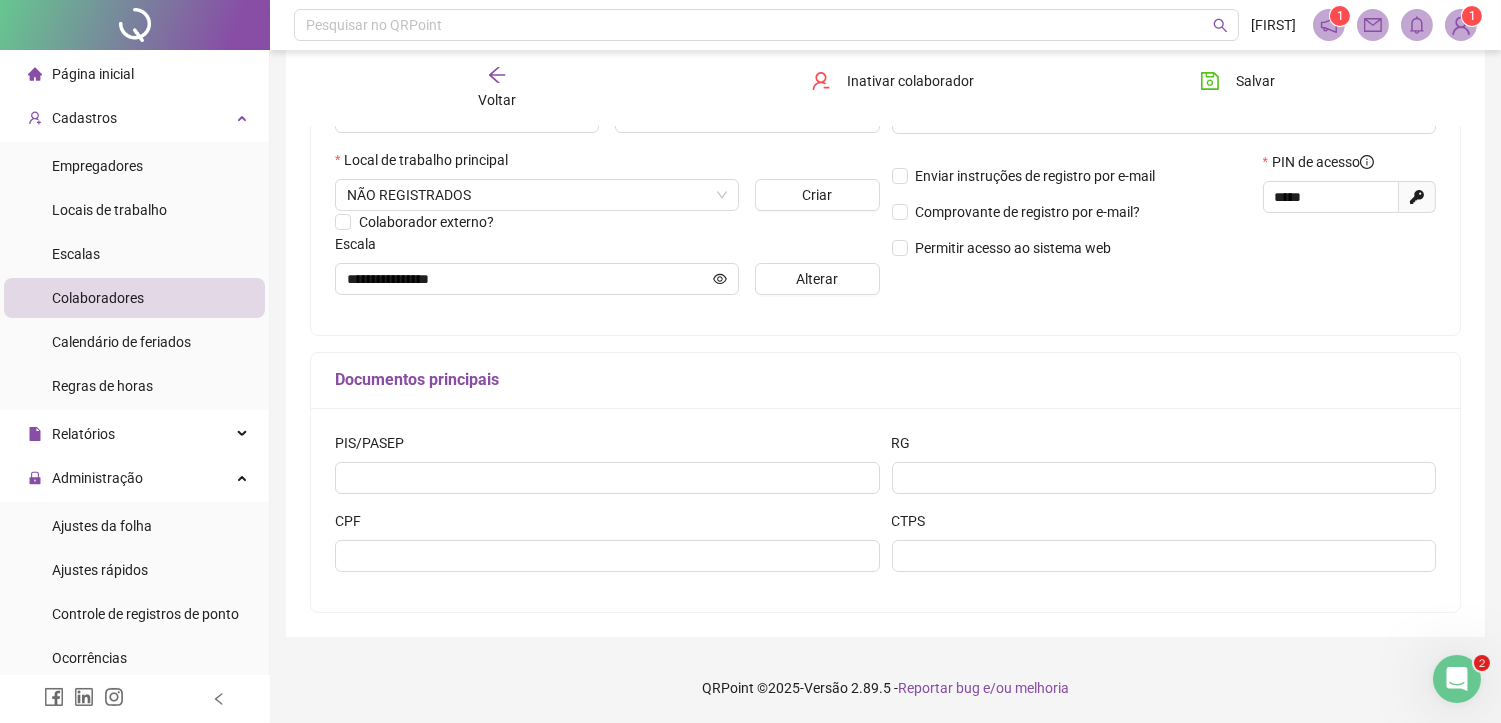click on "CPF" at bounding box center [607, 525] 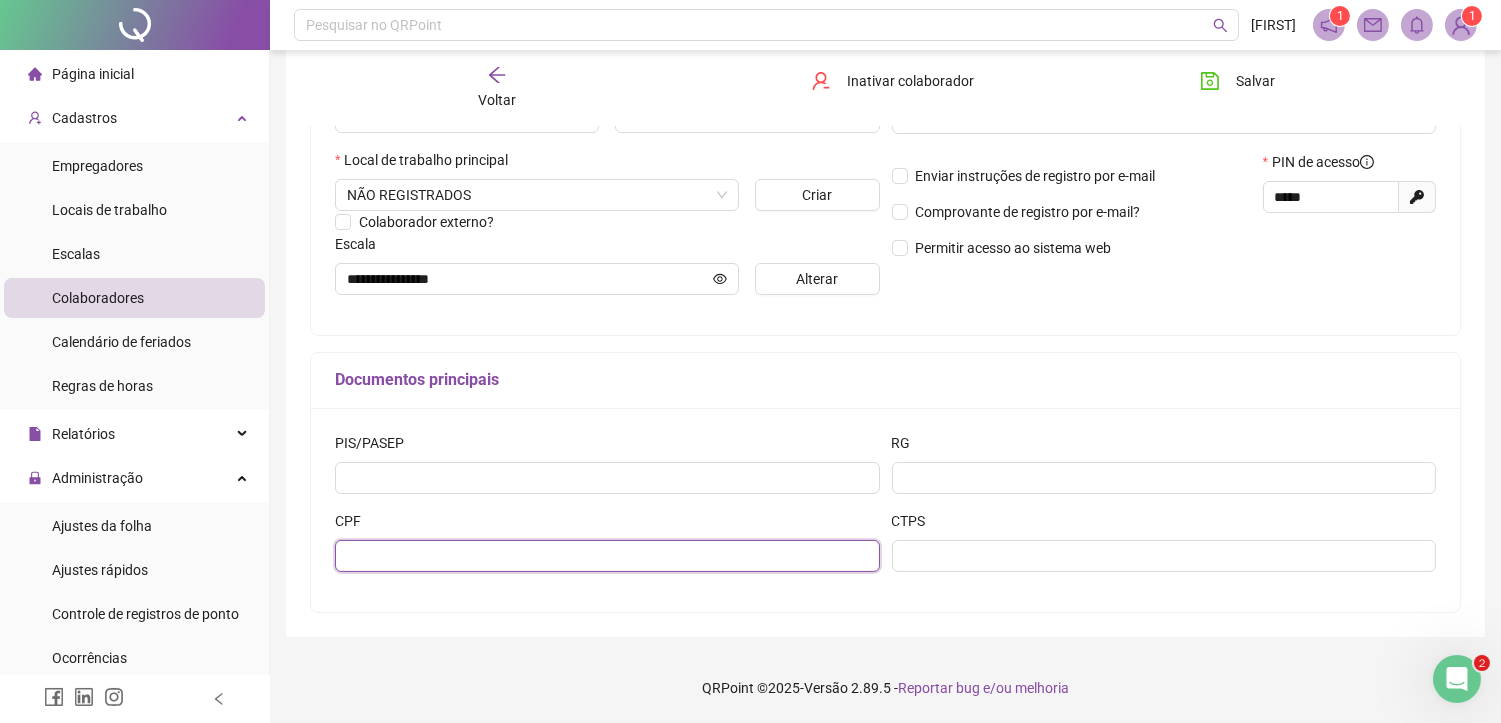 click at bounding box center (607, 556) 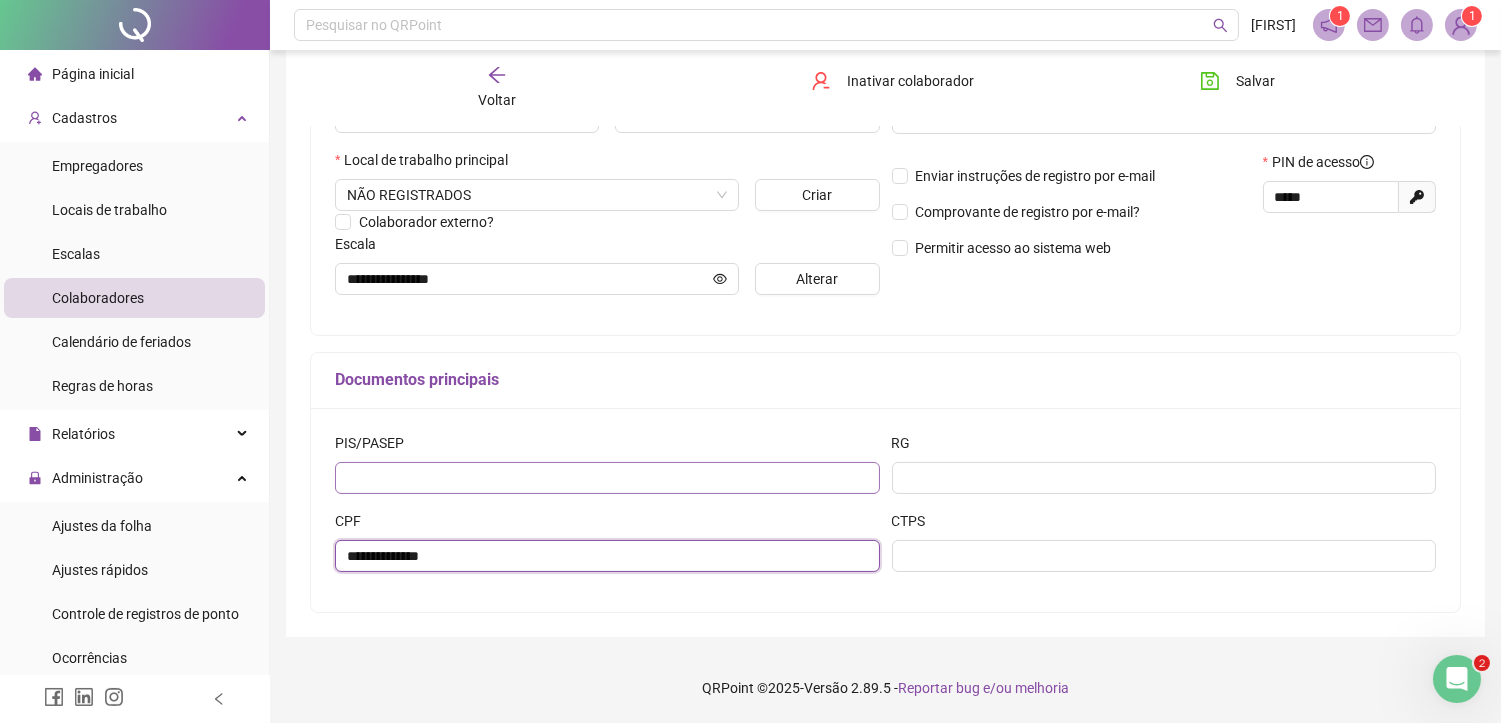 type on "**********" 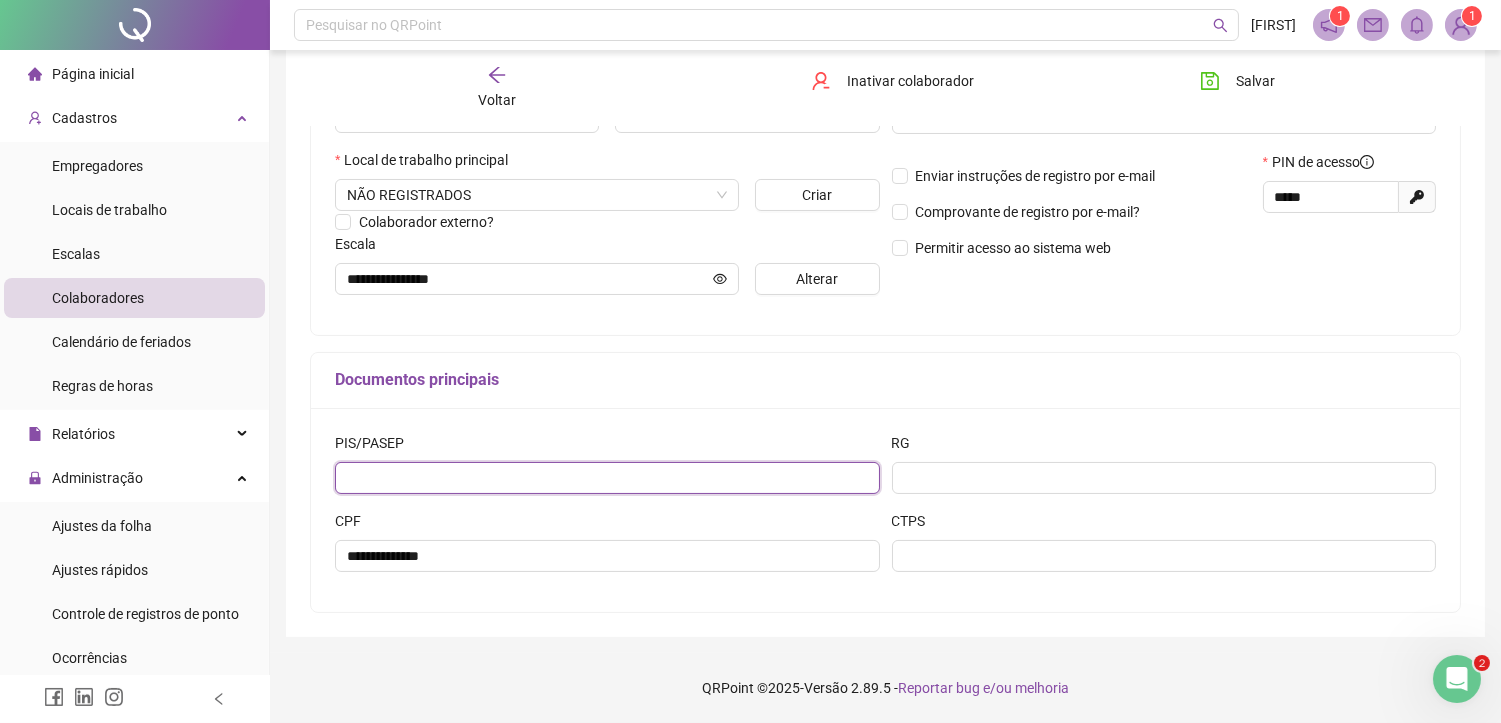 click at bounding box center [607, 478] 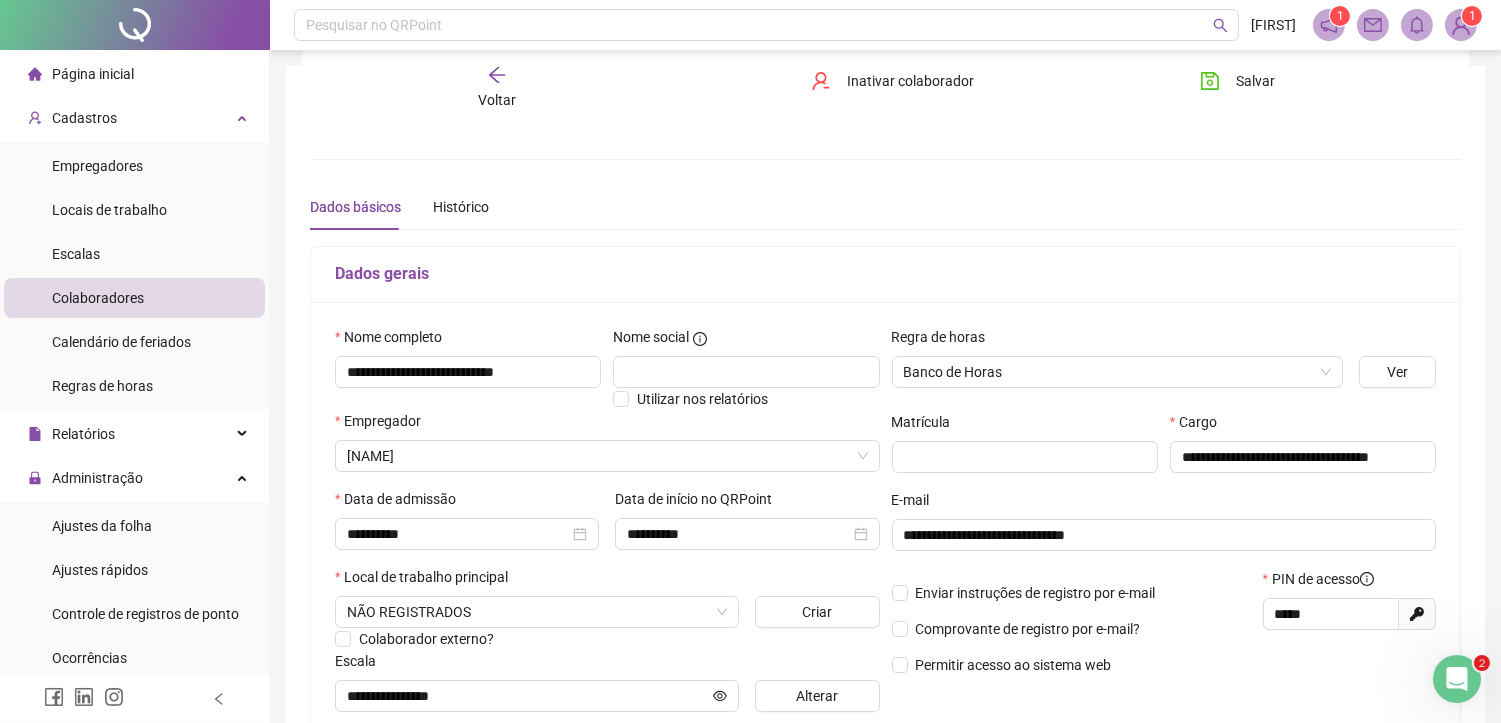 scroll, scrollTop: 333, scrollLeft: 0, axis: vertical 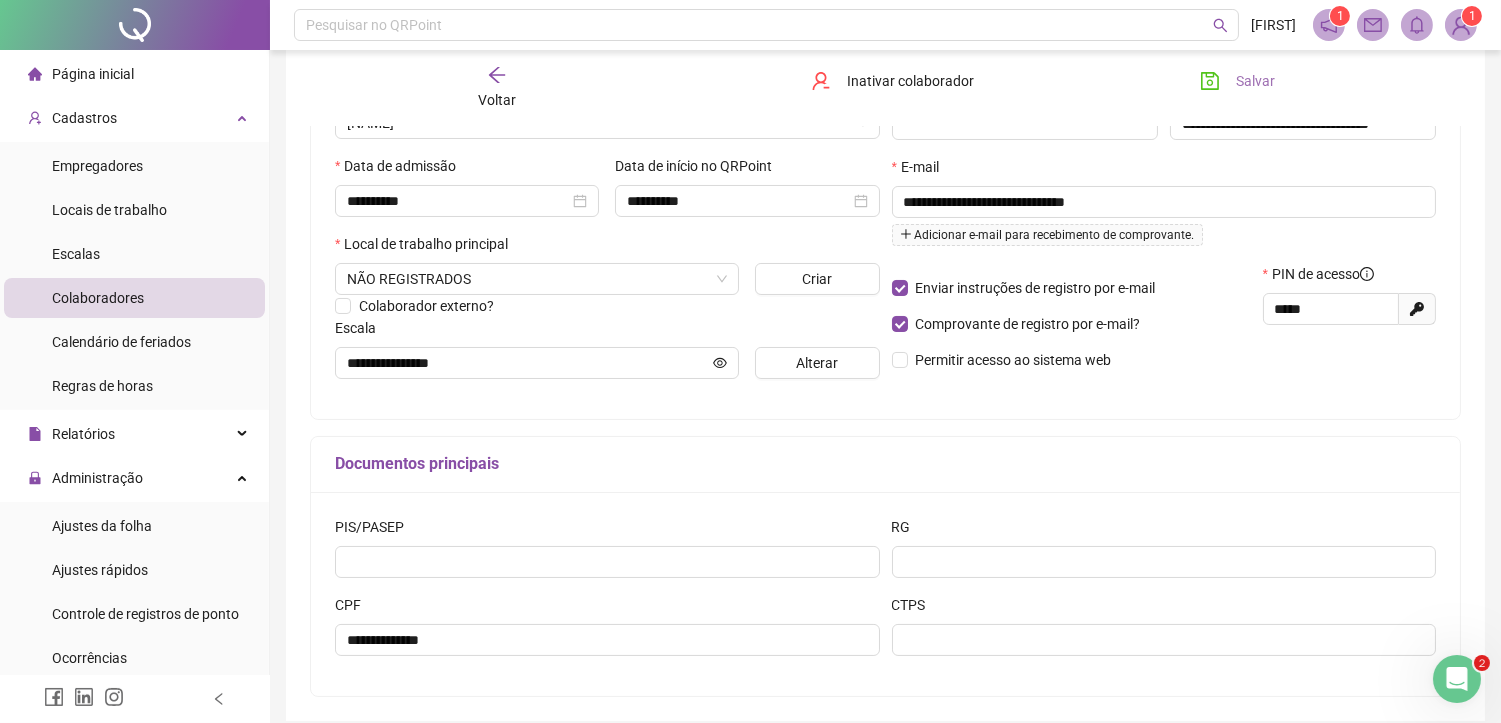 click on "Salvar" at bounding box center (1255, 81) 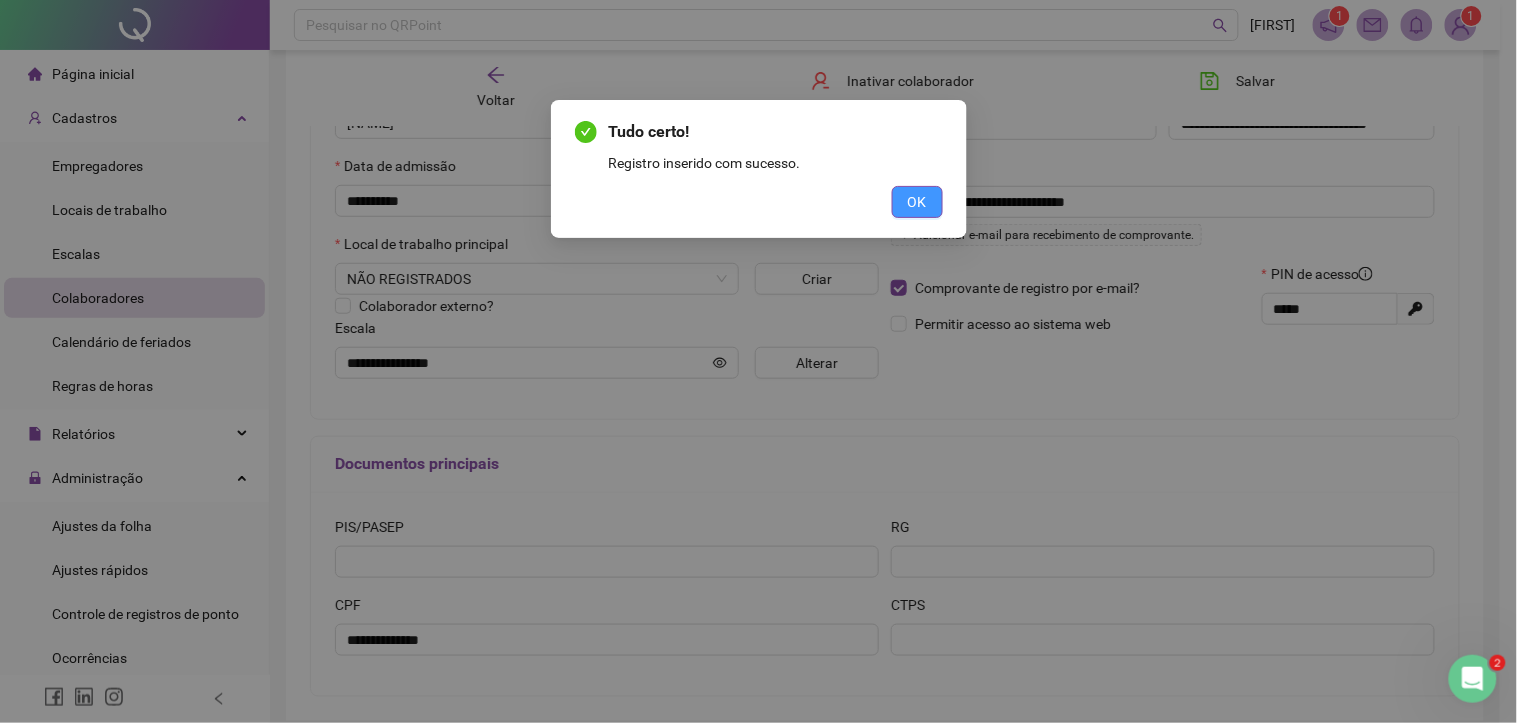 click on "OK" at bounding box center [917, 202] 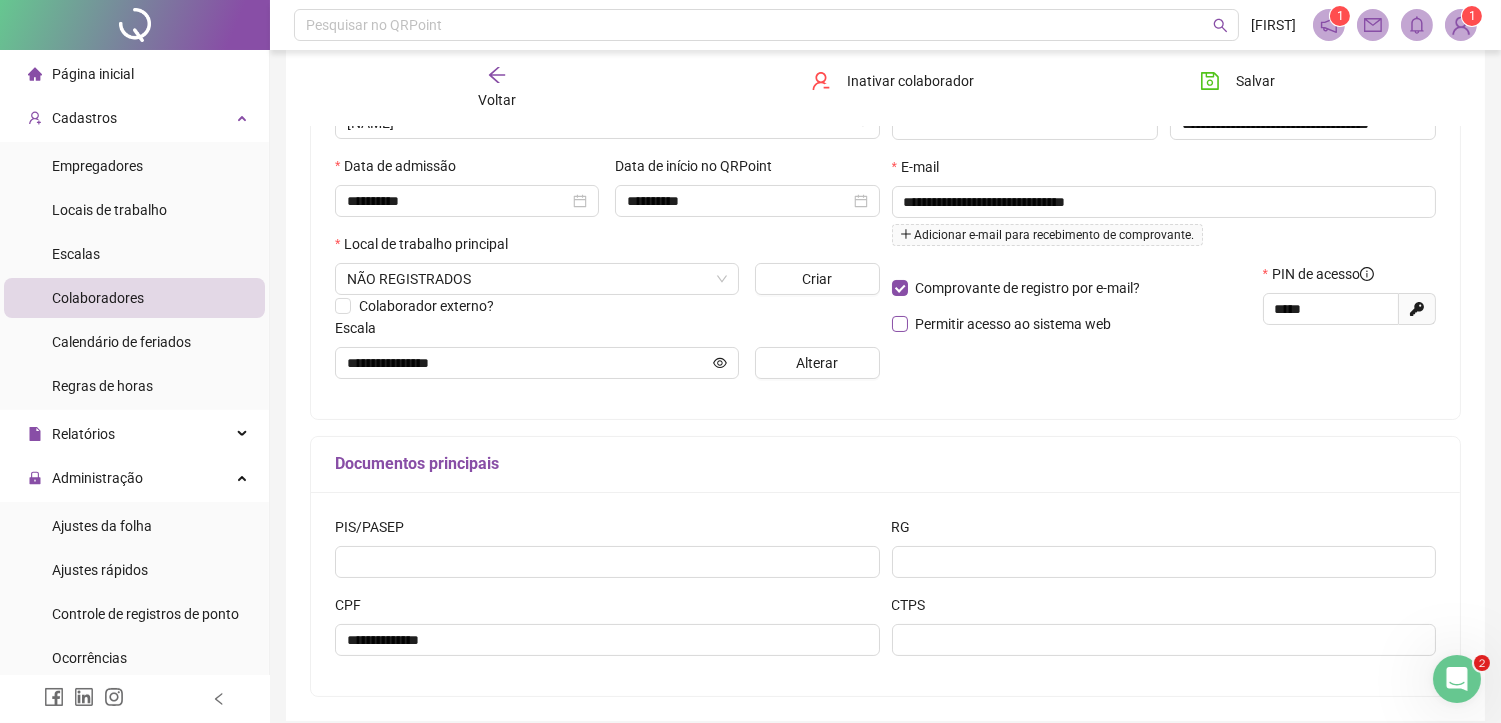 click on "Permitir acesso ao sistema web" at bounding box center [1014, 324] 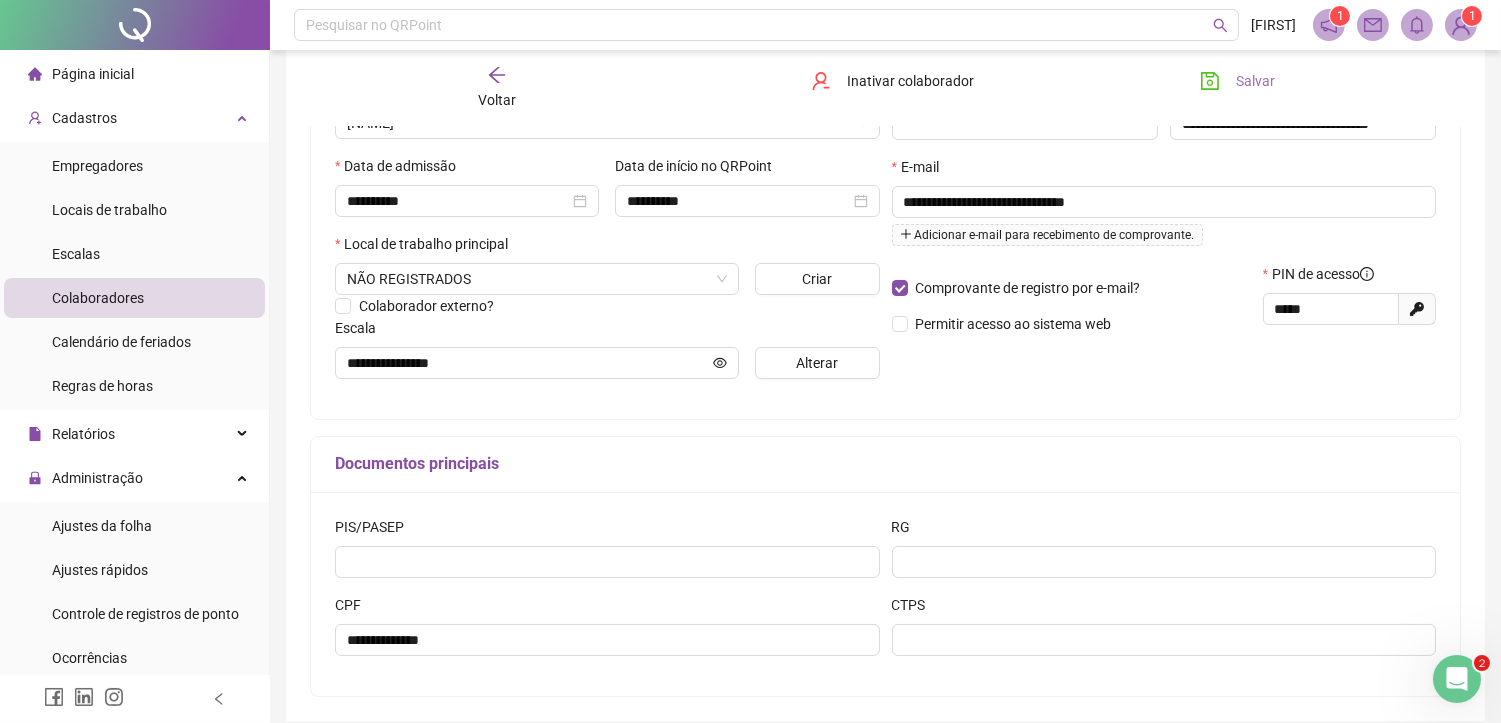 click on "Salvar" at bounding box center (1237, 81) 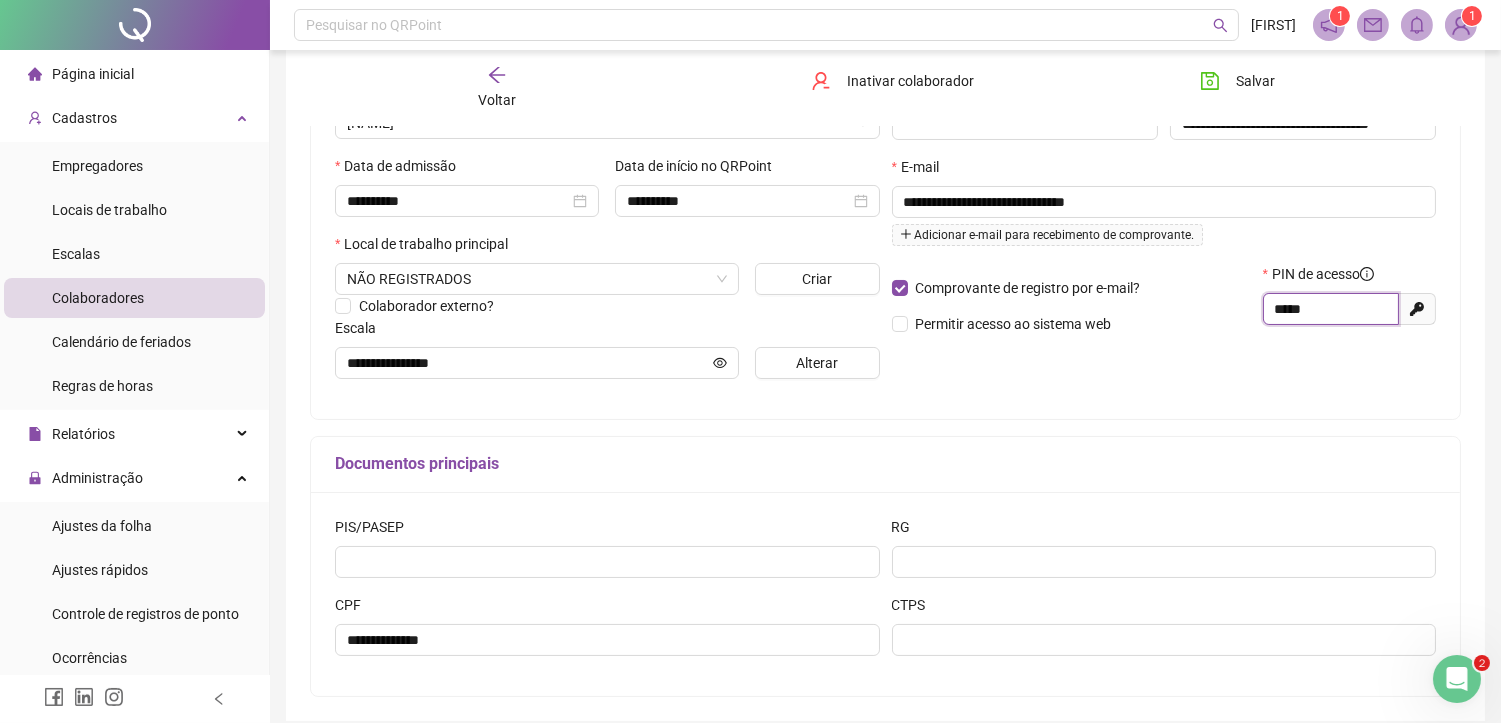 click on "*****" at bounding box center [1329, 309] 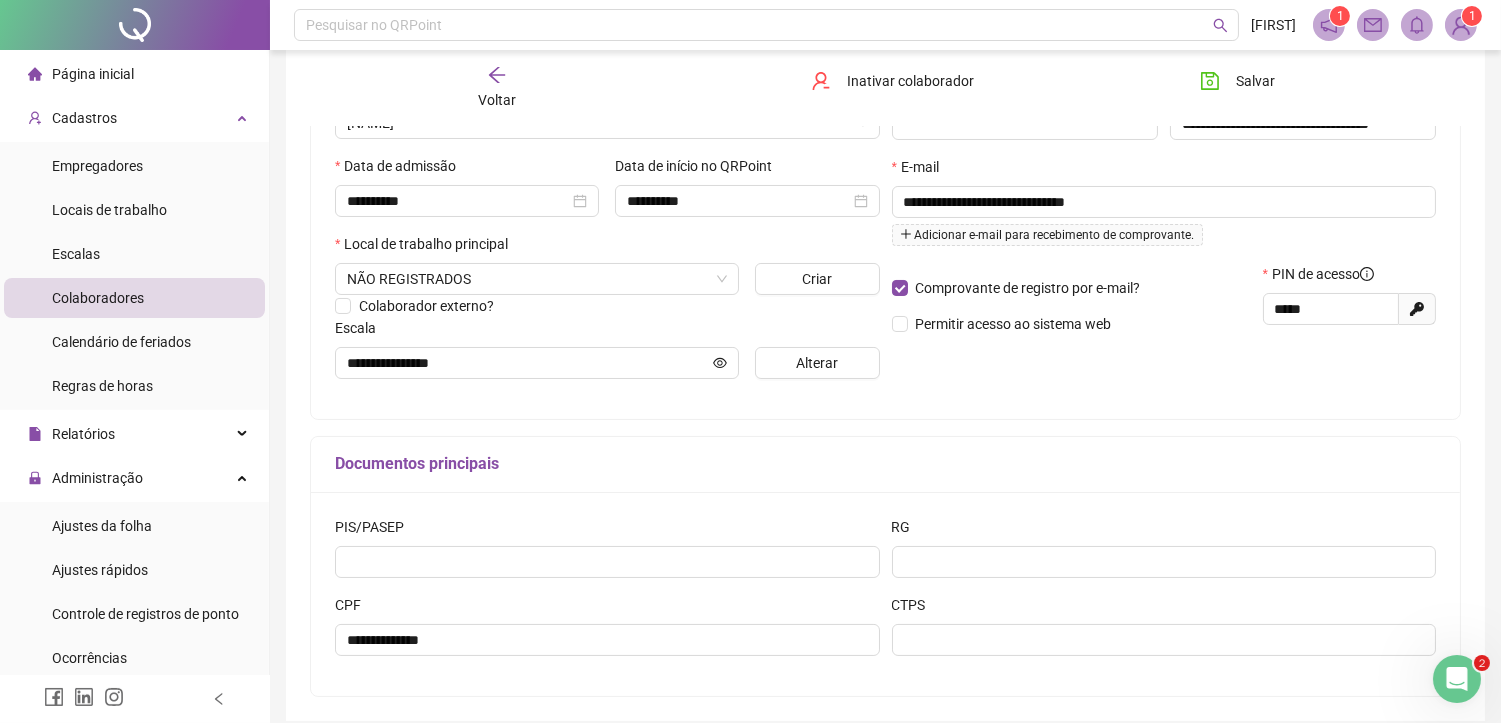 click on "**********" at bounding box center [885, 194] 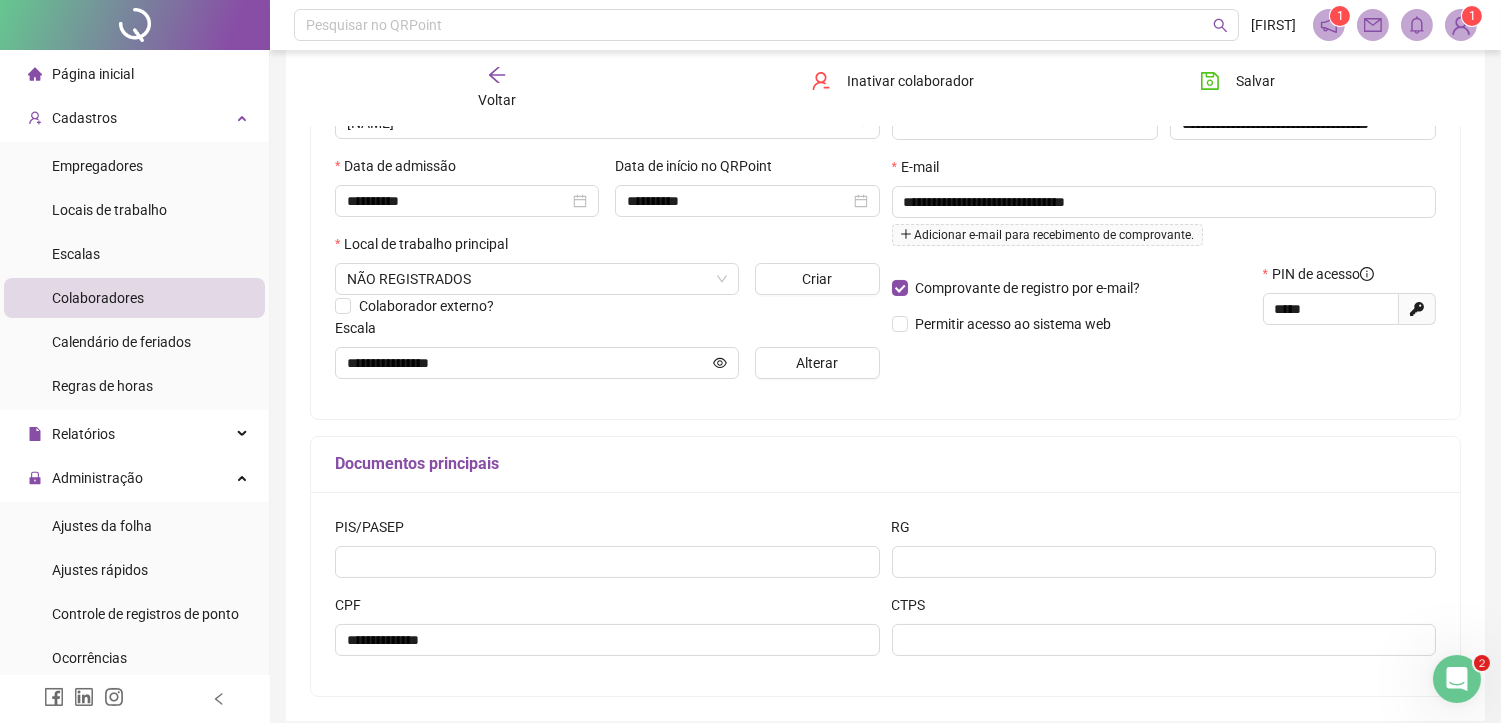 click on "Voltar" at bounding box center (497, 100) 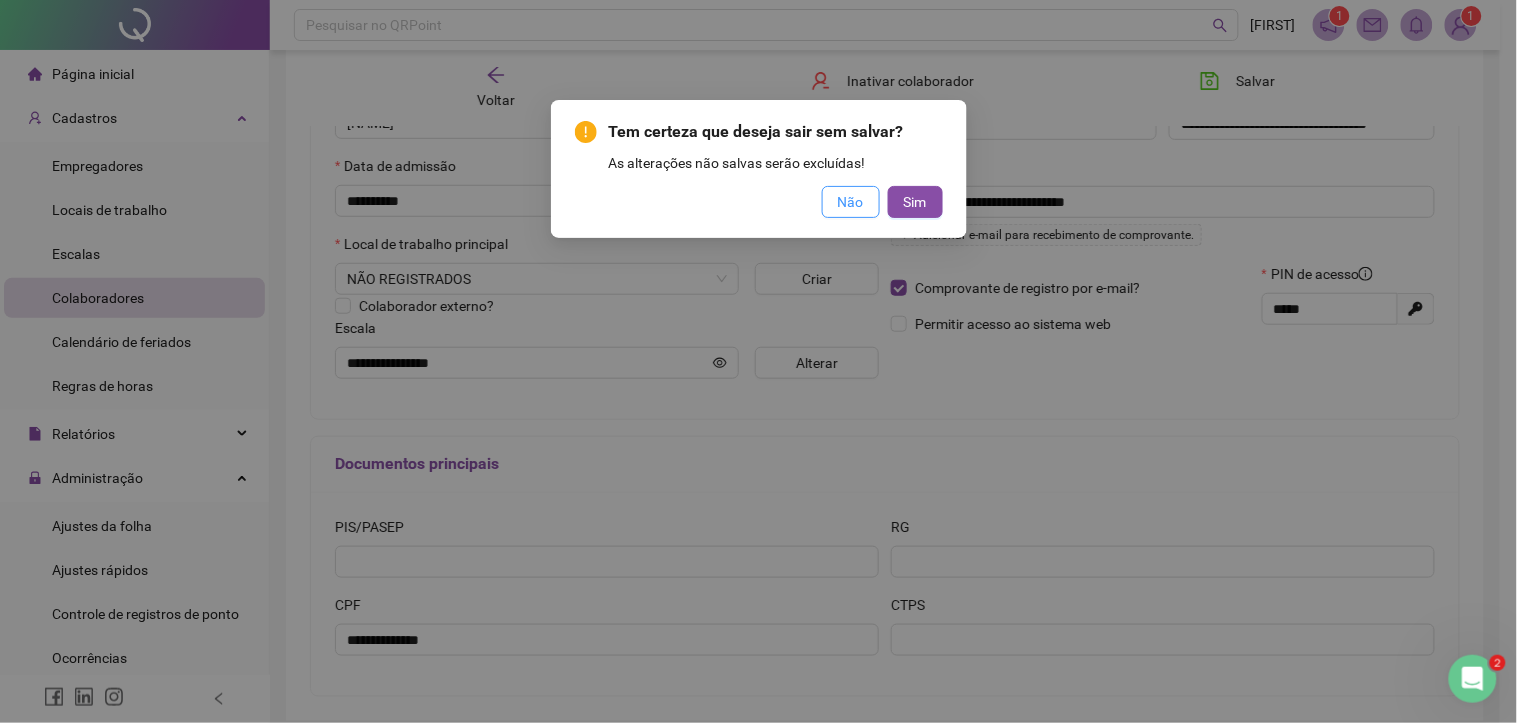 click on "Não" at bounding box center [851, 202] 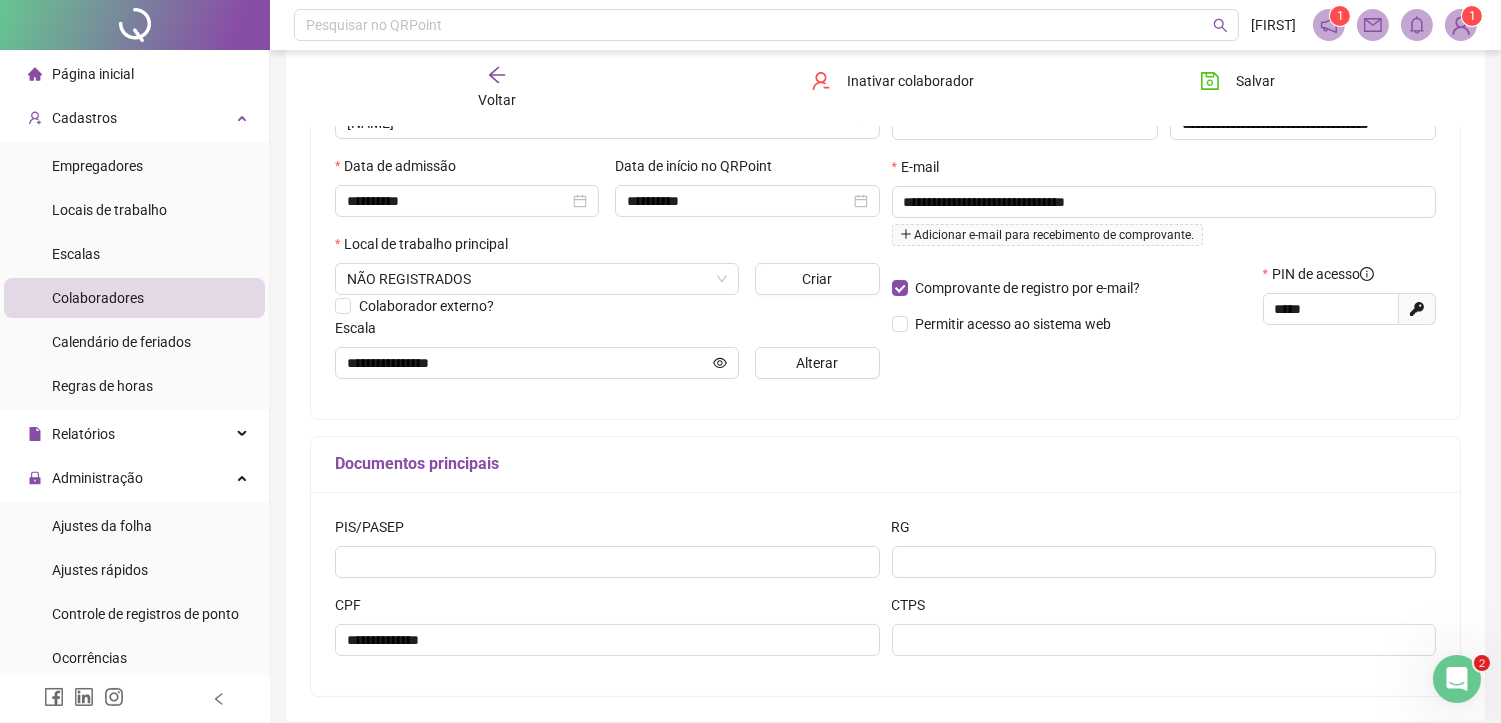 click on "**********" at bounding box center [1164, 194] 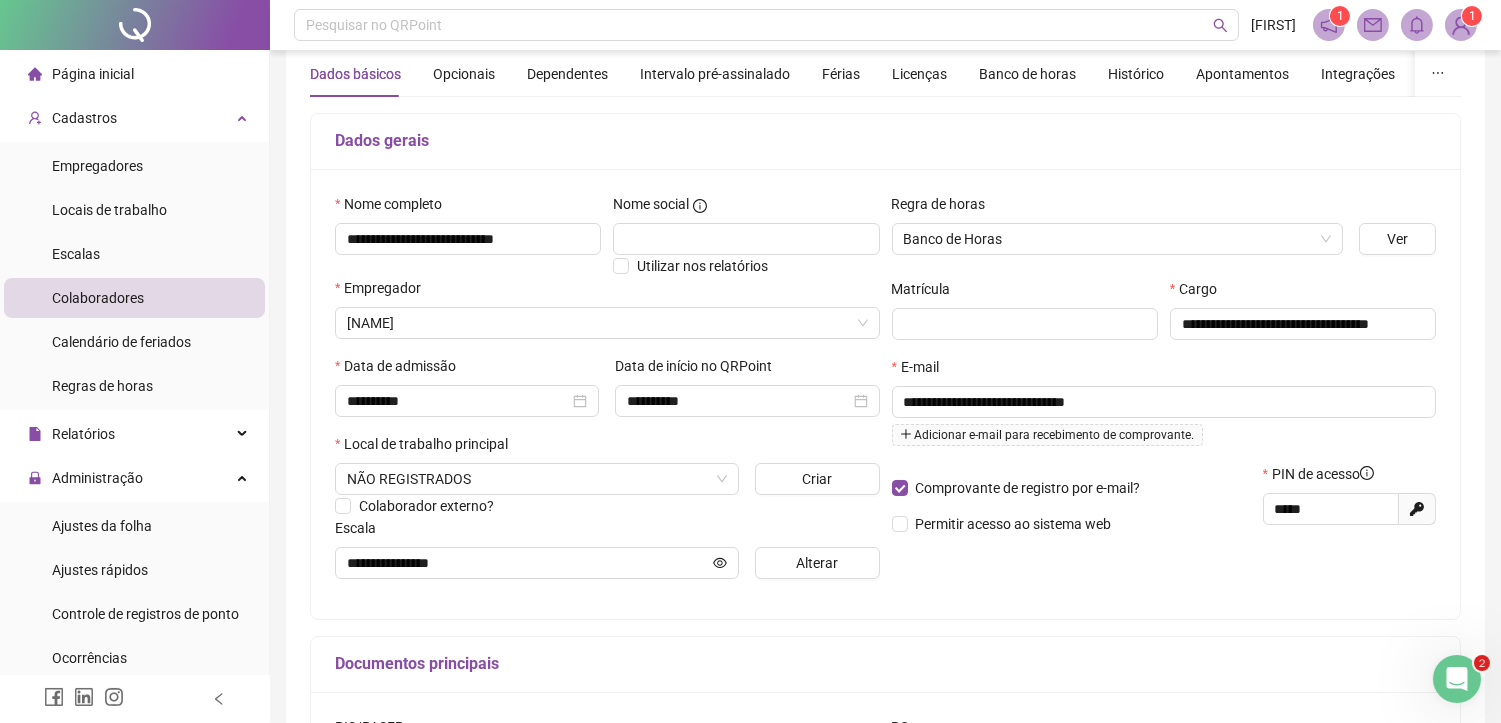 scroll, scrollTop: 0, scrollLeft: 0, axis: both 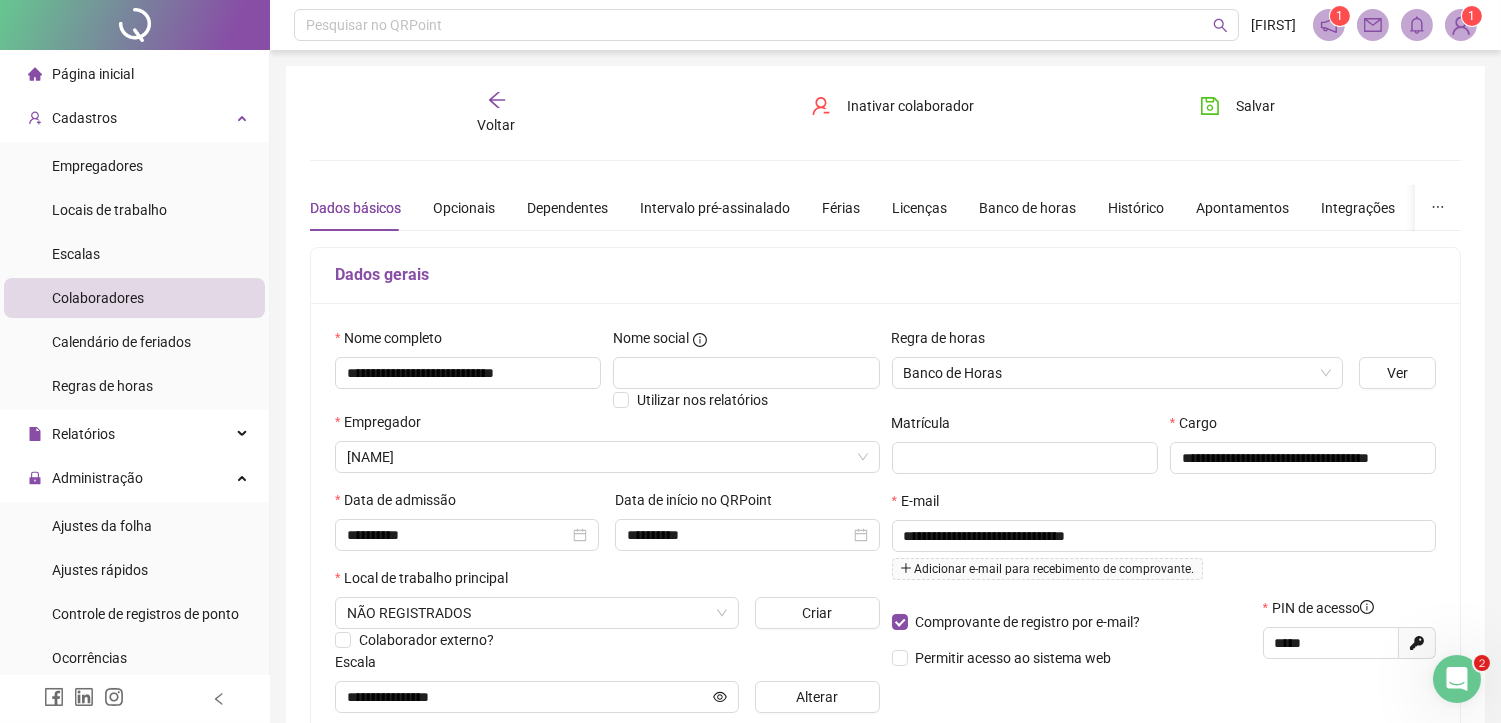 click on "**********" at bounding box center (885, 560) 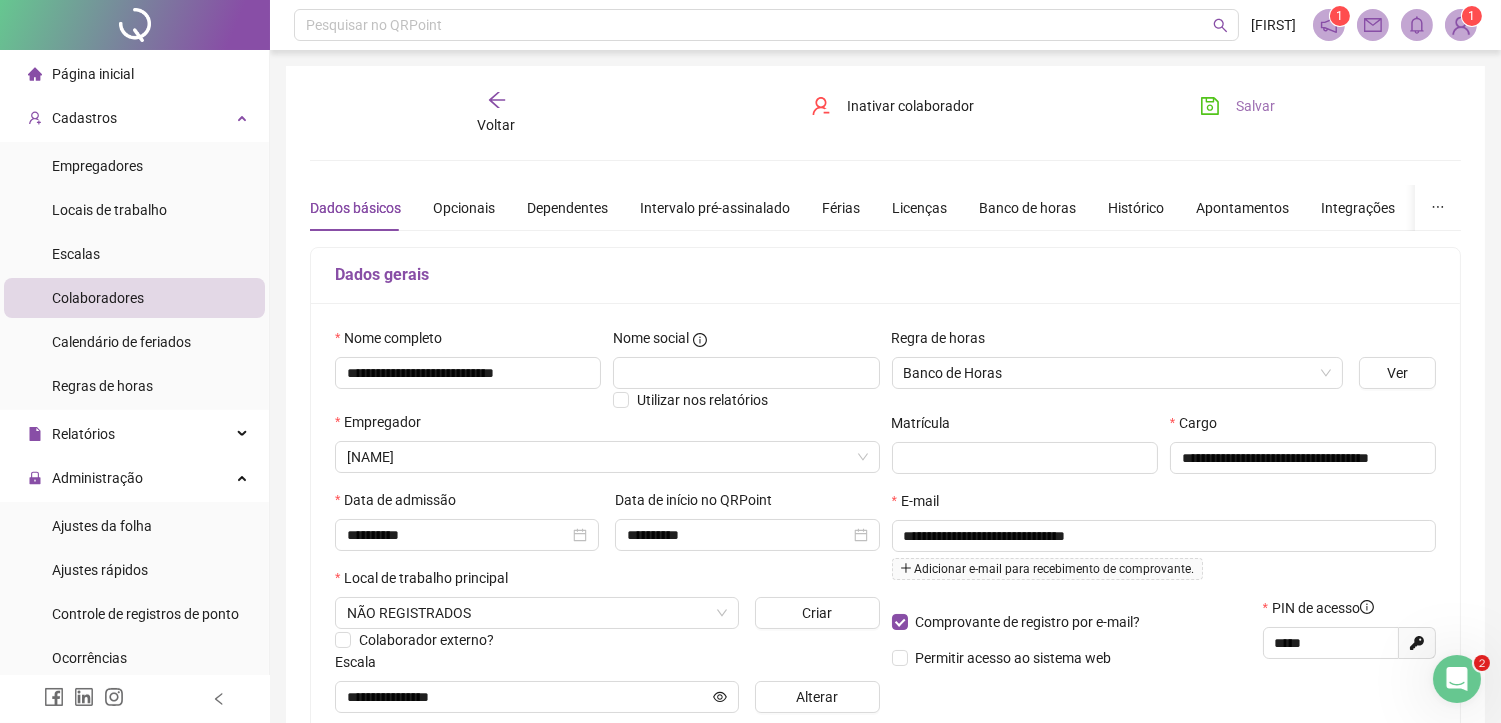 click 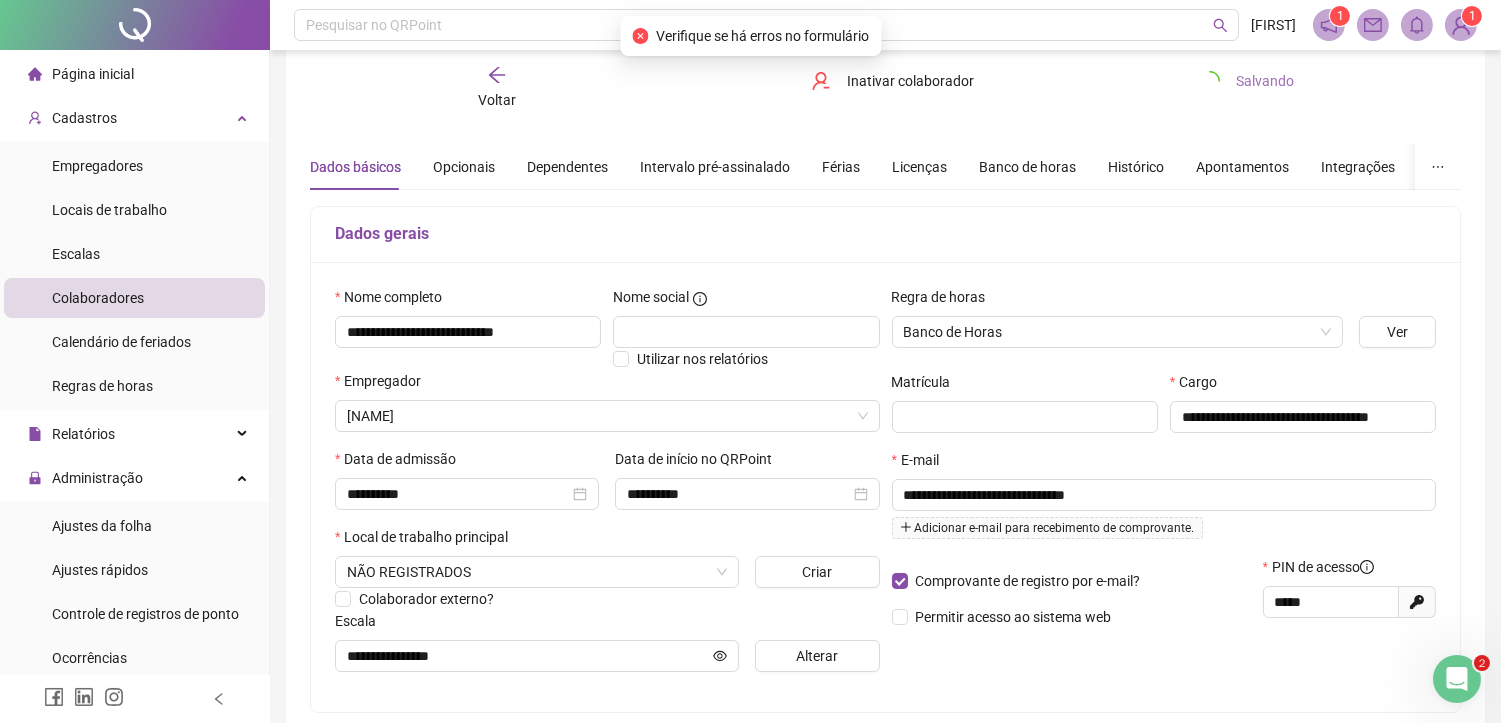 scroll, scrollTop: 422, scrollLeft: 0, axis: vertical 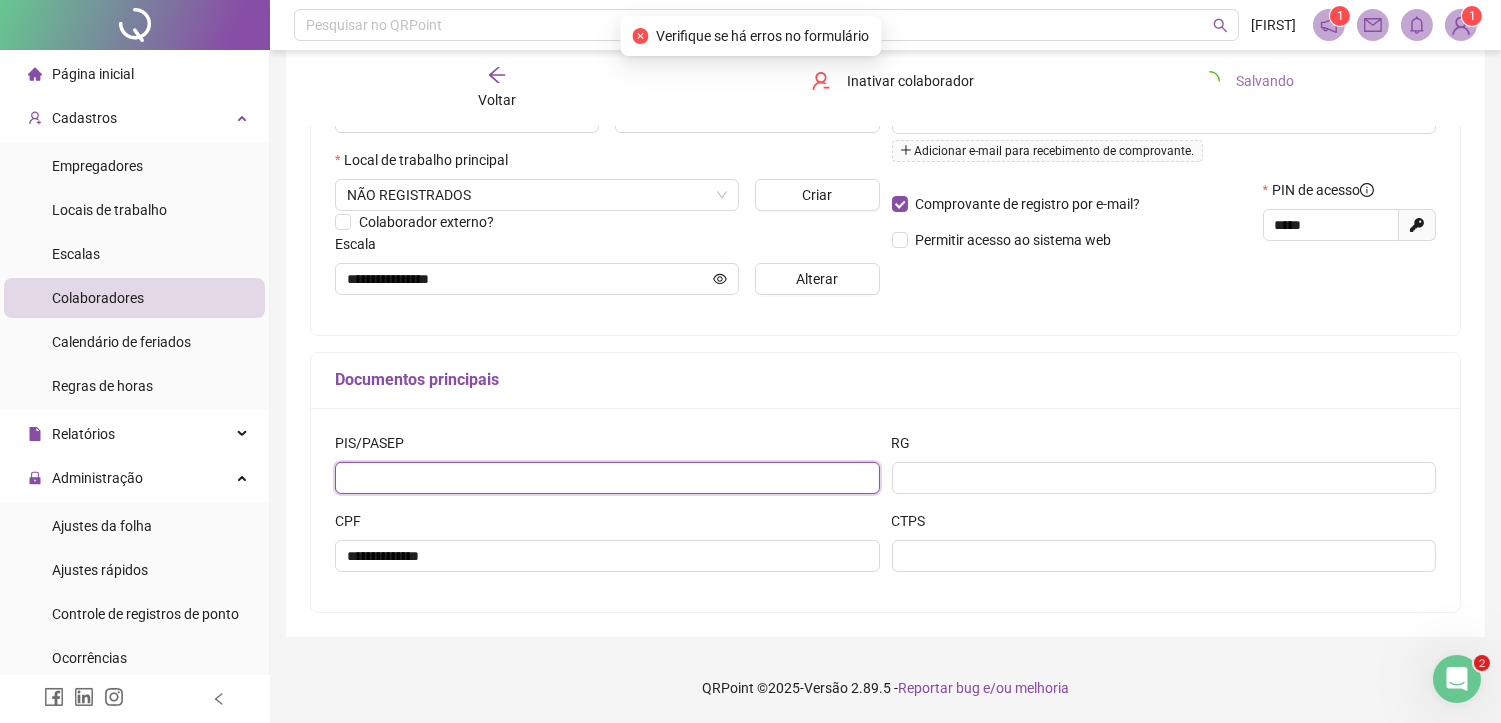click at bounding box center (607, 478) 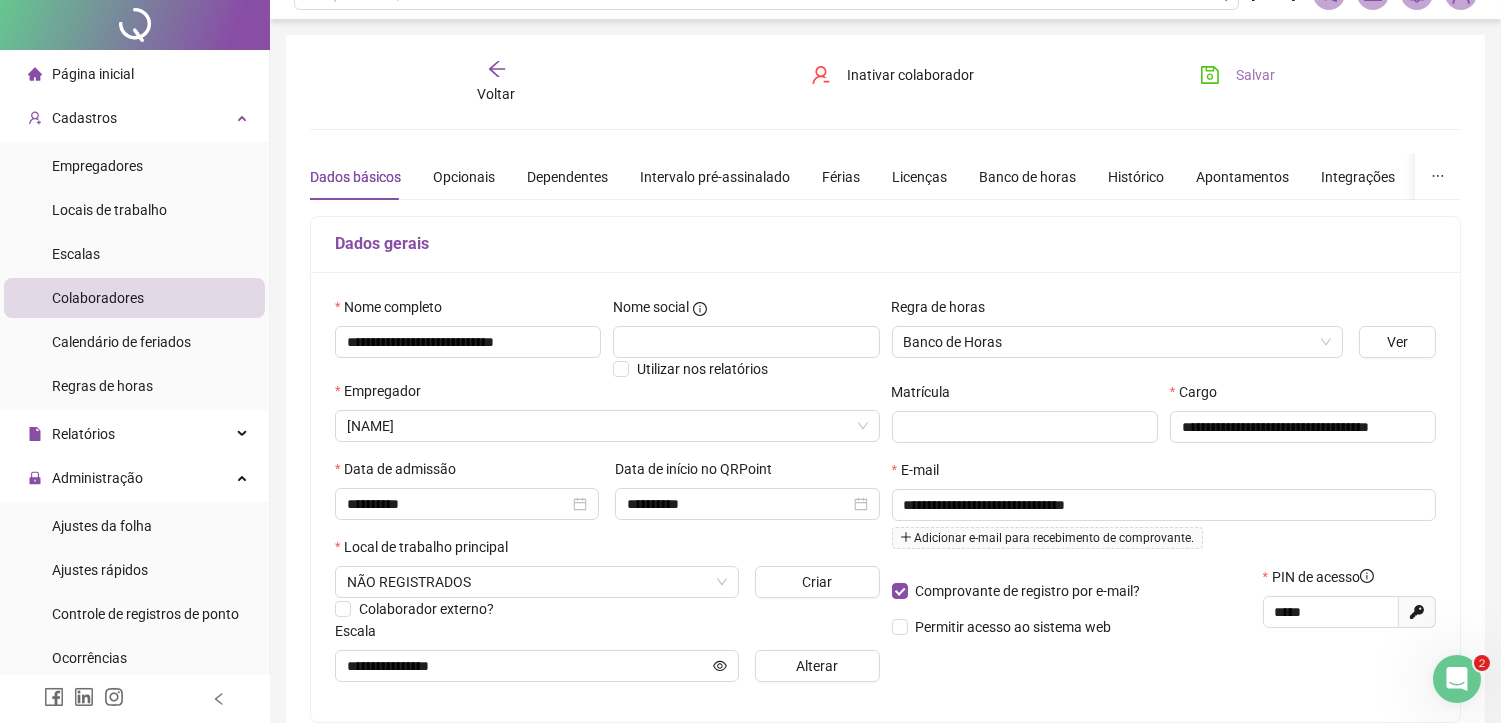 scroll, scrollTop: 0, scrollLeft: 0, axis: both 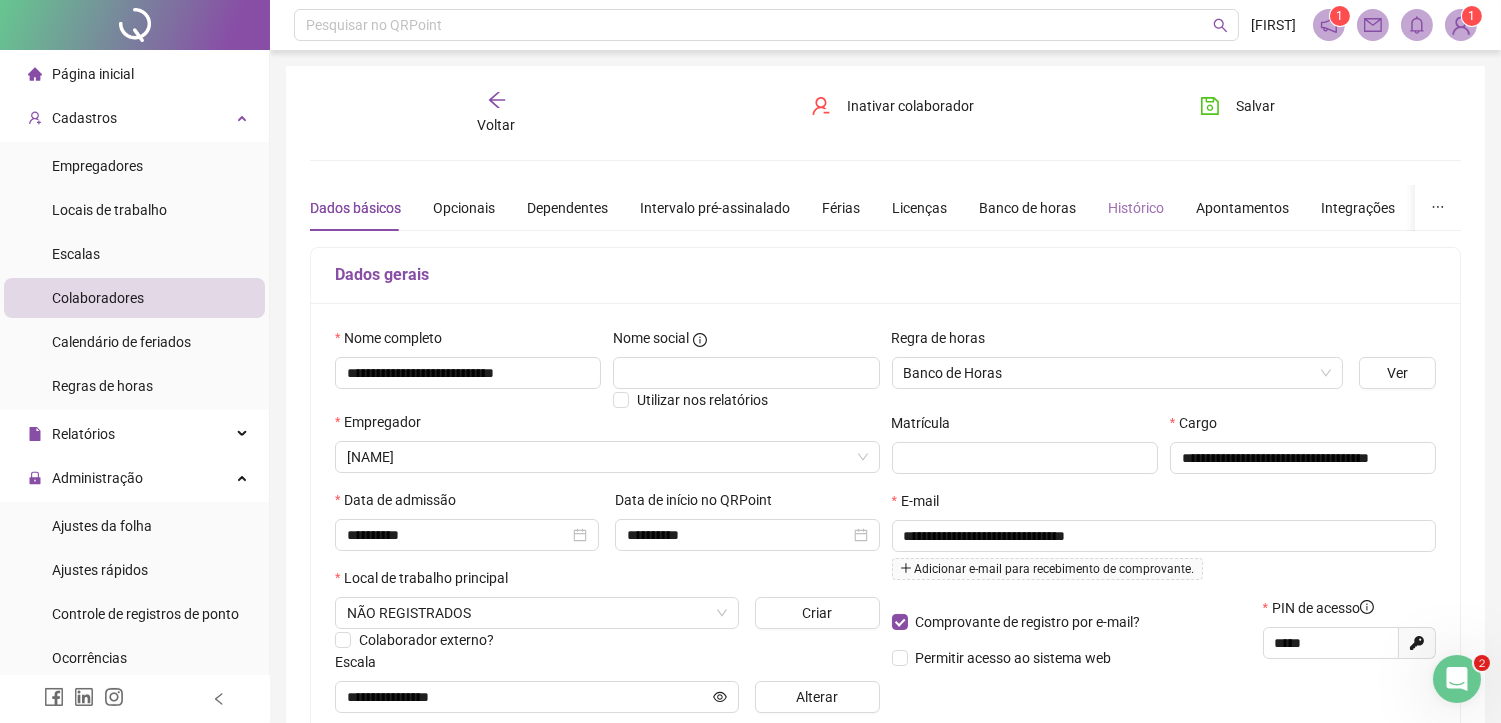 drag, startPoint x: 1213, startPoint y: 100, endPoint x: 1108, endPoint y: 193, distance: 140.26404 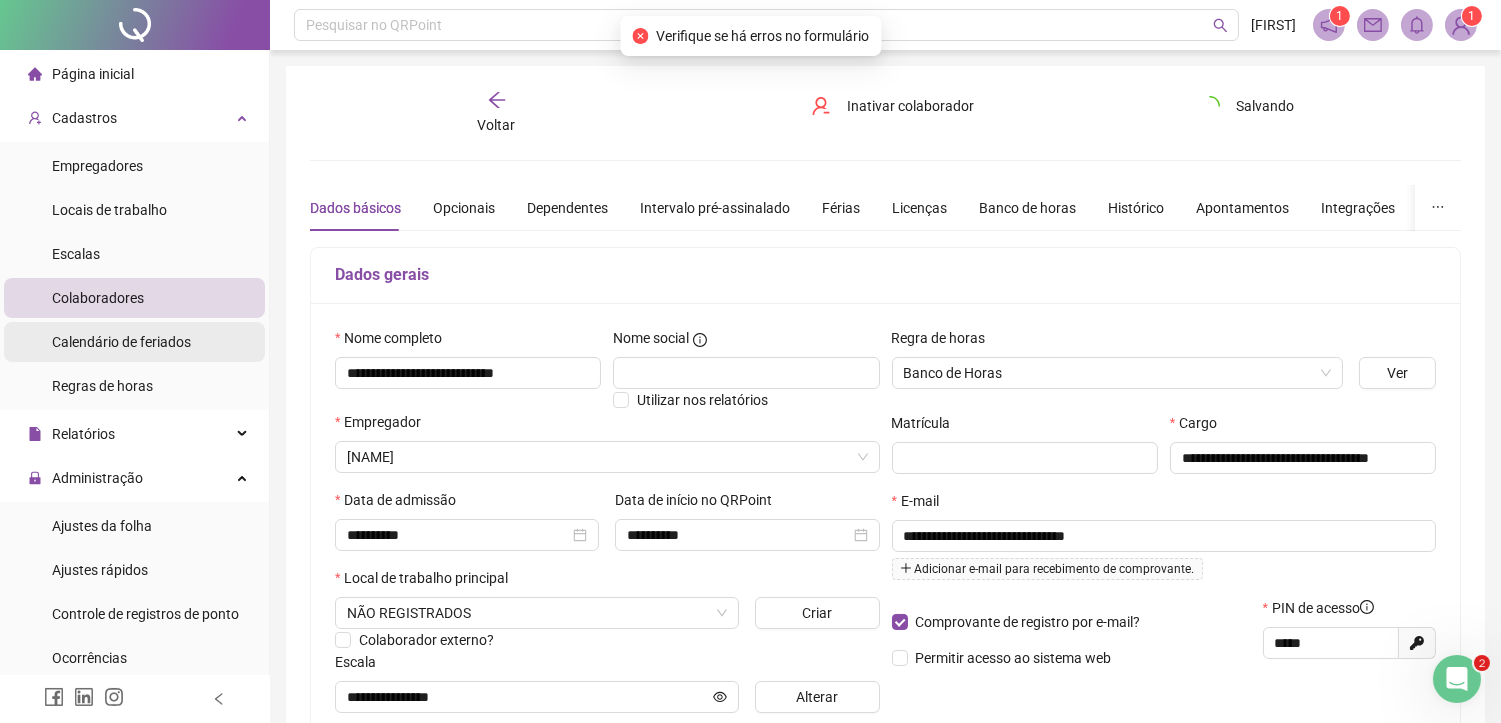 click on "Calendário de feriados" at bounding box center [121, 342] 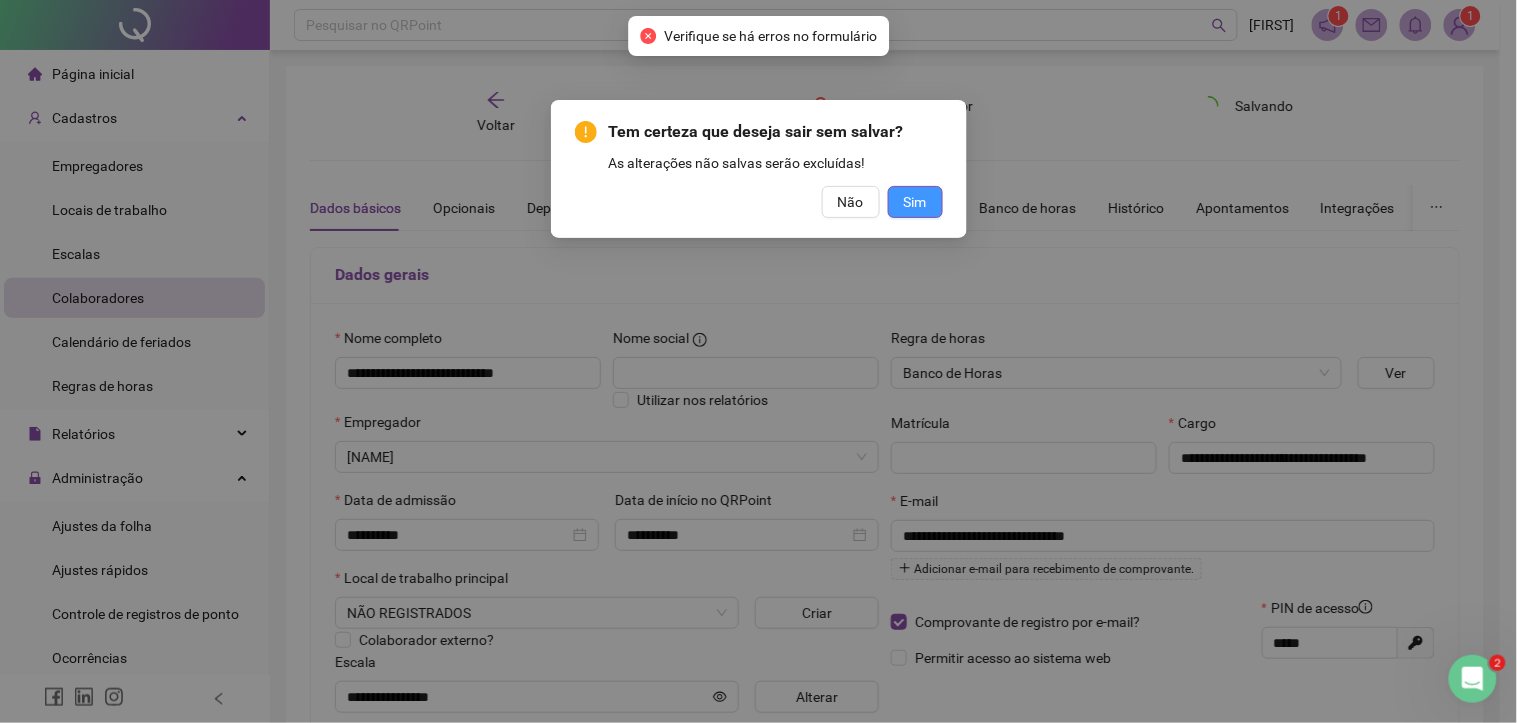 click on "Sim" at bounding box center [915, 202] 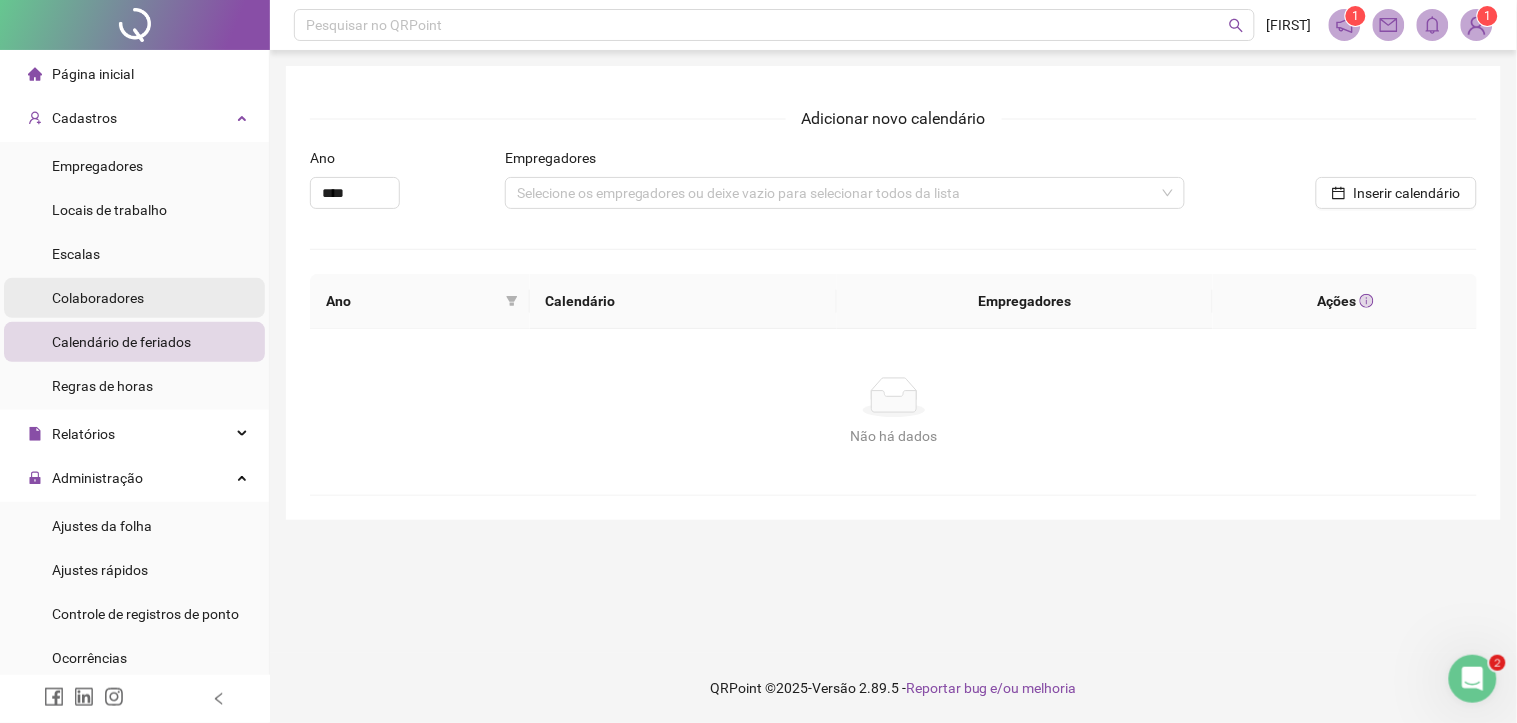 click on "Colaboradores" at bounding box center (98, 298) 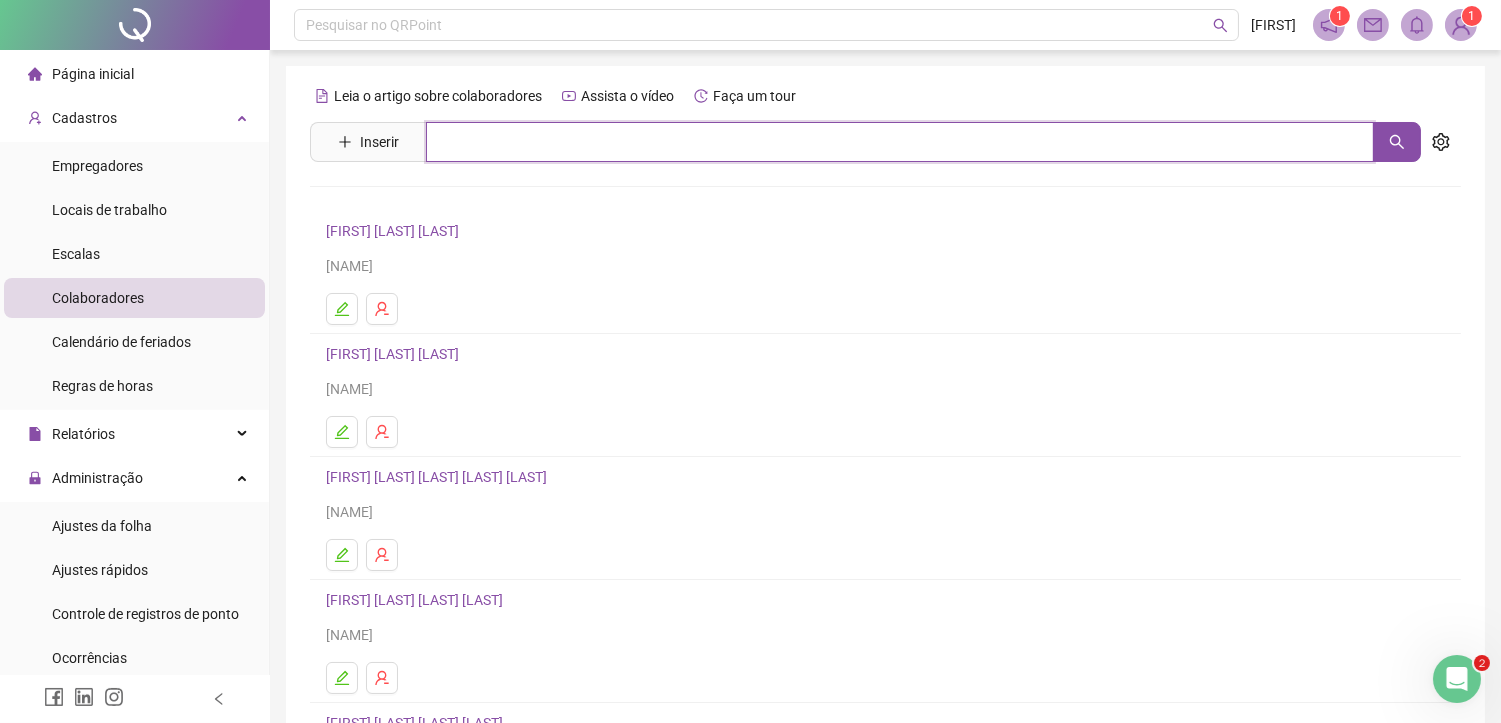 click at bounding box center [900, 142] 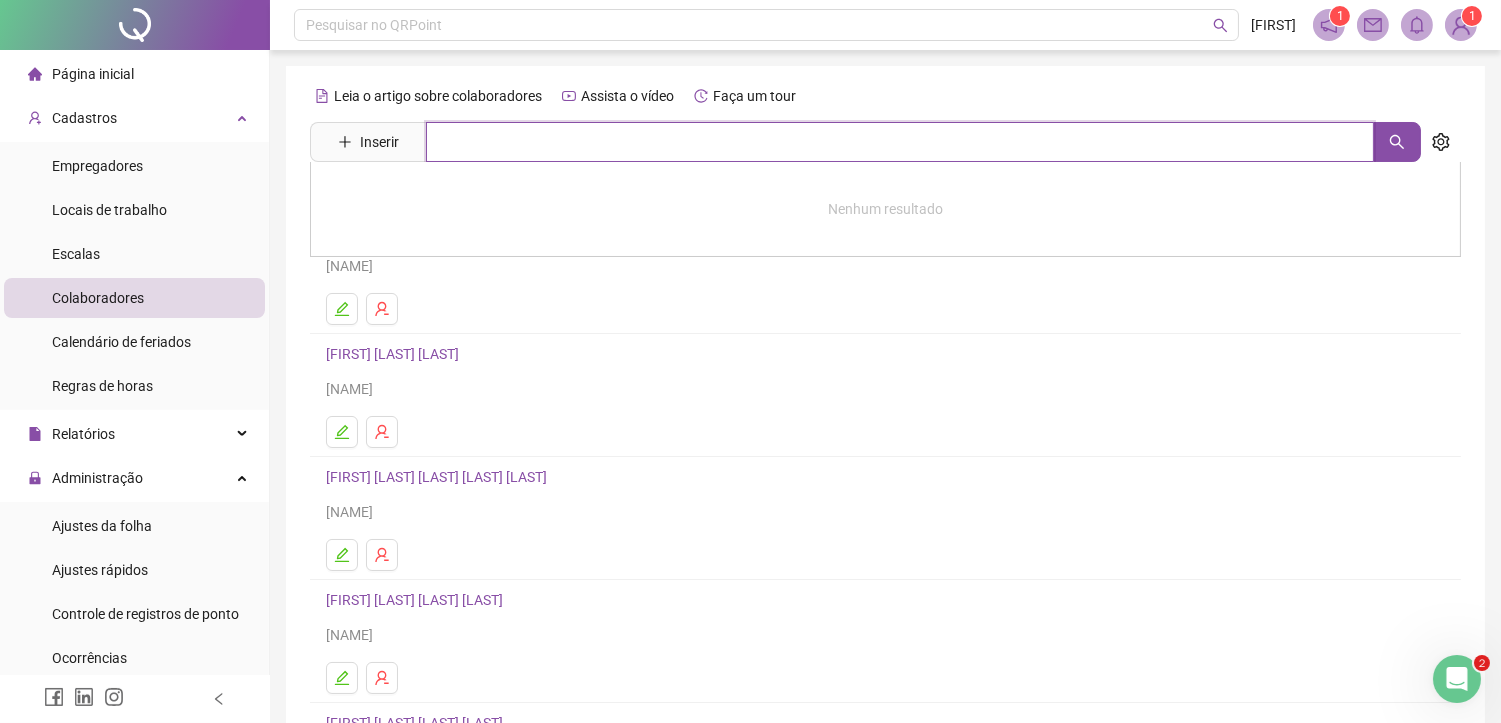 scroll, scrollTop: 244, scrollLeft: 0, axis: vertical 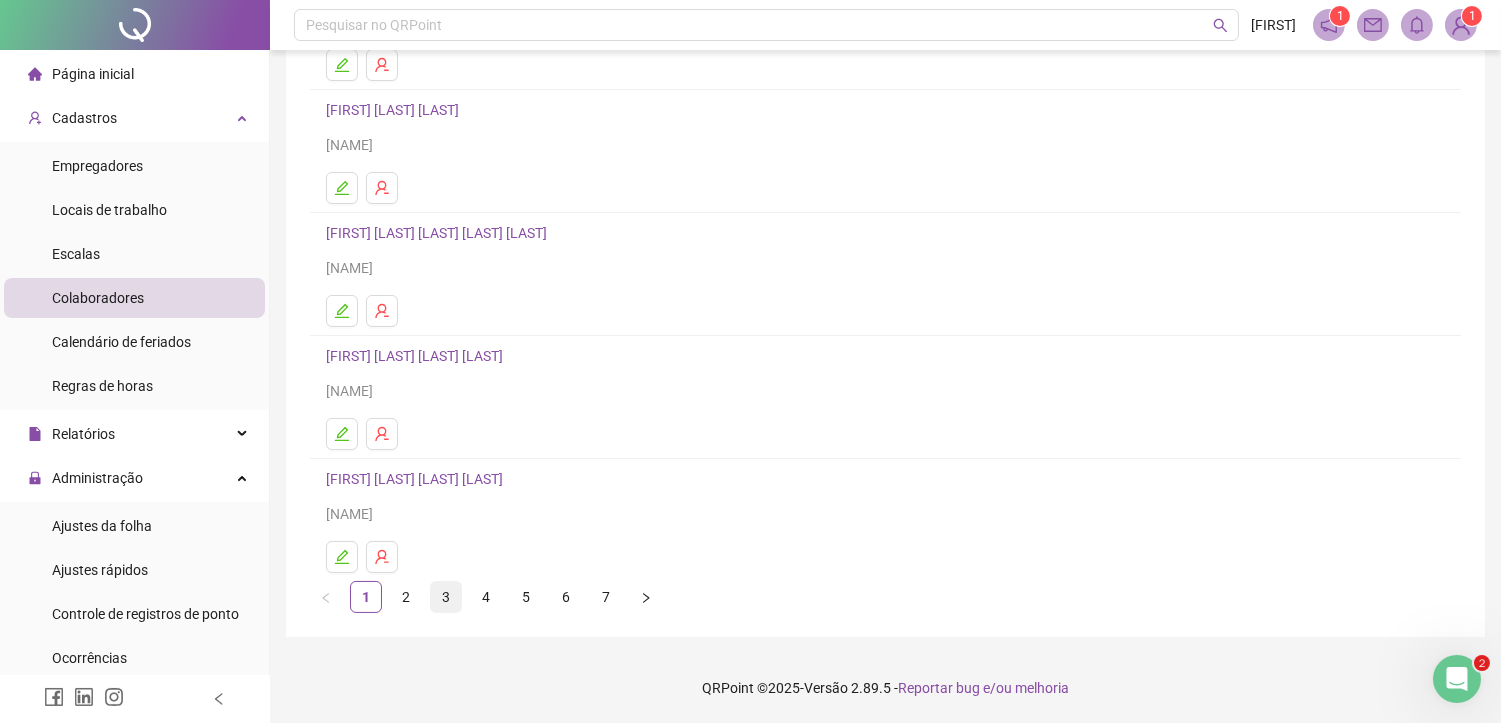 click on "3" at bounding box center [446, 597] 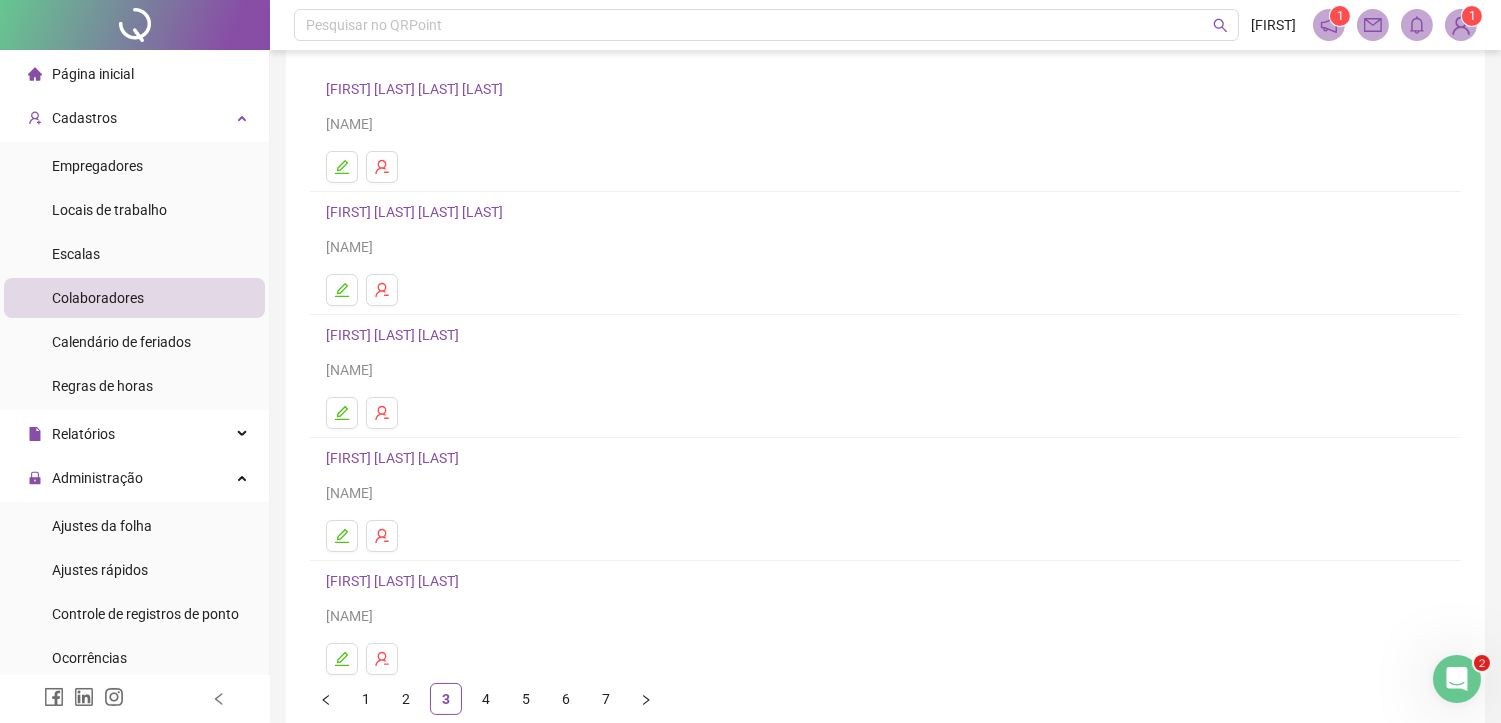 scroll, scrollTop: 244, scrollLeft: 0, axis: vertical 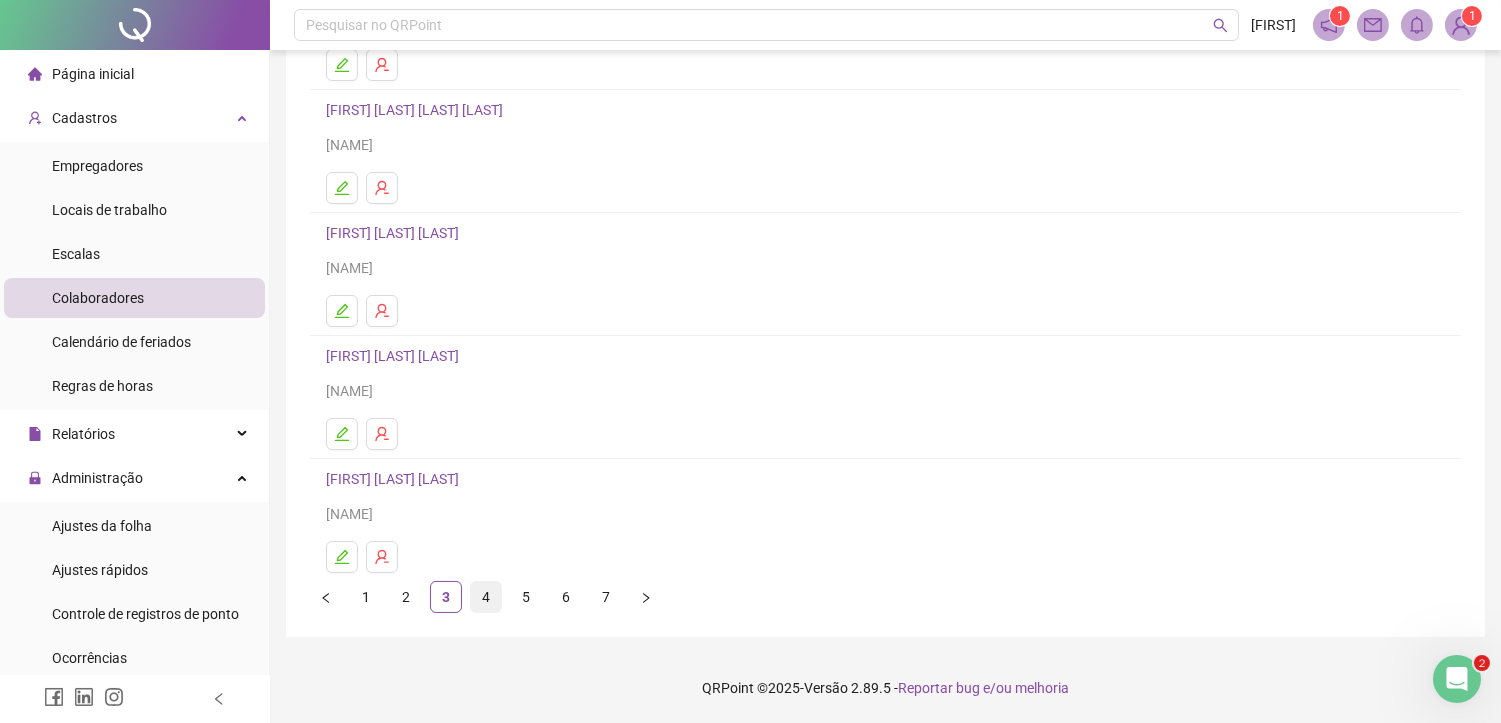 click on "4" at bounding box center [486, 597] 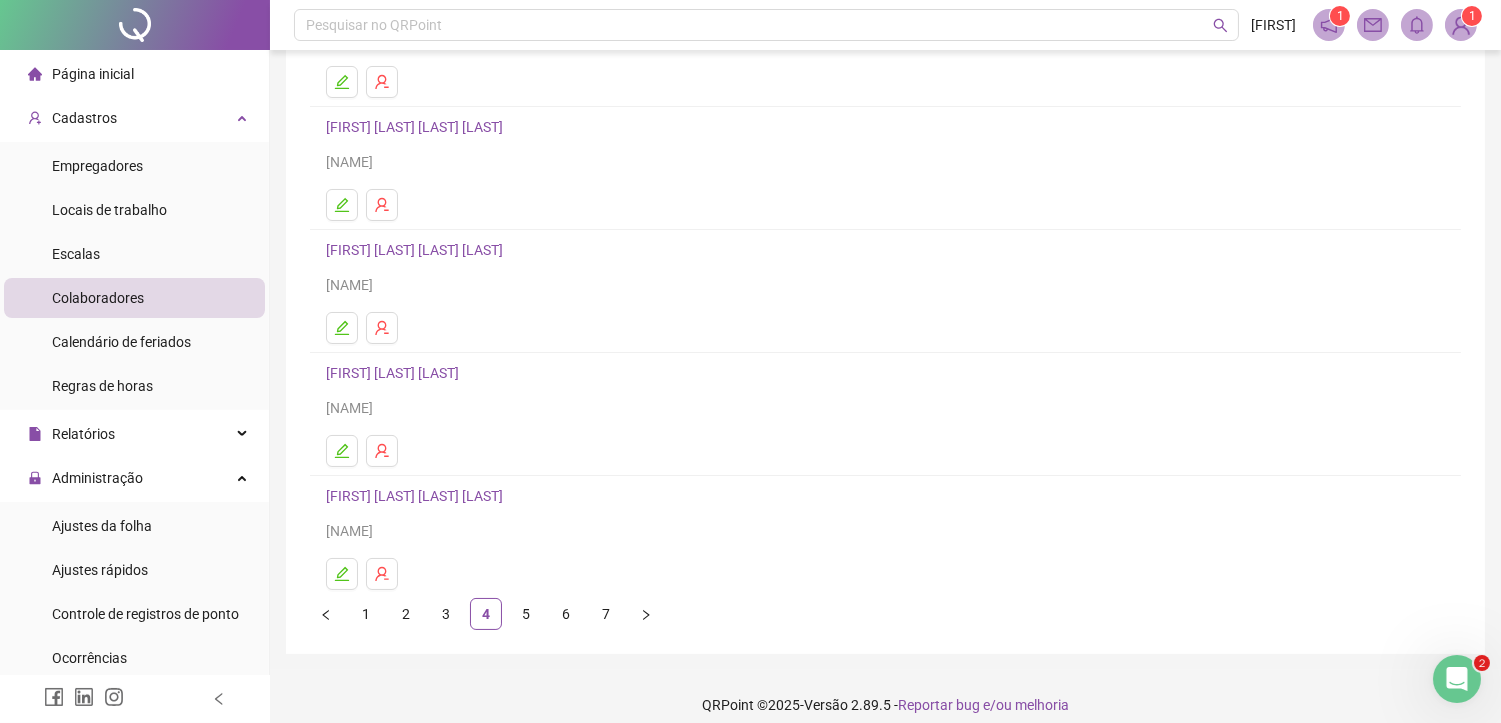 scroll, scrollTop: 244, scrollLeft: 0, axis: vertical 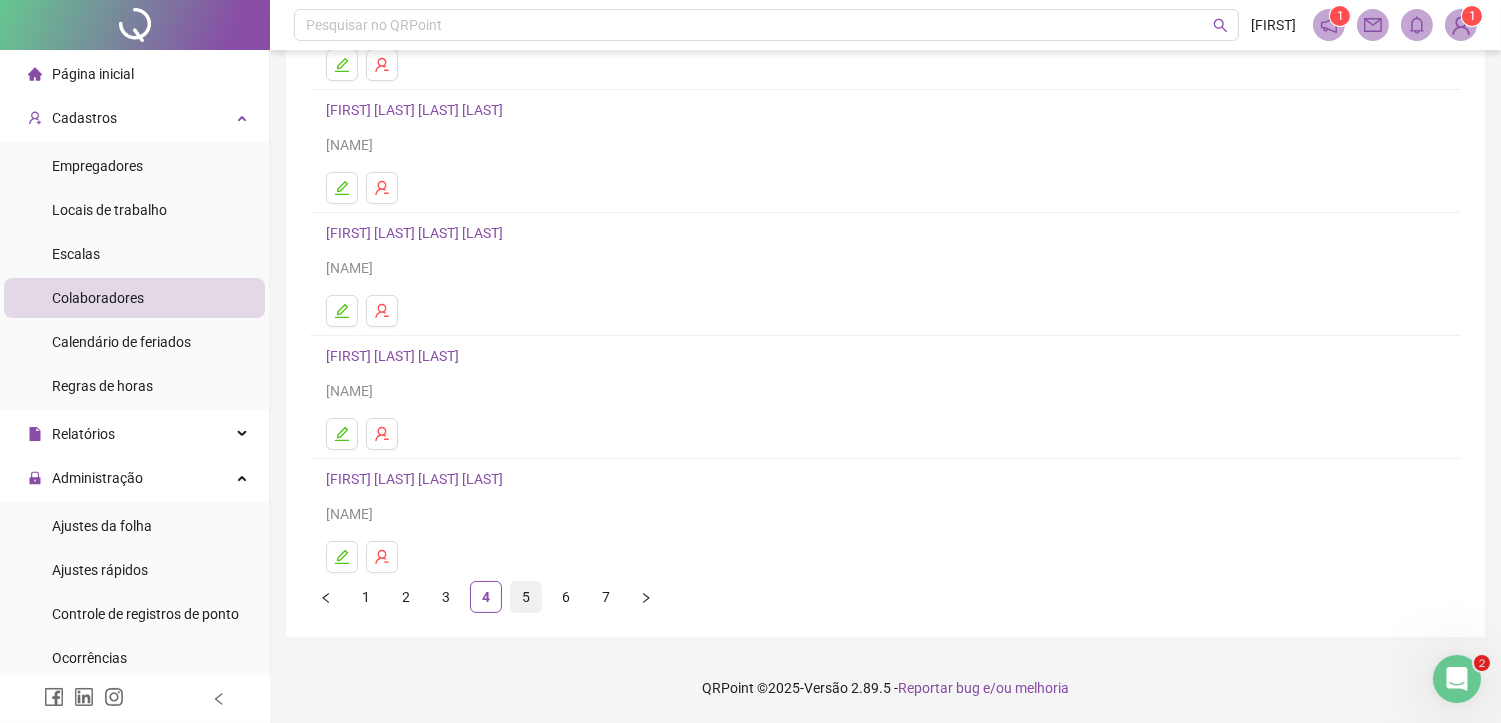click on "5" at bounding box center (526, 597) 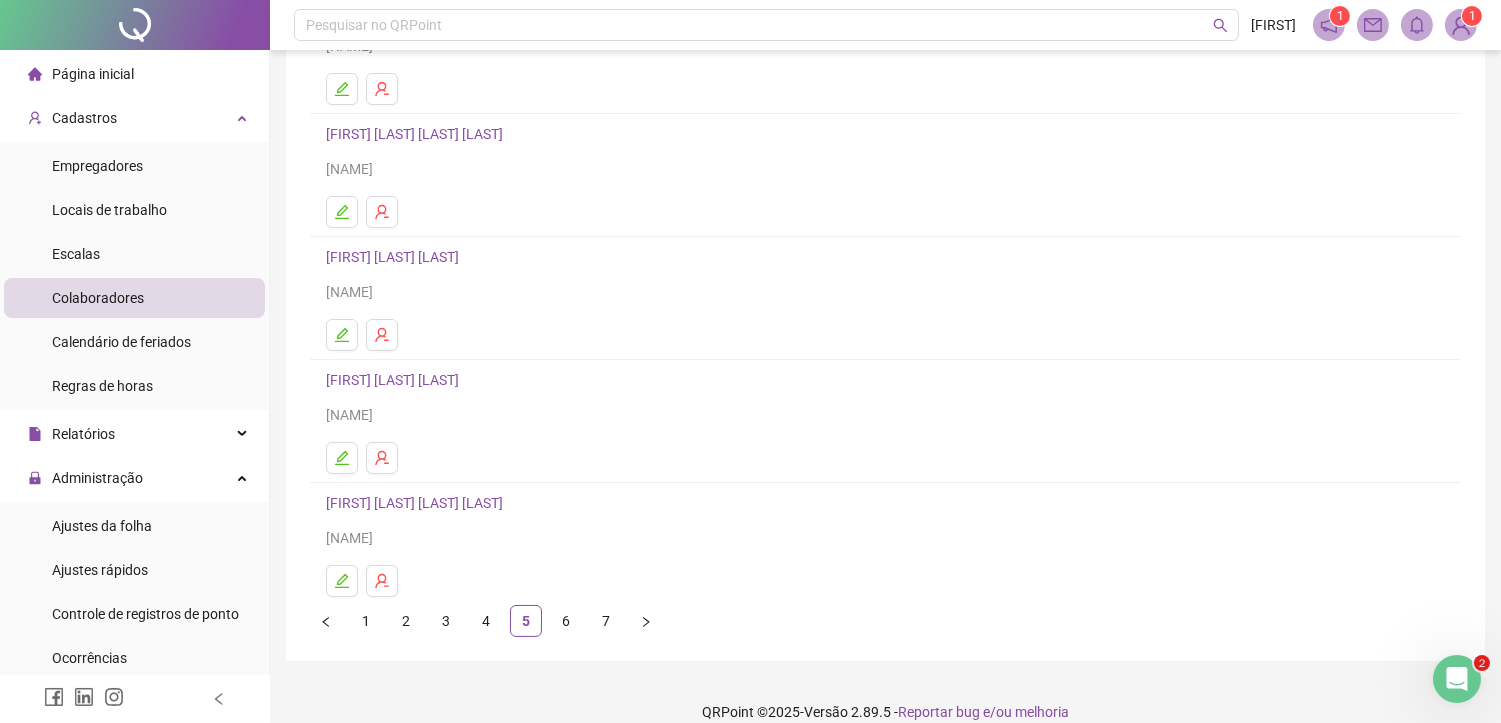 scroll, scrollTop: 244, scrollLeft: 0, axis: vertical 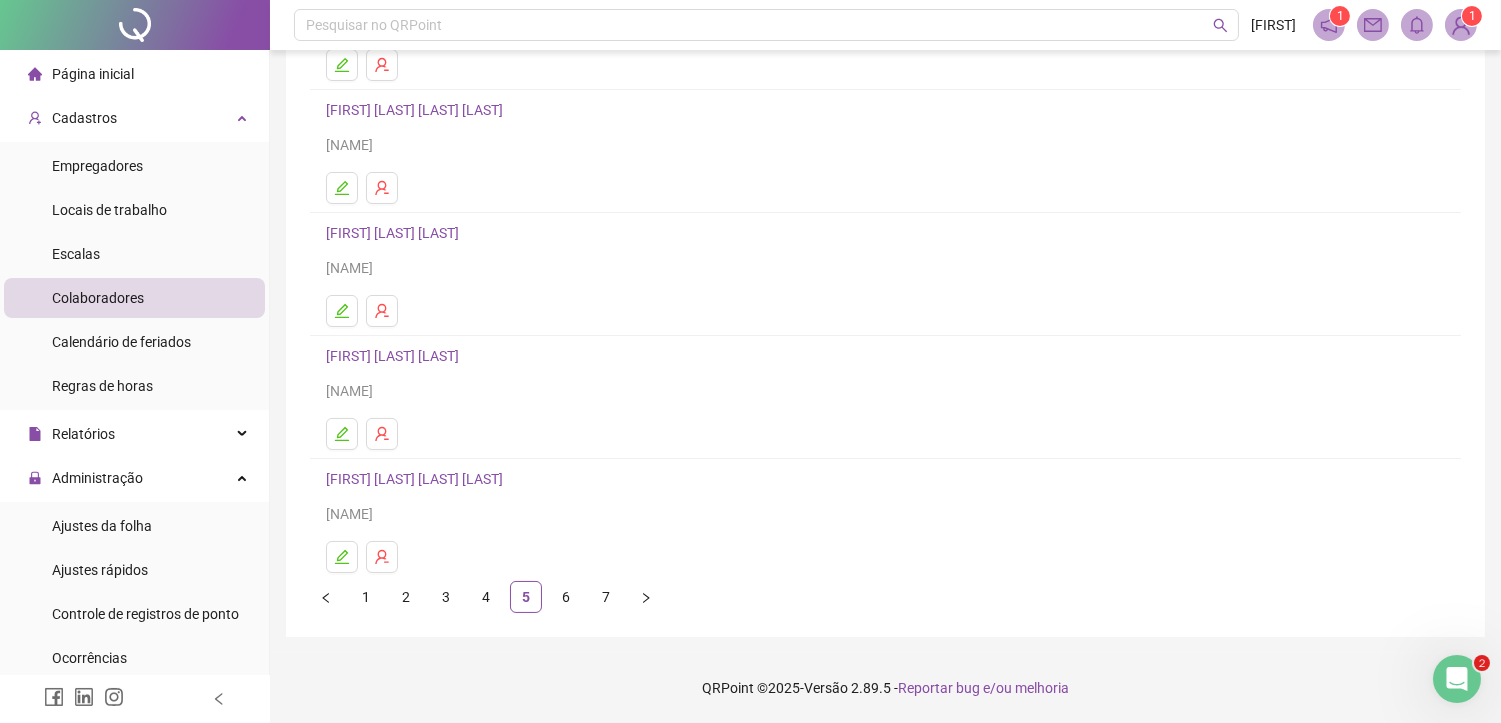 click on "[FIRST] [LAST] [LAST] [LAST]" at bounding box center (417, 479) 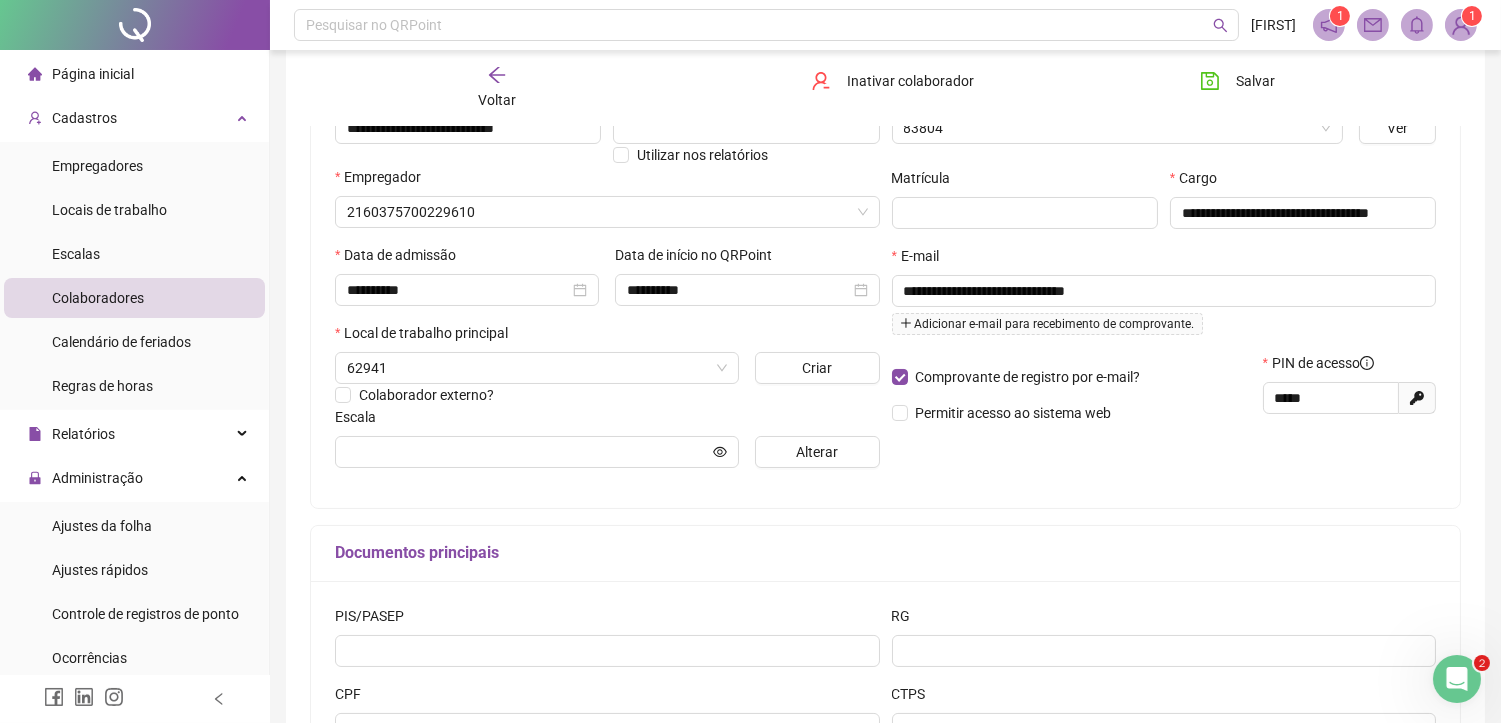 scroll, scrollTop: 254, scrollLeft: 0, axis: vertical 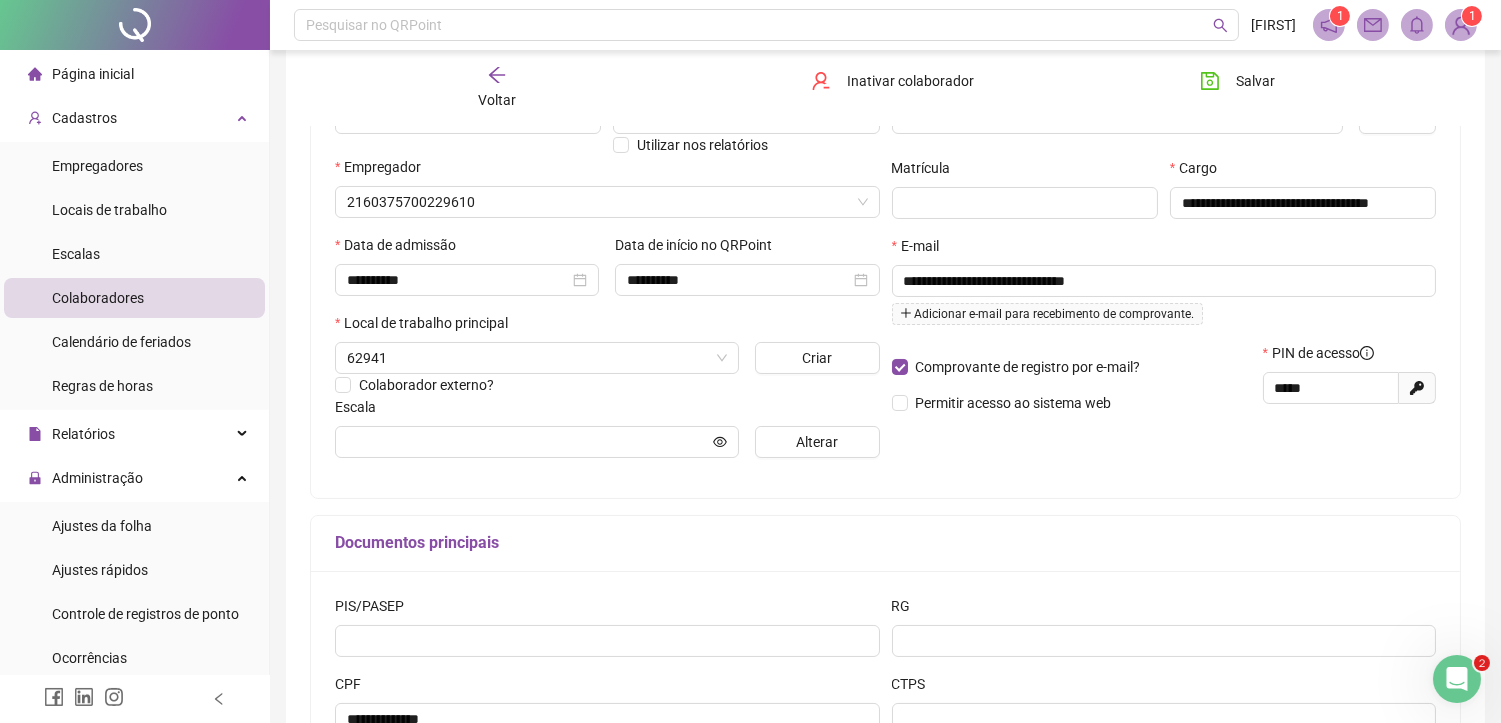 type on "**********" 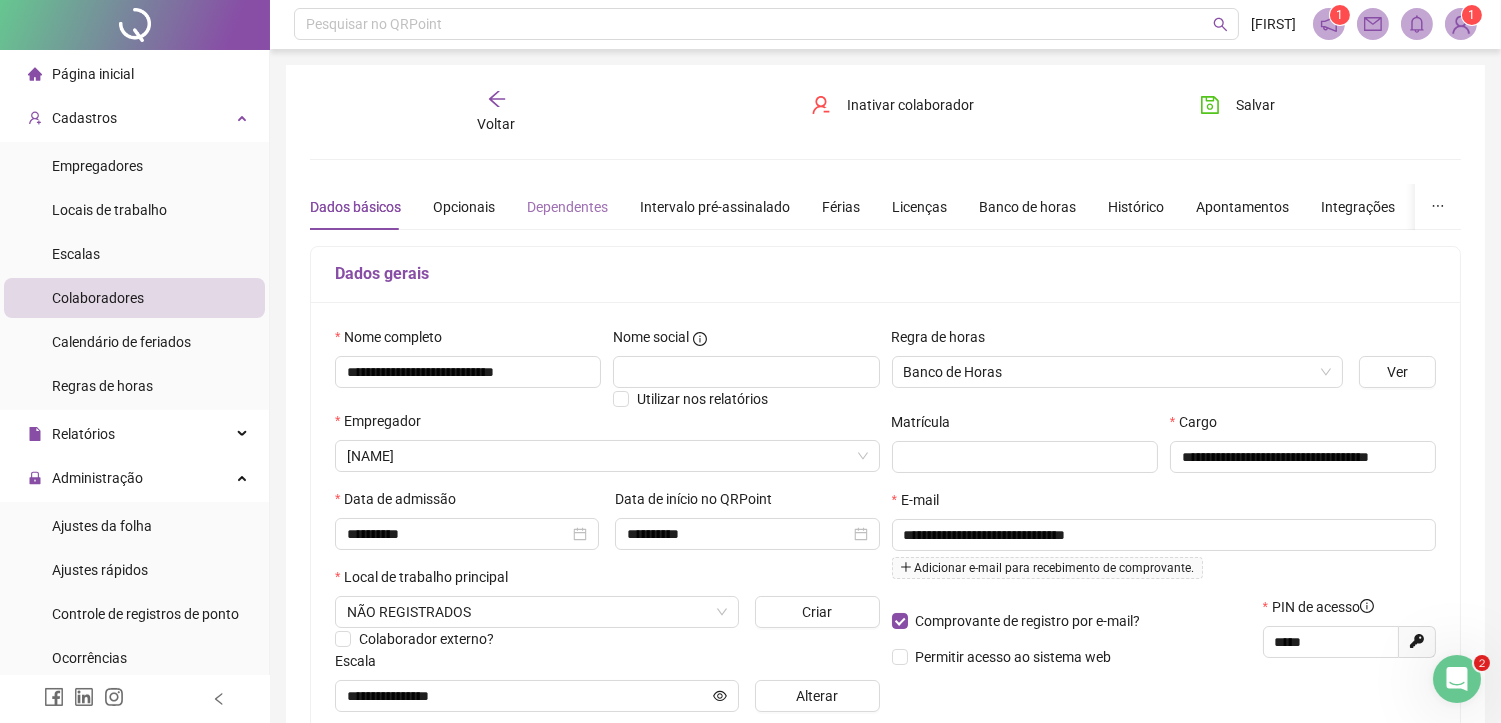 scroll, scrollTop: 0, scrollLeft: 0, axis: both 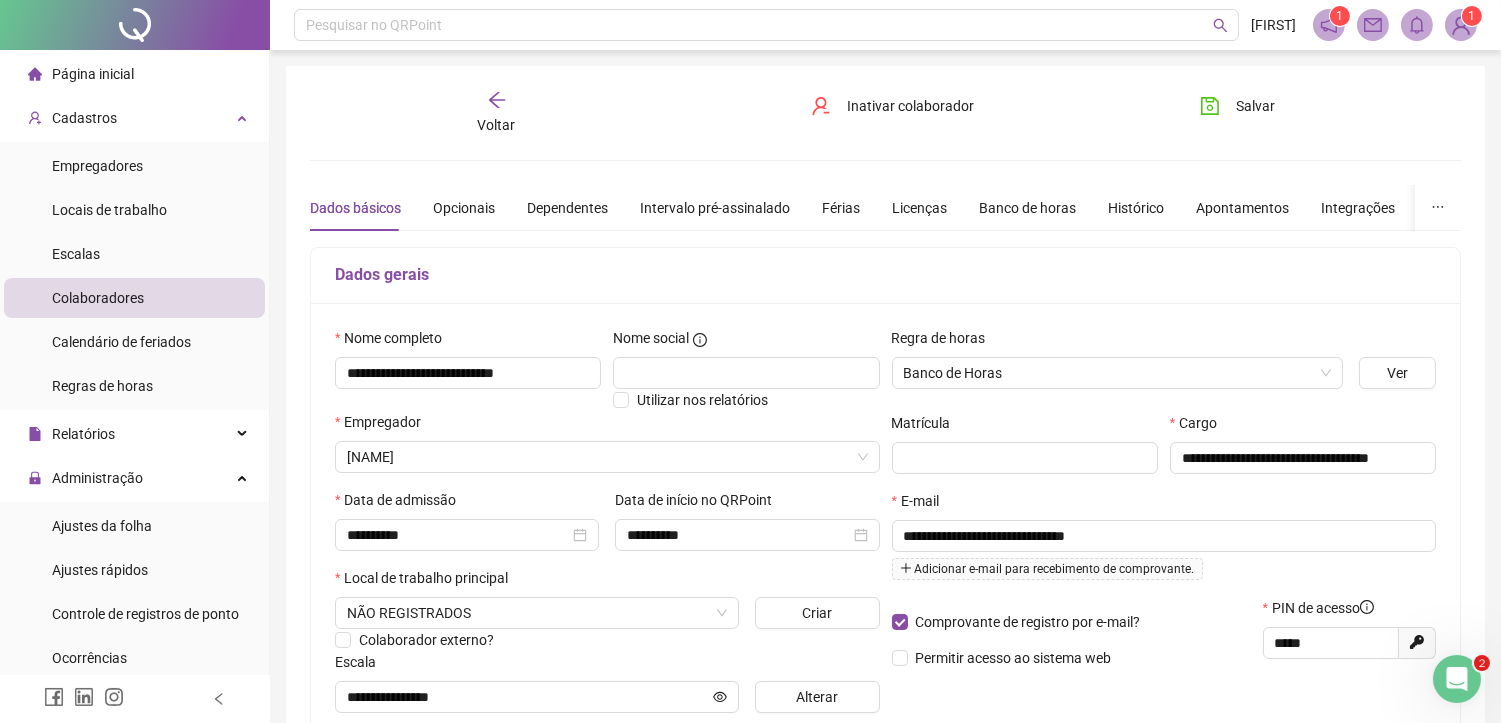 click on "Voltar" at bounding box center [497, 125] 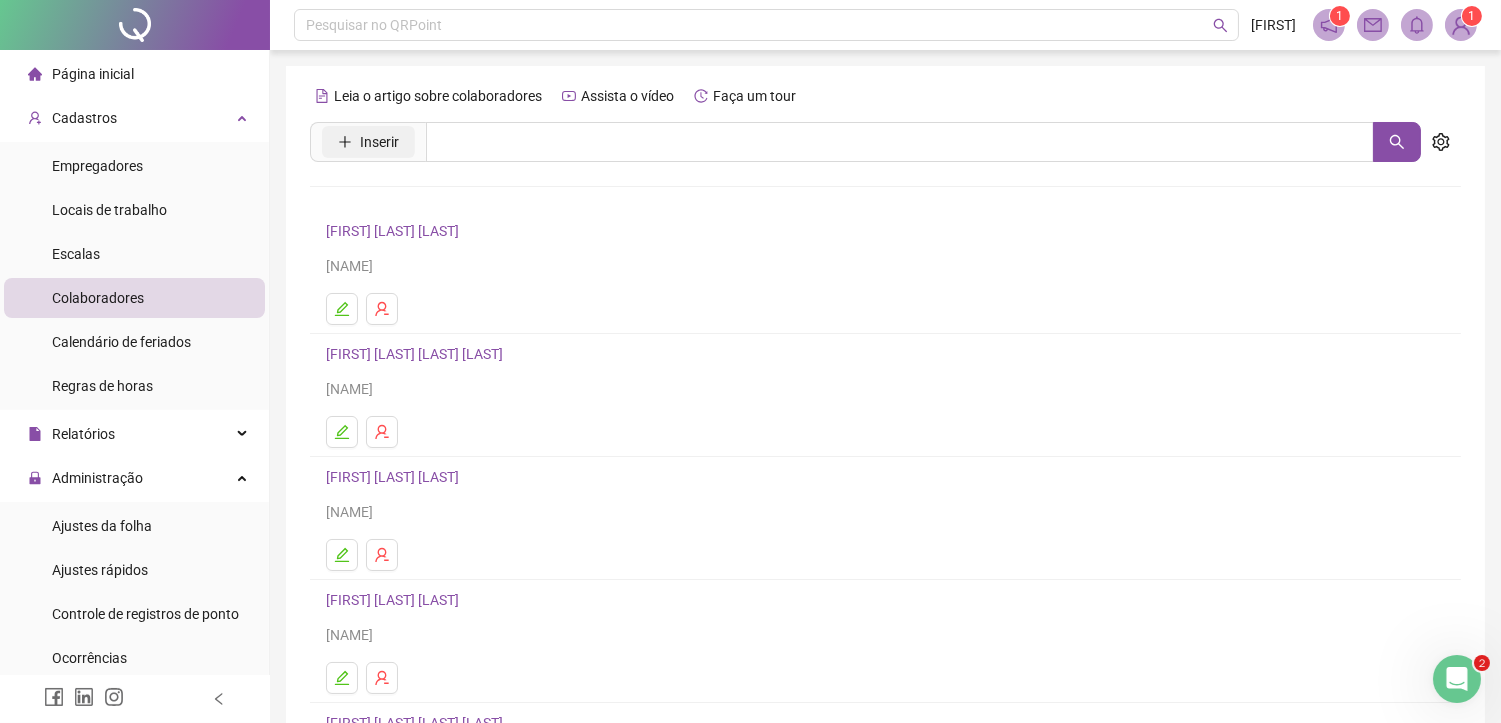 click on "Inserir" at bounding box center (368, 142) 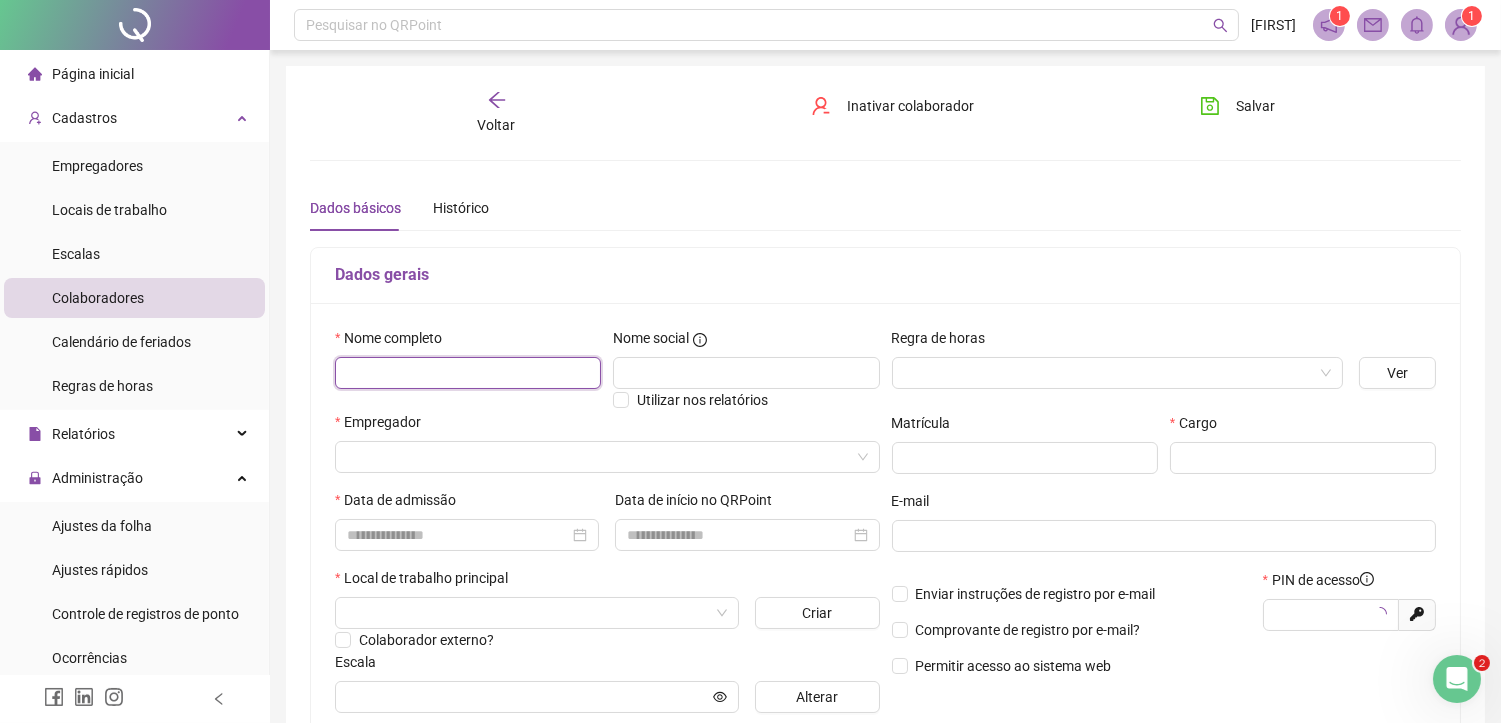 click at bounding box center (468, 373) 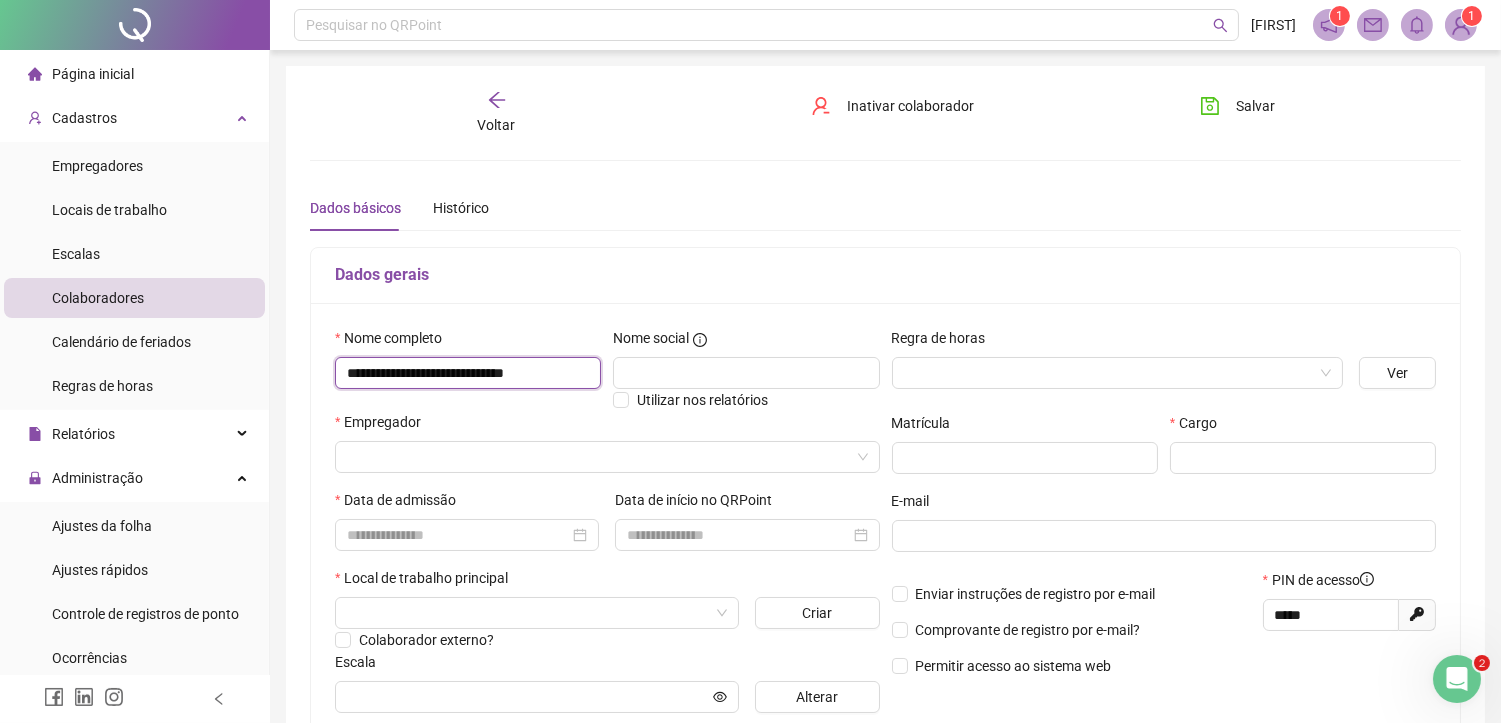type on "**********" 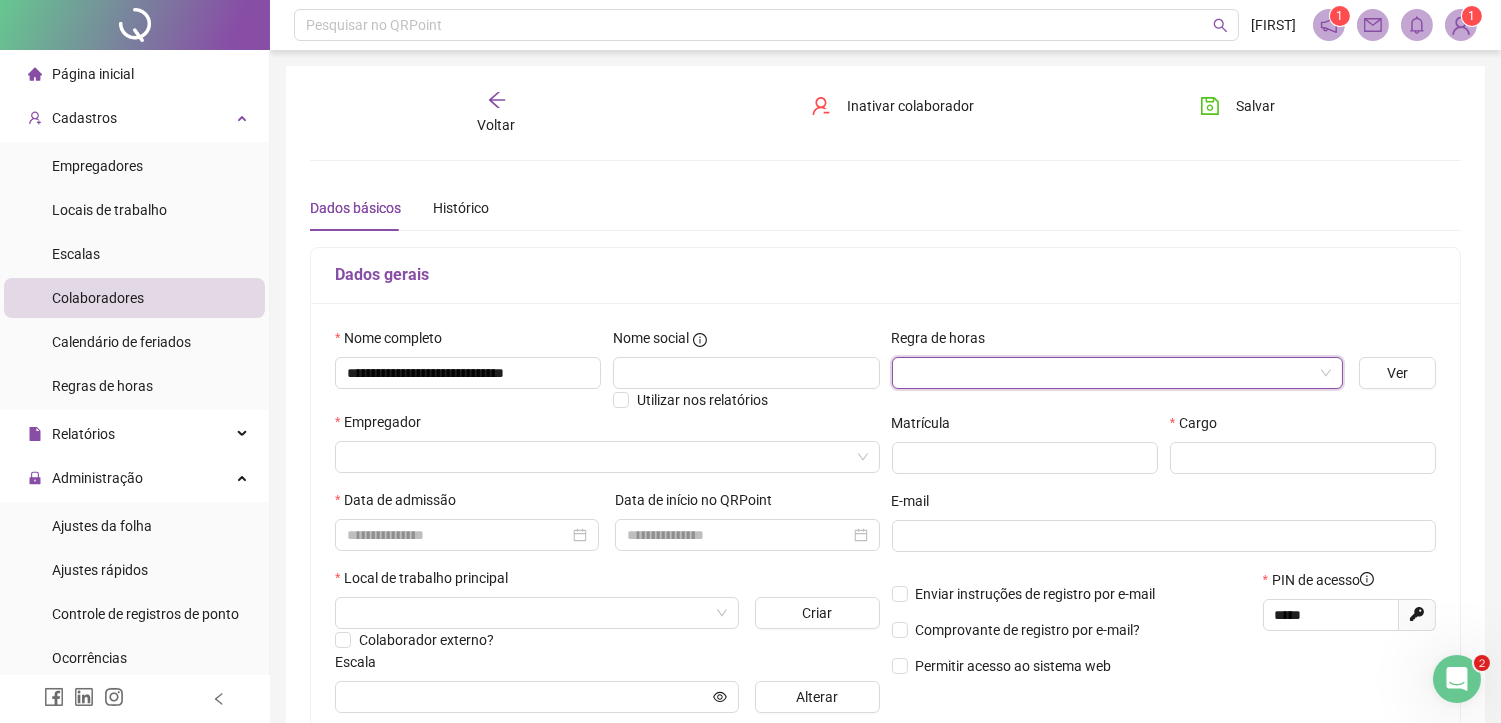 click at bounding box center (1108, 373) 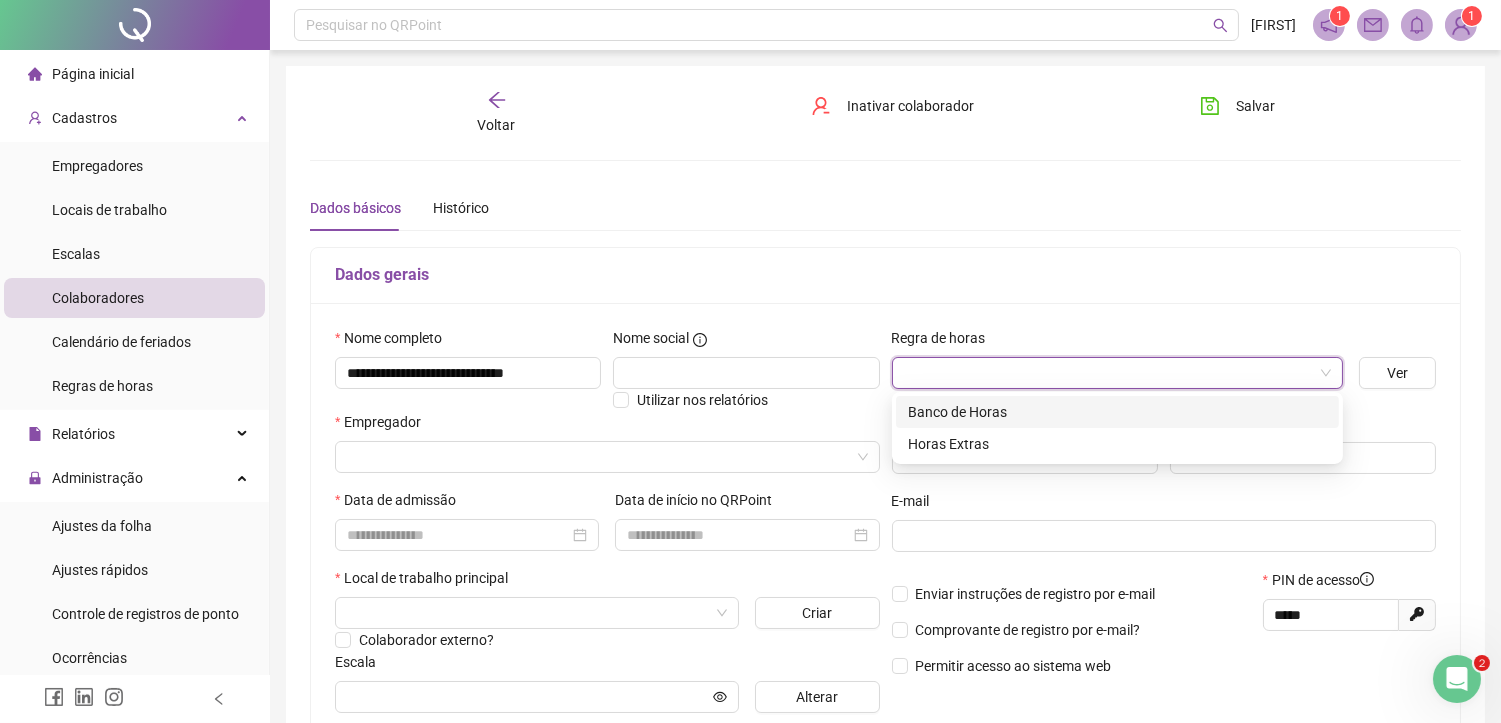 click on "Banco de Horas" at bounding box center (1117, 412) 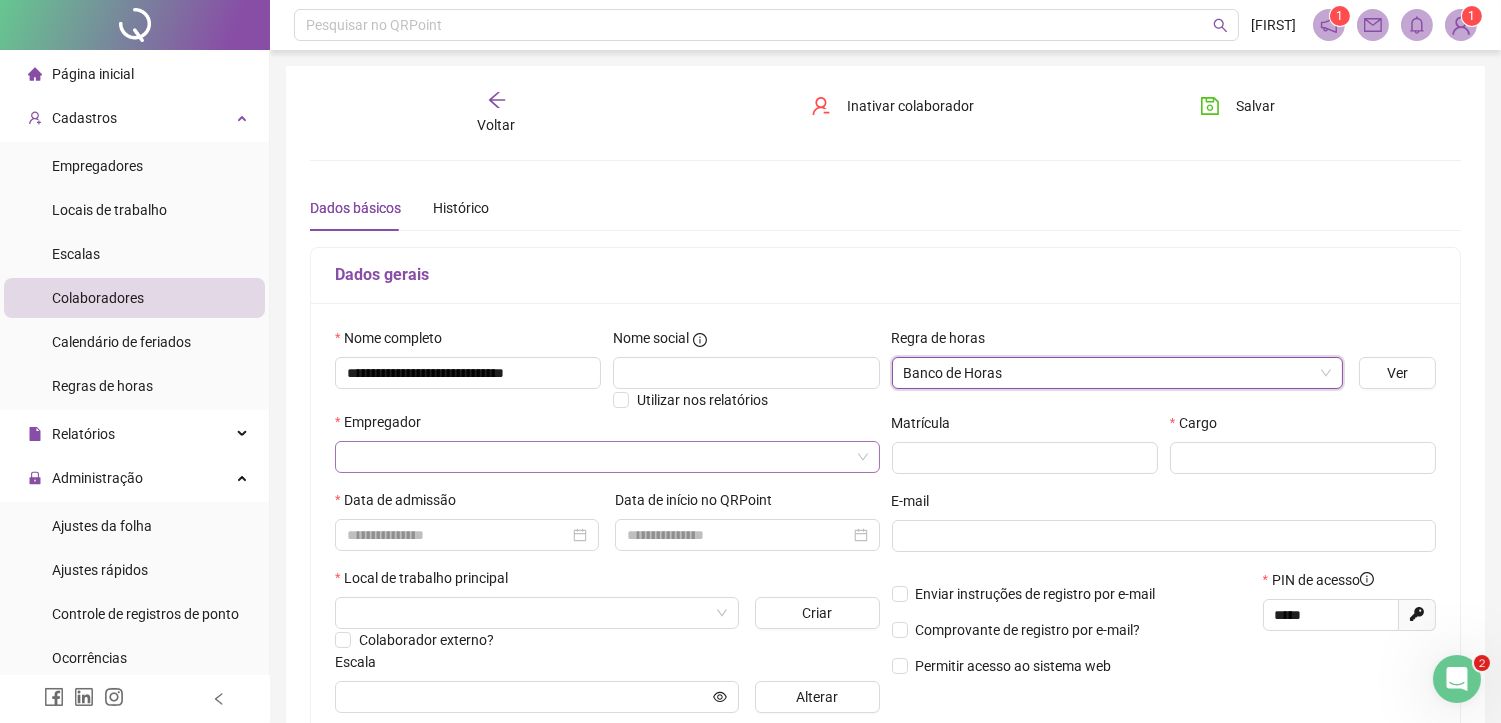click at bounding box center [598, 457] 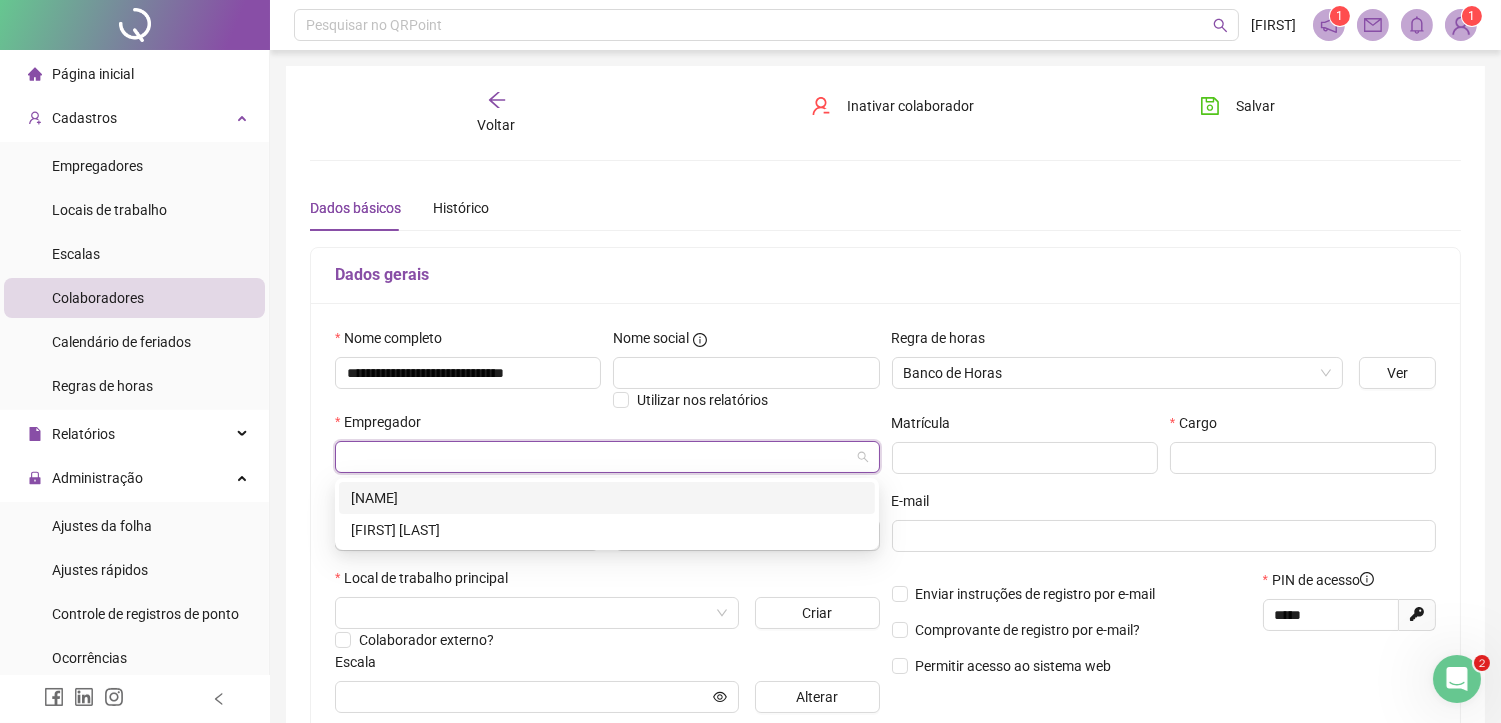 click on "[NAME]" at bounding box center [607, 498] 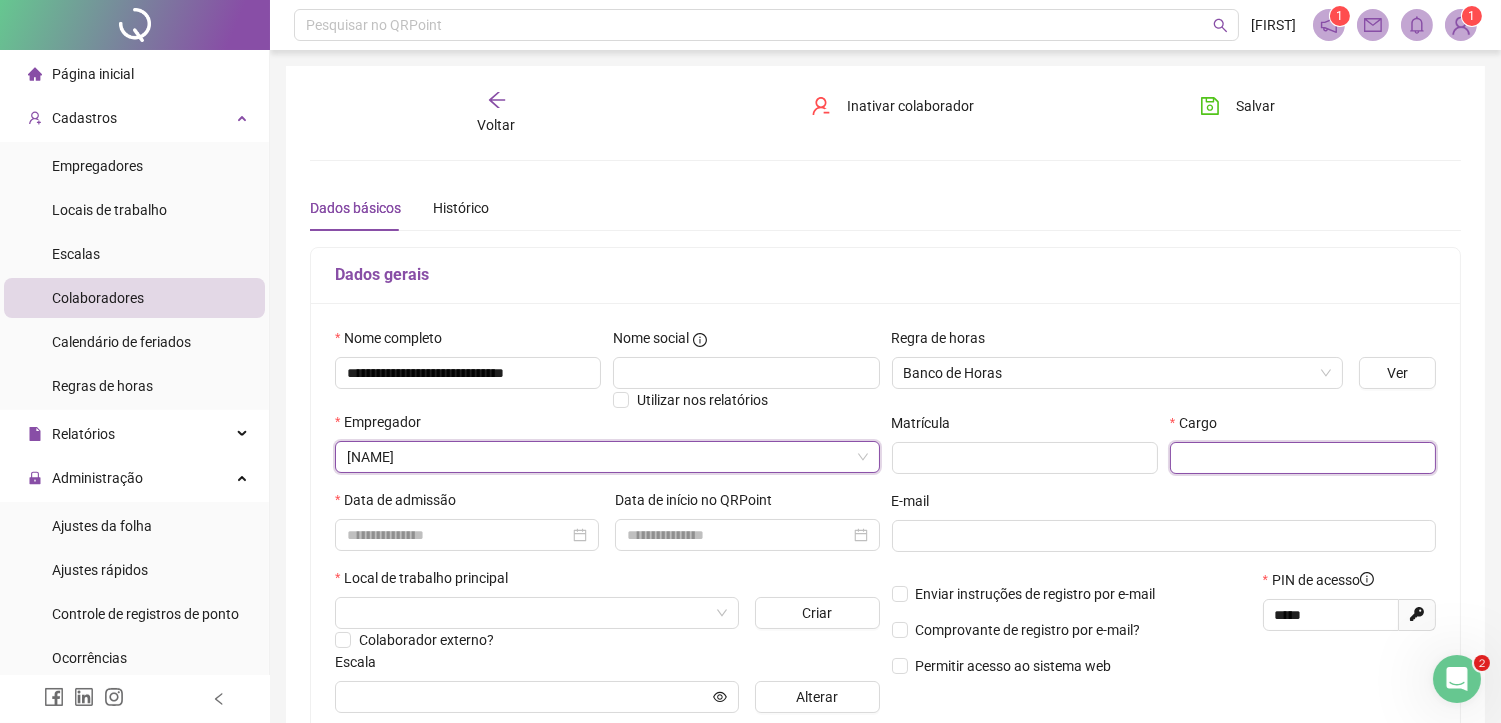 click at bounding box center (1303, 458) 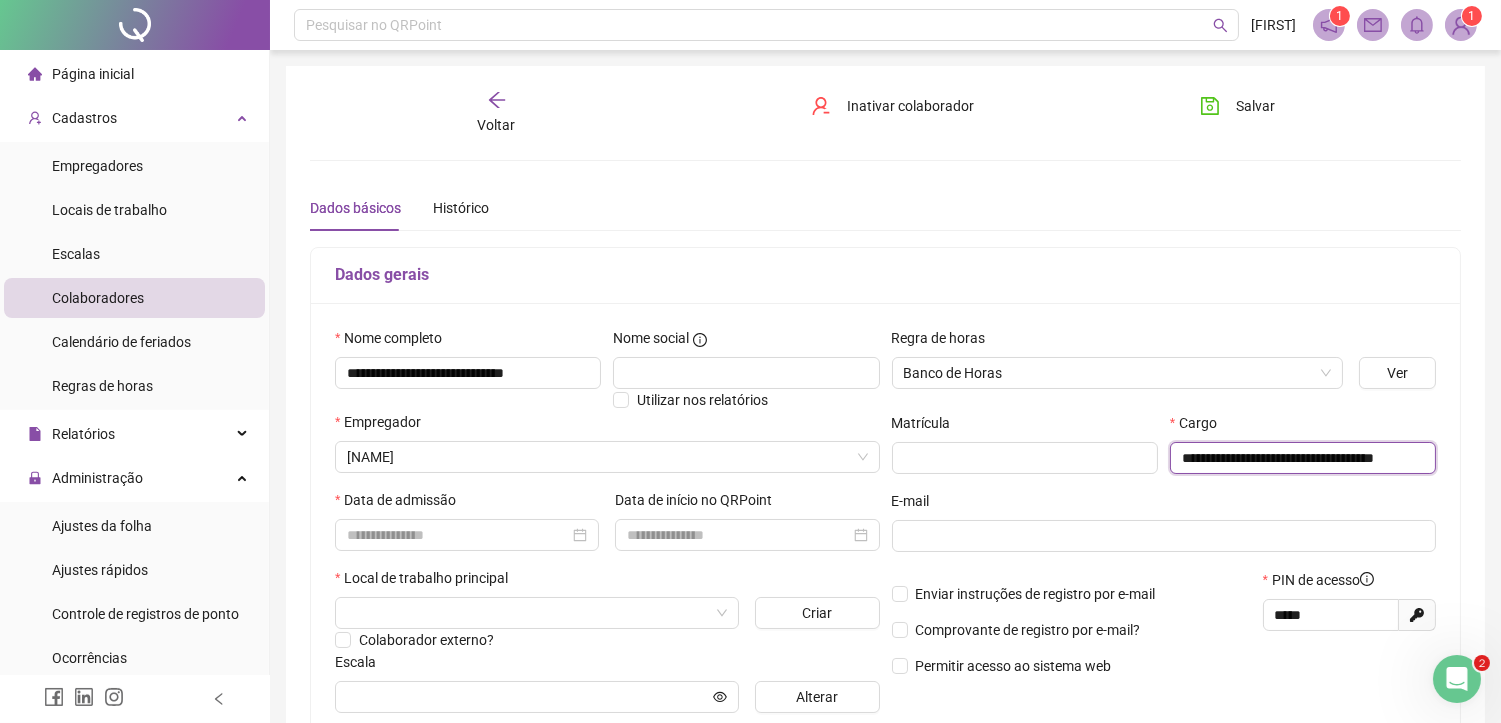 scroll, scrollTop: 0, scrollLeft: 52, axis: horizontal 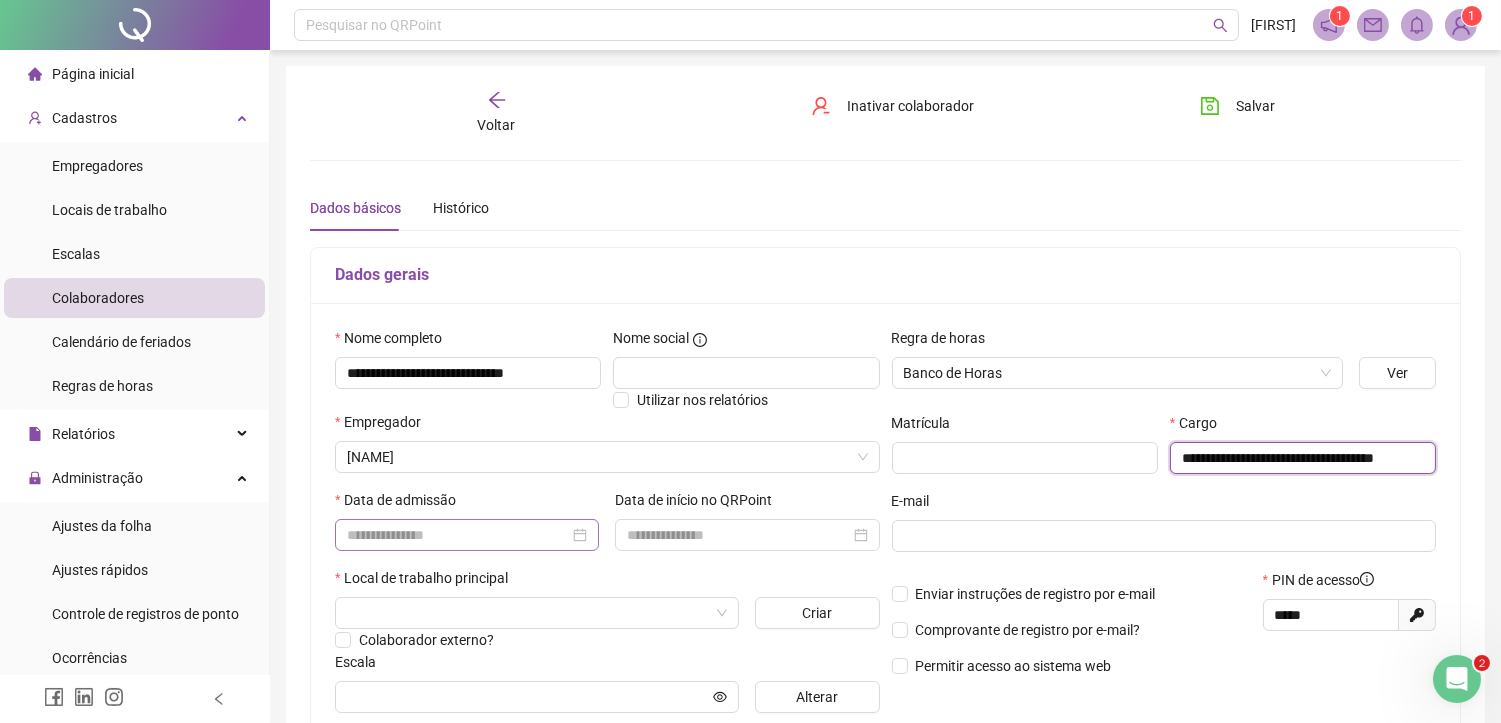 type on "**********" 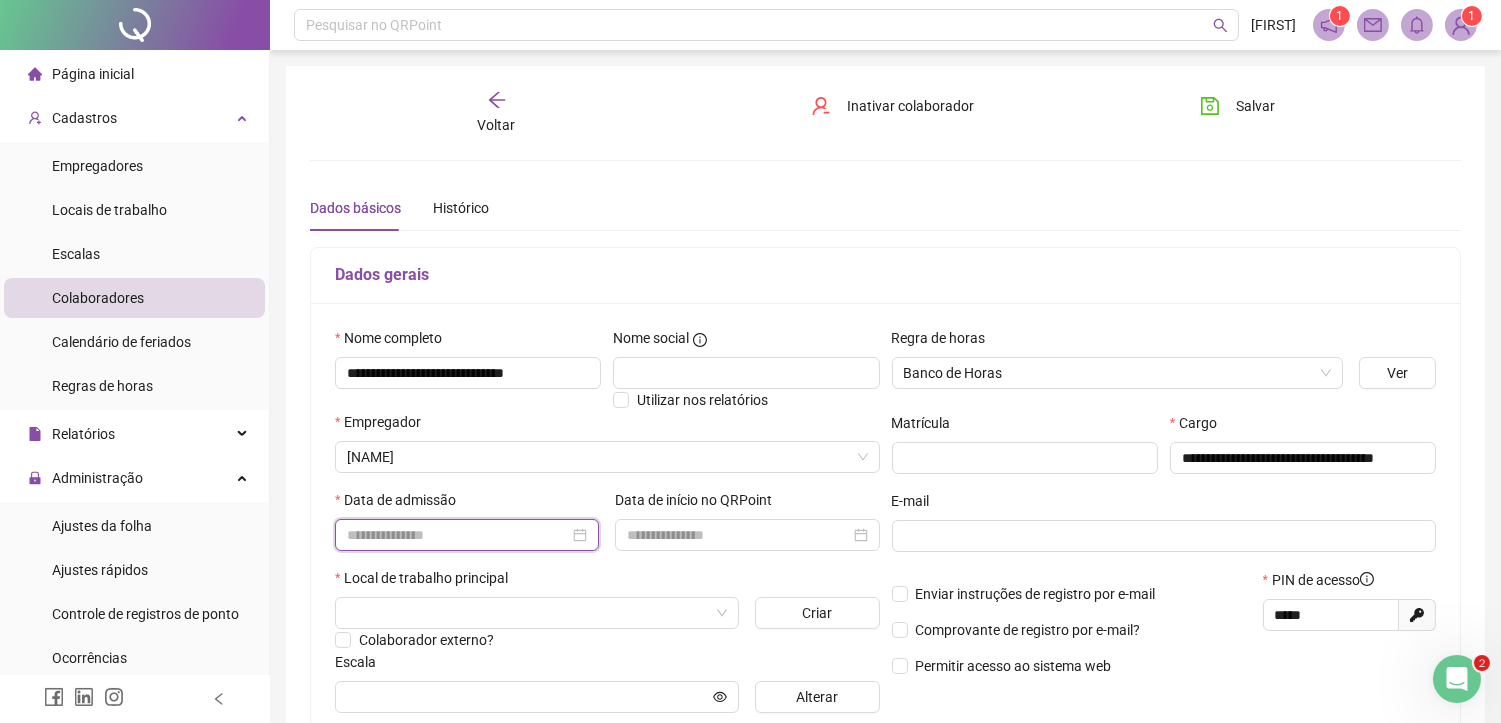 scroll, scrollTop: 0, scrollLeft: 0, axis: both 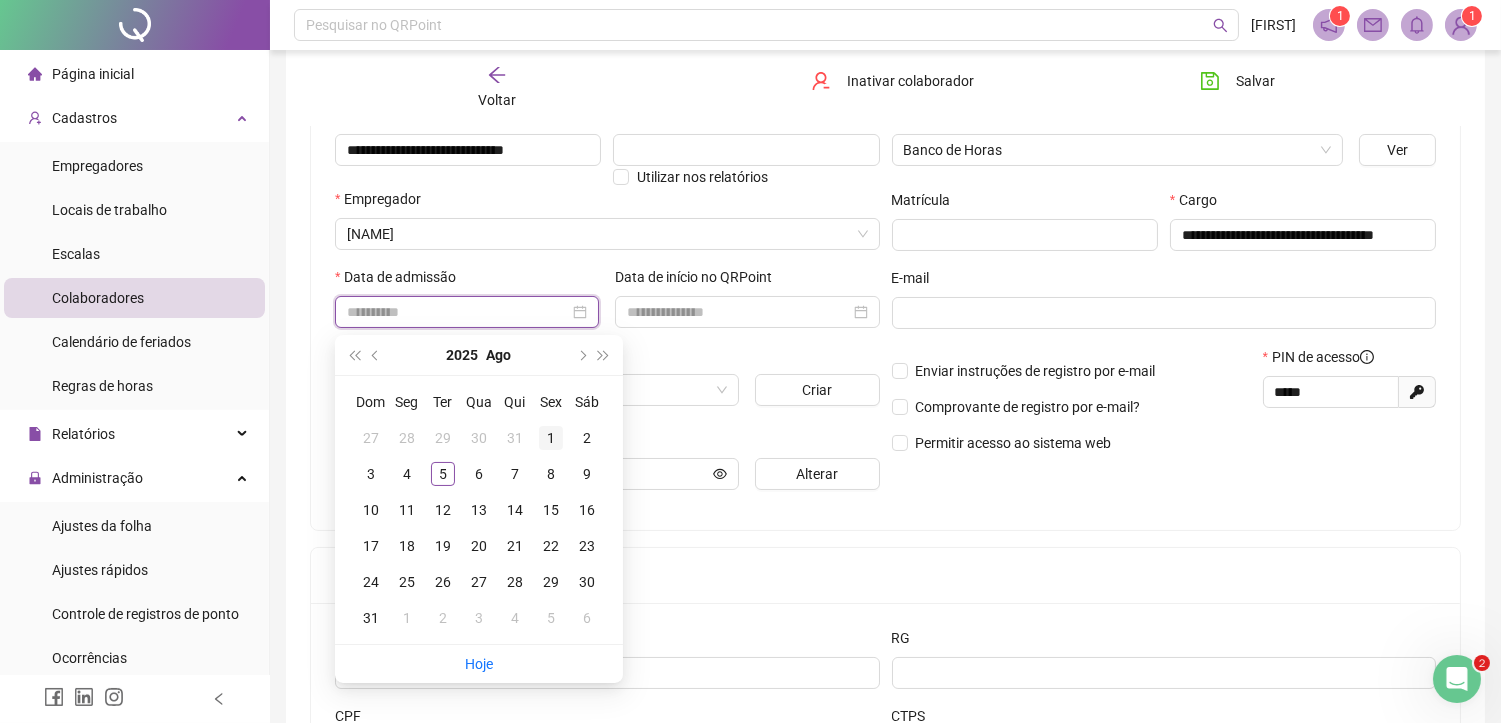 type on "**********" 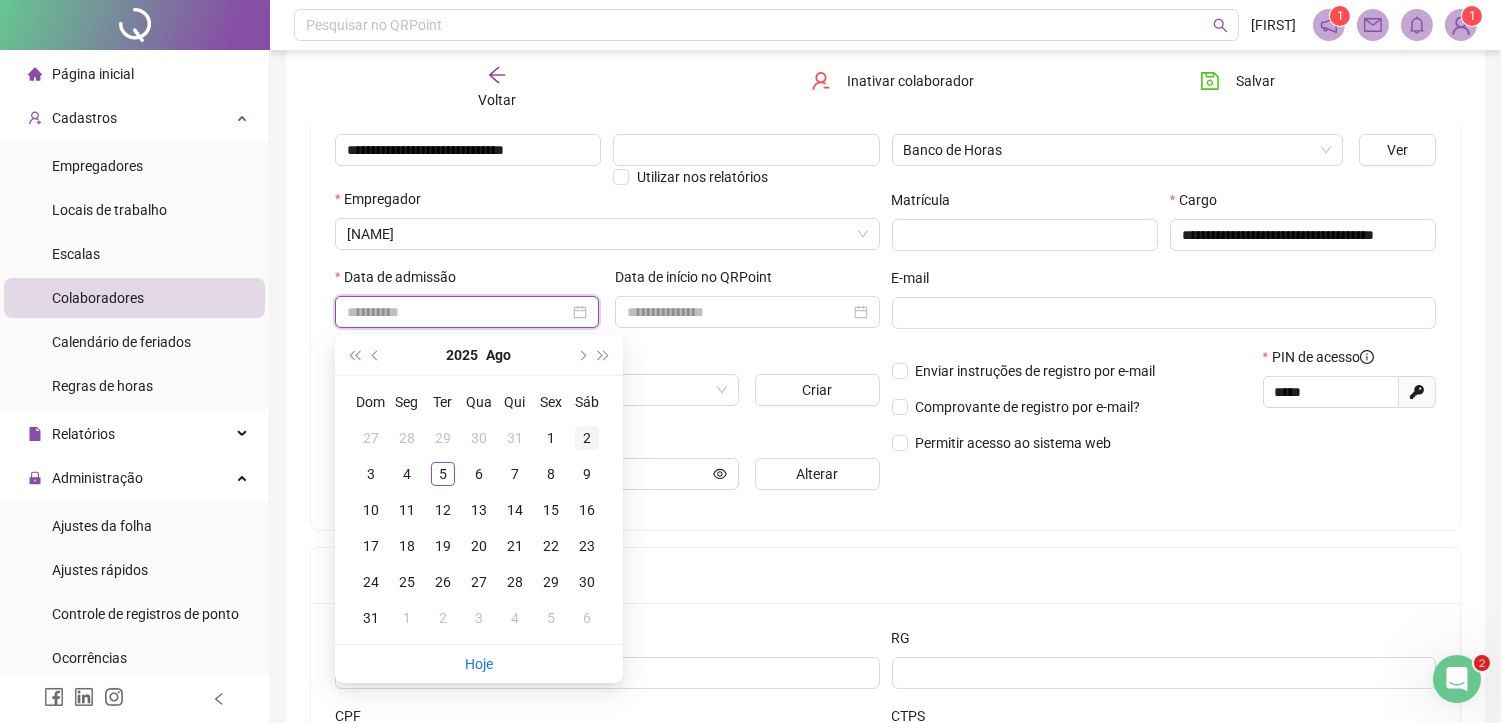 type on "**********" 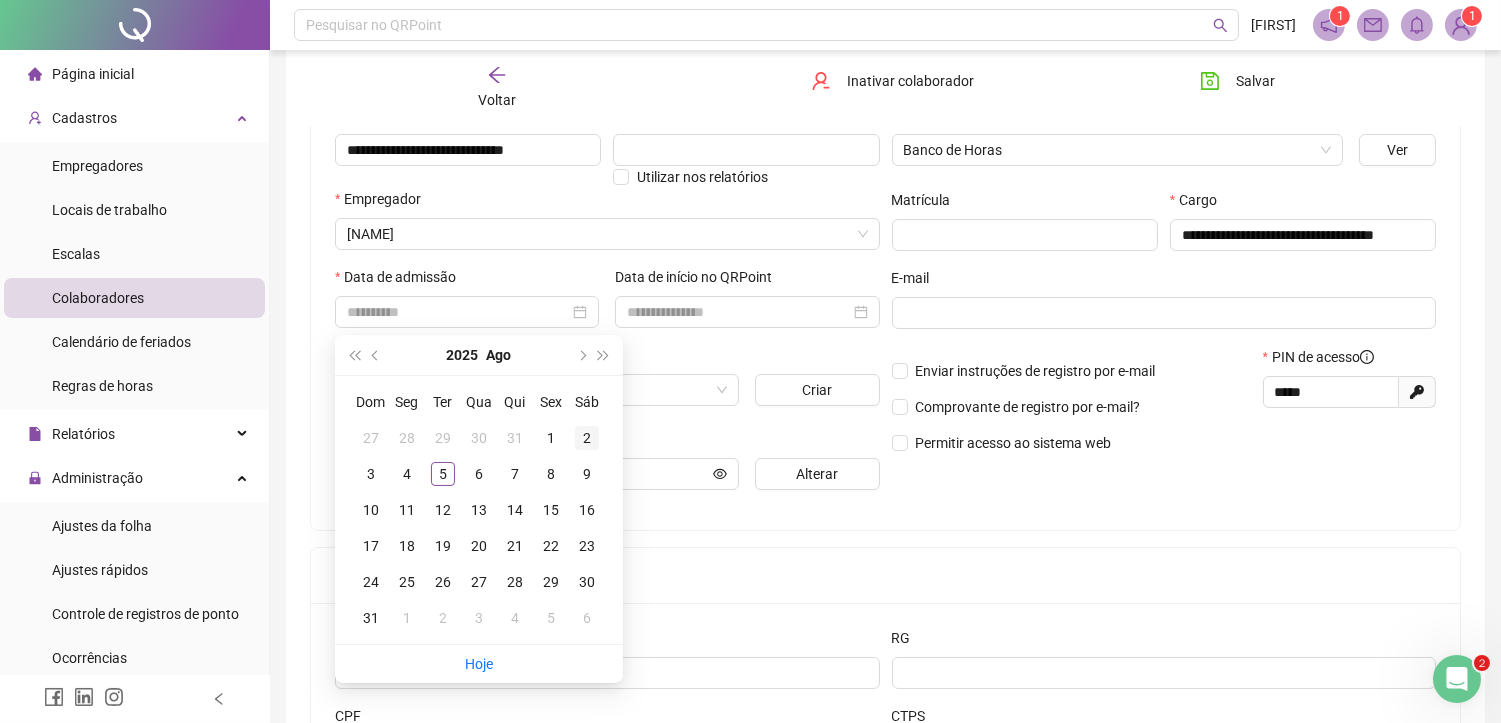 click on "2" at bounding box center (587, 438) 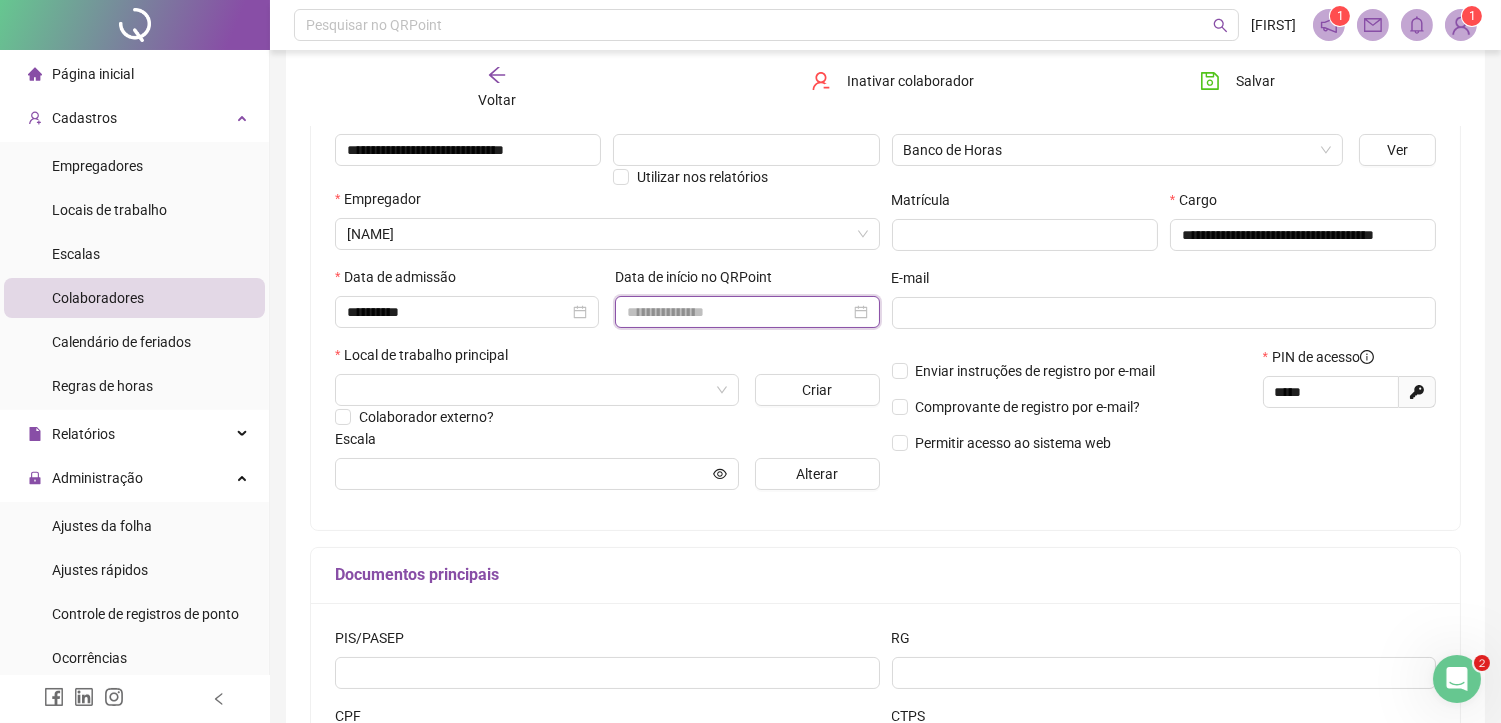 click at bounding box center (738, 312) 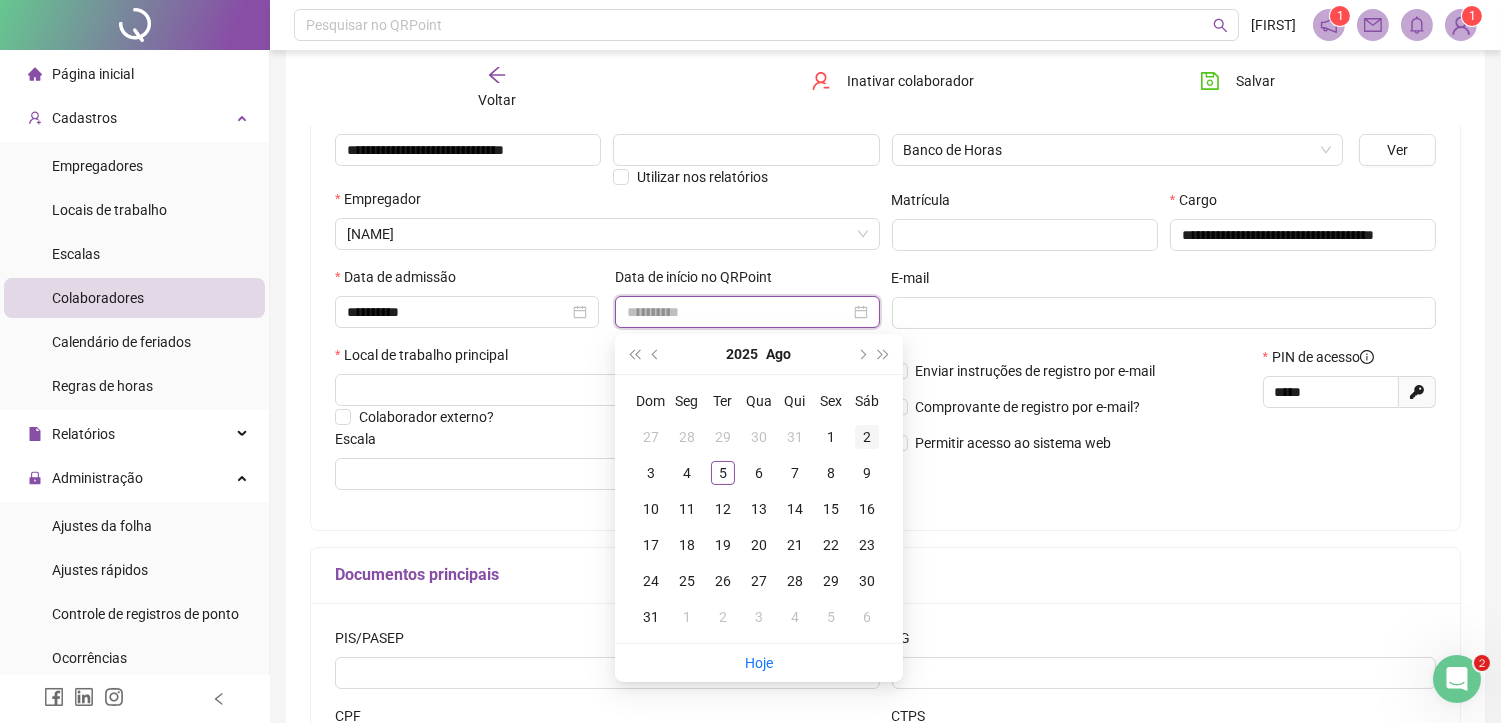 type on "**********" 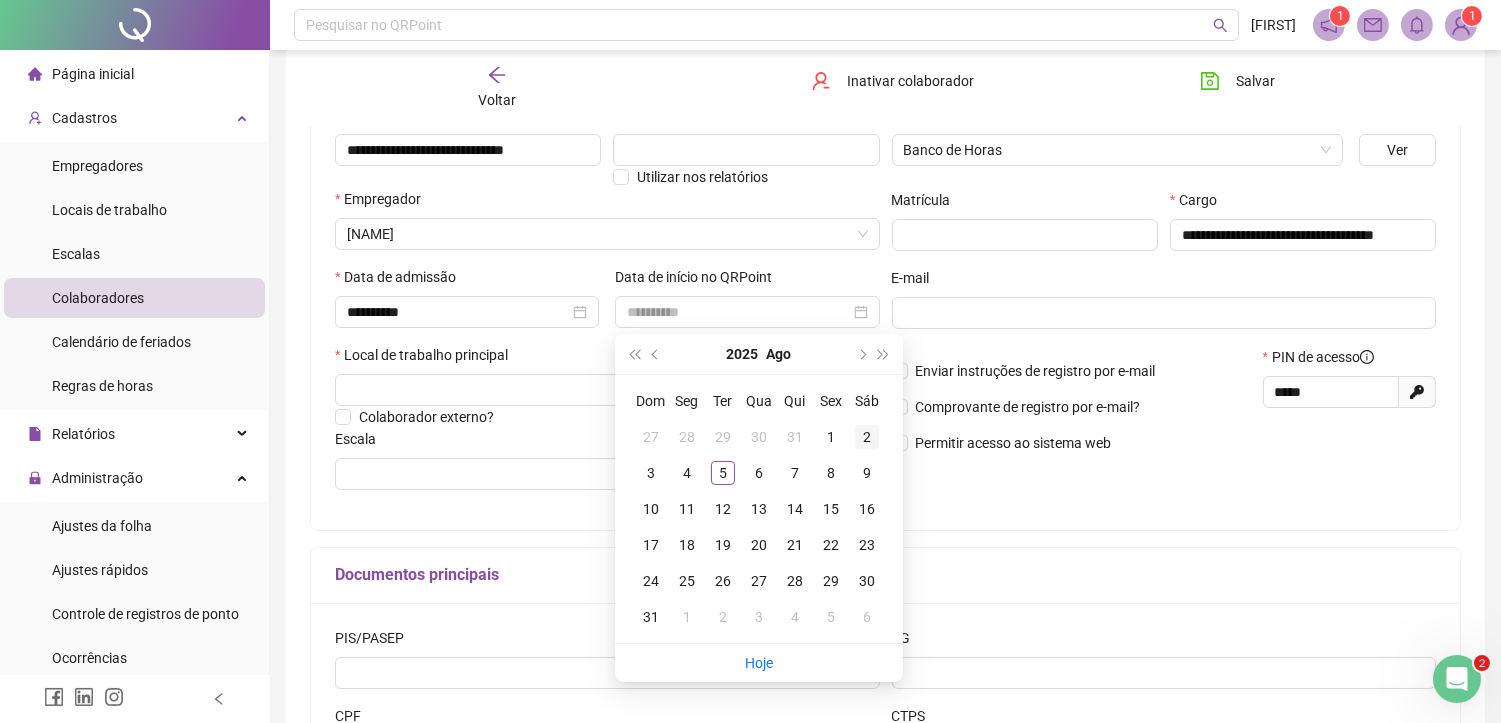 click on "2" at bounding box center (867, 437) 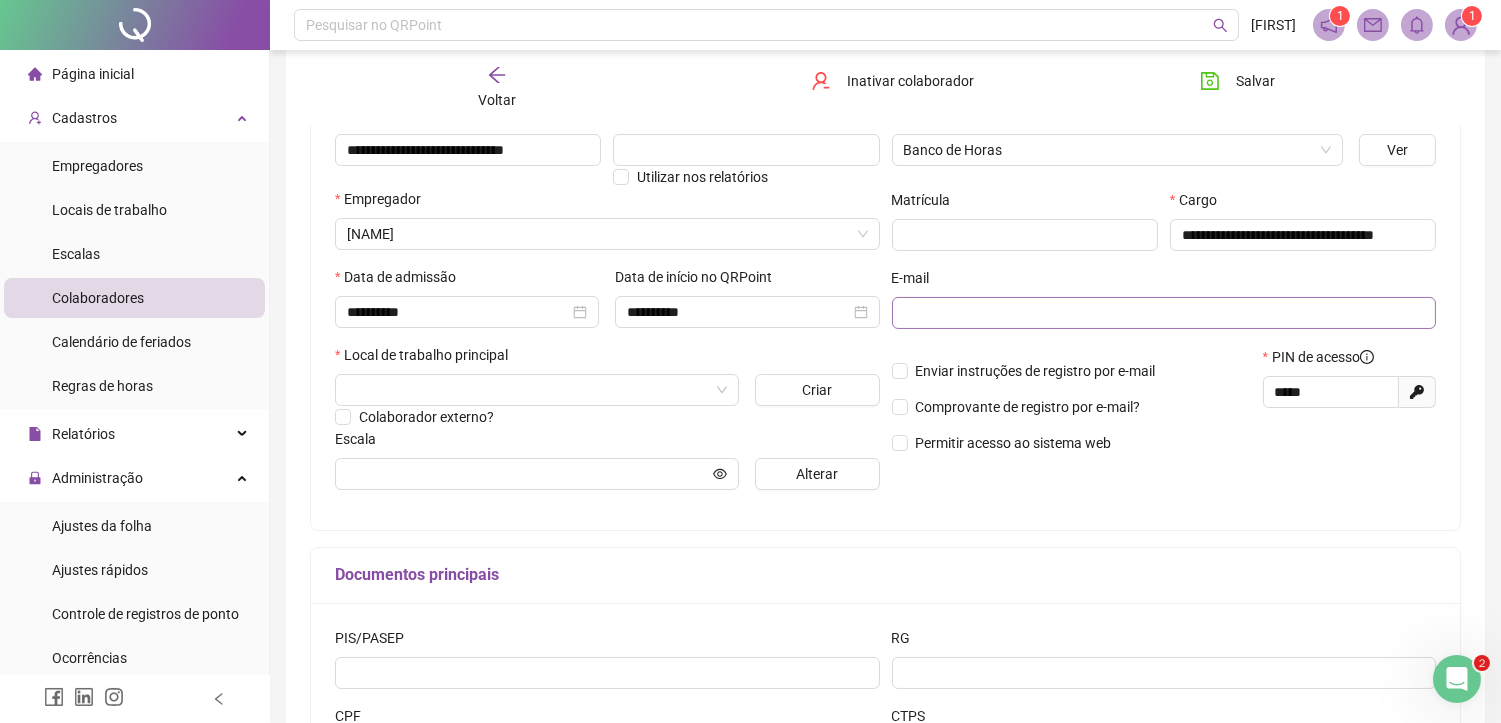 click at bounding box center (1164, 313) 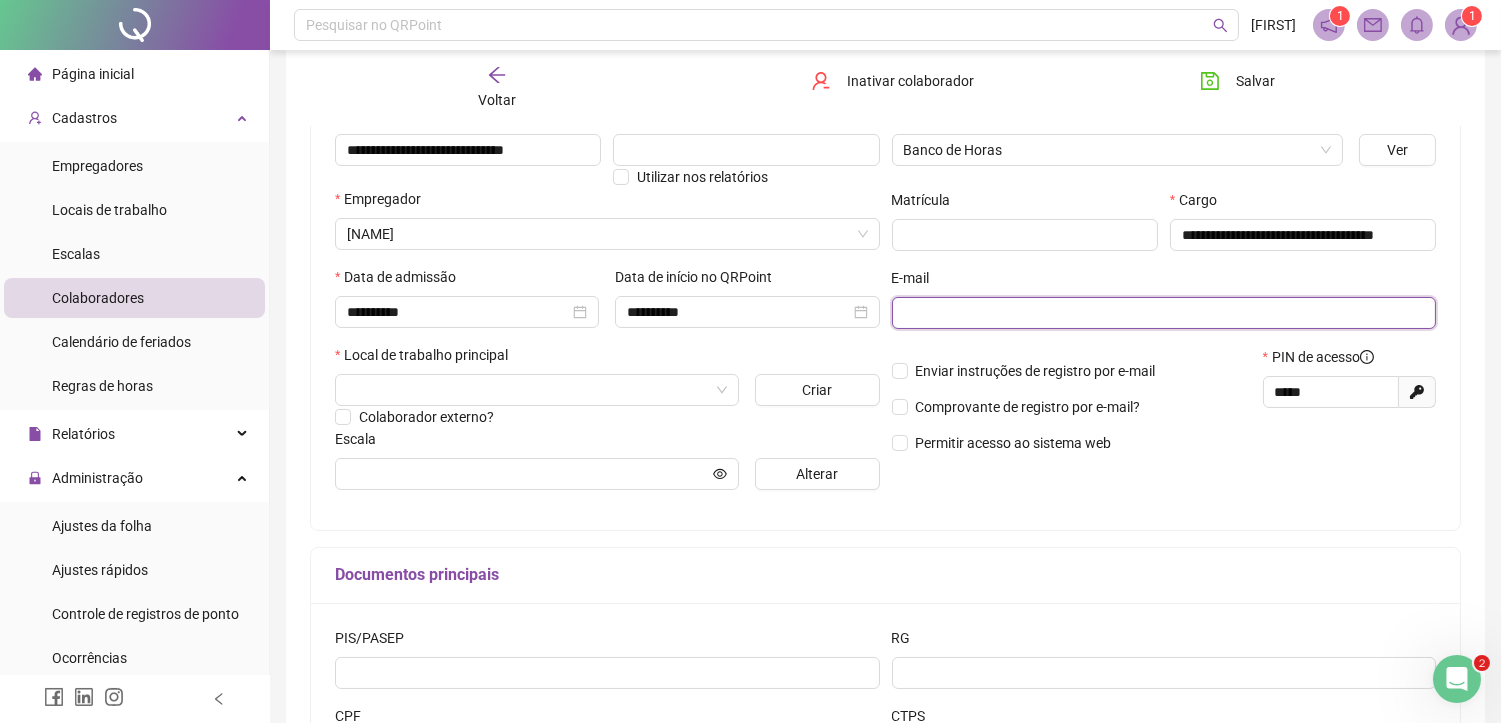 click at bounding box center (1162, 313) 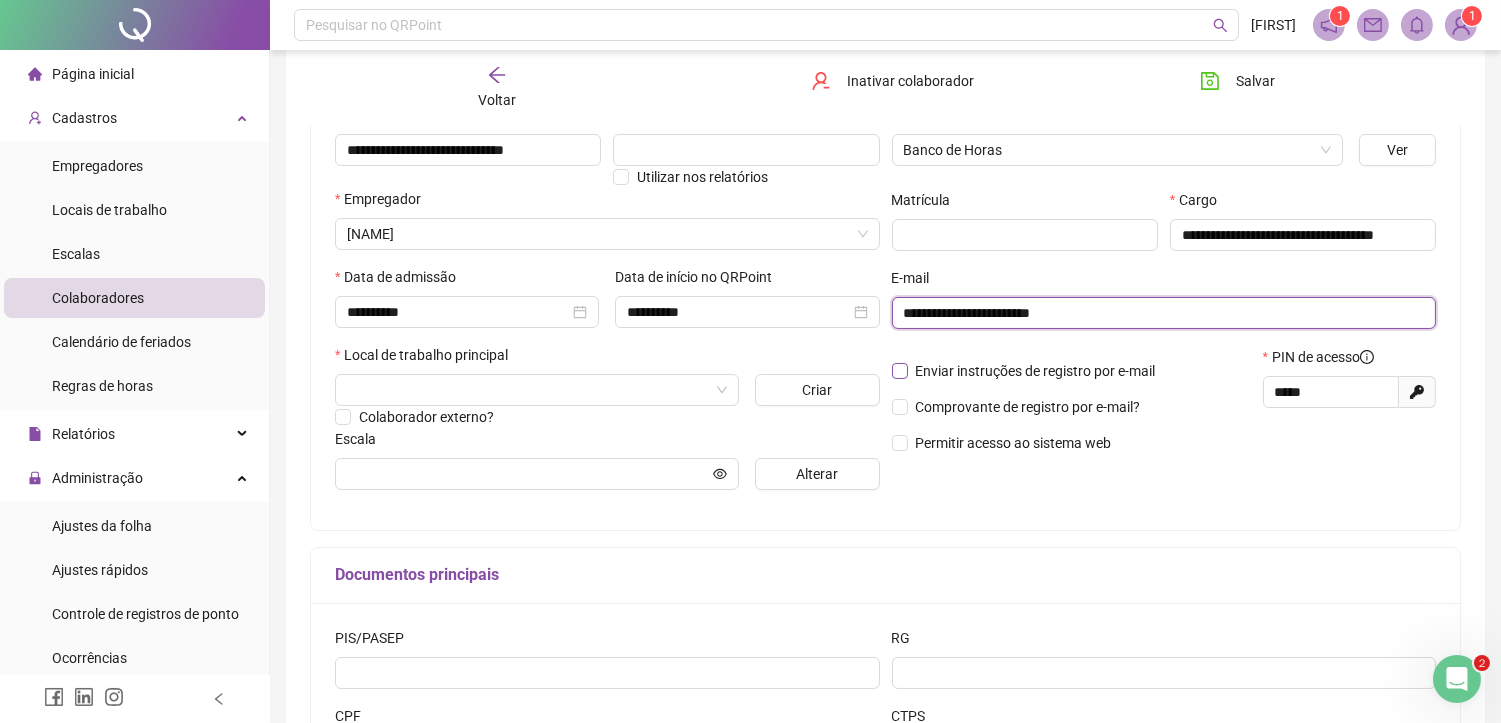 type on "**********" 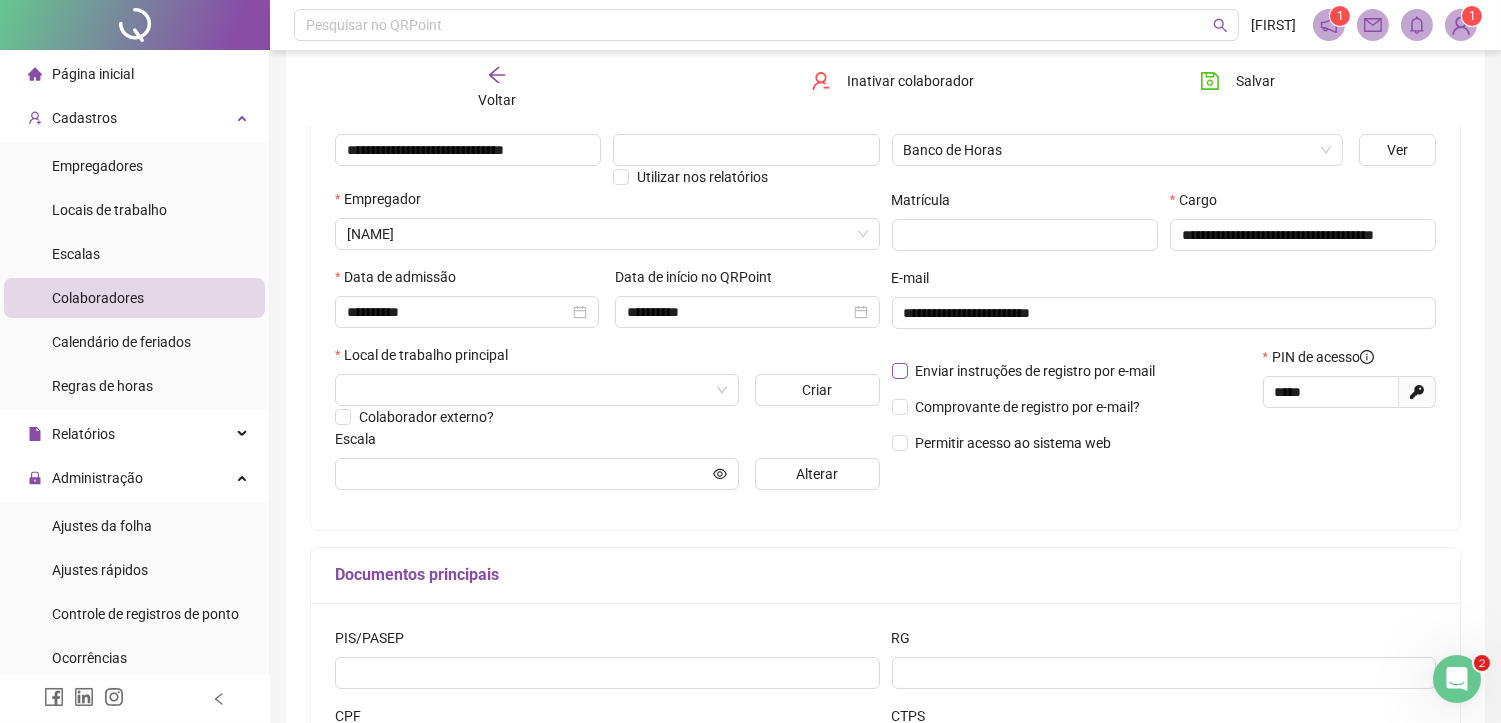 click on "Enviar instruções de registro por e-mail" at bounding box center [1028, 371] 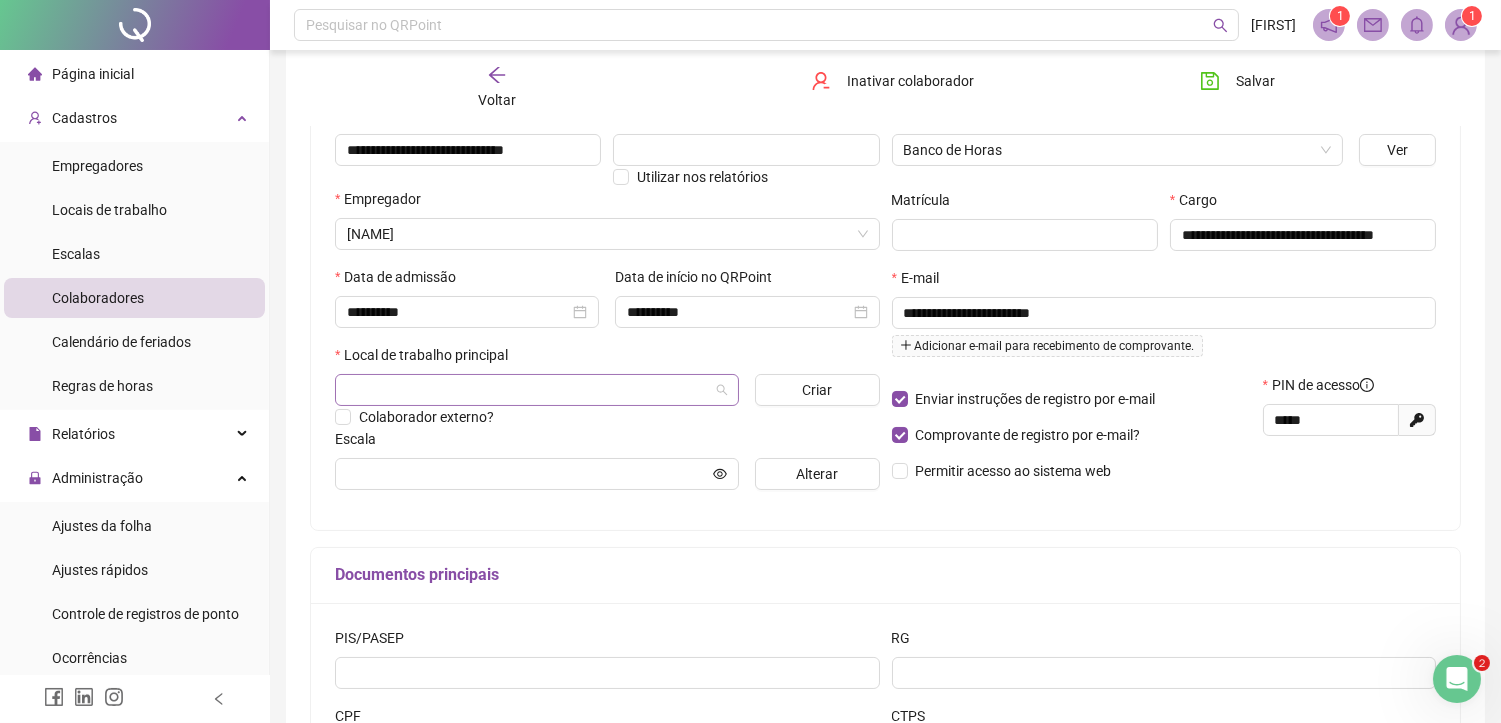 click at bounding box center [528, 390] 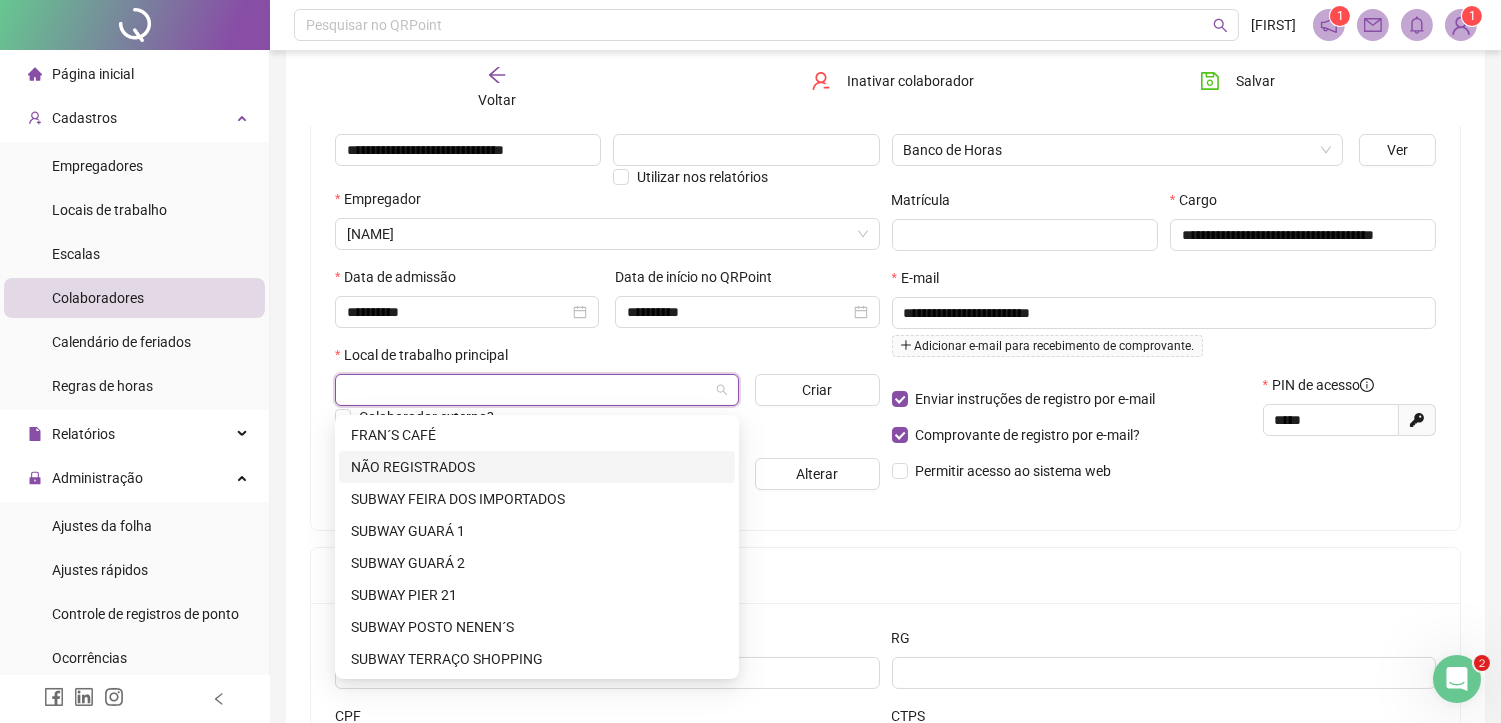 click on "NÃO REGISTRADOS" at bounding box center (537, 467) 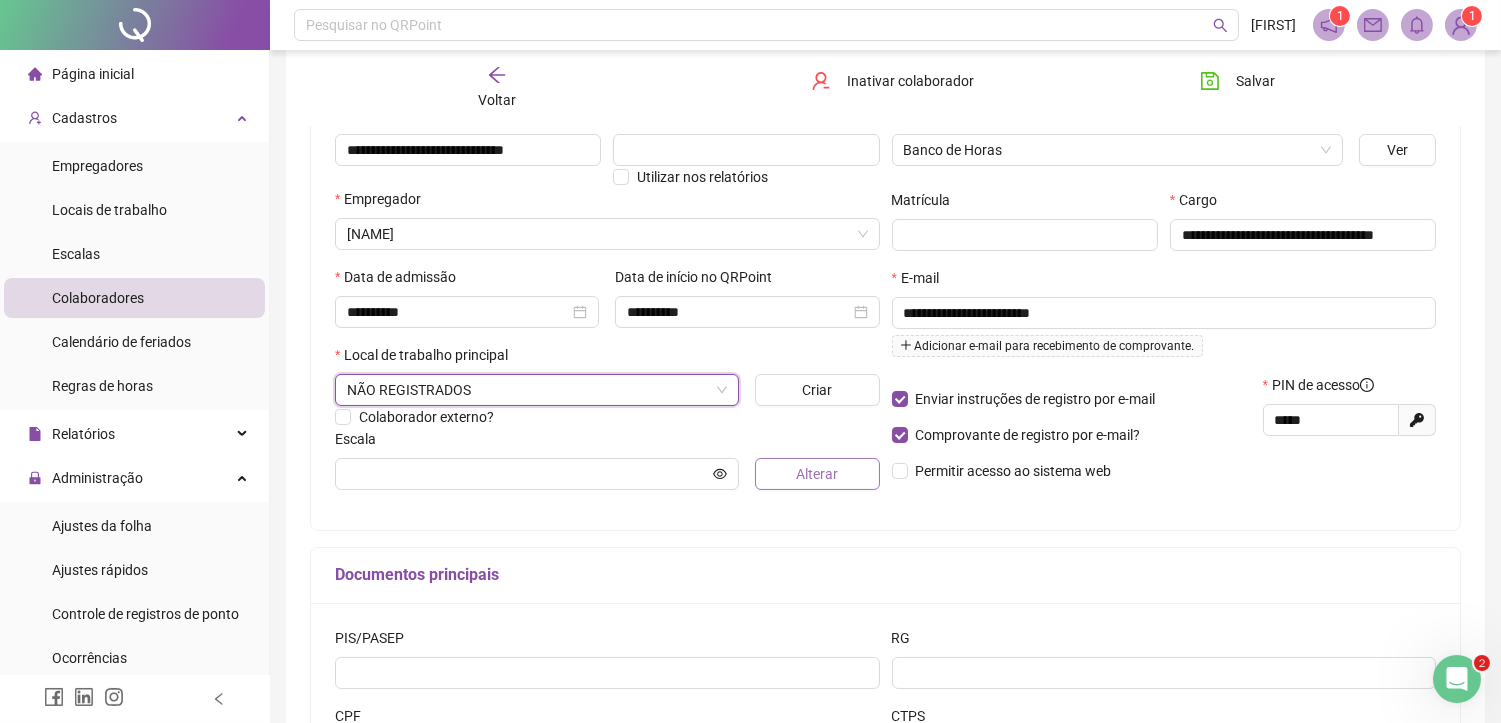 click on "Alterar" at bounding box center [817, 474] 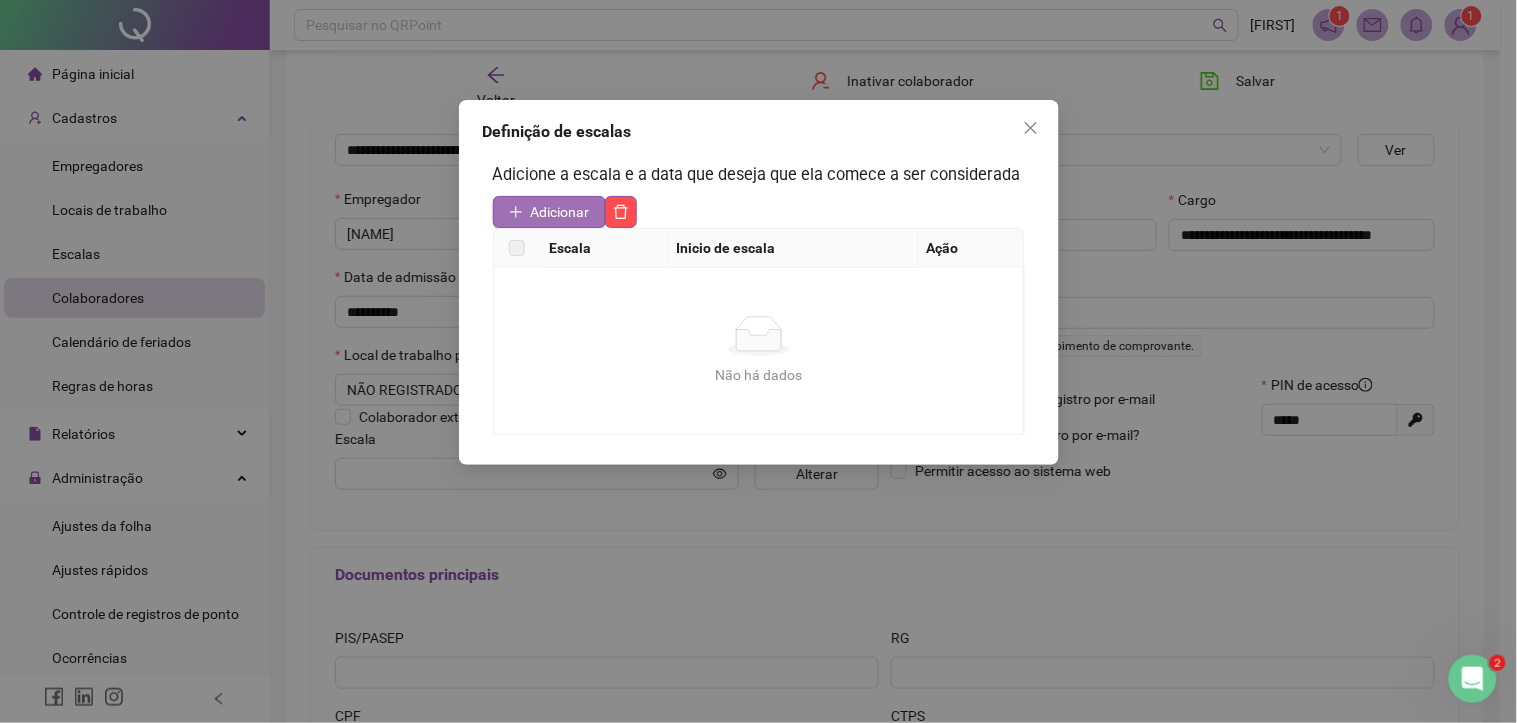 click on "Adicionar" at bounding box center (560, 212) 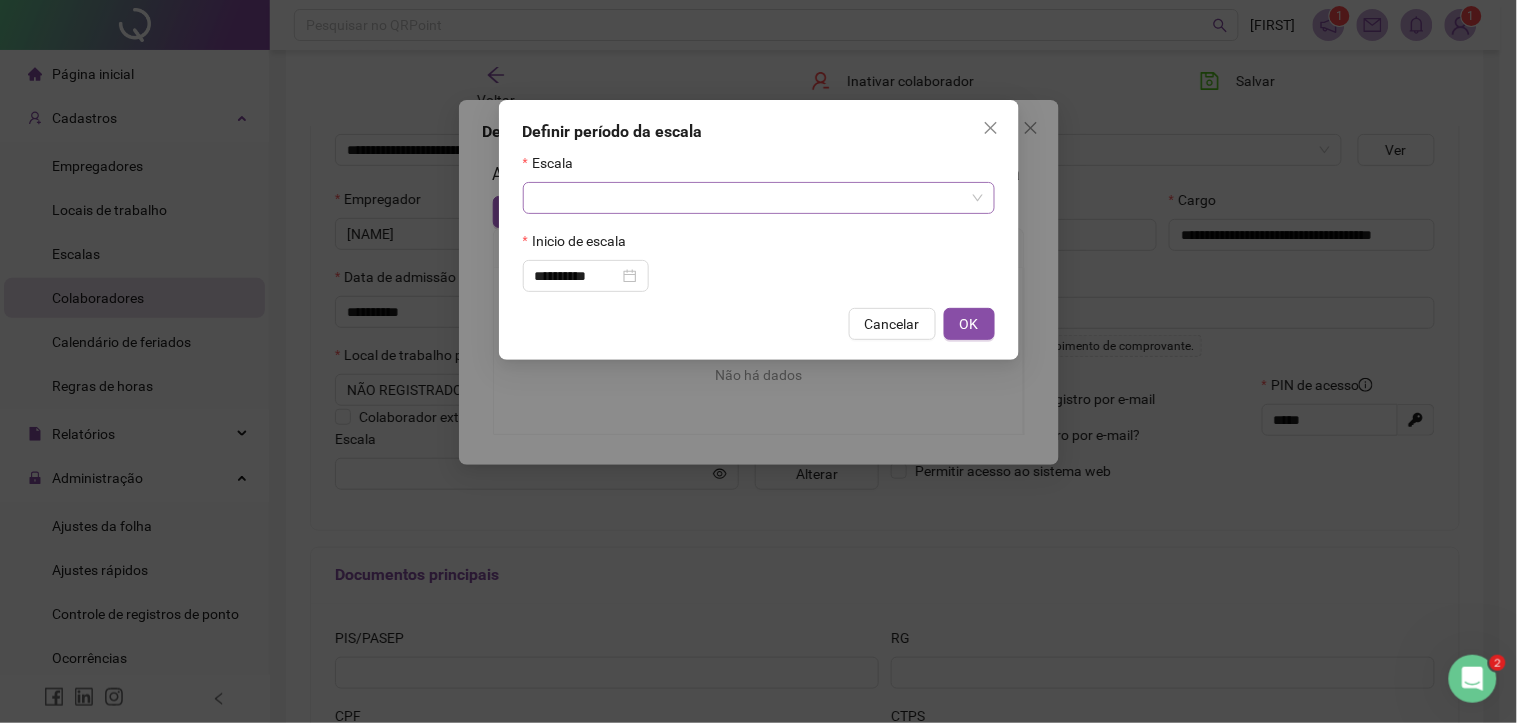 click at bounding box center (750, 198) 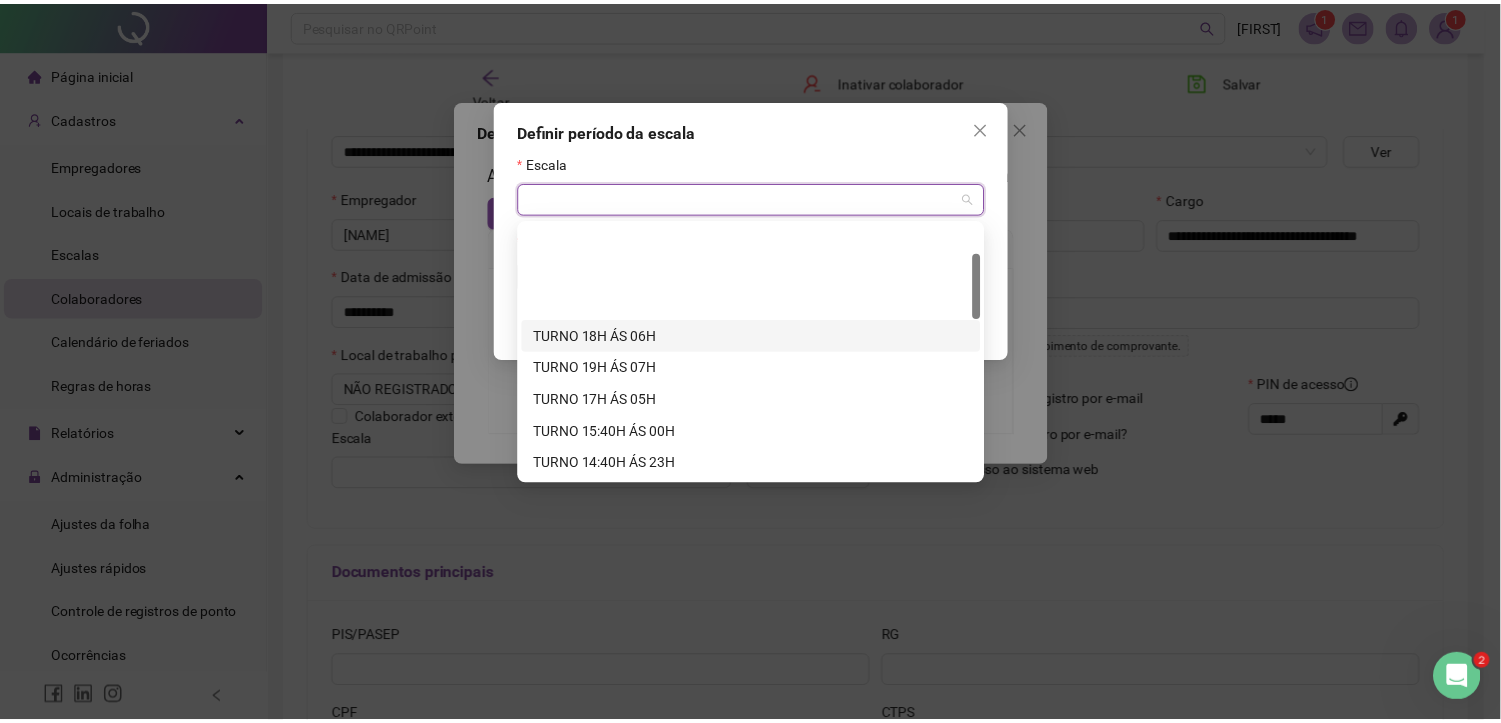 scroll, scrollTop: 111, scrollLeft: 0, axis: vertical 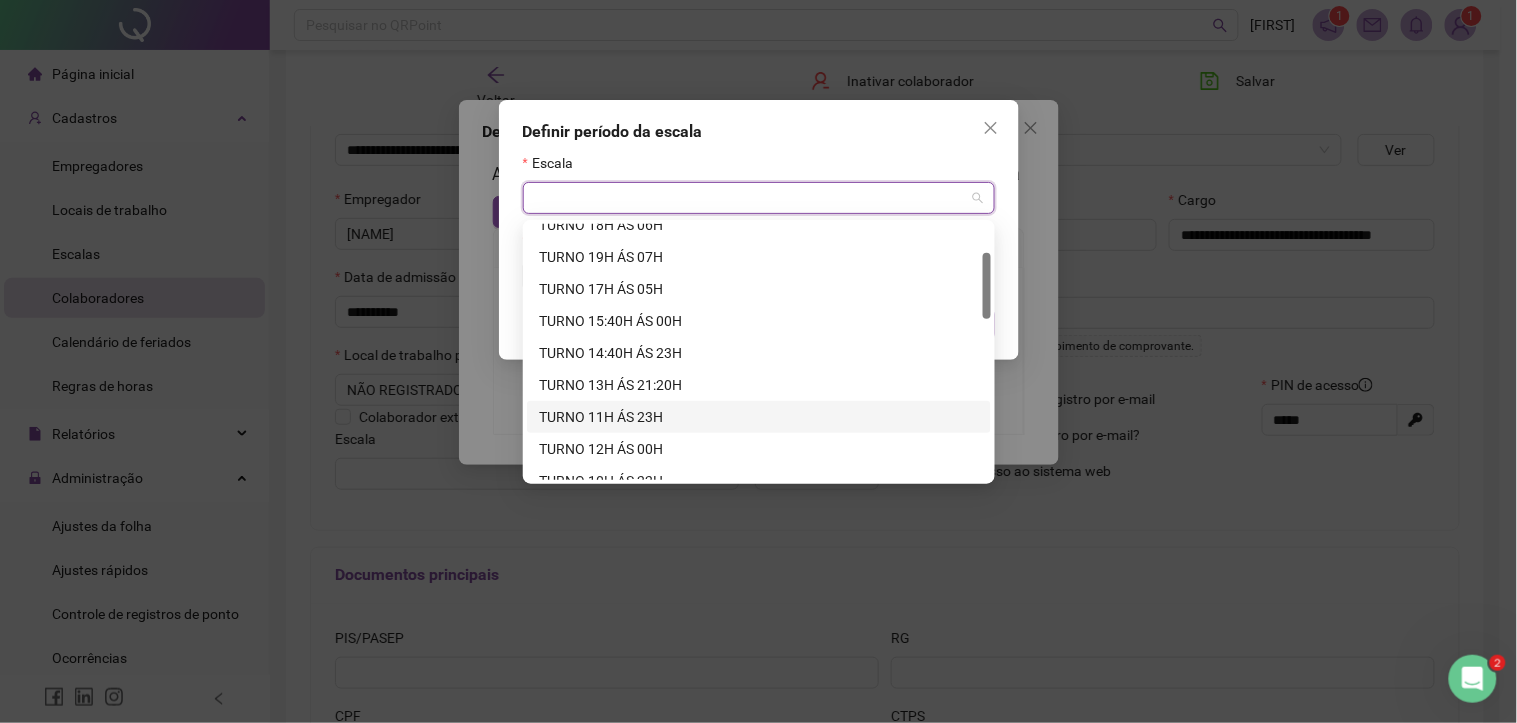 click on "TURNO 11H ÁS 23H" at bounding box center [759, 417] 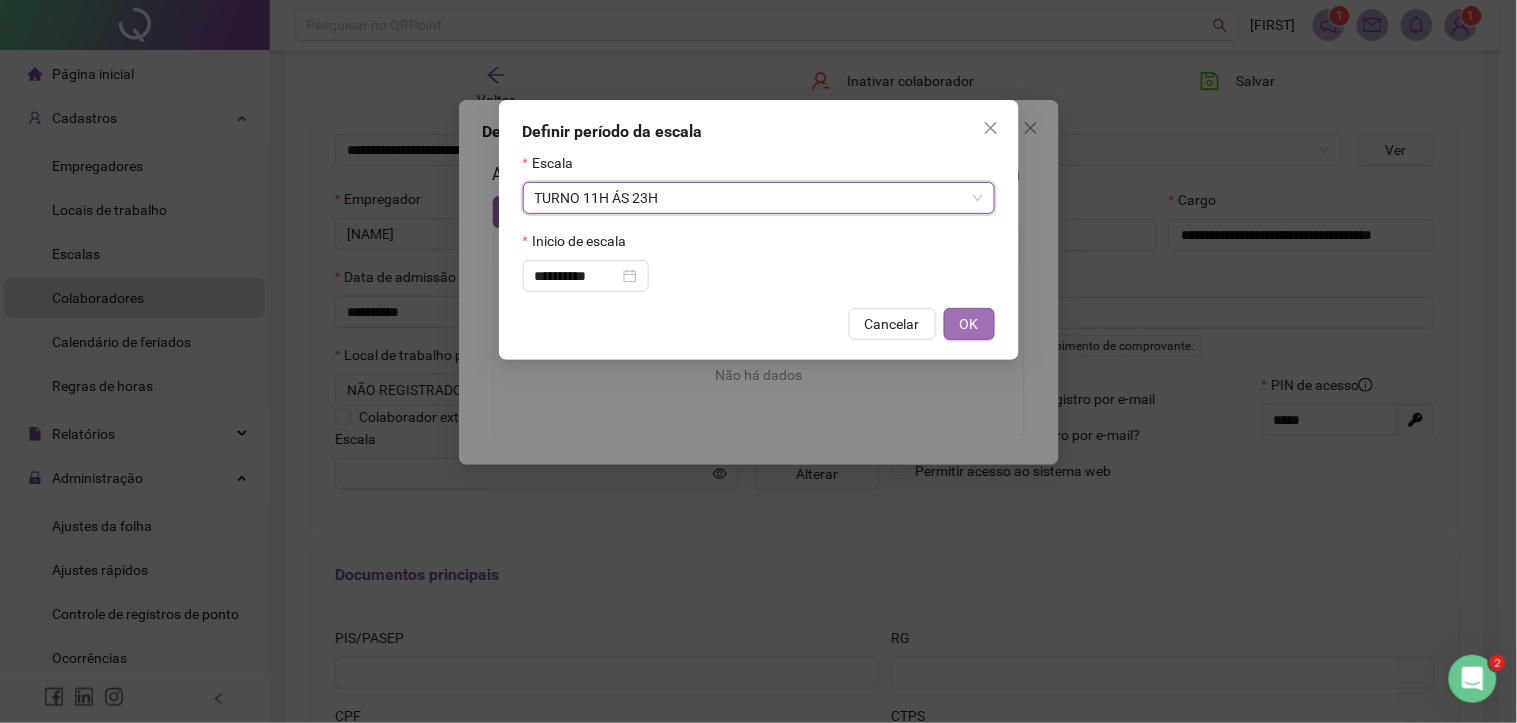 click on "OK" at bounding box center [969, 324] 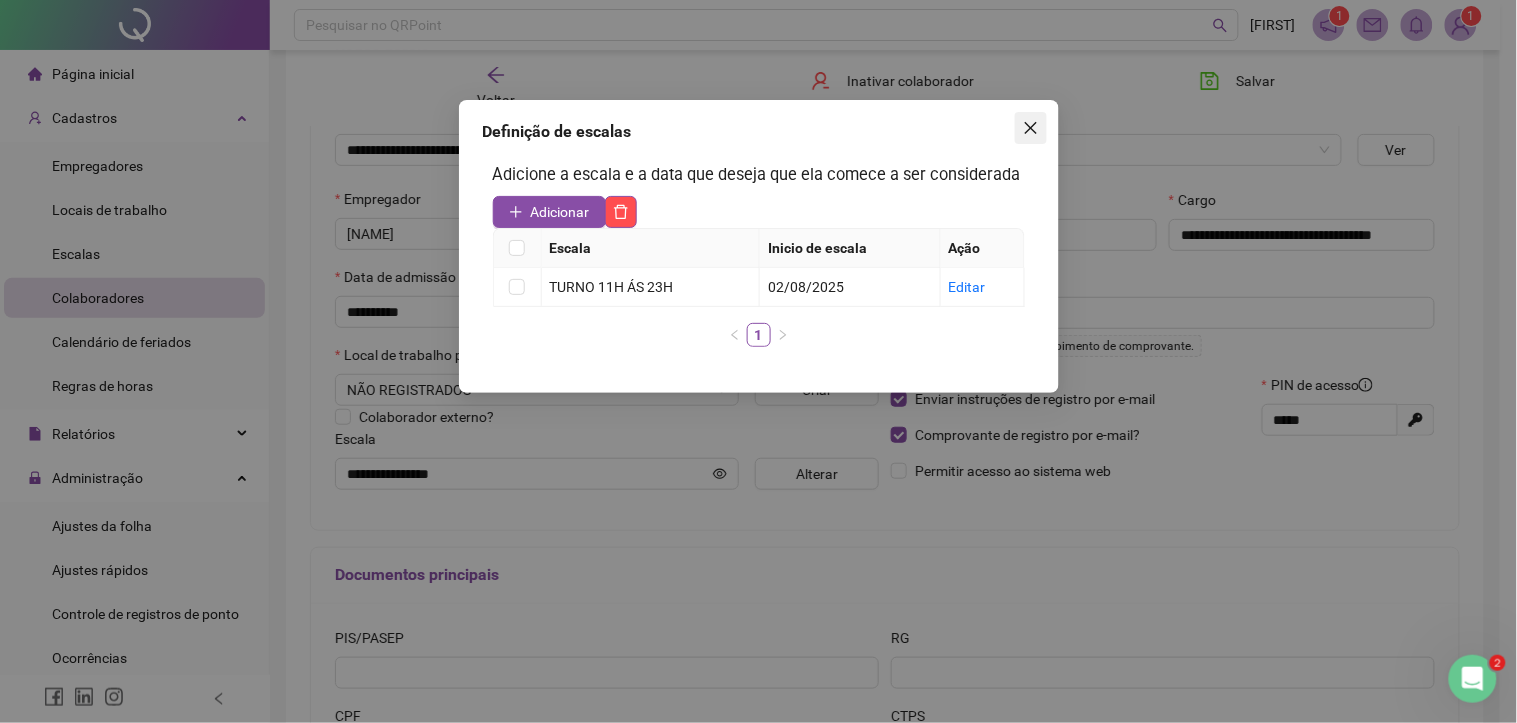 click 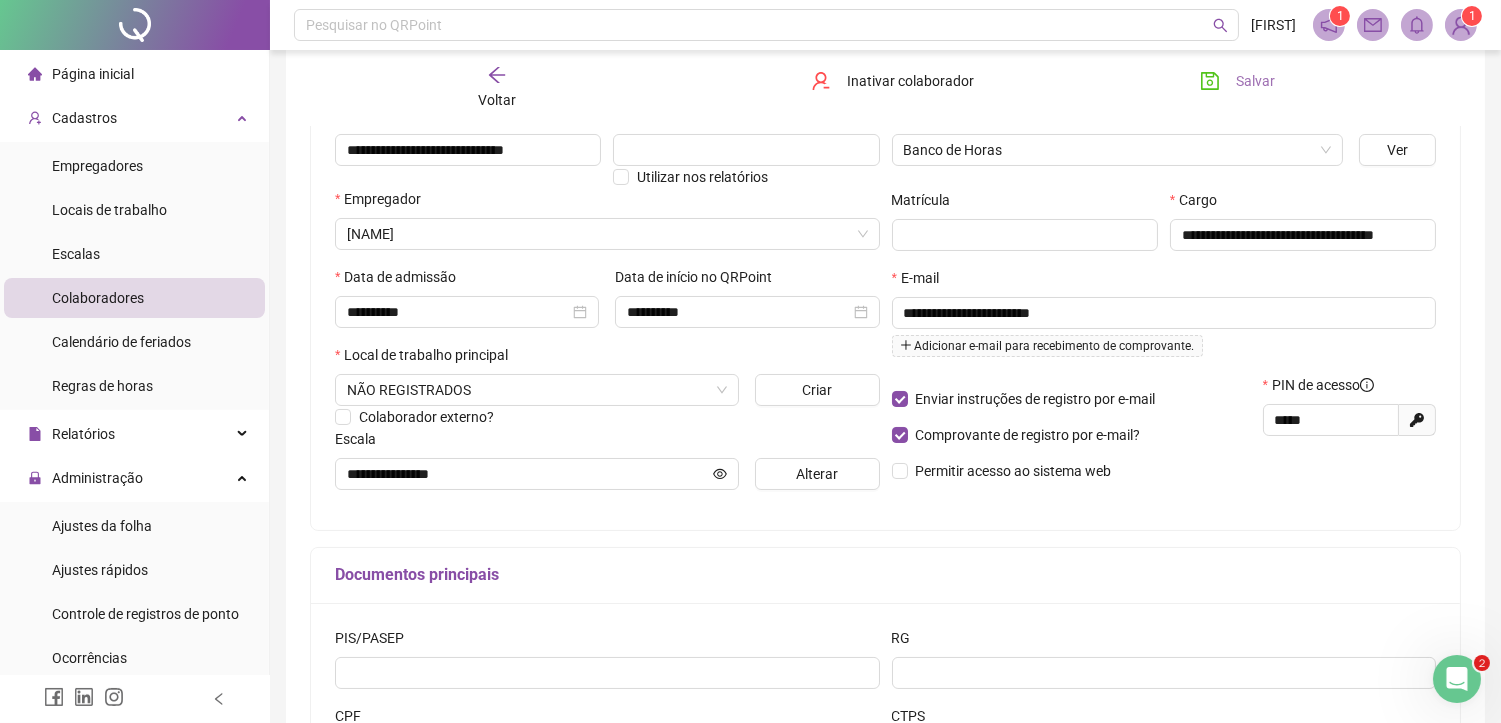 click on "Salvar" at bounding box center (1255, 81) 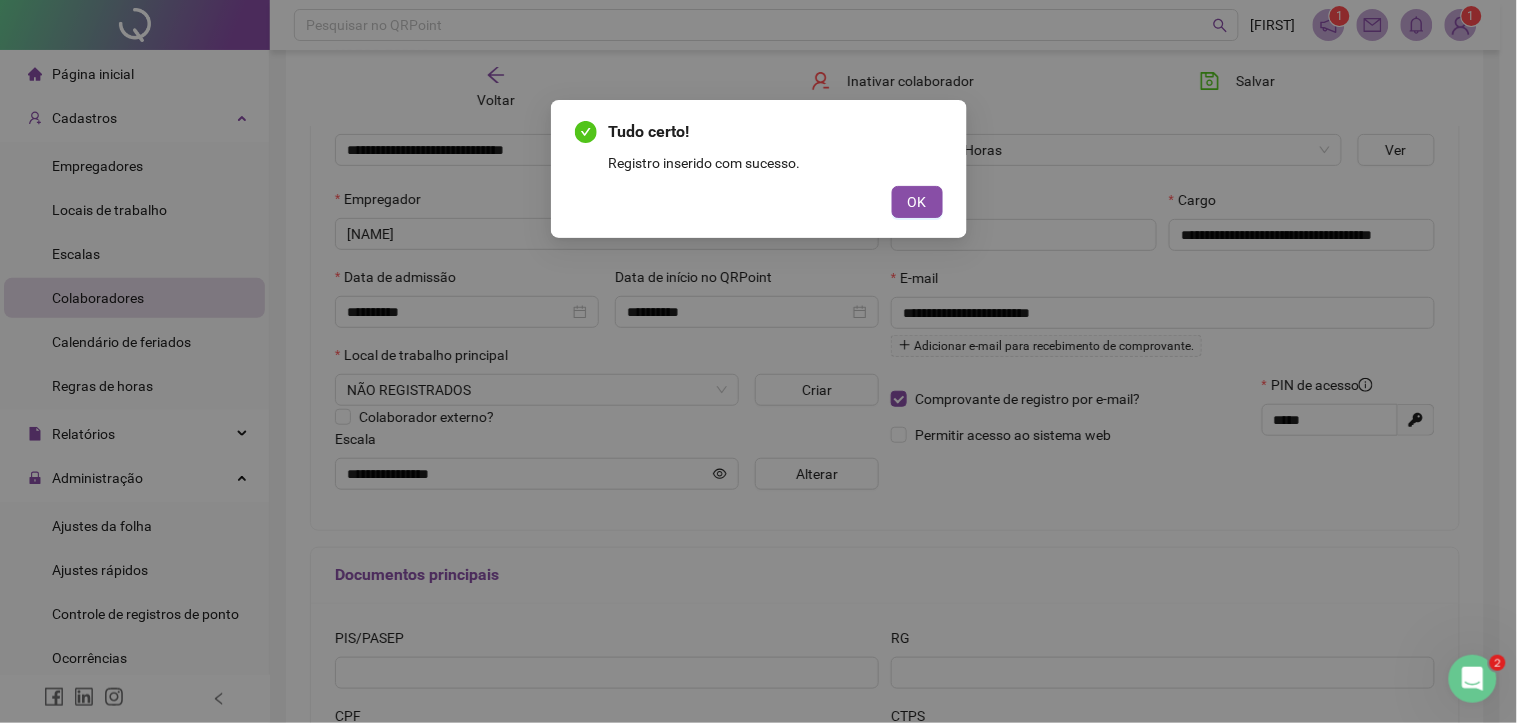 click on "OK" at bounding box center (917, 202) 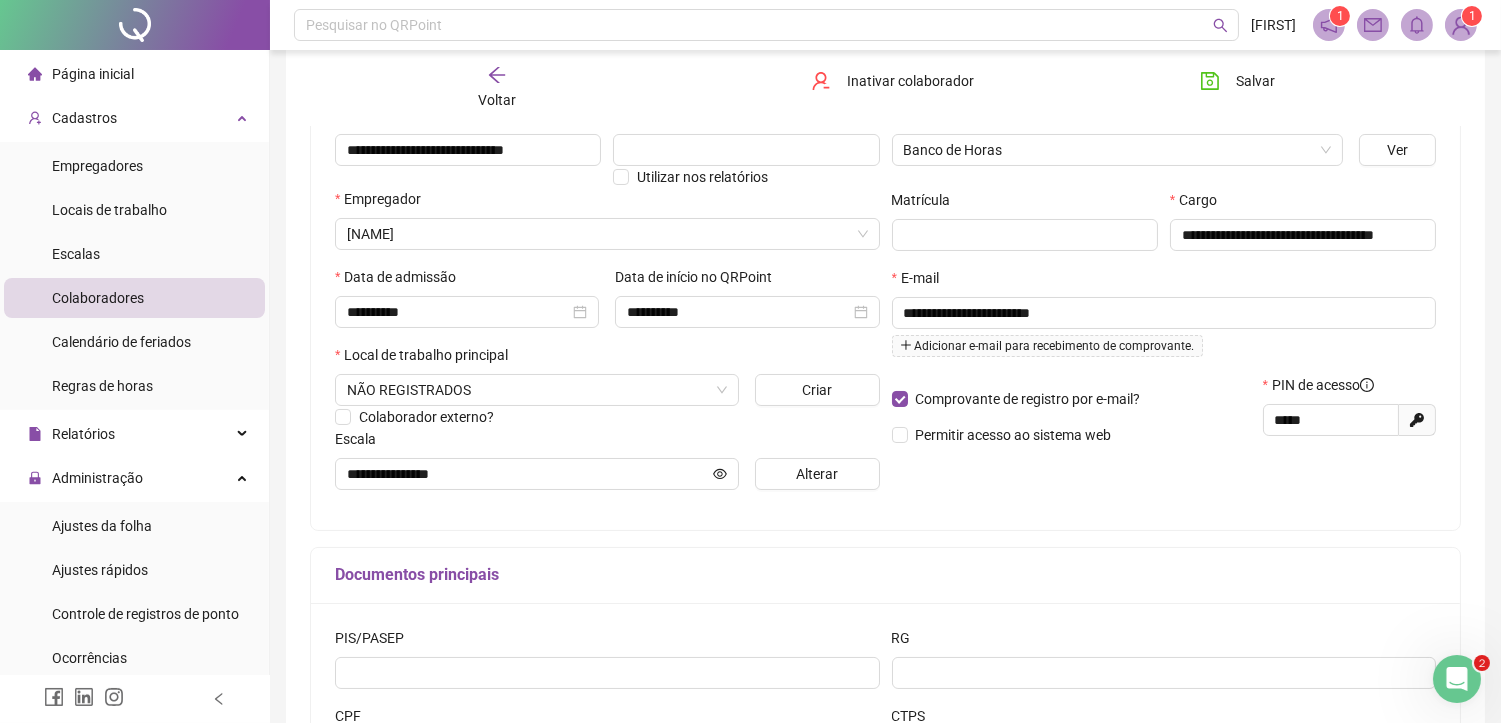 click 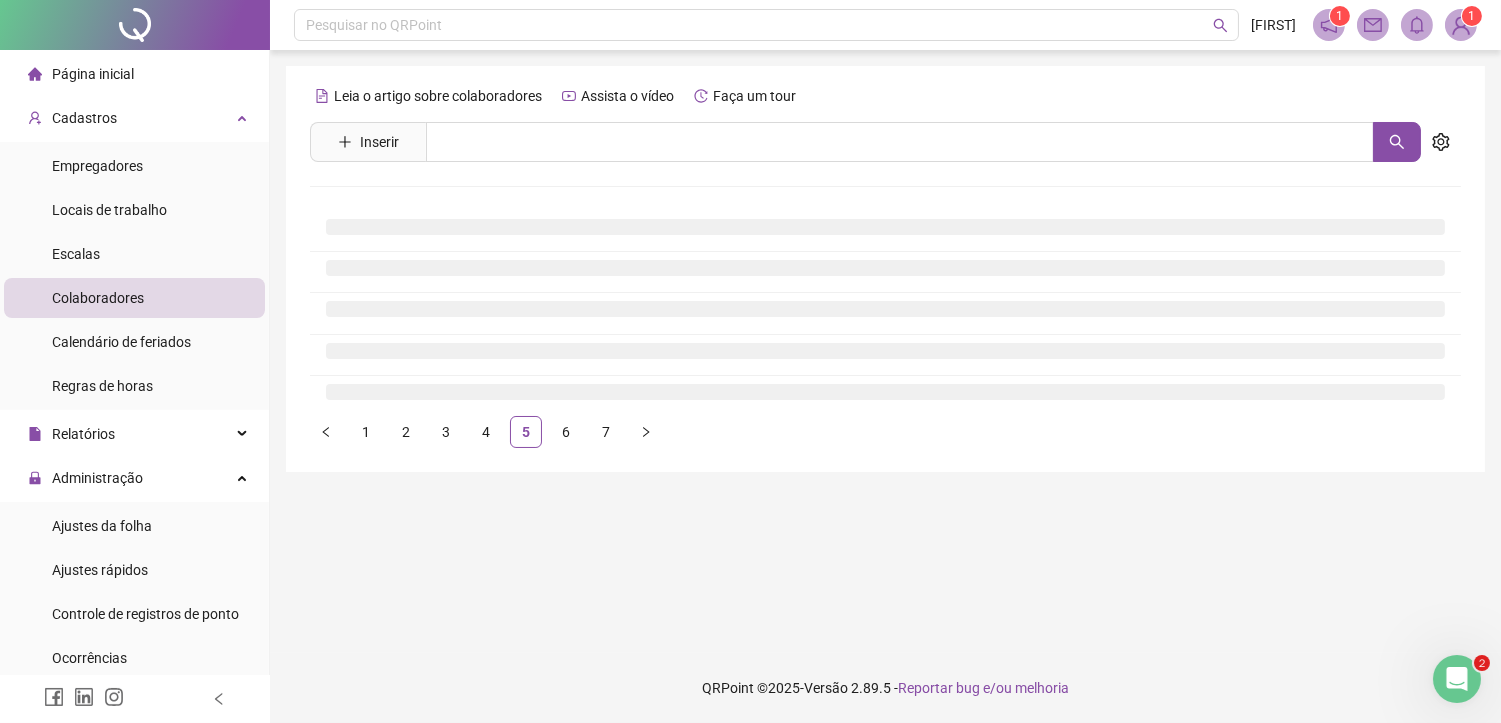 scroll, scrollTop: 0, scrollLeft: 0, axis: both 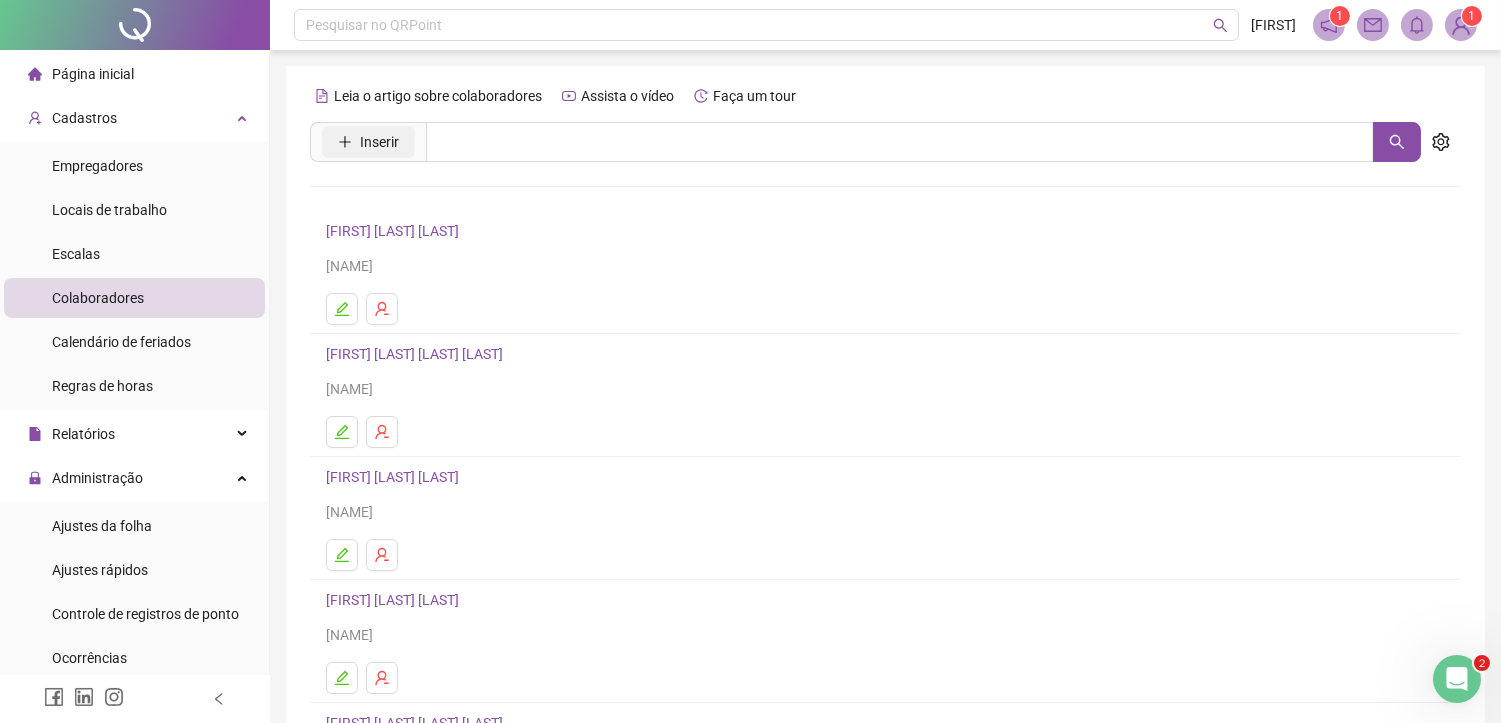 click on "Inserir" at bounding box center (379, 142) 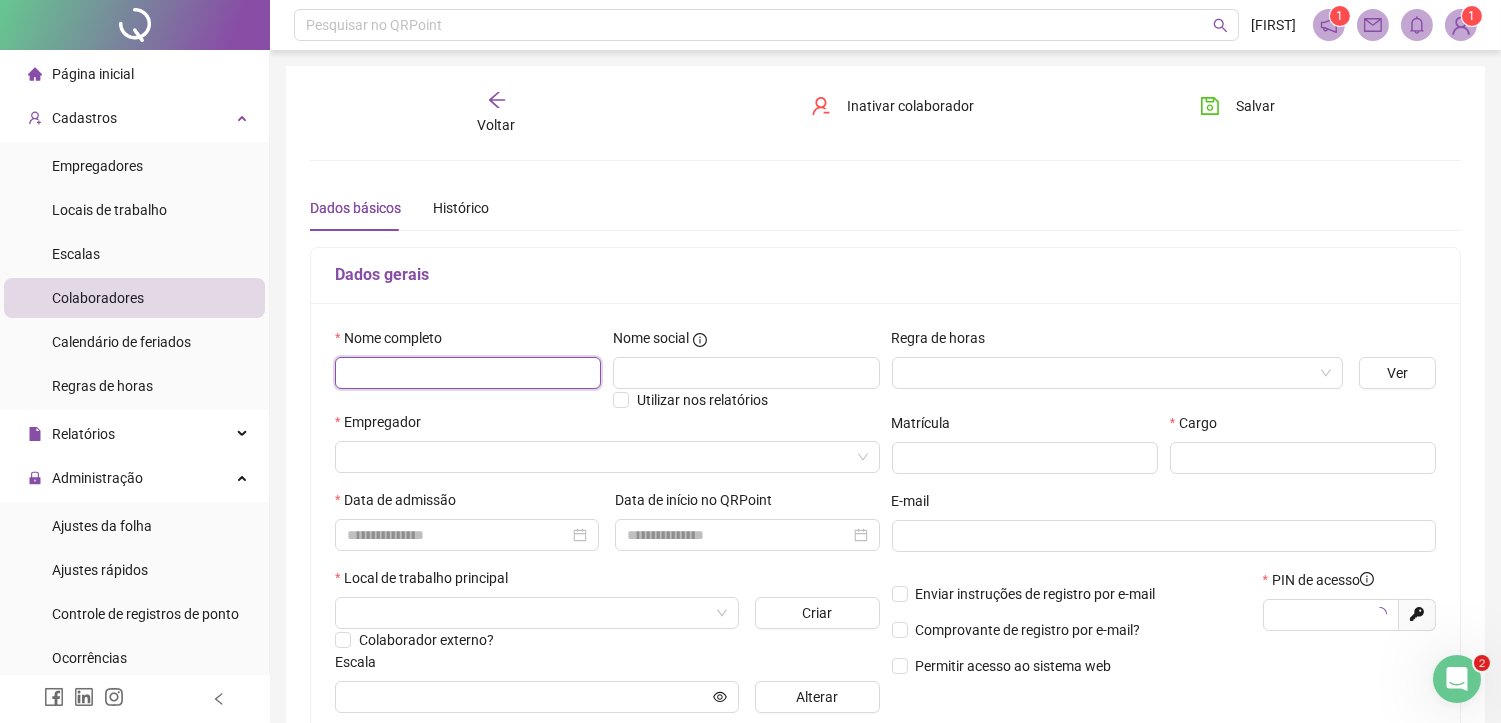 click at bounding box center [468, 373] 